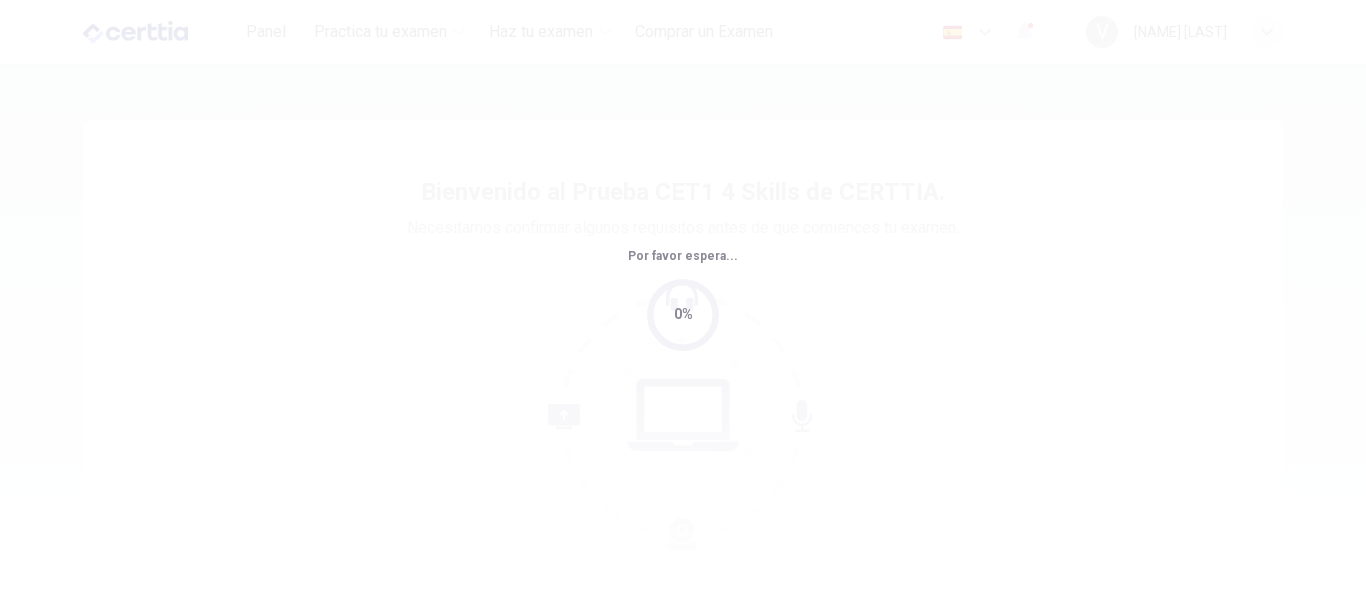 scroll, scrollTop: 0, scrollLeft: 0, axis: both 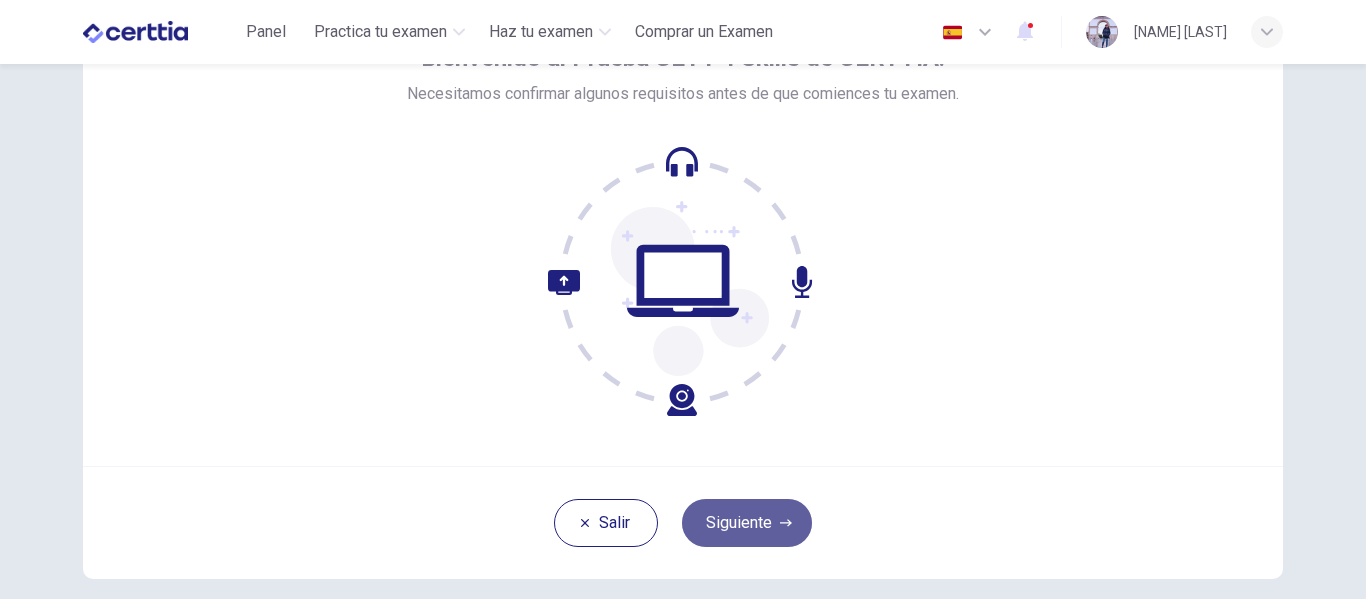 click on "Siguiente" at bounding box center (747, 523) 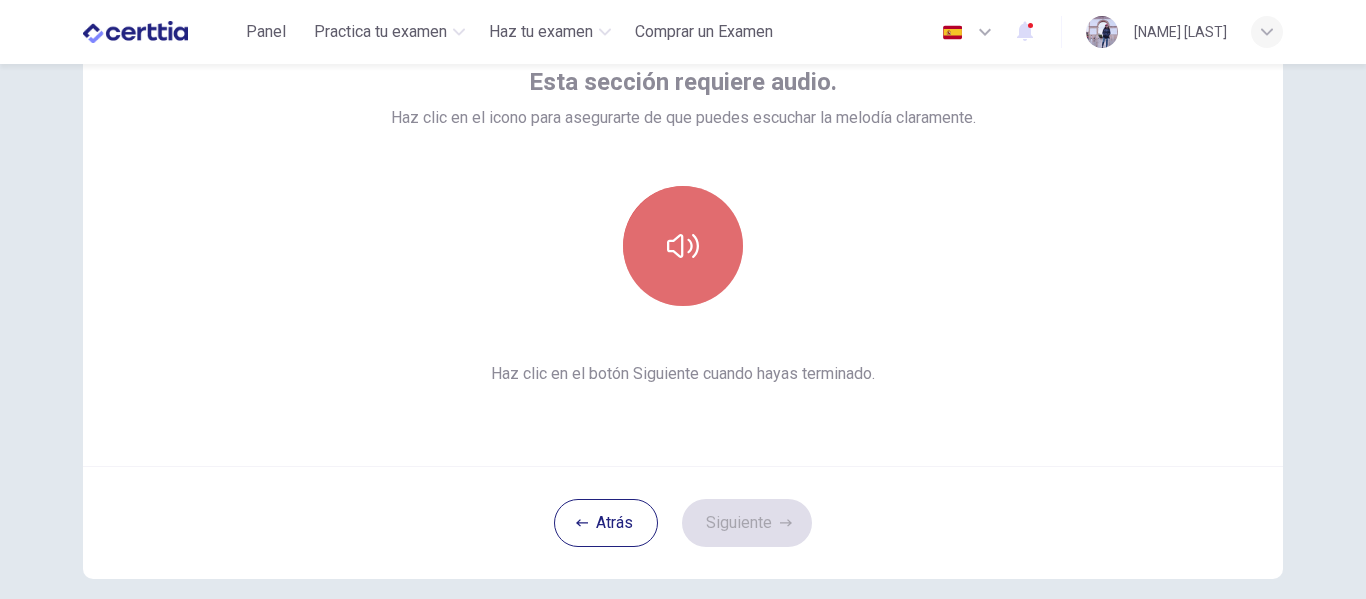 click at bounding box center (683, 246) 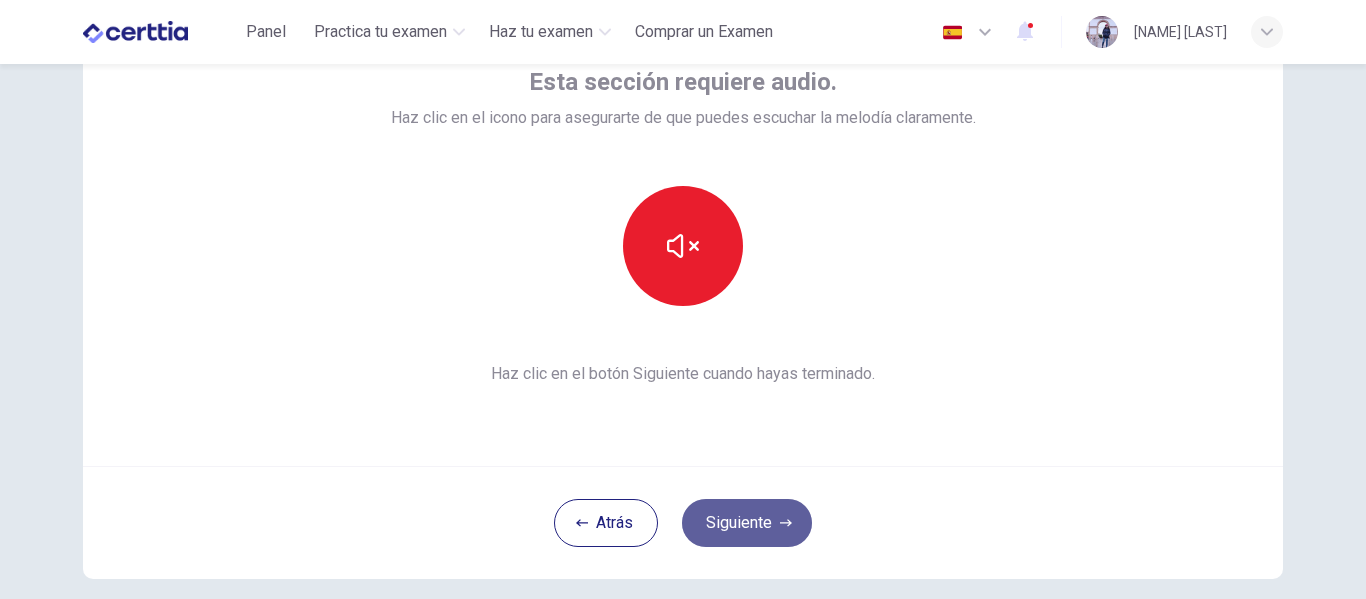 click on "Siguiente" at bounding box center (747, 523) 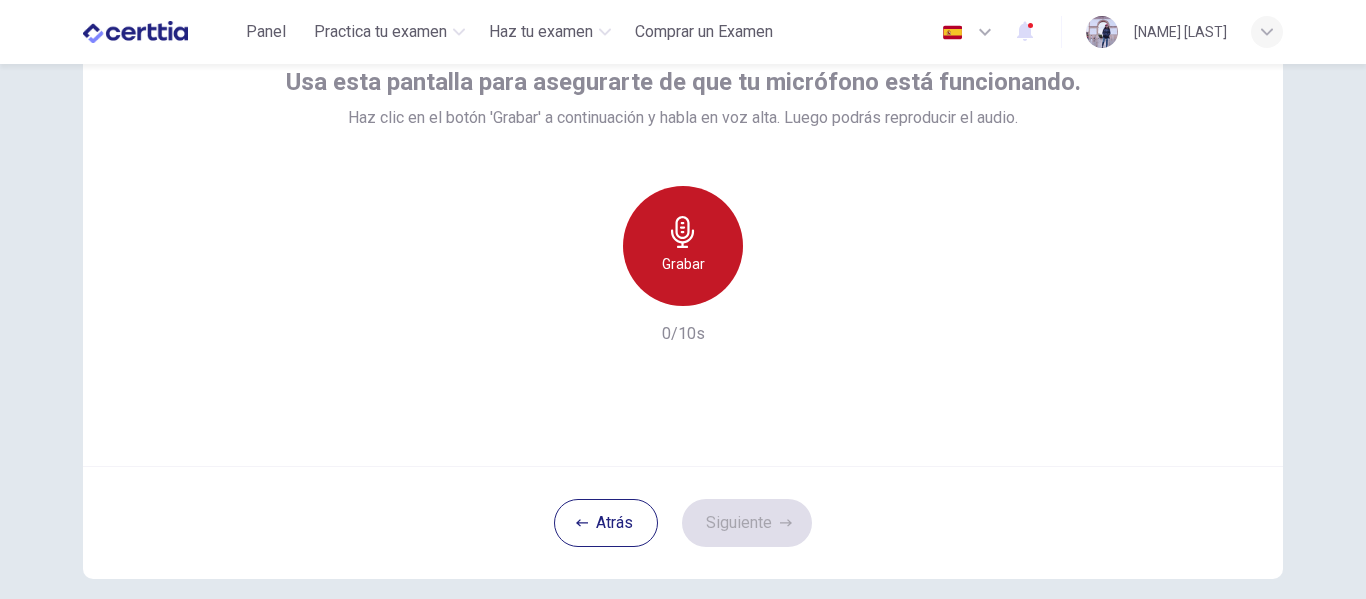 click on "Grabar" at bounding box center (683, 246) 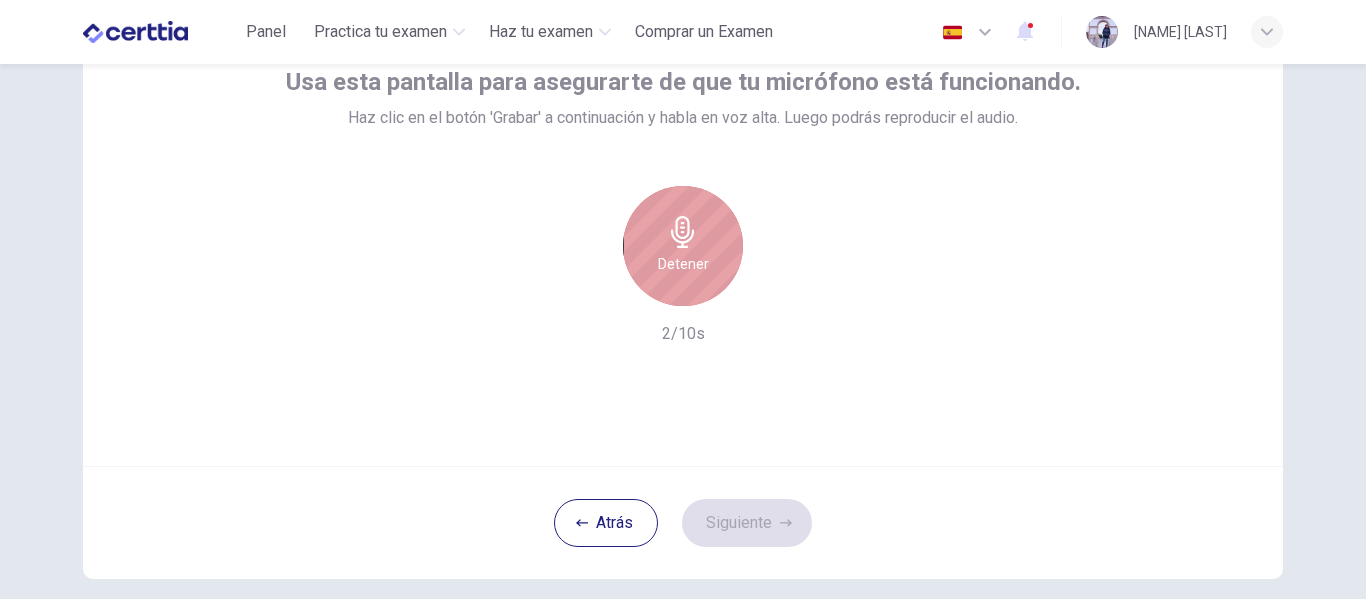 click 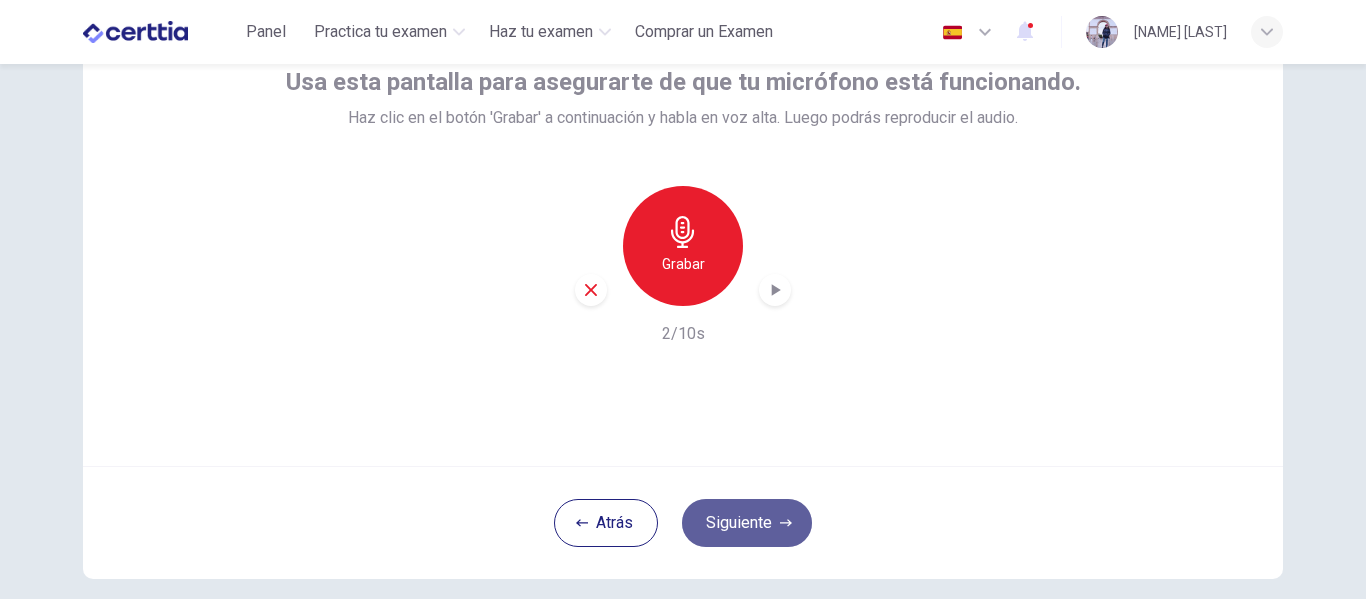 click on "Siguiente" at bounding box center [747, 523] 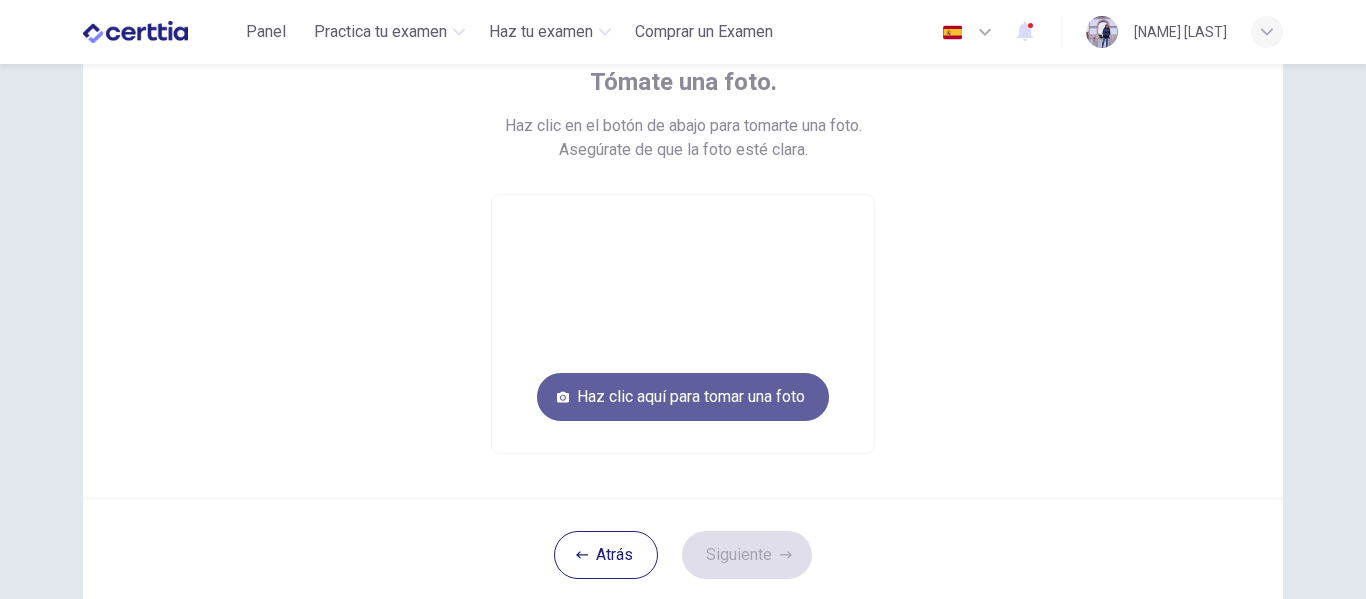 click on "Haz clic aquí para tomar una foto" at bounding box center (683, 397) 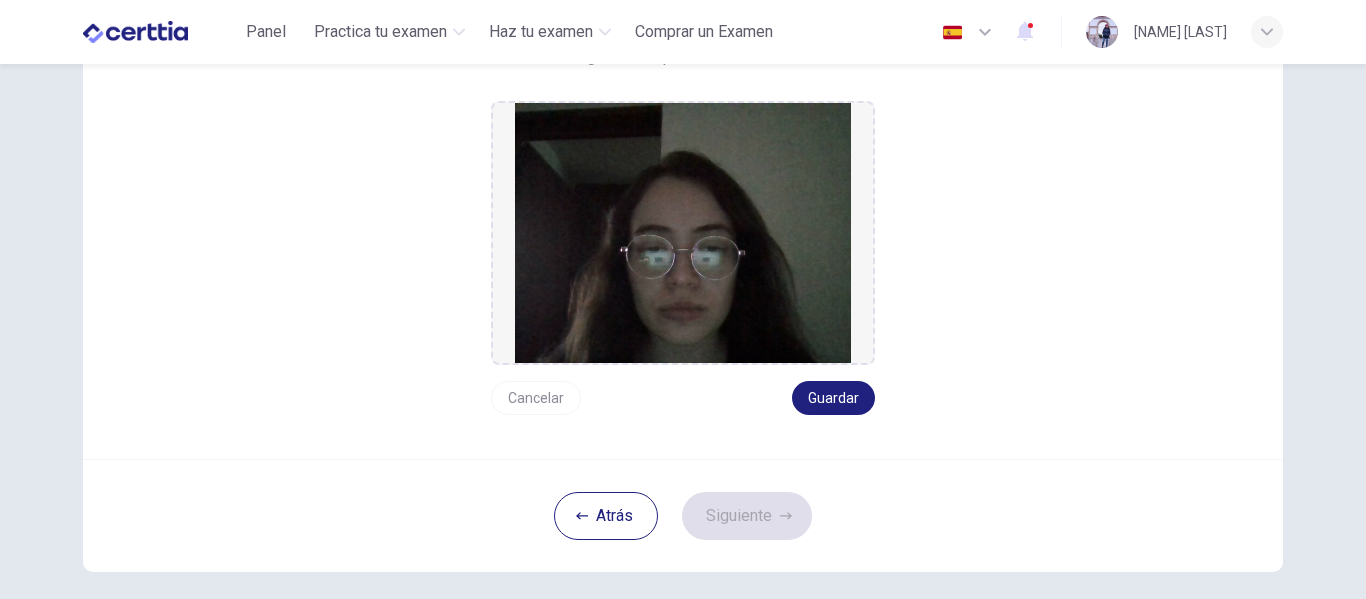 scroll, scrollTop: 229, scrollLeft: 0, axis: vertical 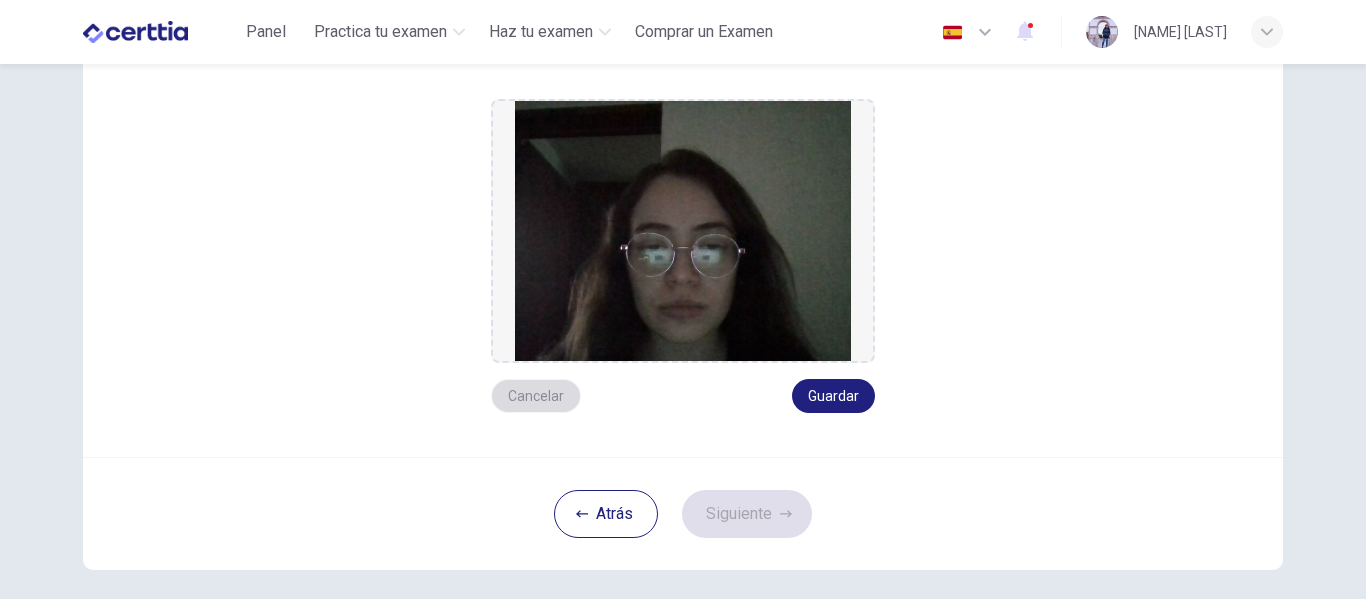 click on "Cancelar" at bounding box center [536, 396] 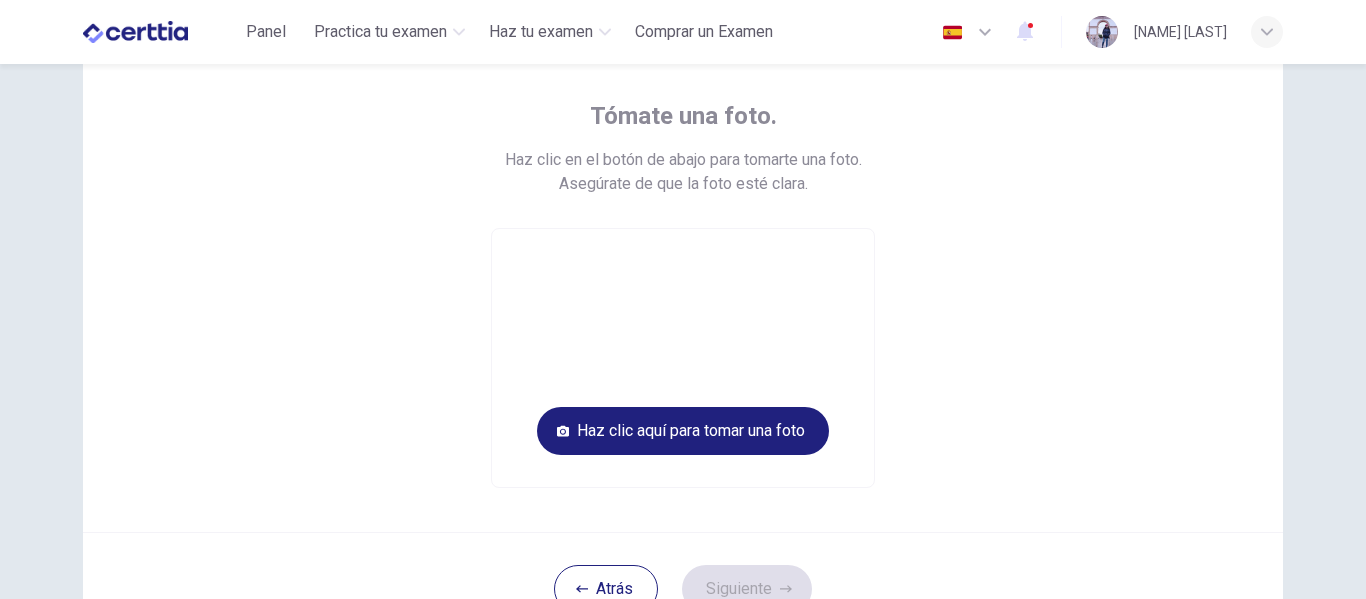 scroll, scrollTop: 98, scrollLeft: 0, axis: vertical 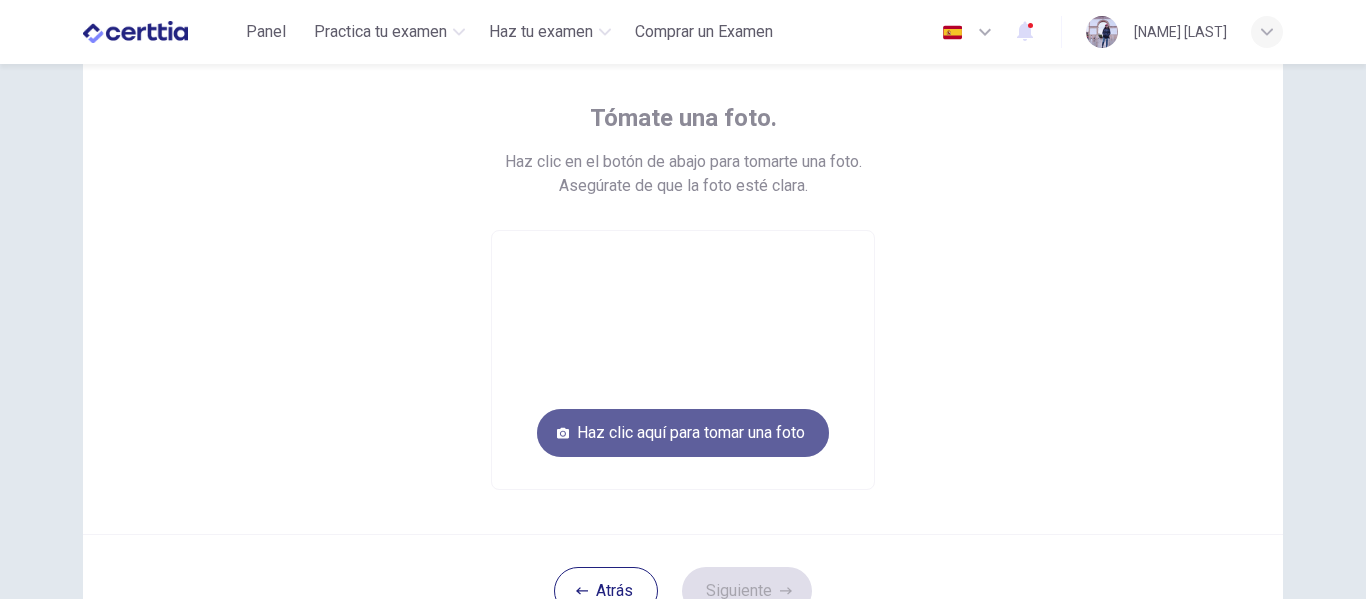 click on "Haz clic aquí para tomar una foto" at bounding box center (683, 433) 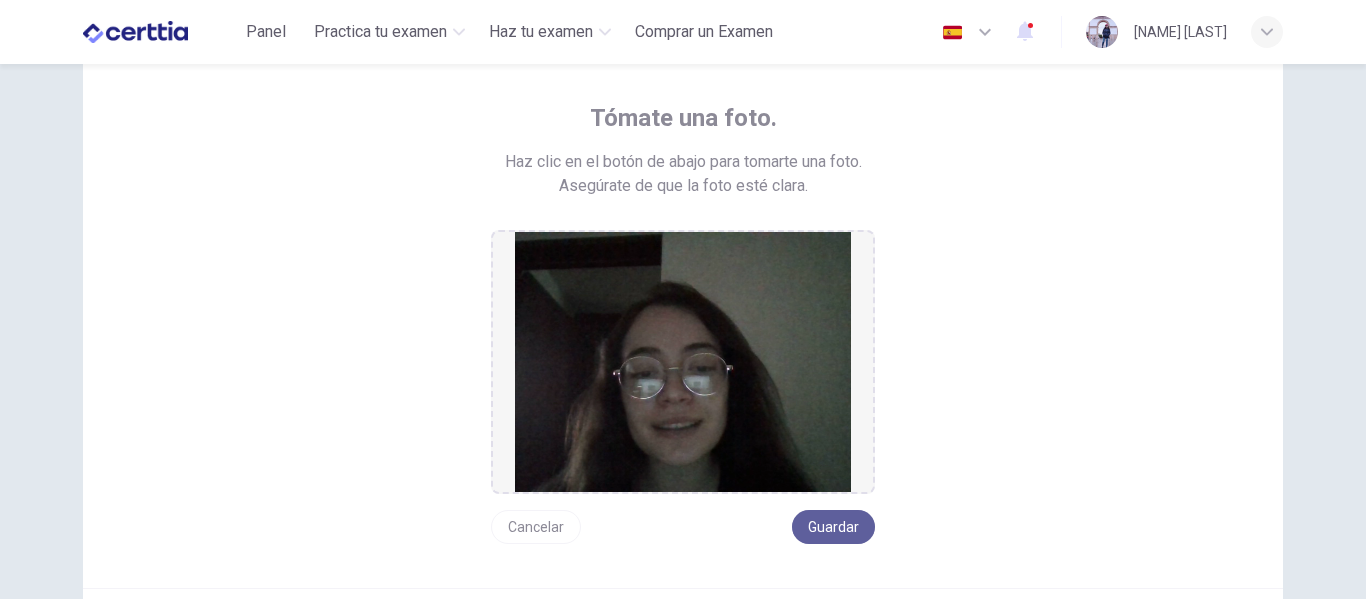 click on "Guardar" at bounding box center (833, 527) 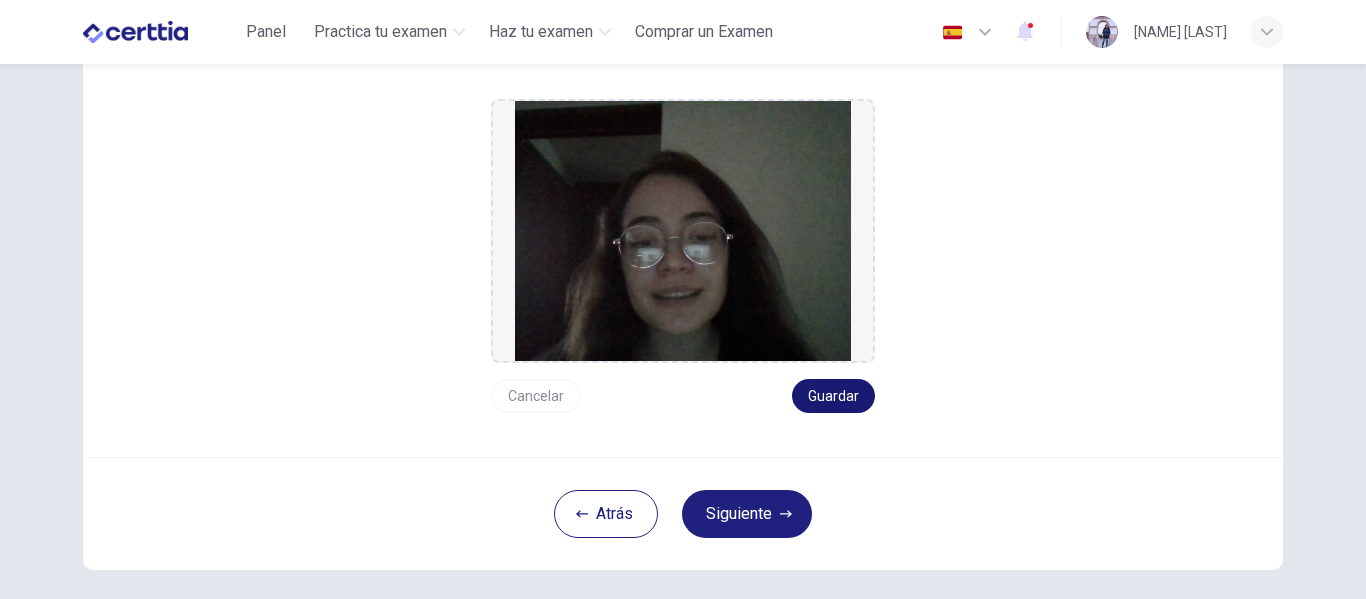scroll, scrollTop: 231, scrollLeft: 0, axis: vertical 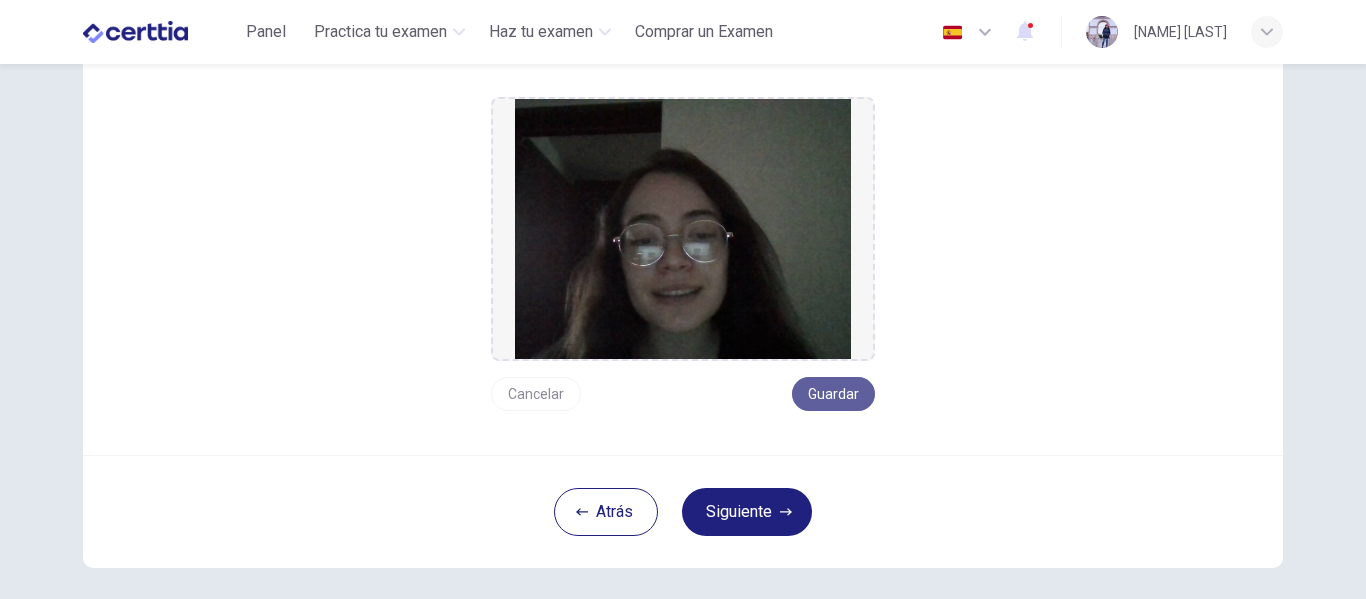 click on "Guardar" at bounding box center (833, 394) 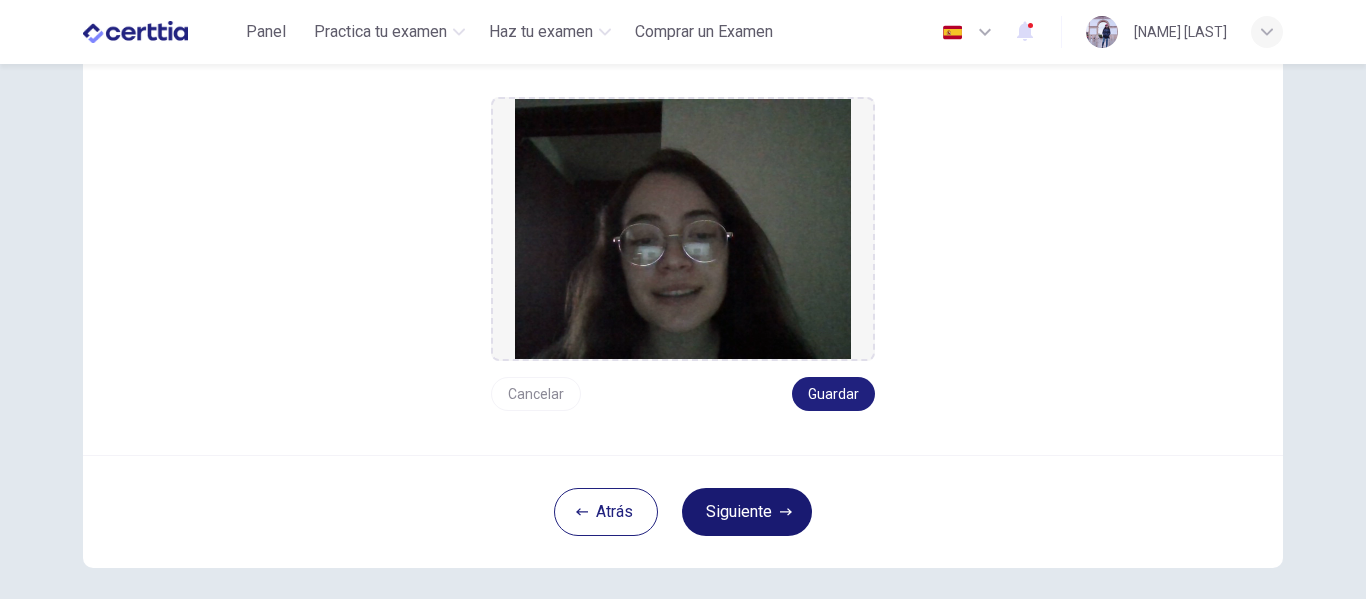 click on "Siguiente" at bounding box center (747, 512) 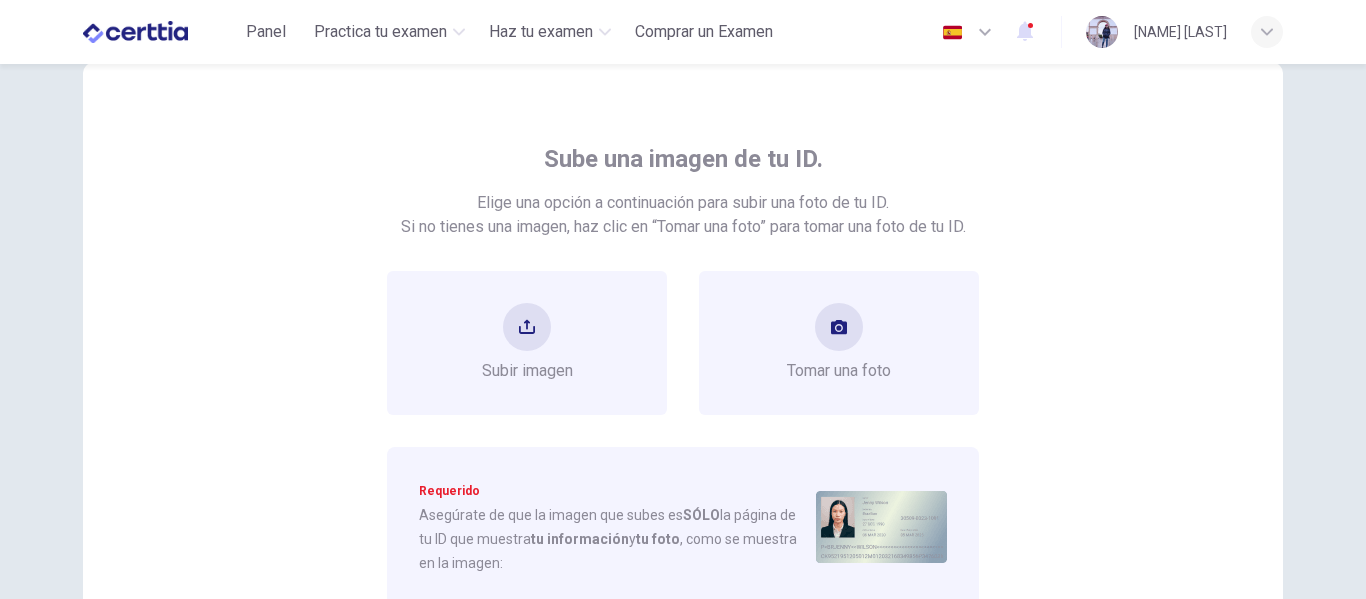 scroll, scrollTop: 37, scrollLeft: 0, axis: vertical 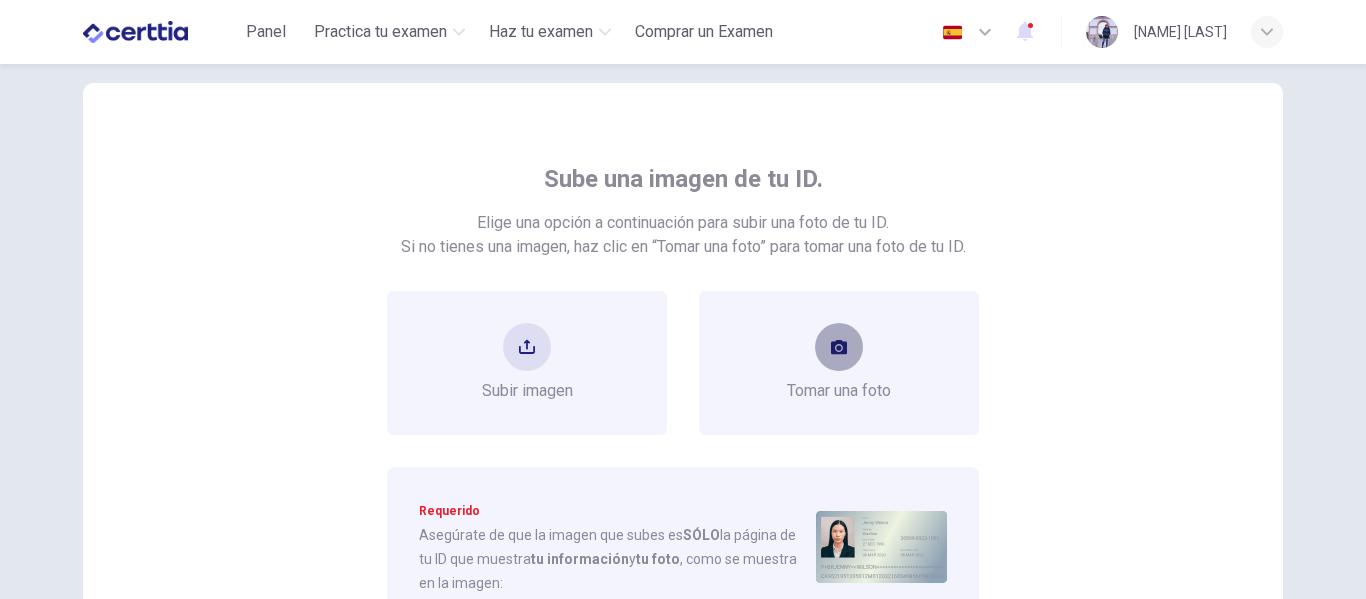 click at bounding box center [839, 347] 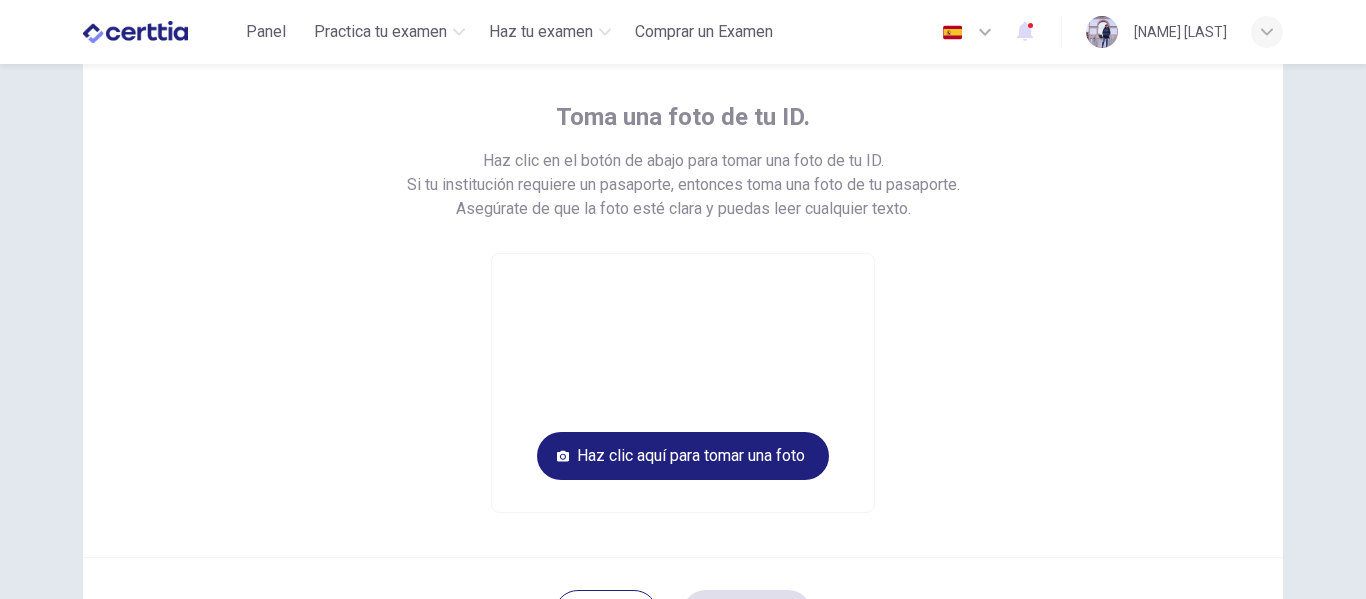 scroll, scrollTop: 104, scrollLeft: 0, axis: vertical 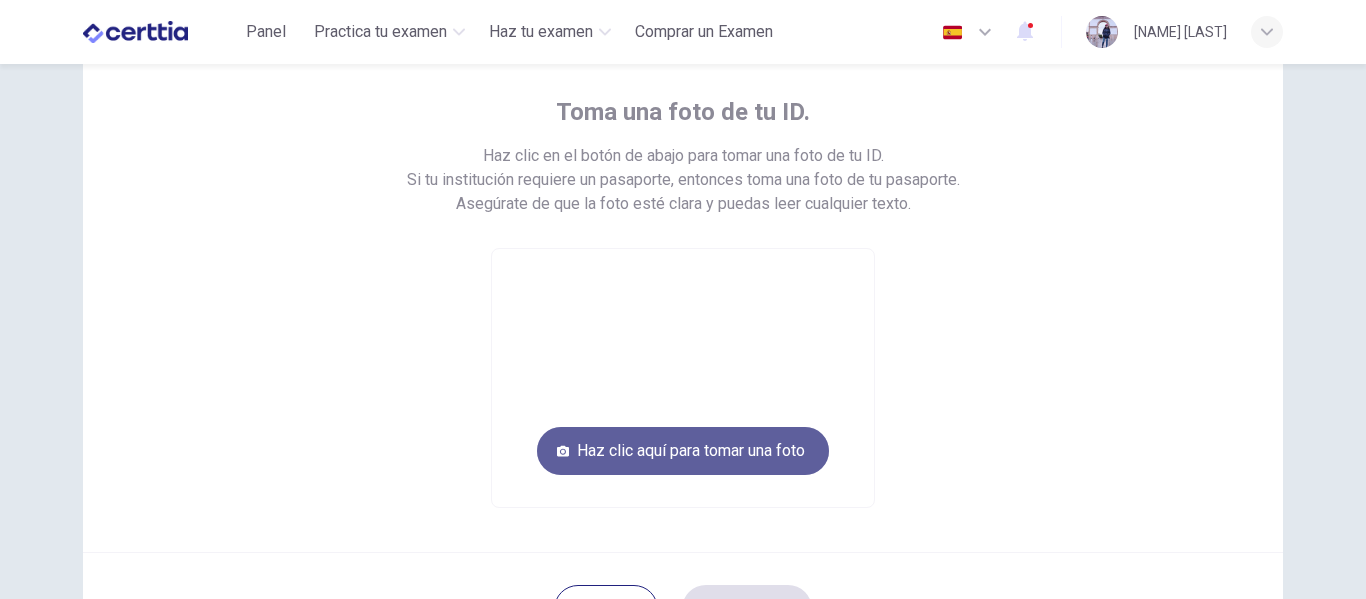 click on "Haz clic aquí para tomar una foto" at bounding box center (683, 451) 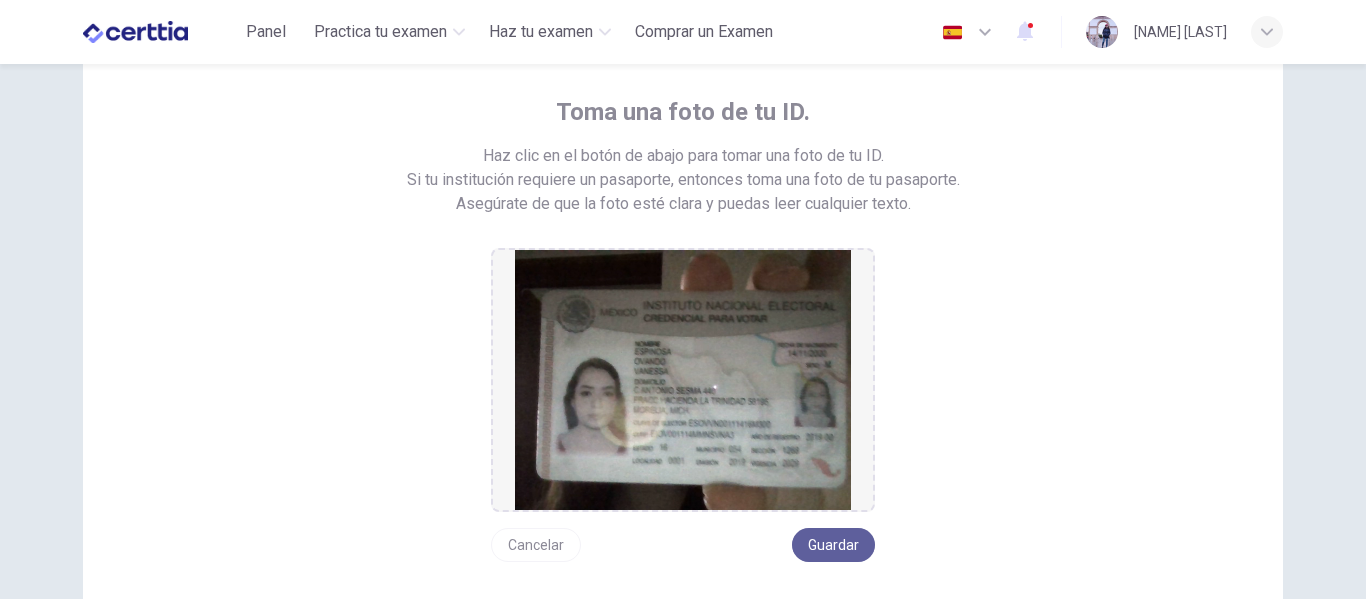 click on "Guardar" at bounding box center [833, 545] 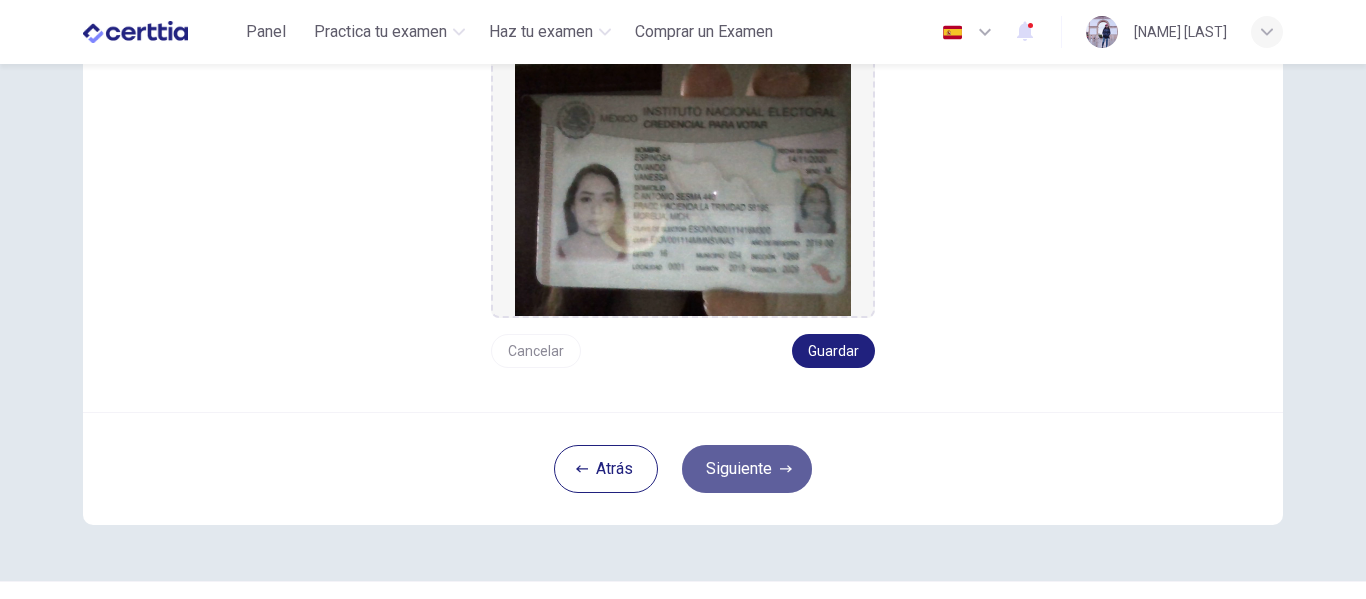 click on "Siguiente" at bounding box center [747, 469] 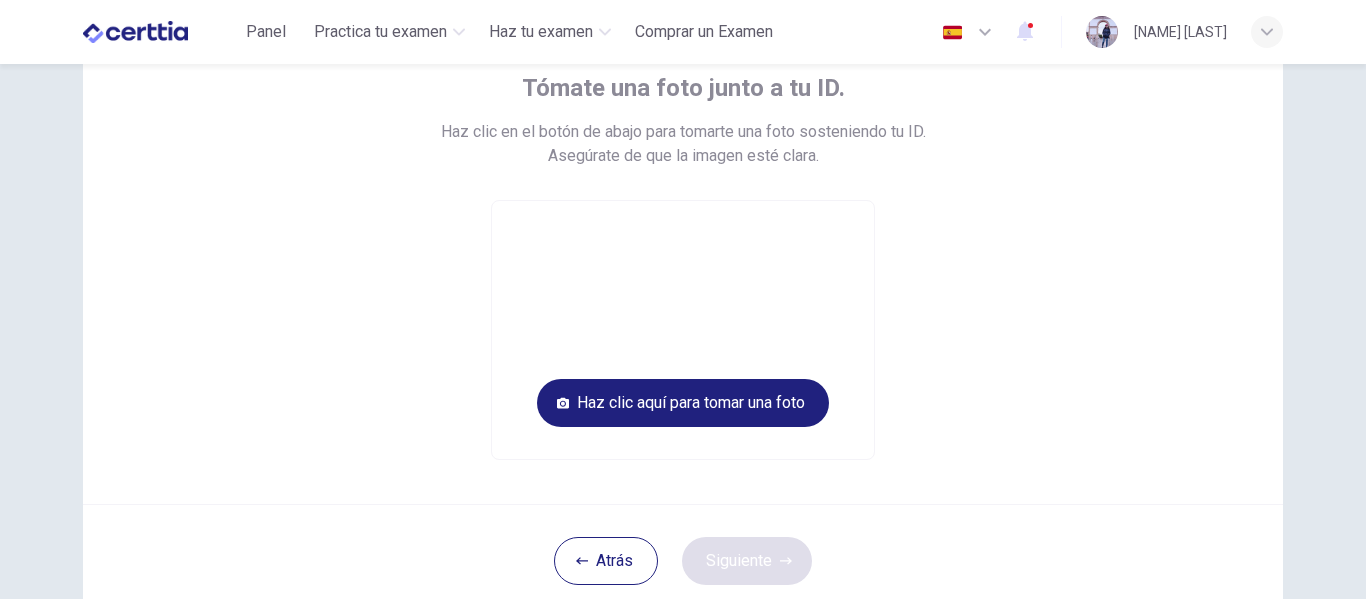 scroll, scrollTop: 133, scrollLeft: 0, axis: vertical 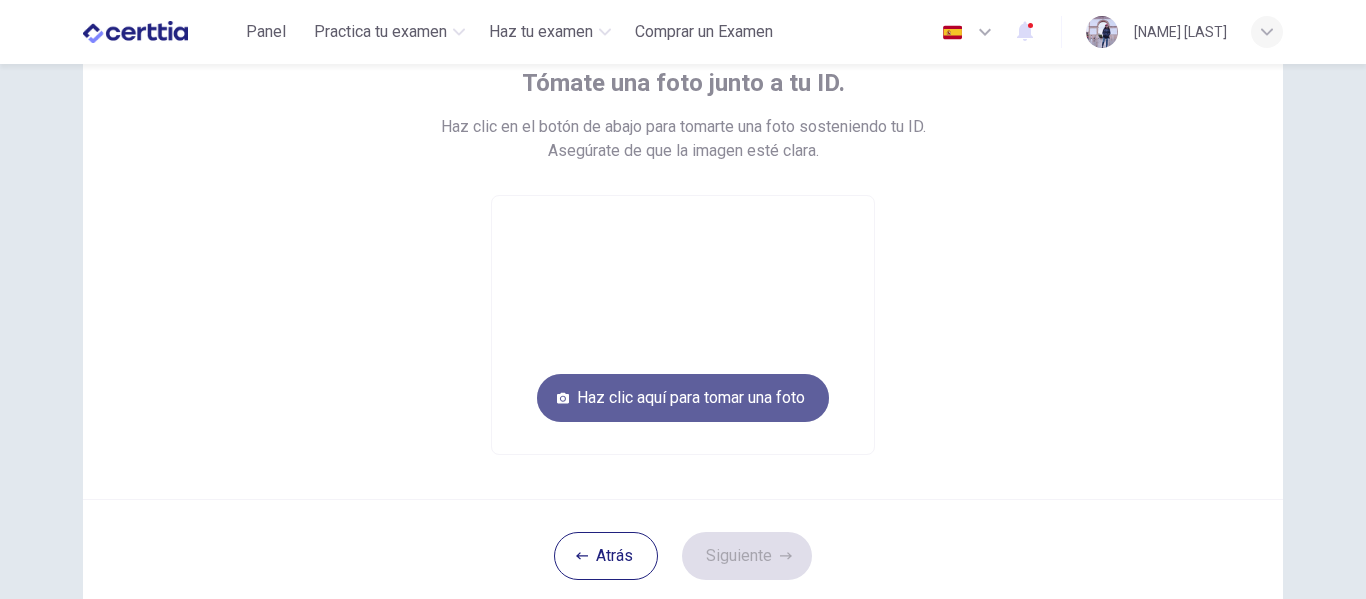 click on "Haz clic aquí para tomar una foto" at bounding box center [683, 398] 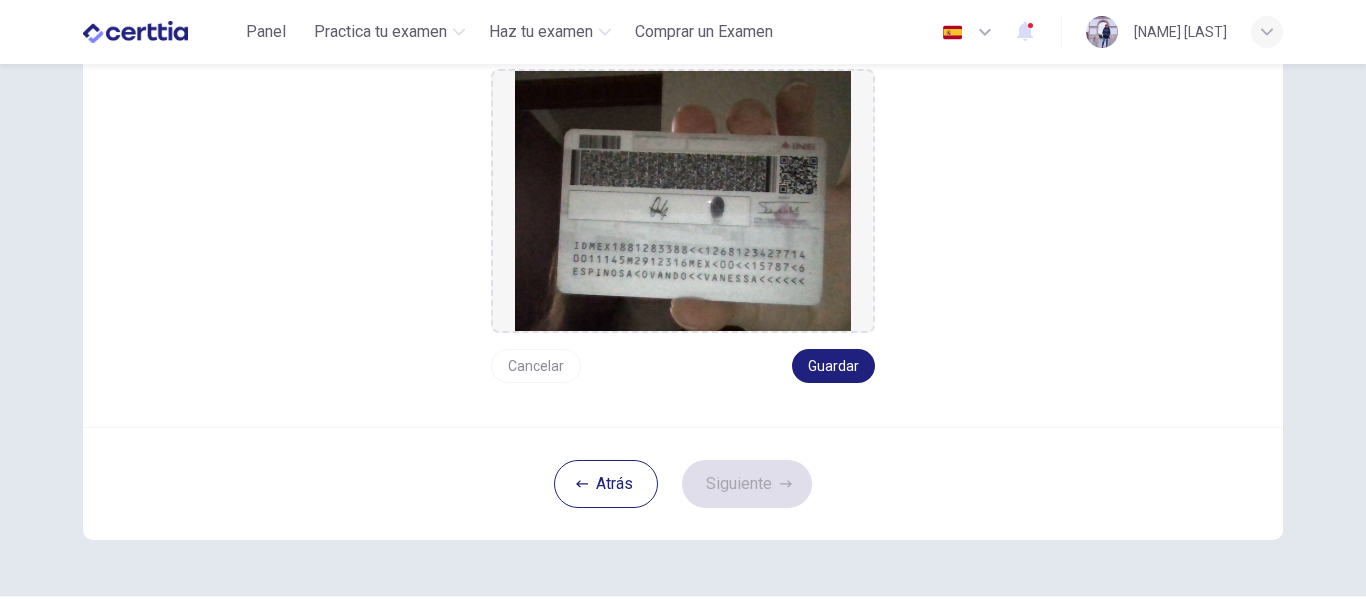 scroll, scrollTop: 260, scrollLeft: 0, axis: vertical 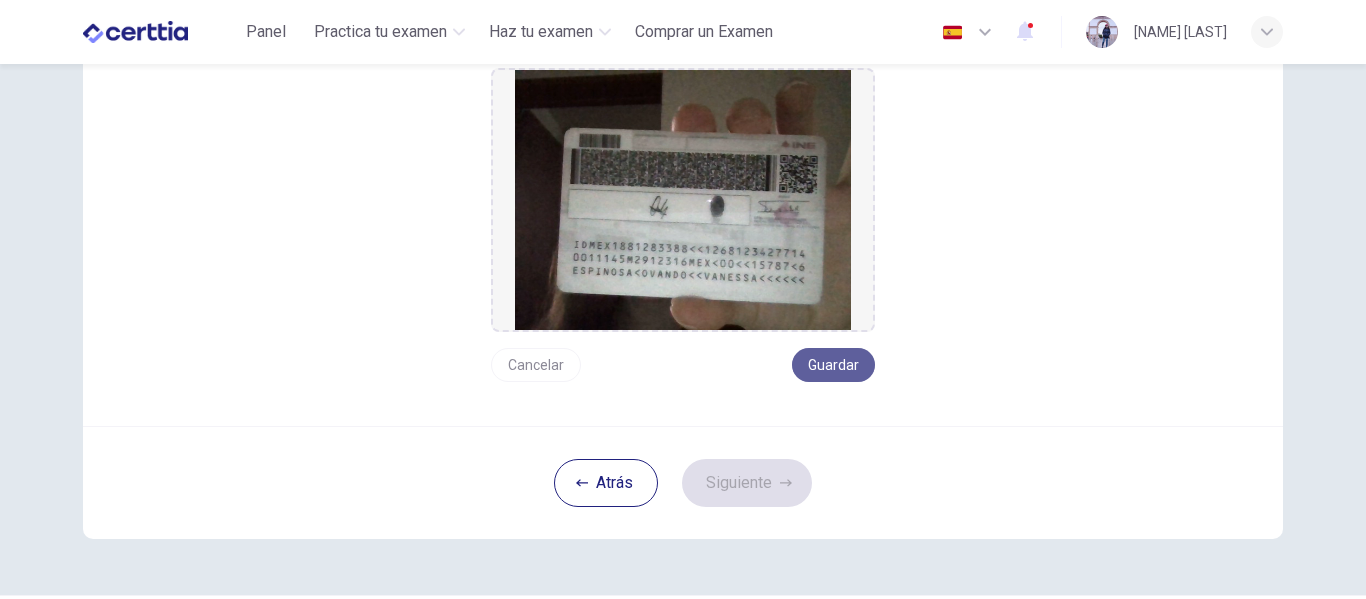 click on "Guardar" at bounding box center [833, 365] 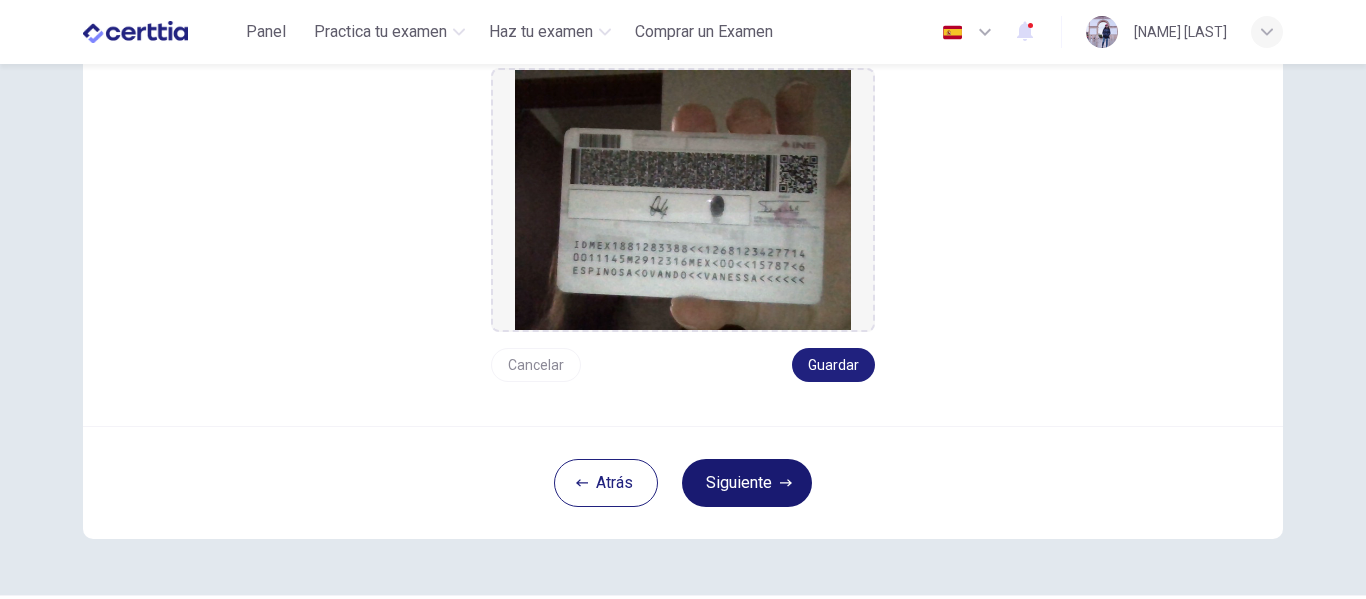 click on "Siguiente" at bounding box center (747, 483) 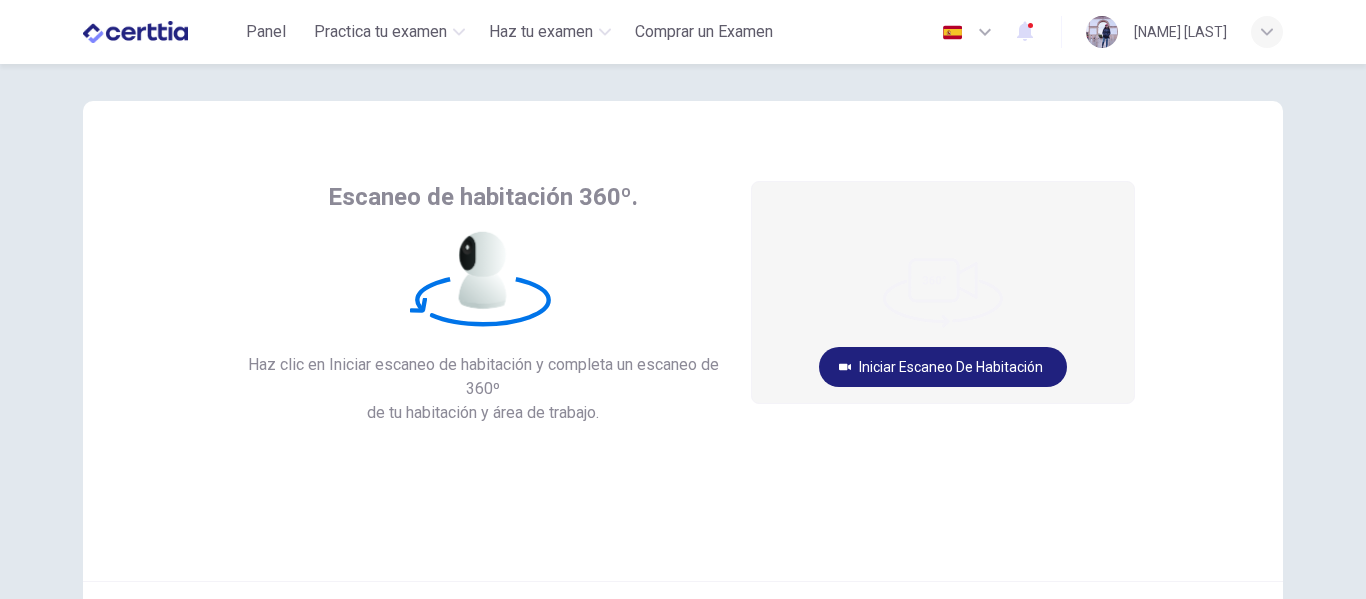 scroll, scrollTop: 20, scrollLeft: 0, axis: vertical 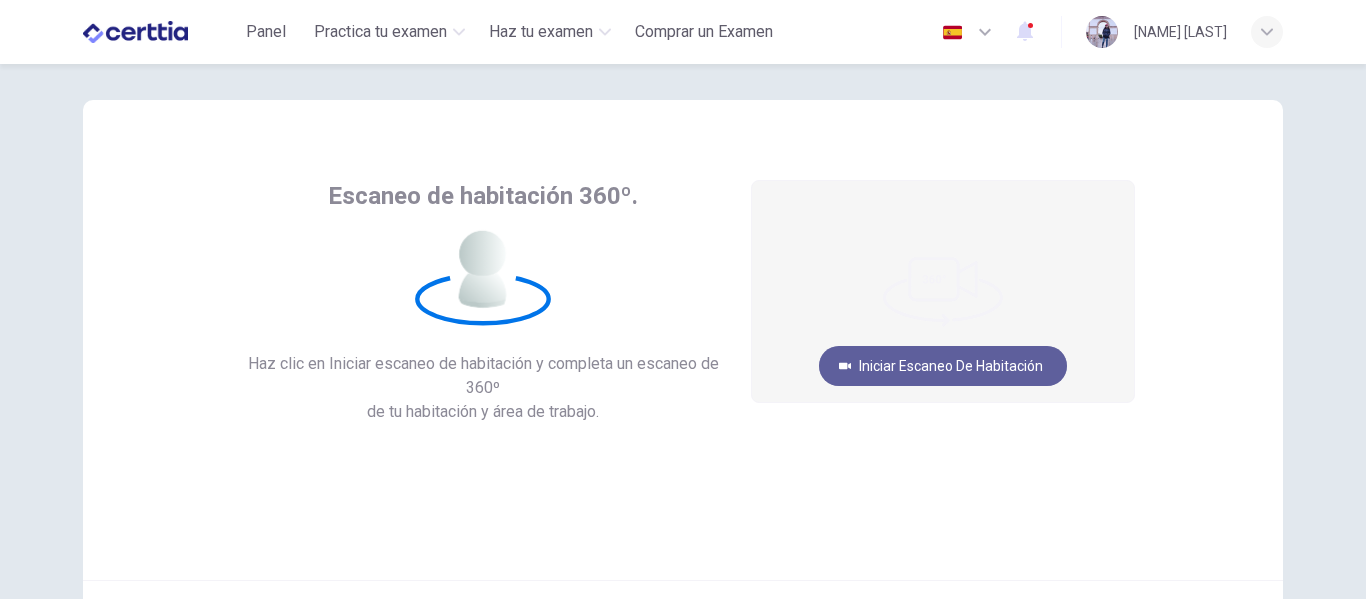 click on "Iniciar escaneo de habitación" at bounding box center (943, 366) 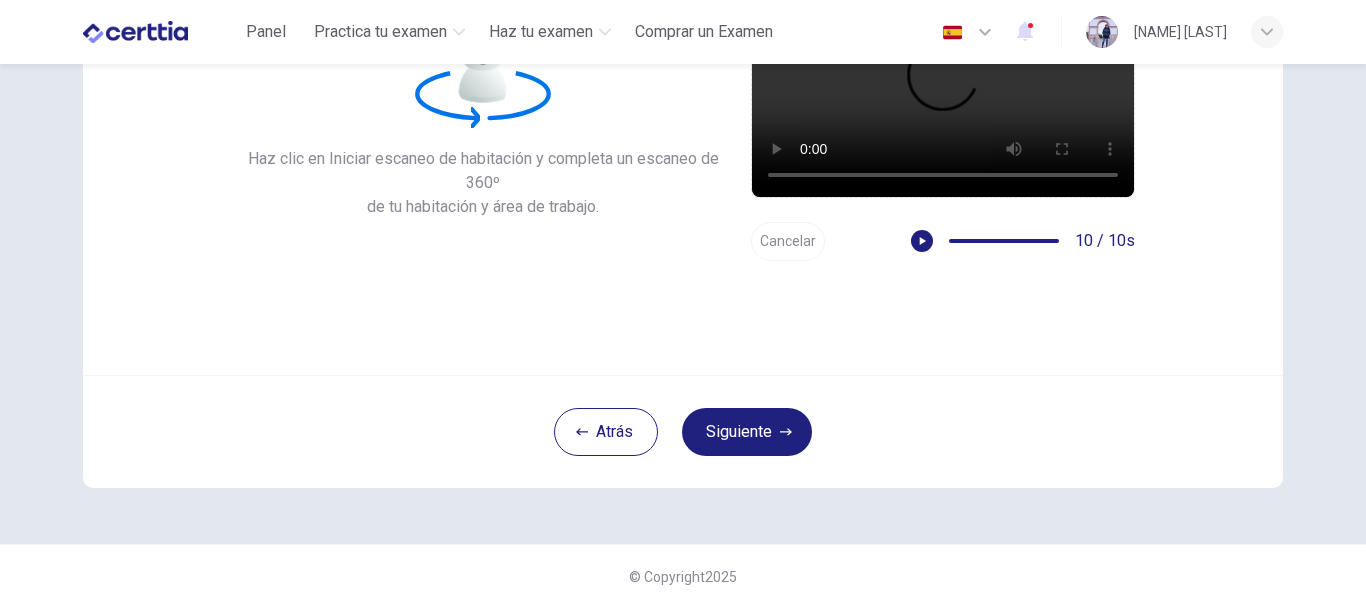 scroll, scrollTop: 77, scrollLeft: 0, axis: vertical 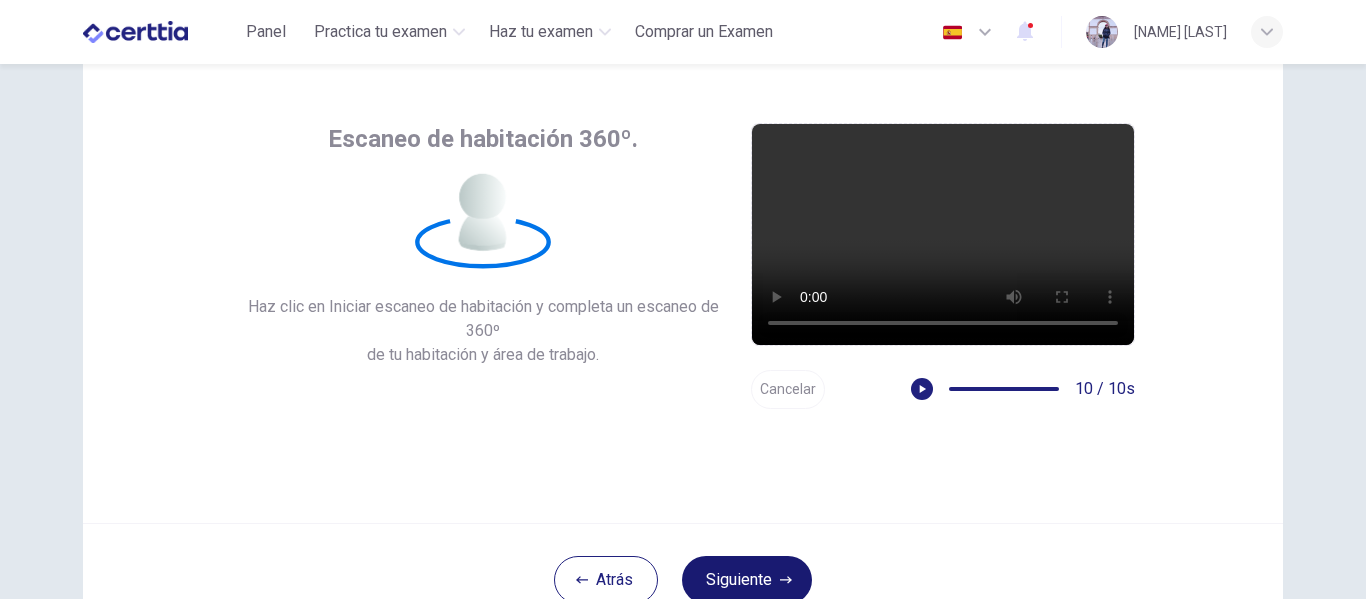click on "Siguiente" at bounding box center [747, 580] 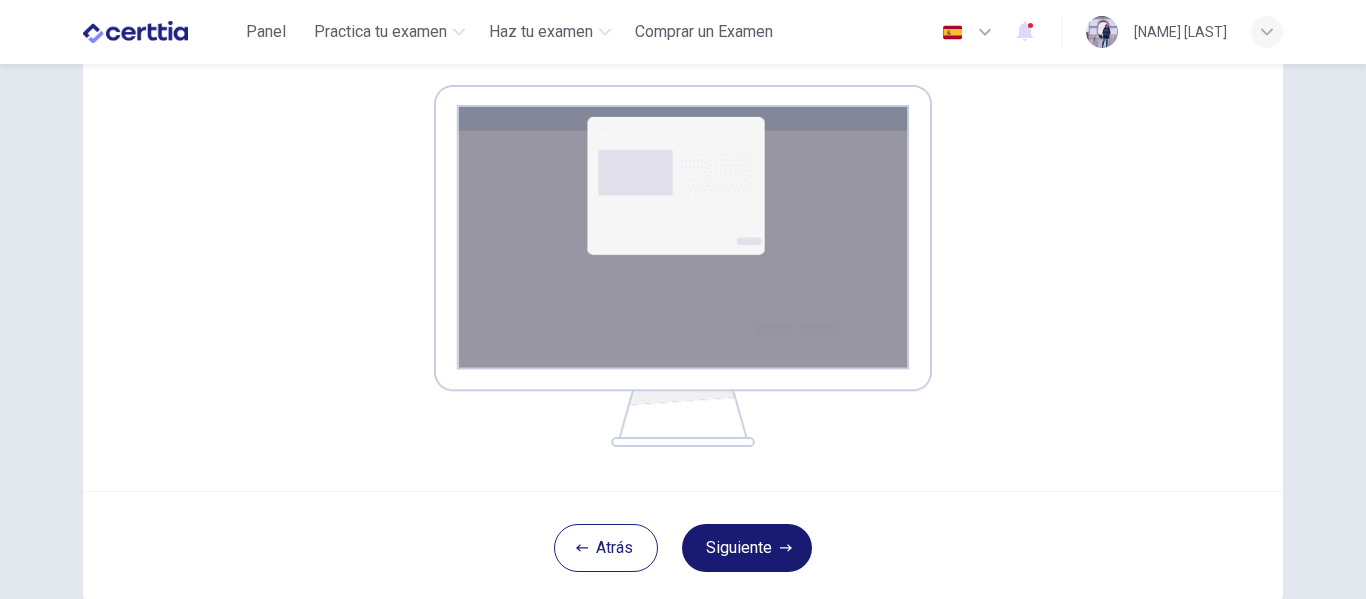 scroll, scrollTop: 330, scrollLeft: 0, axis: vertical 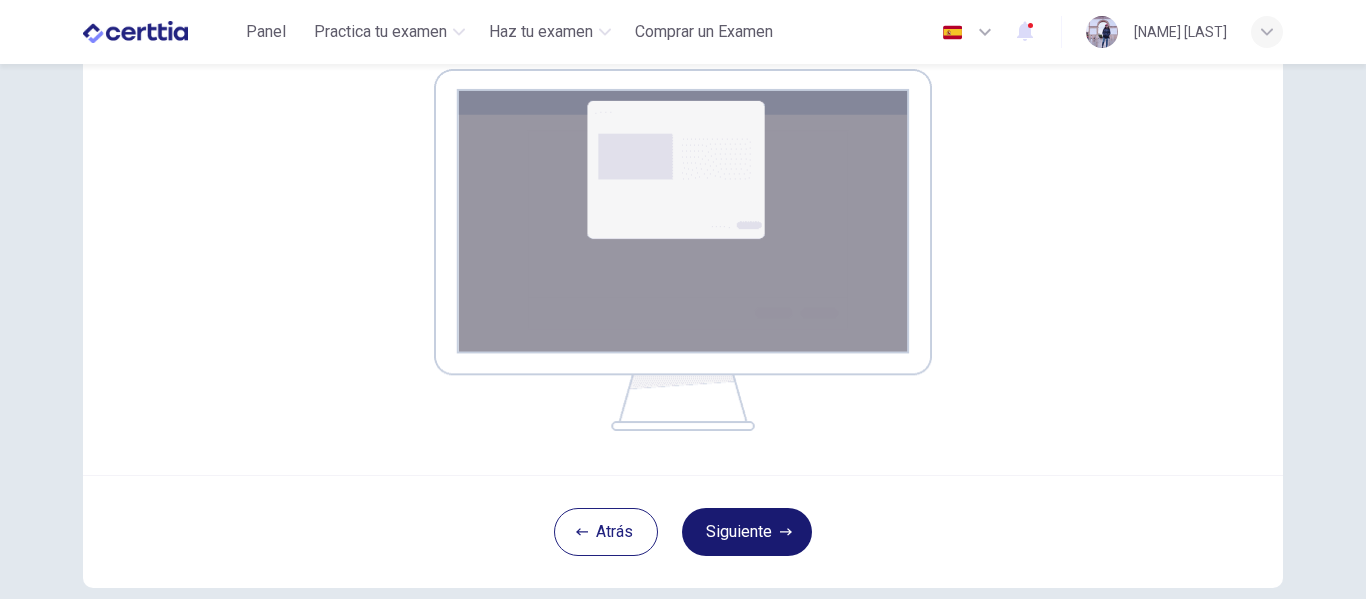 click on "Siguiente" at bounding box center (747, 532) 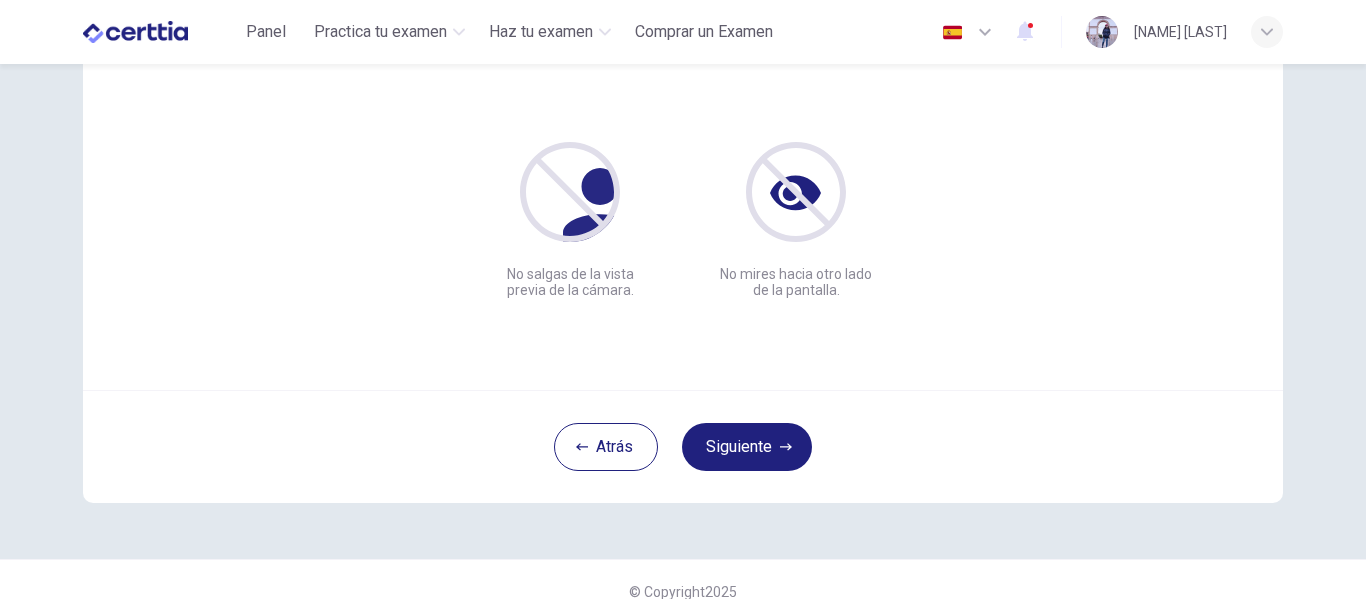 scroll, scrollTop: 233, scrollLeft: 0, axis: vertical 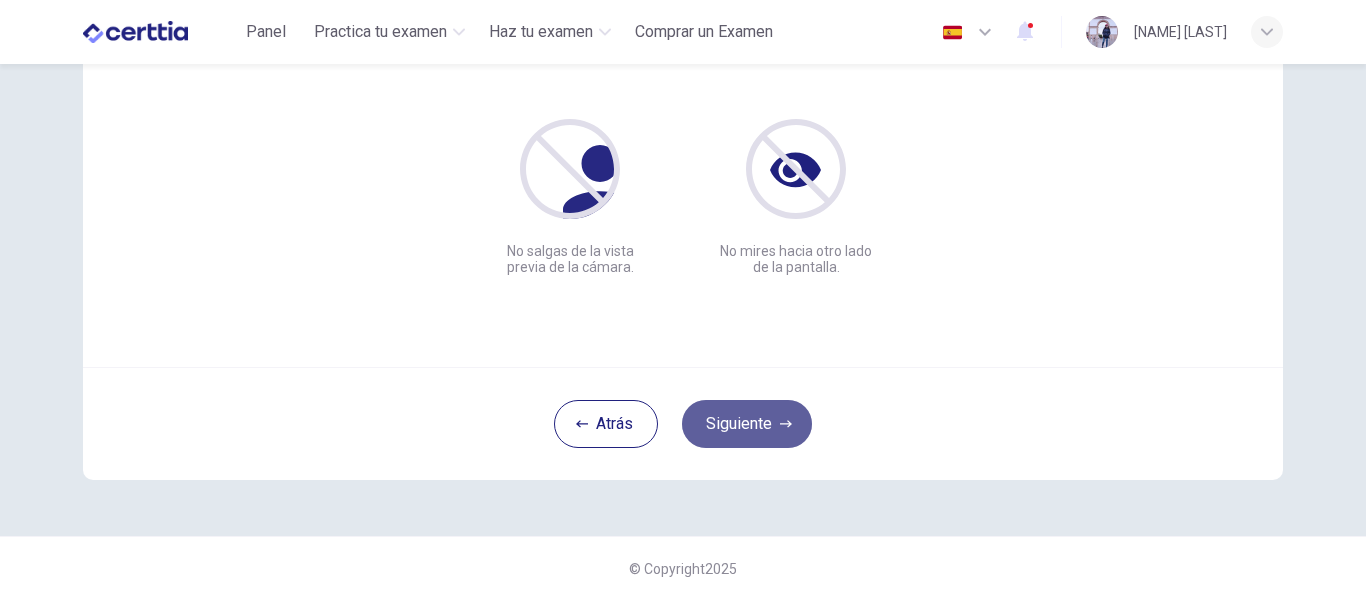 click on "Siguiente" at bounding box center [747, 424] 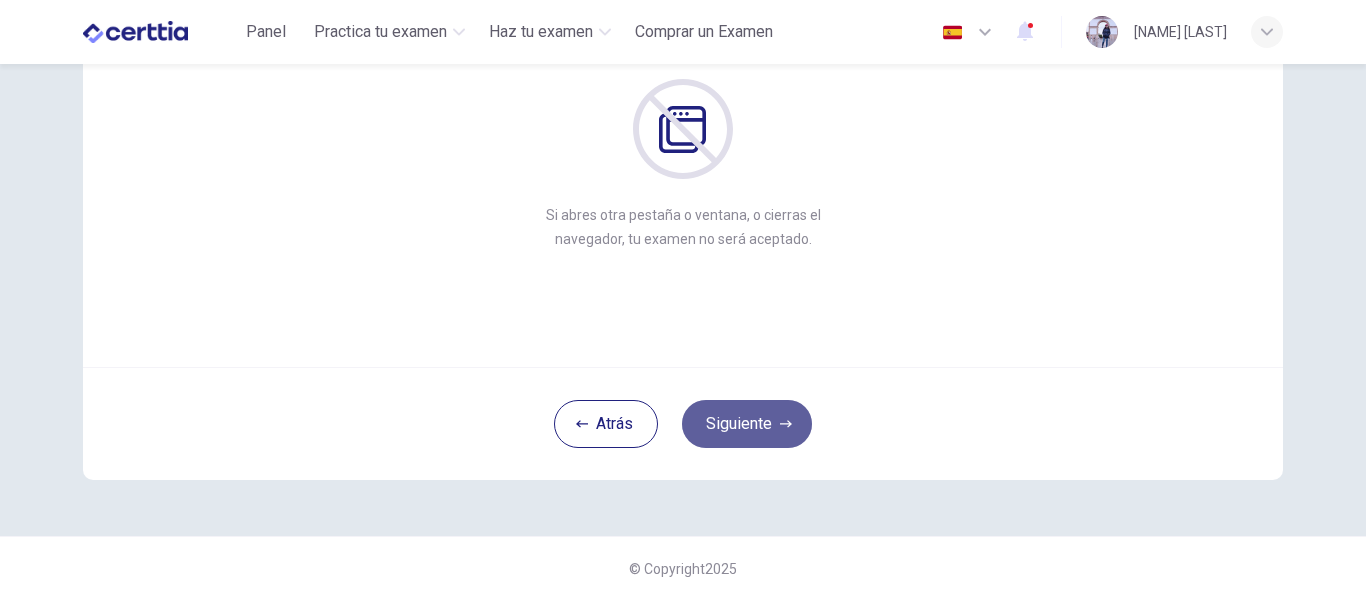 click on "Siguiente" at bounding box center (747, 424) 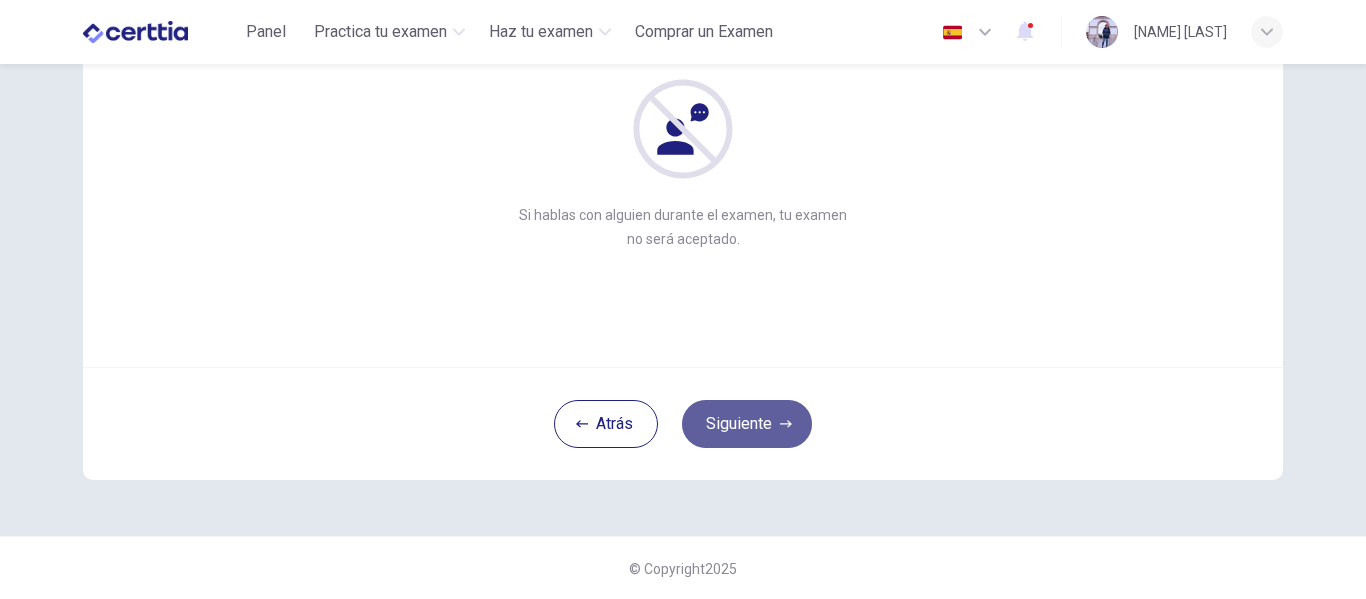 click on "Siguiente" at bounding box center [747, 424] 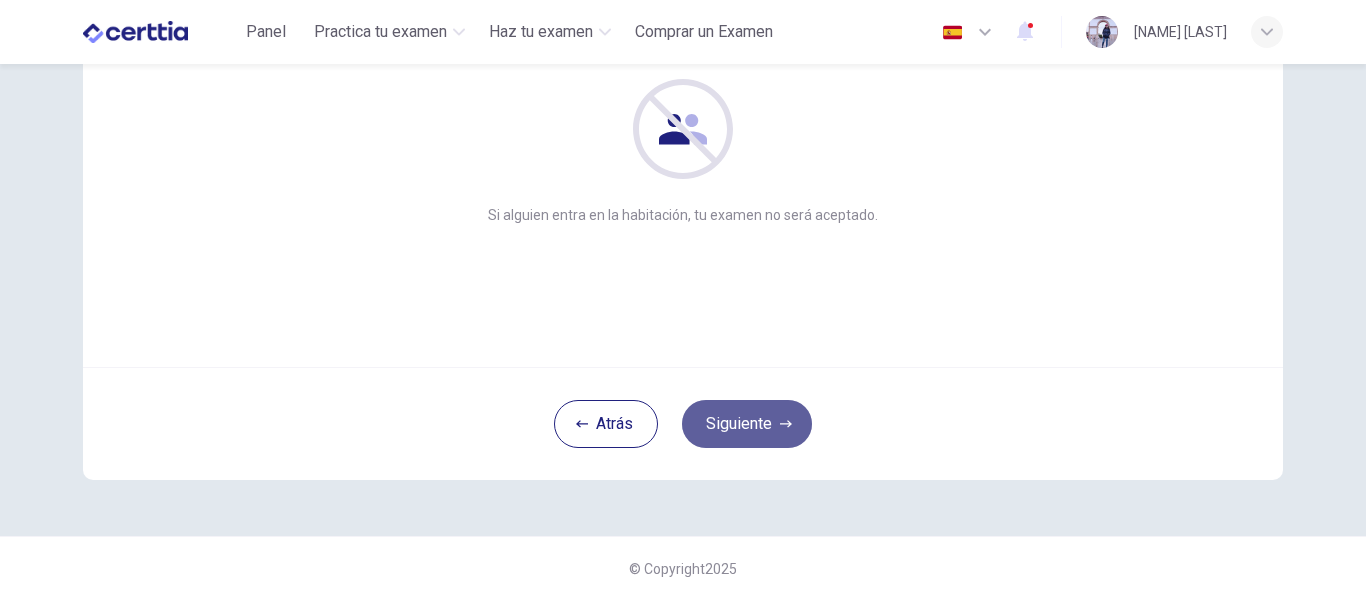 click on "Siguiente" at bounding box center [747, 424] 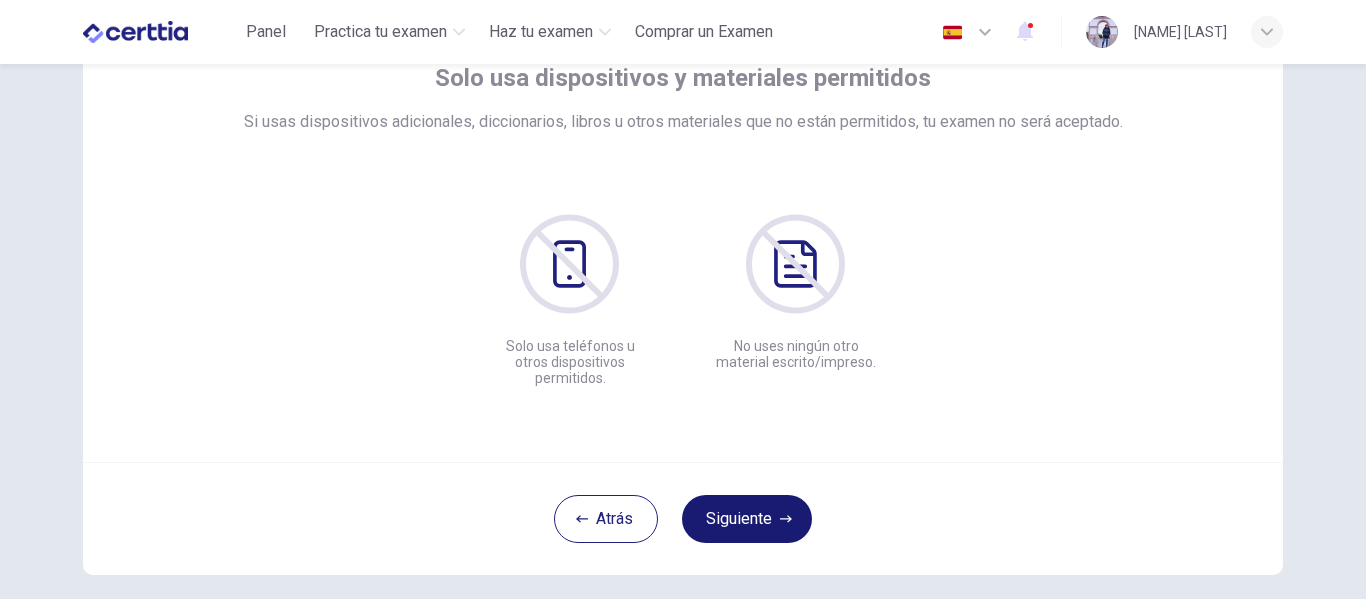 scroll, scrollTop: 138, scrollLeft: 0, axis: vertical 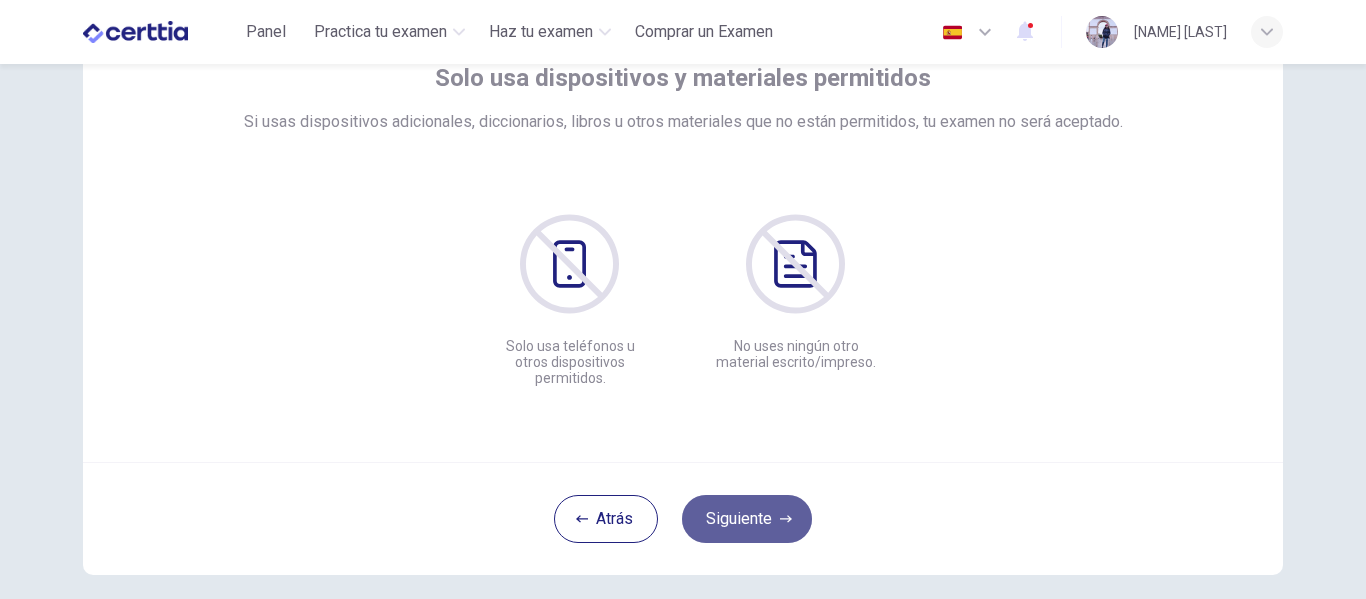 click on "Siguiente" at bounding box center [747, 519] 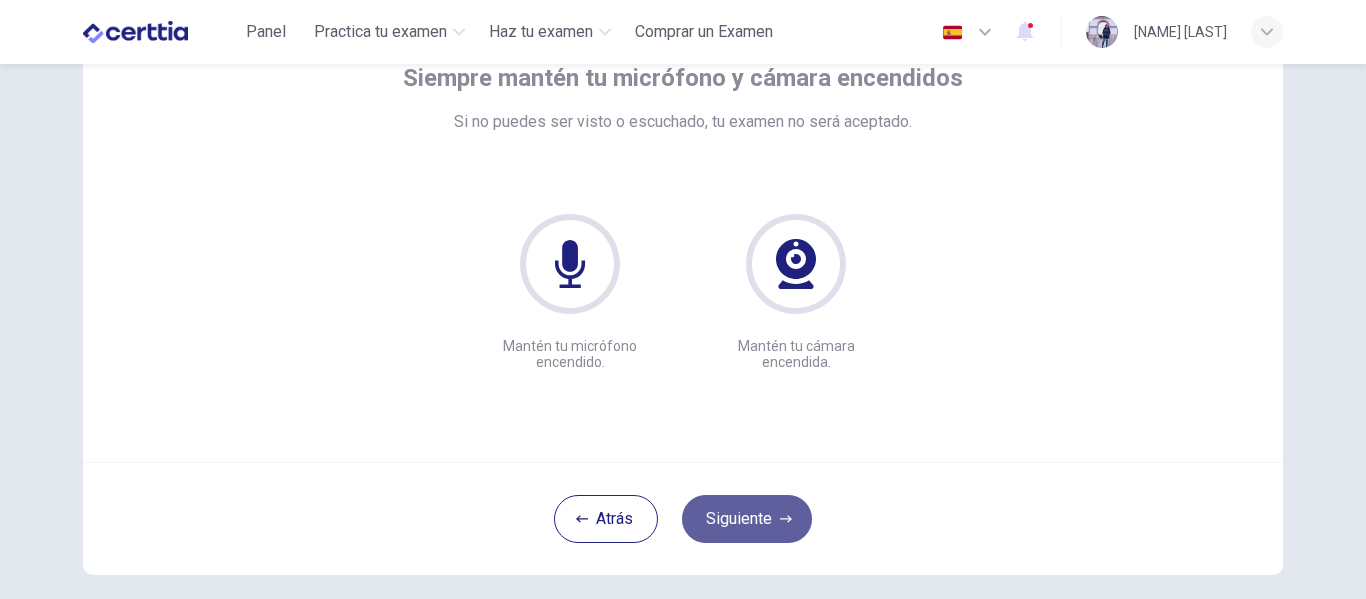 click on "Siguiente" at bounding box center (747, 519) 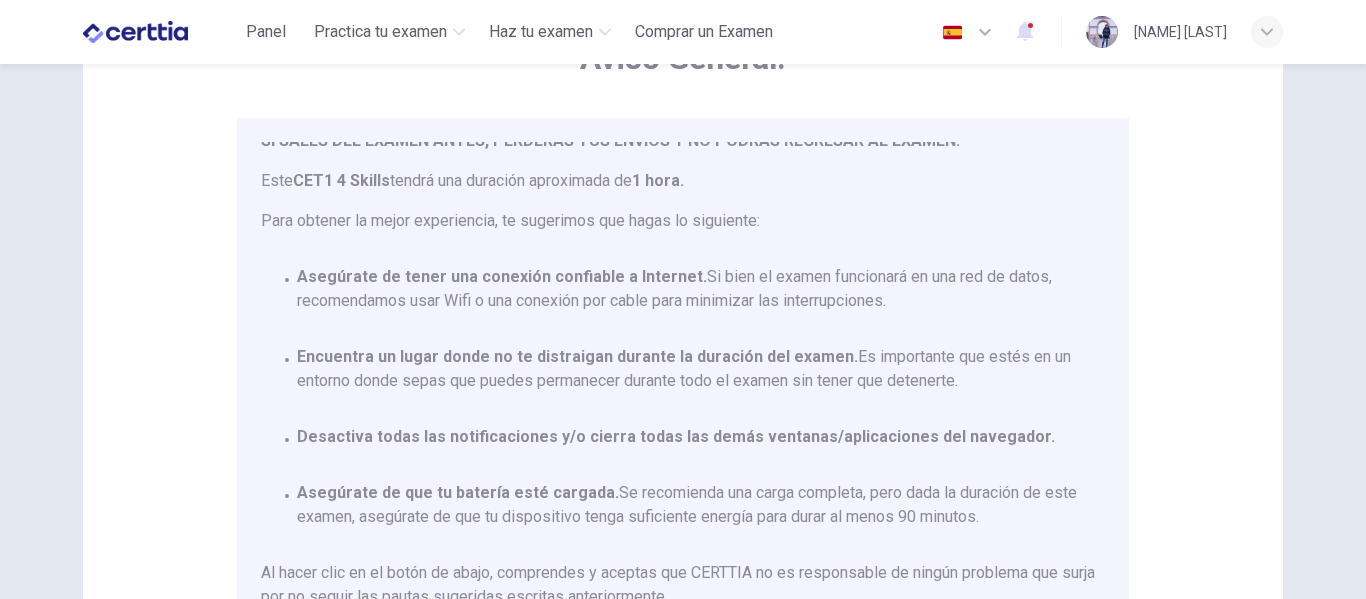 scroll, scrollTop: 0, scrollLeft: 0, axis: both 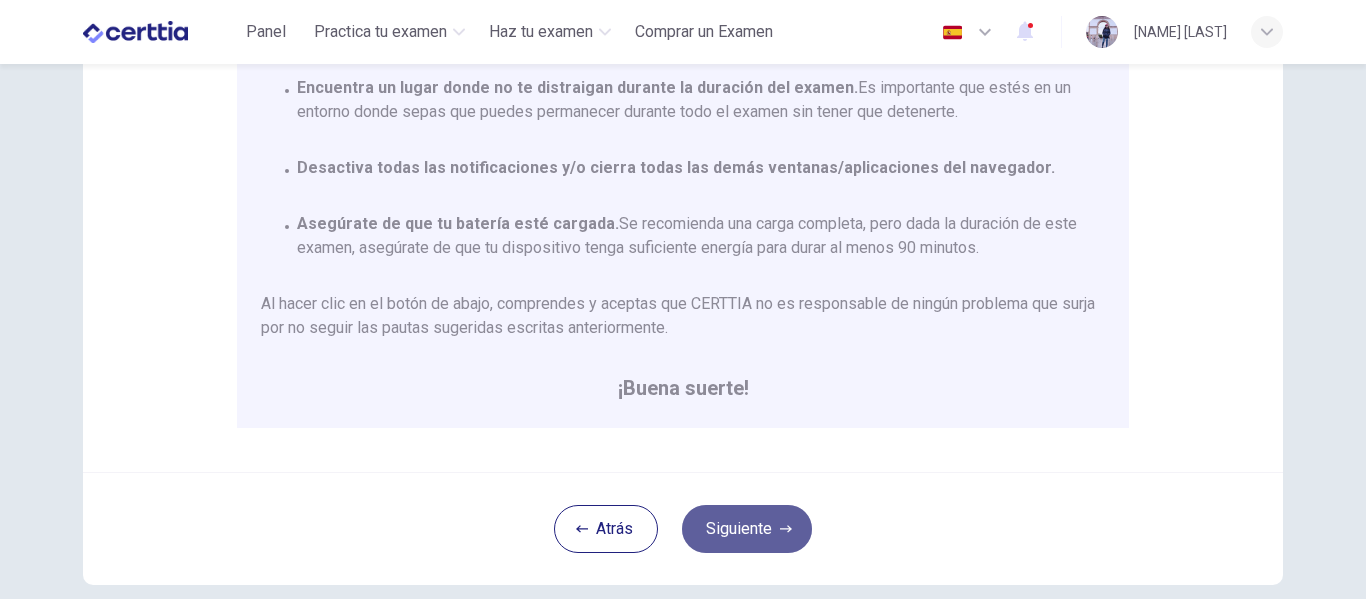 click on "Siguiente" at bounding box center (747, 529) 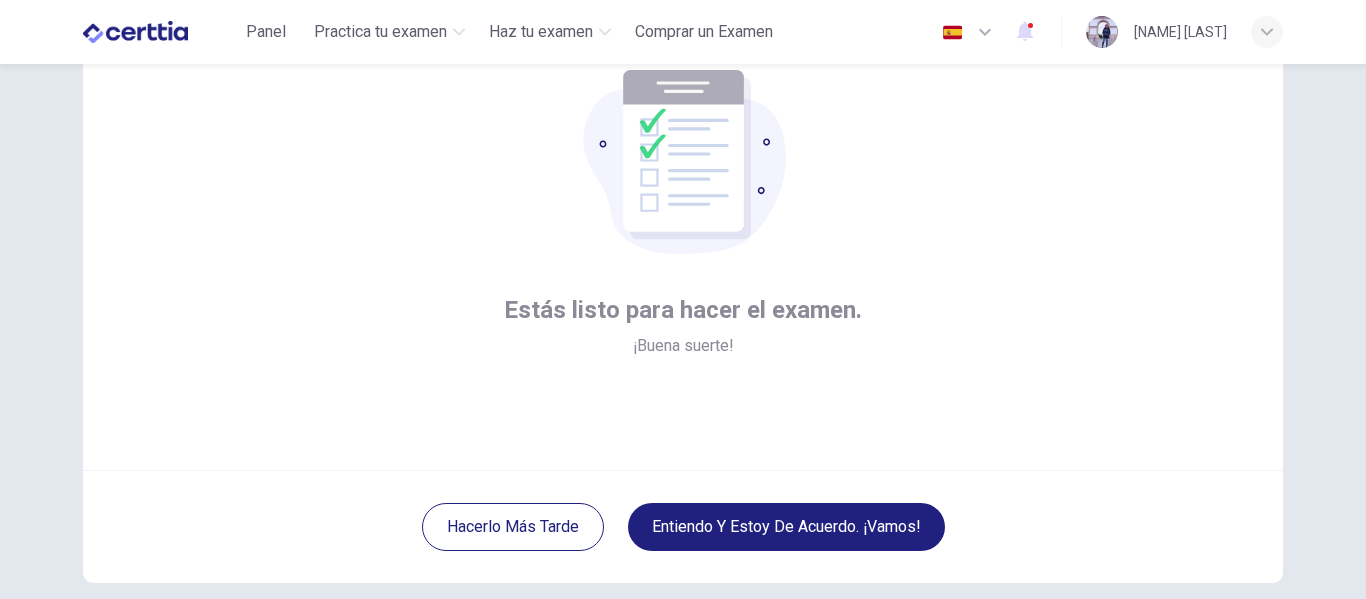 scroll, scrollTop: 133, scrollLeft: 0, axis: vertical 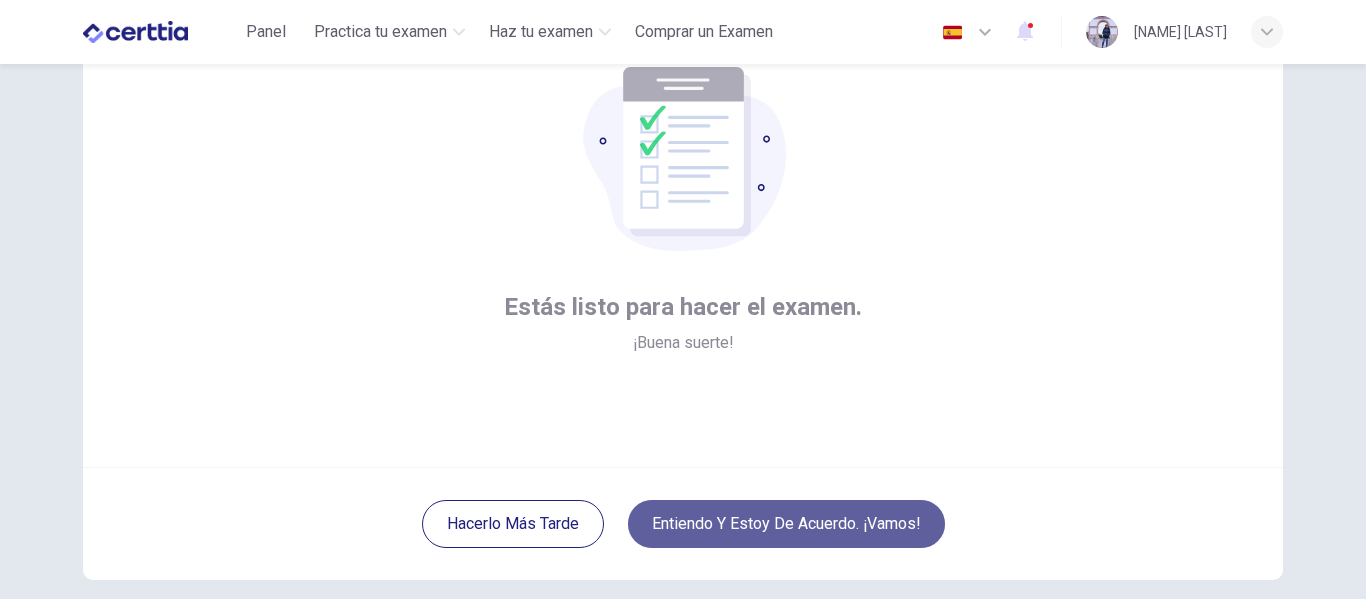 click on "Entiendo y estoy de acuerdo. ¡Vamos!" at bounding box center [786, 524] 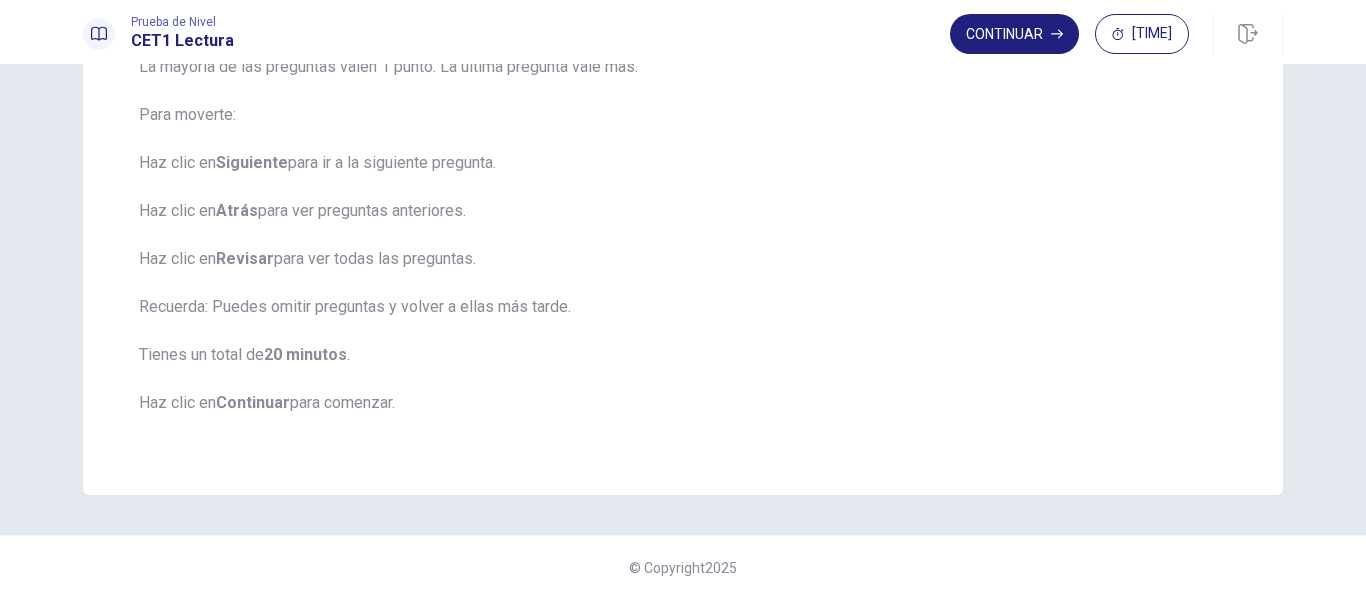 scroll, scrollTop: 0, scrollLeft: 0, axis: both 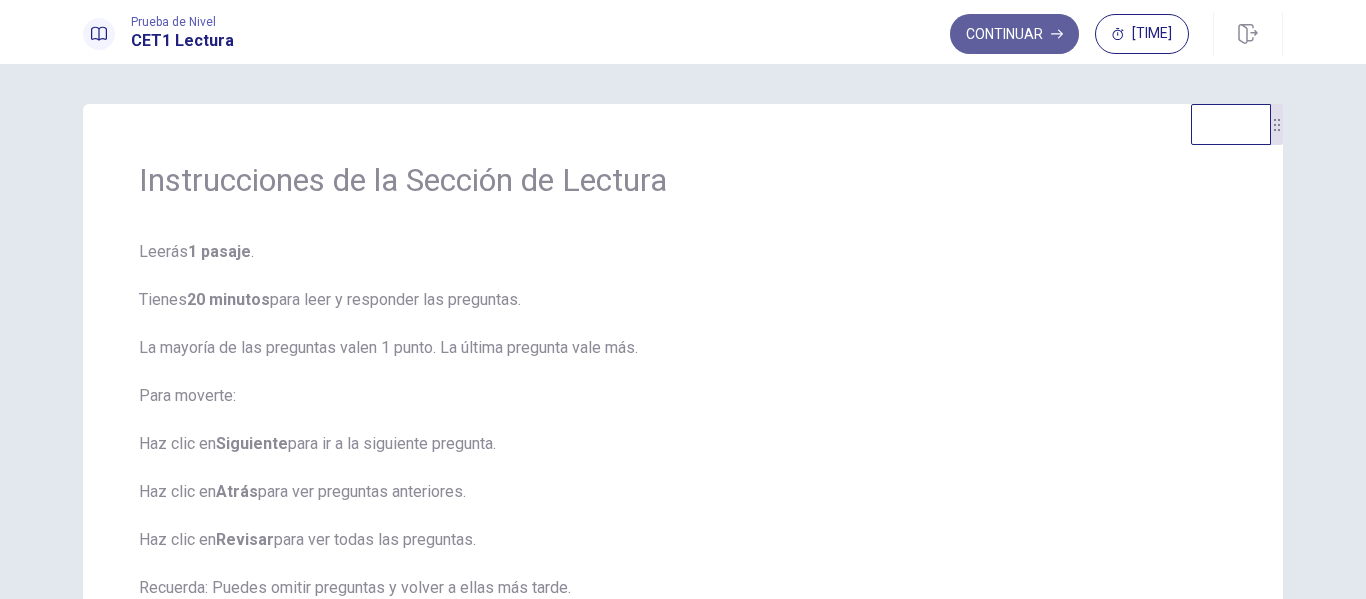 click on "Continuar" at bounding box center [1014, 34] 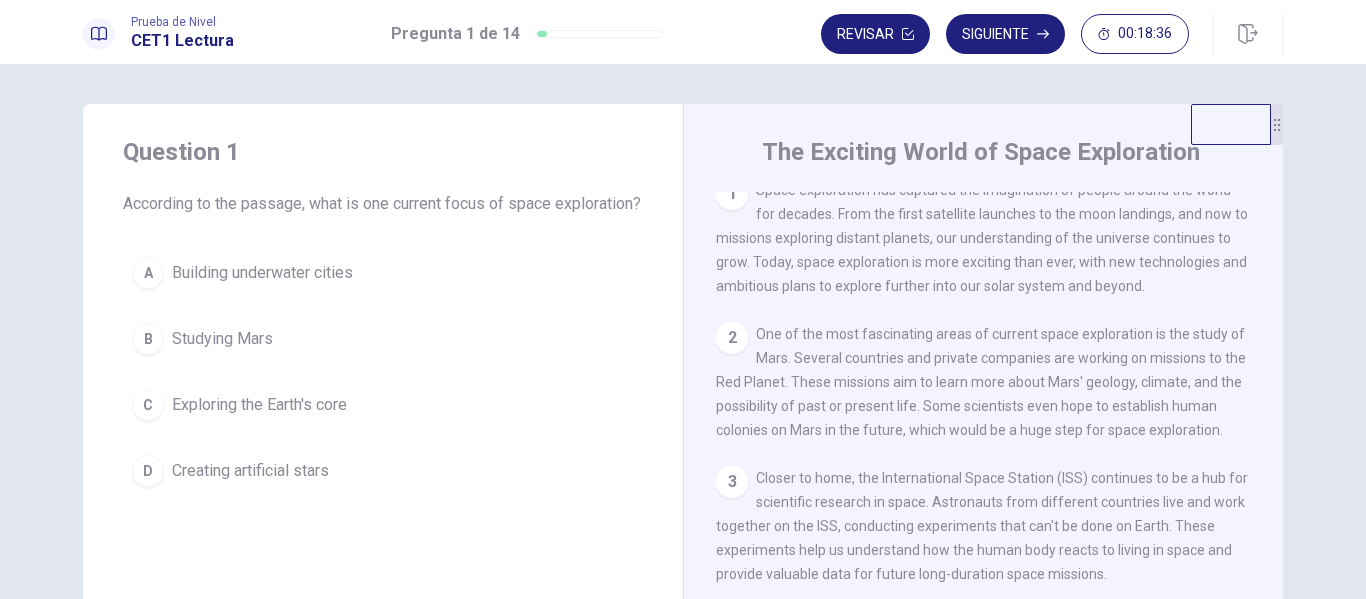 scroll, scrollTop: 0, scrollLeft: 0, axis: both 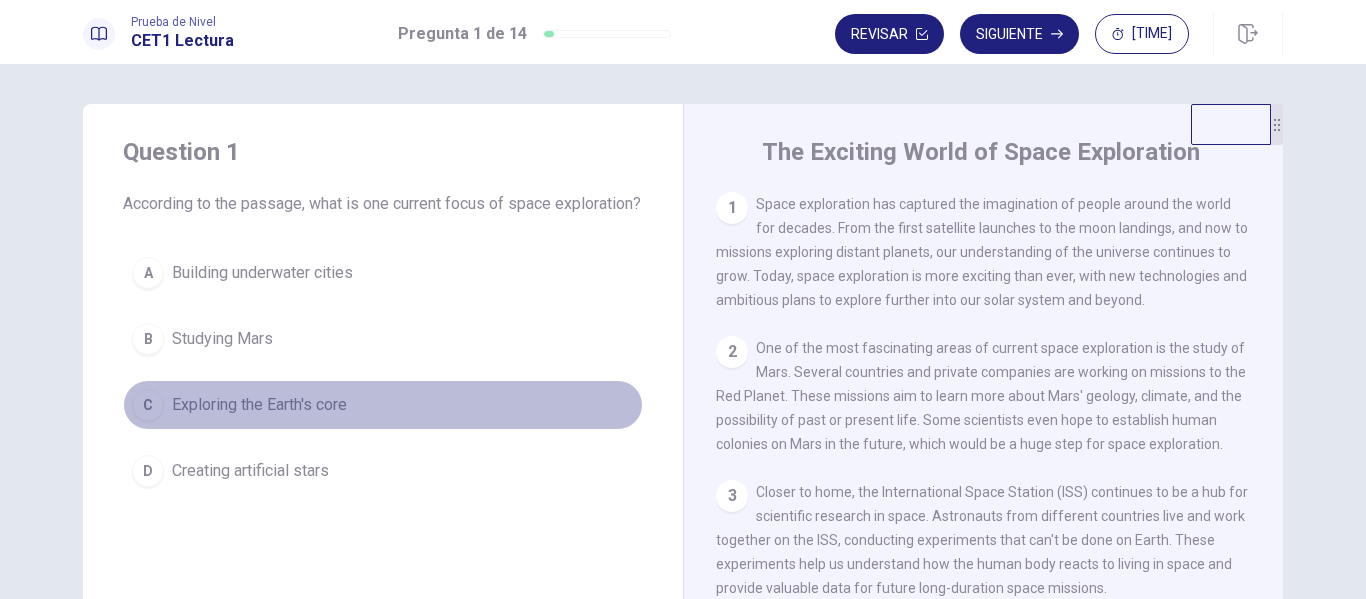 click on "Exploring the Earth's core" at bounding box center (259, 405) 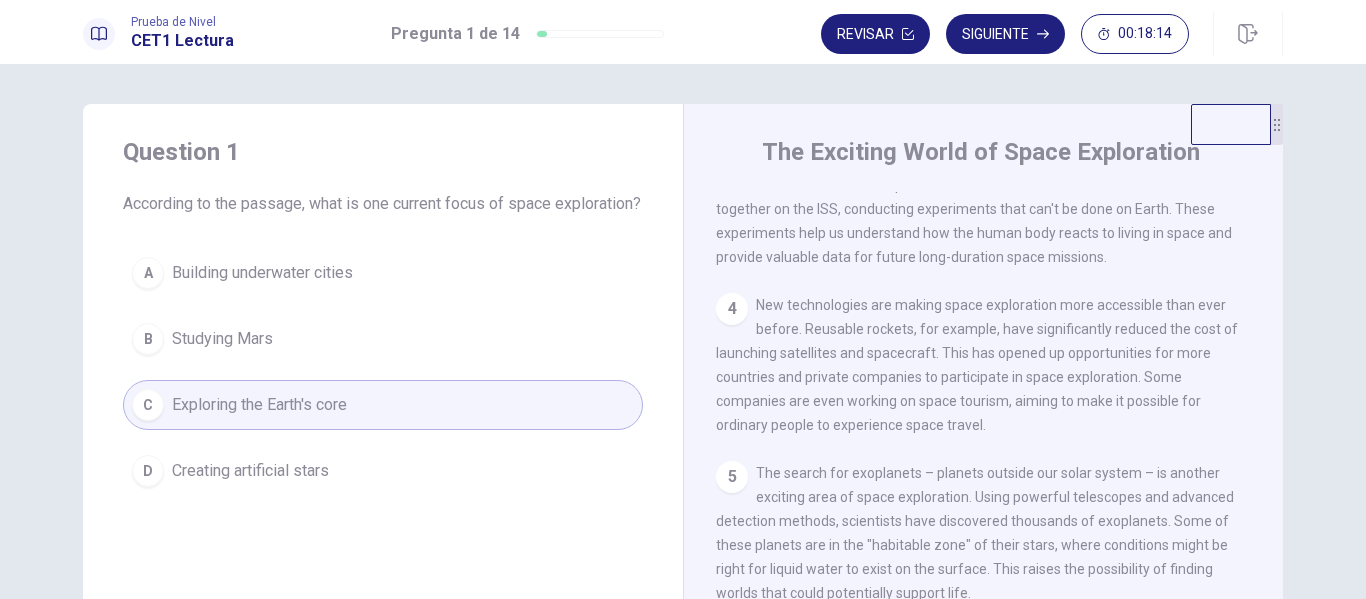 scroll, scrollTop: 332, scrollLeft: 0, axis: vertical 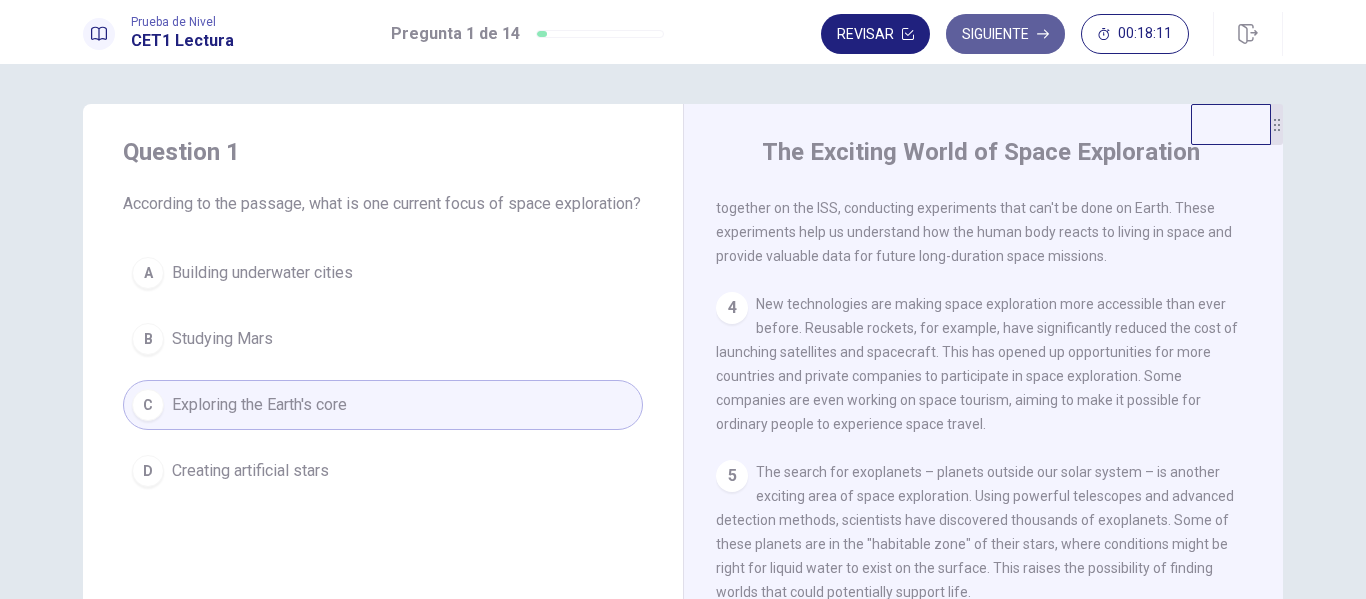 click on "Siguiente" at bounding box center (1005, 34) 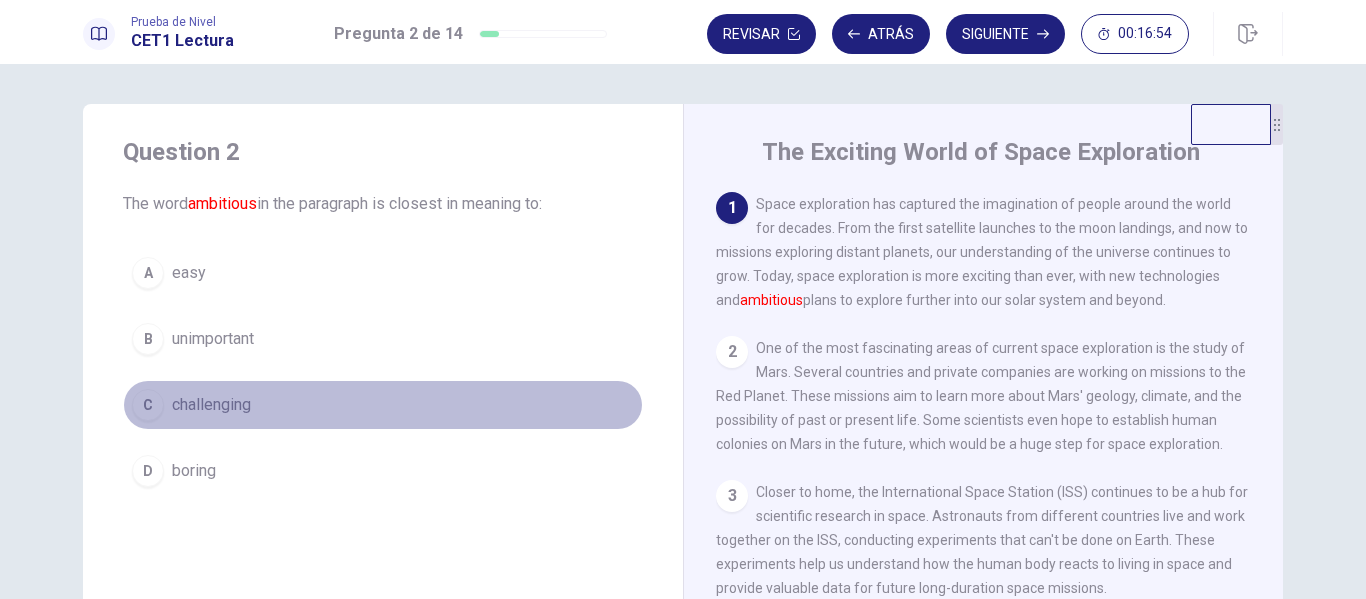 click on "challenging" at bounding box center (211, 405) 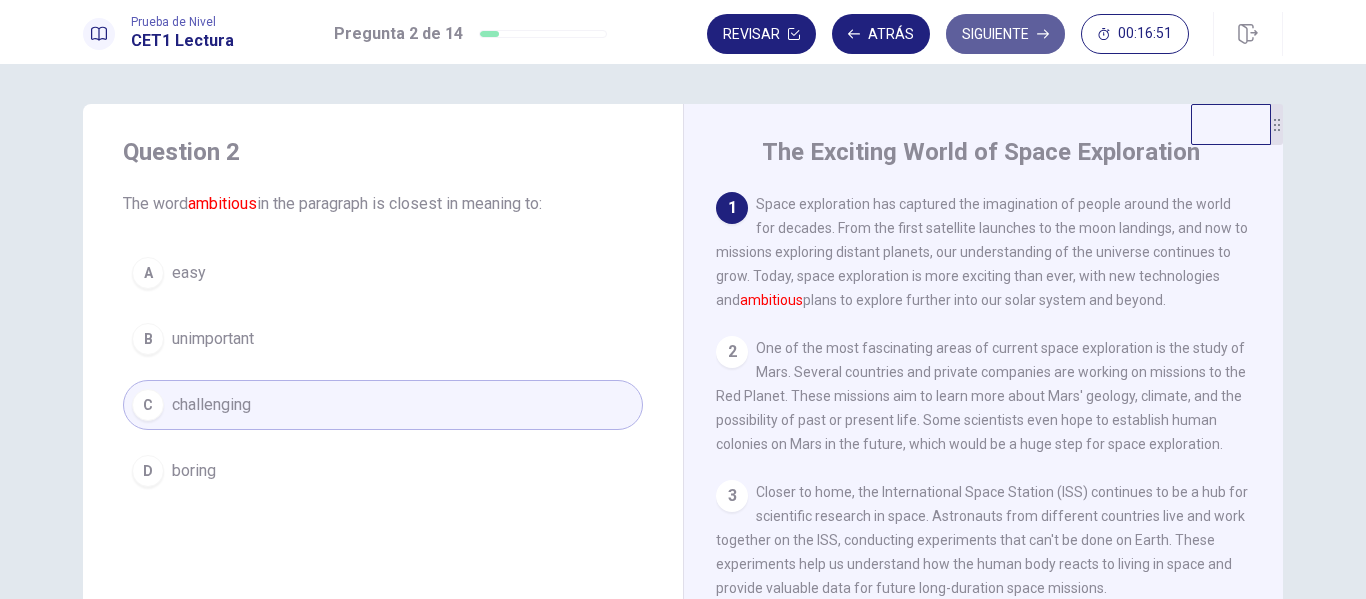 click on "Siguiente" at bounding box center [1005, 34] 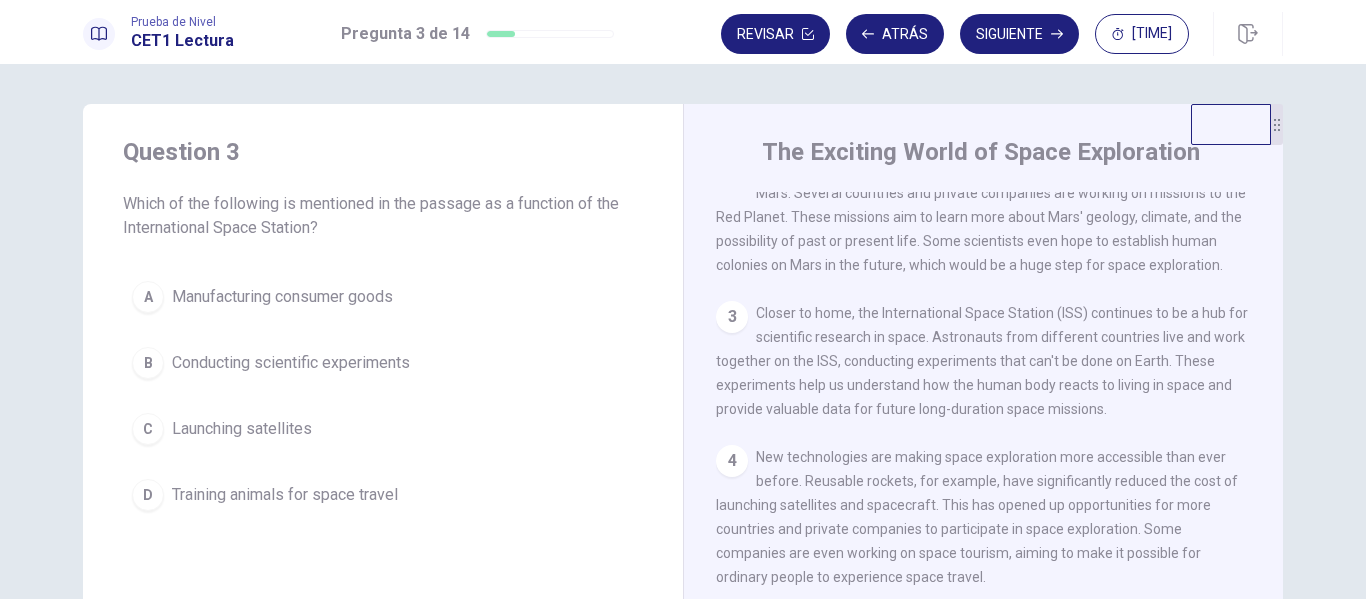 scroll, scrollTop: 180, scrollLeft: 0, axis: vertical 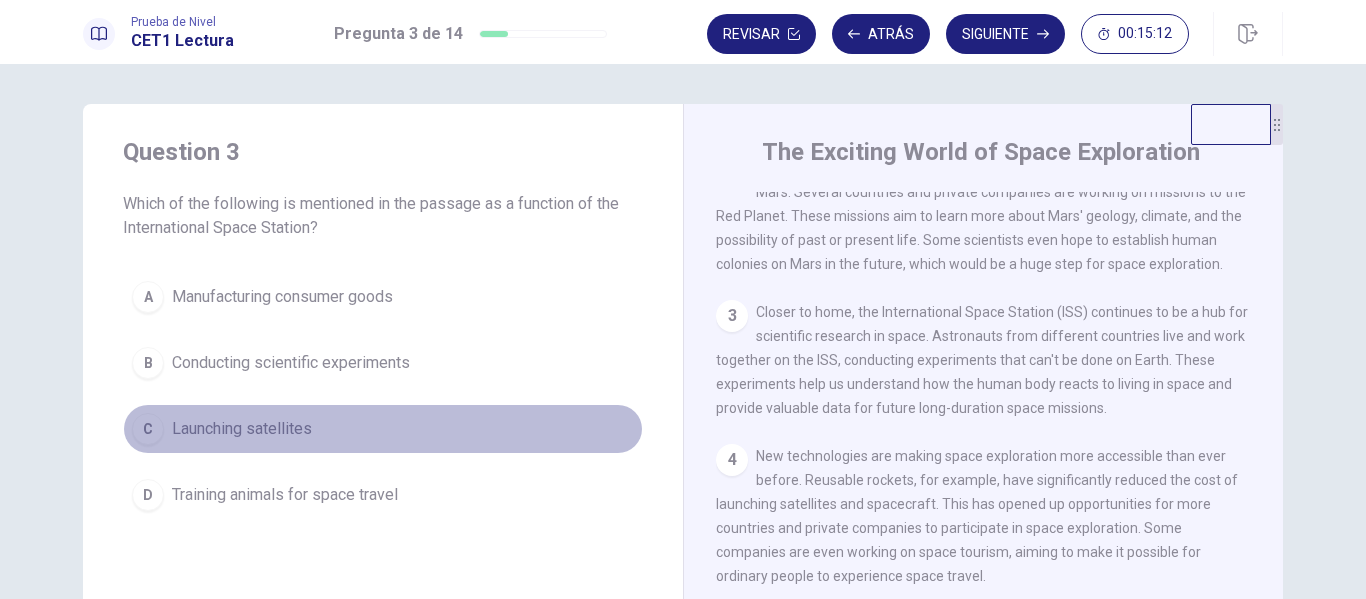click on "Launching satellites" at bounding box center [242, 429] 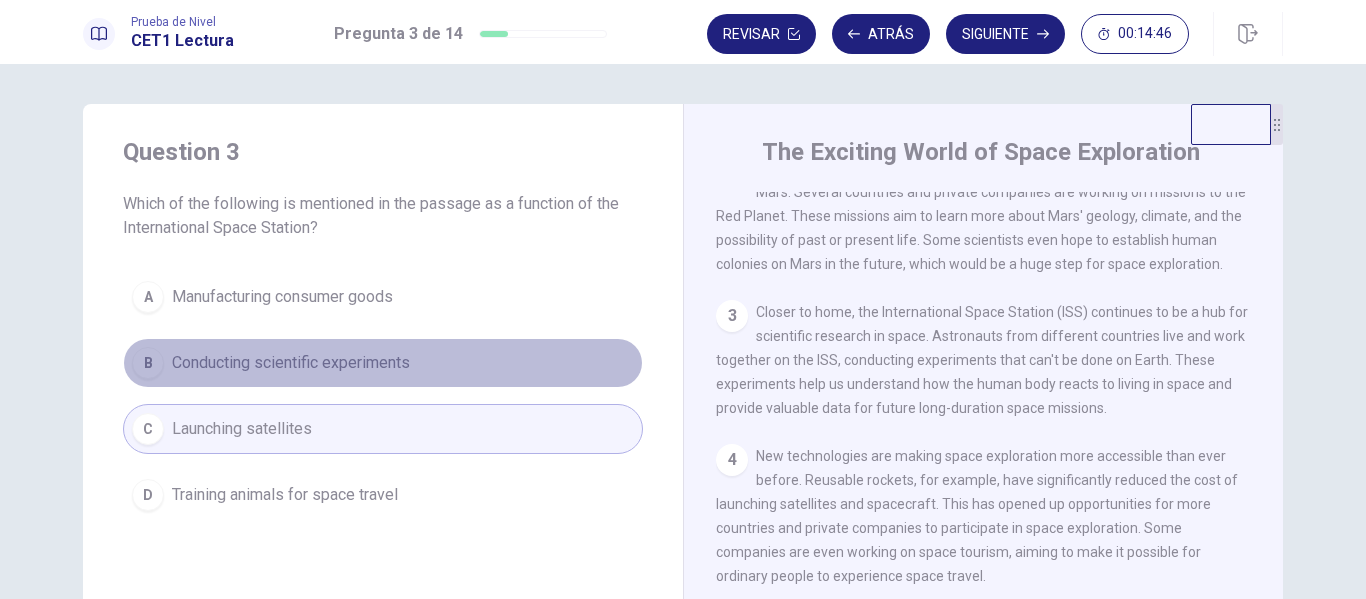 click on "Conducting scientific experiments" at bounding box center (291, 363) 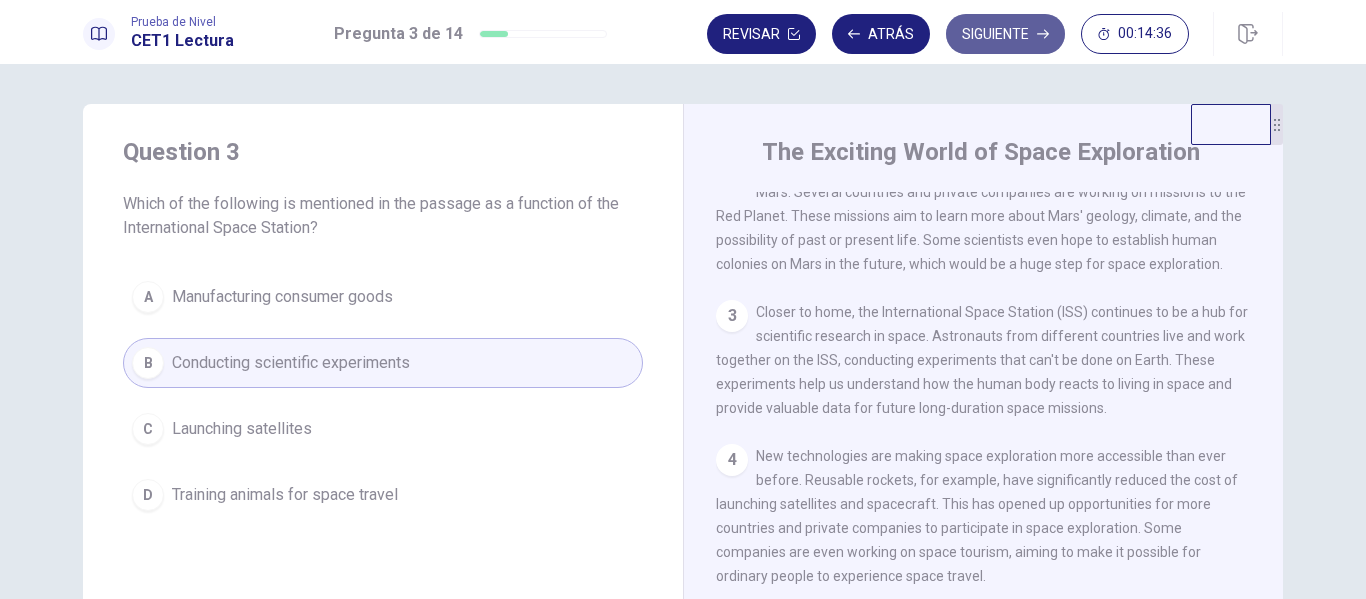 click on "Siguiente" at bounding box center [1005, 34] 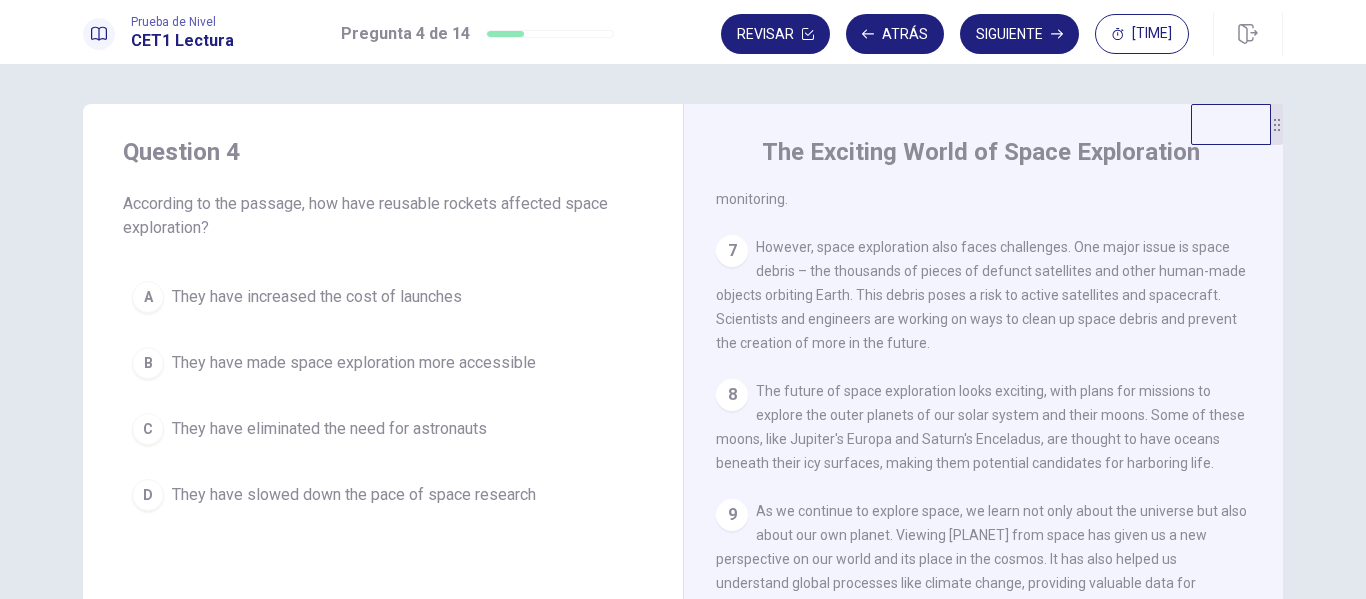 scroll, scrollTop: 937, scrollLeft: 0, axis: vertical 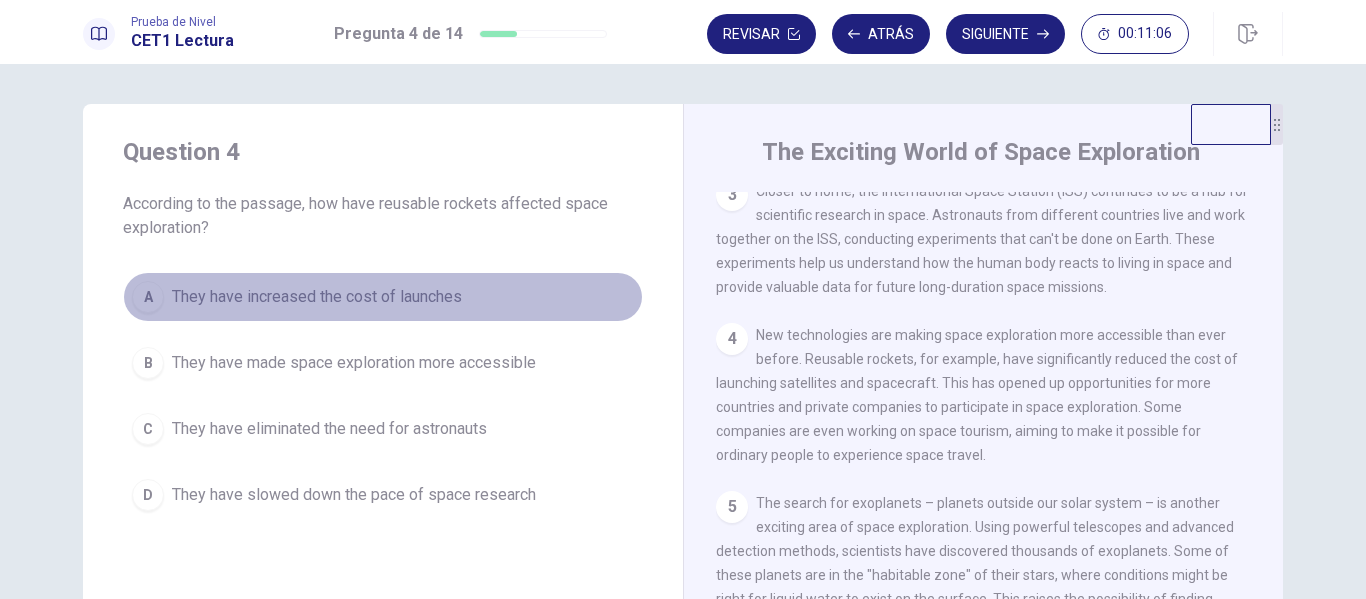 click on "They have increased the cost of launches" at bounding box center [317, 297] 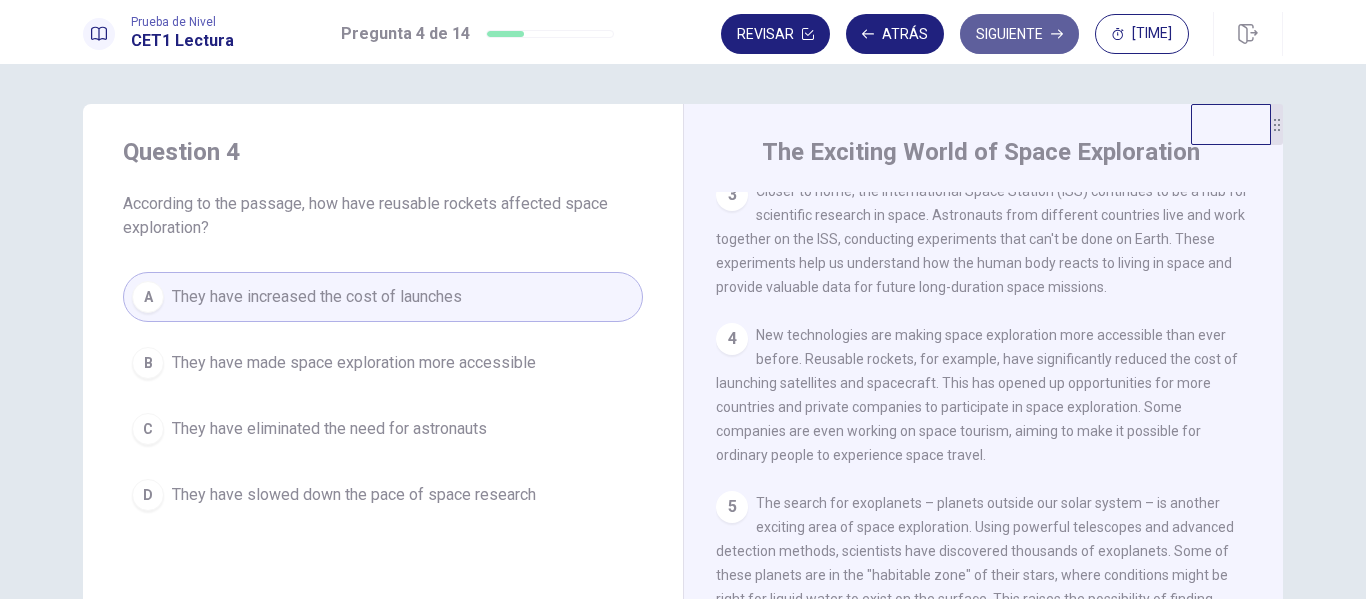 click on "Siguiente" at bounding box center (1019, 34) 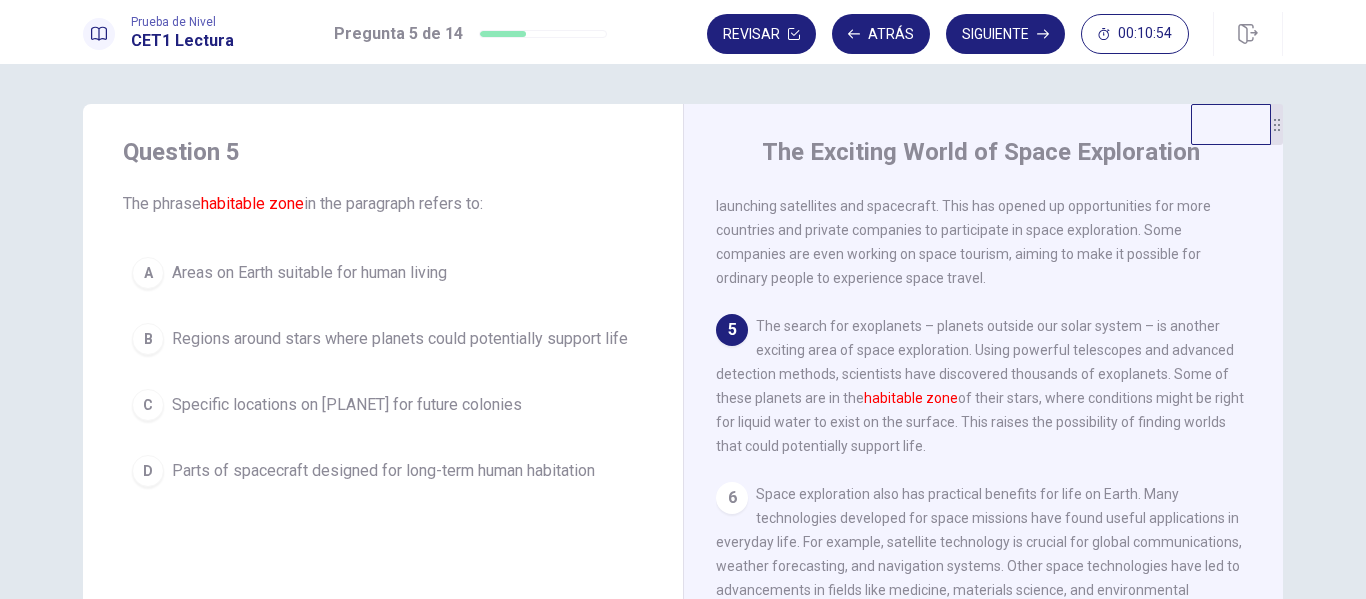scroll, scrollTop: 479, scrollLeft: 0, axis: vertical 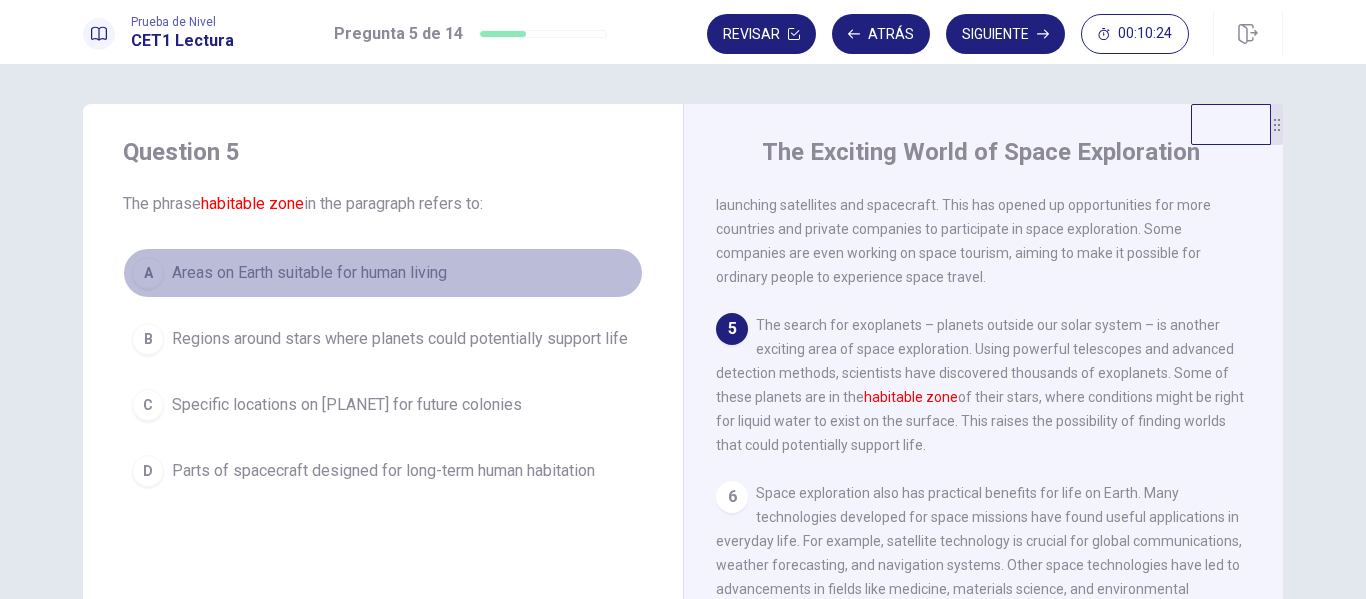 click on "A Areas on Earth suitable for human living" at bounding box center [383, 273] 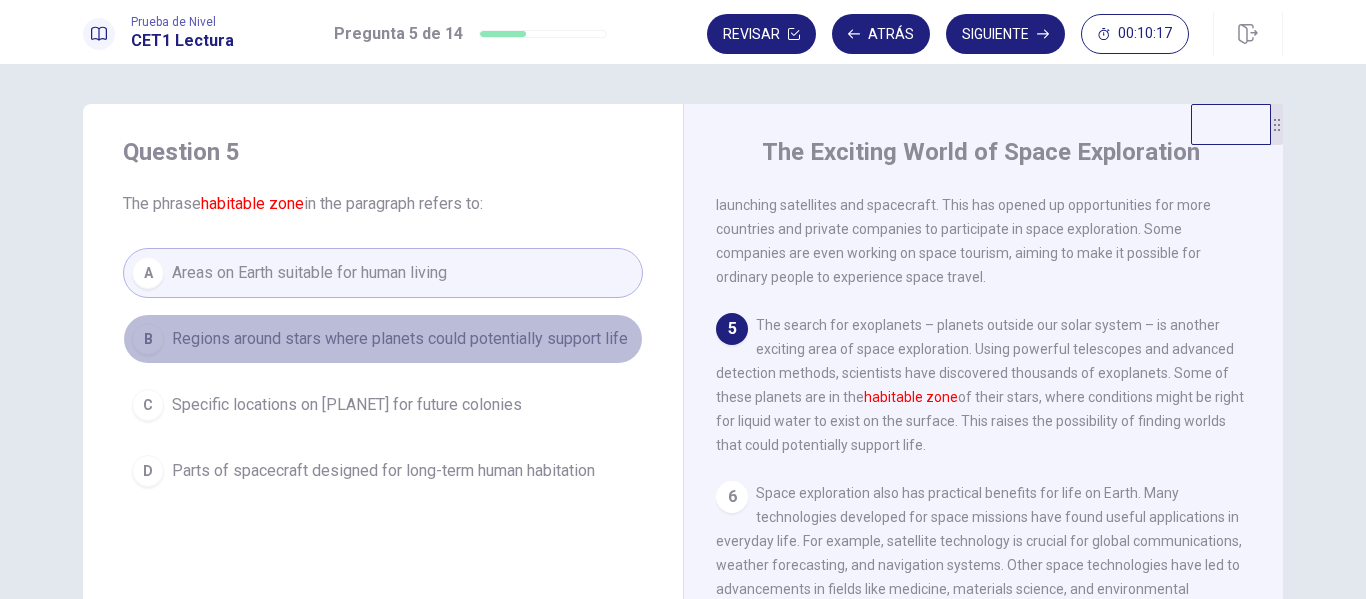 click on "Regions around stars where planets could potentially support life" at bounding box center [400, 339] 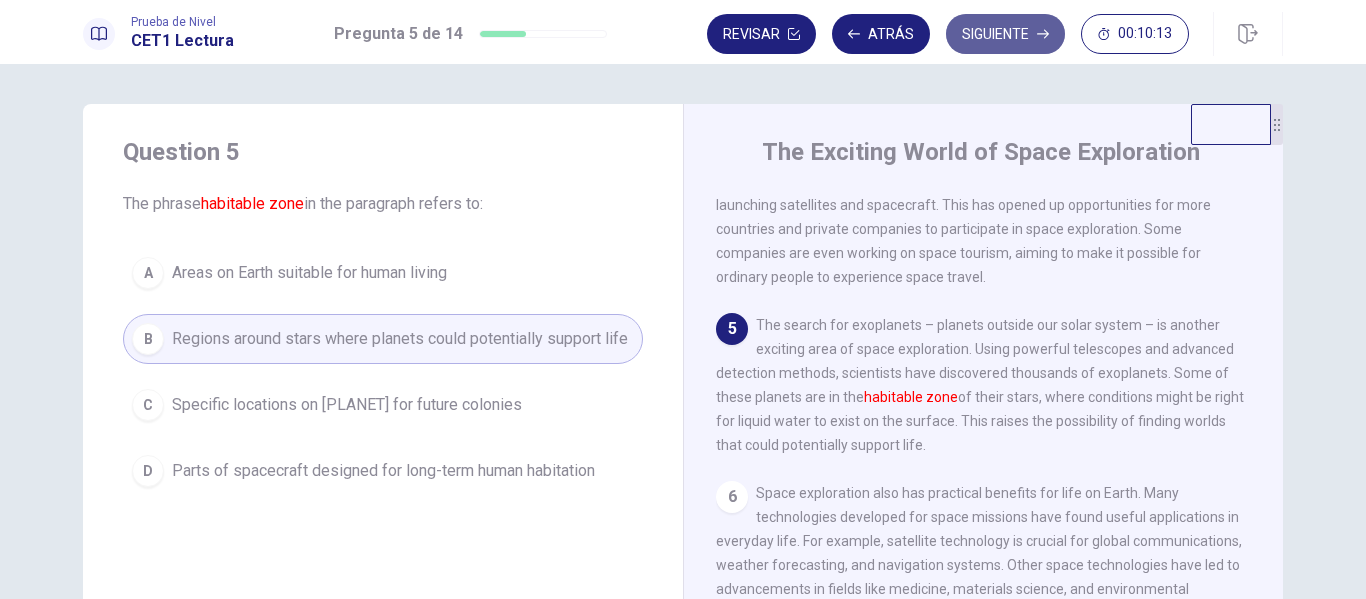 click on "Siguiente" at bounding box center [1005, 34] 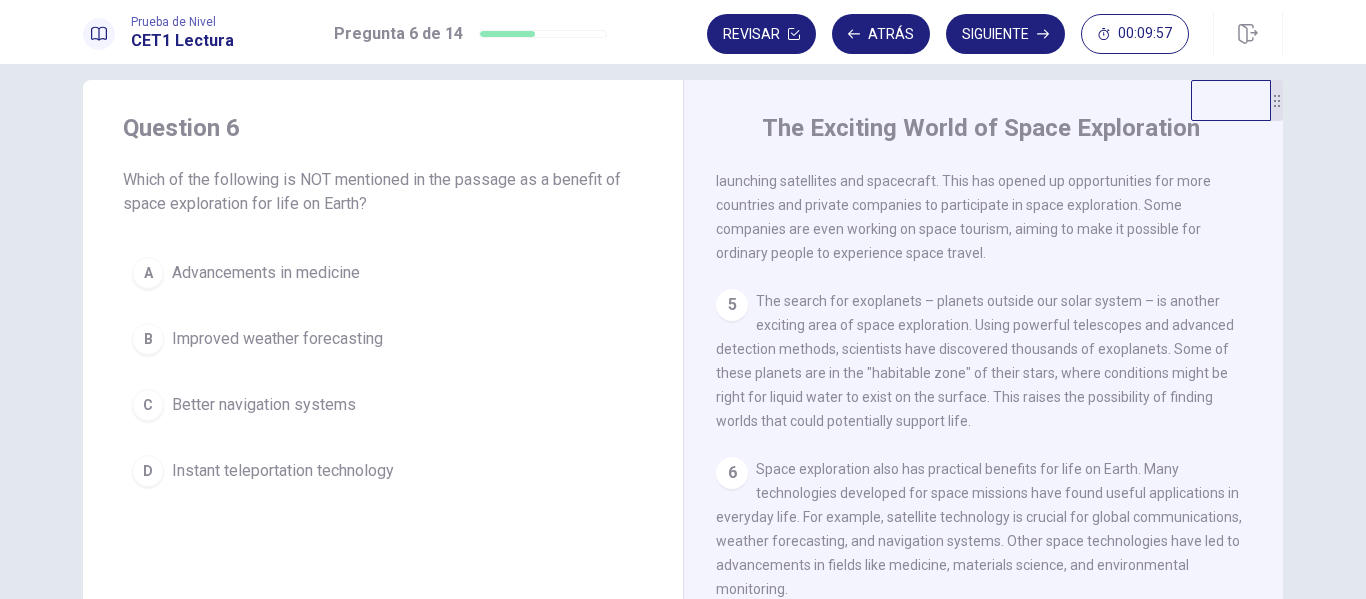 scroll, scrollTop: 35, scrollLeft: 0, axis: vertical 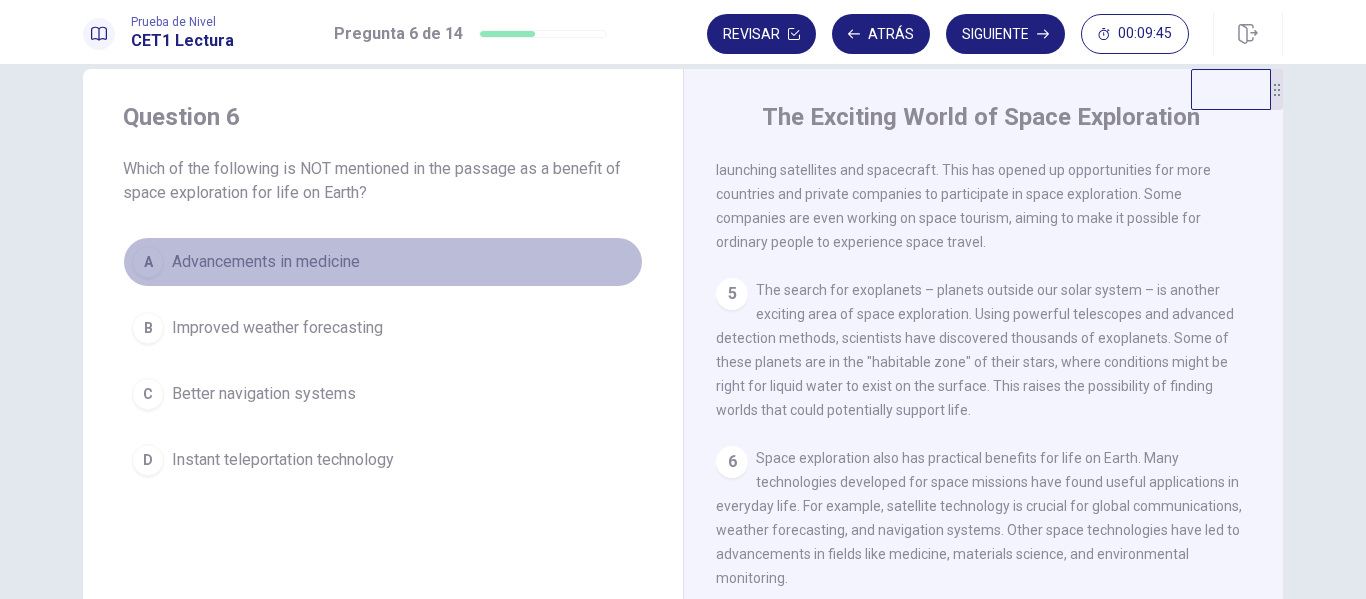 click on "Advancements in medicine" at bounding box center (266, 262) 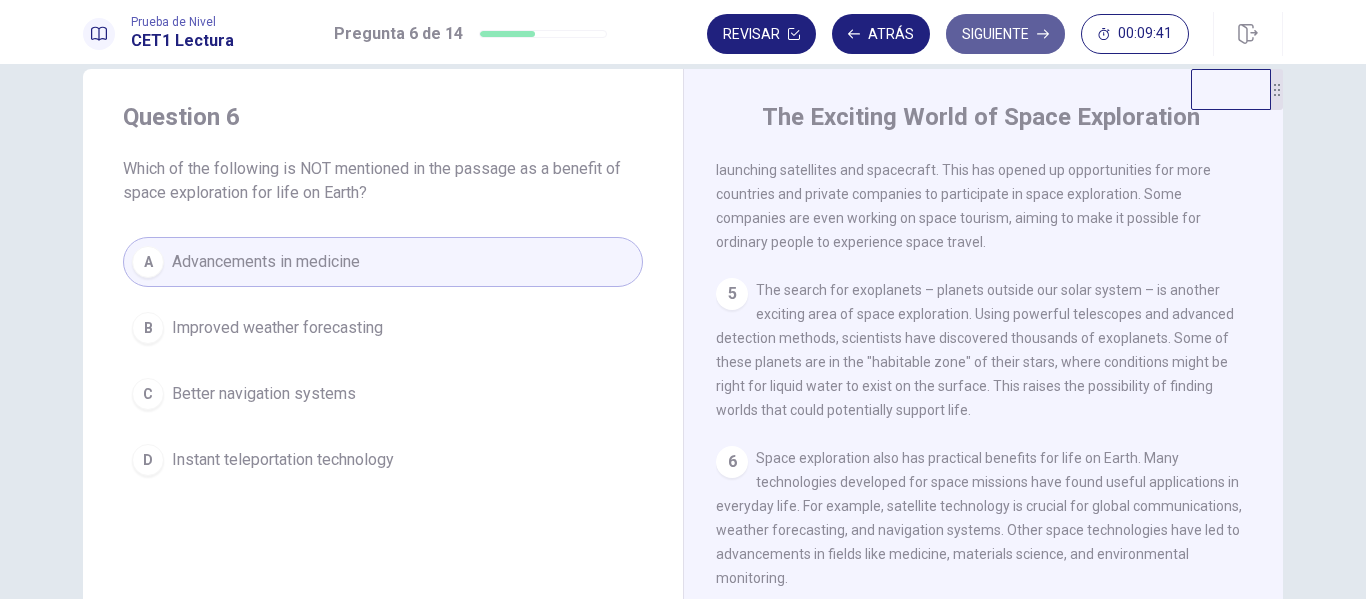 click on "Siguiente" at bounding box center (1005, 34) 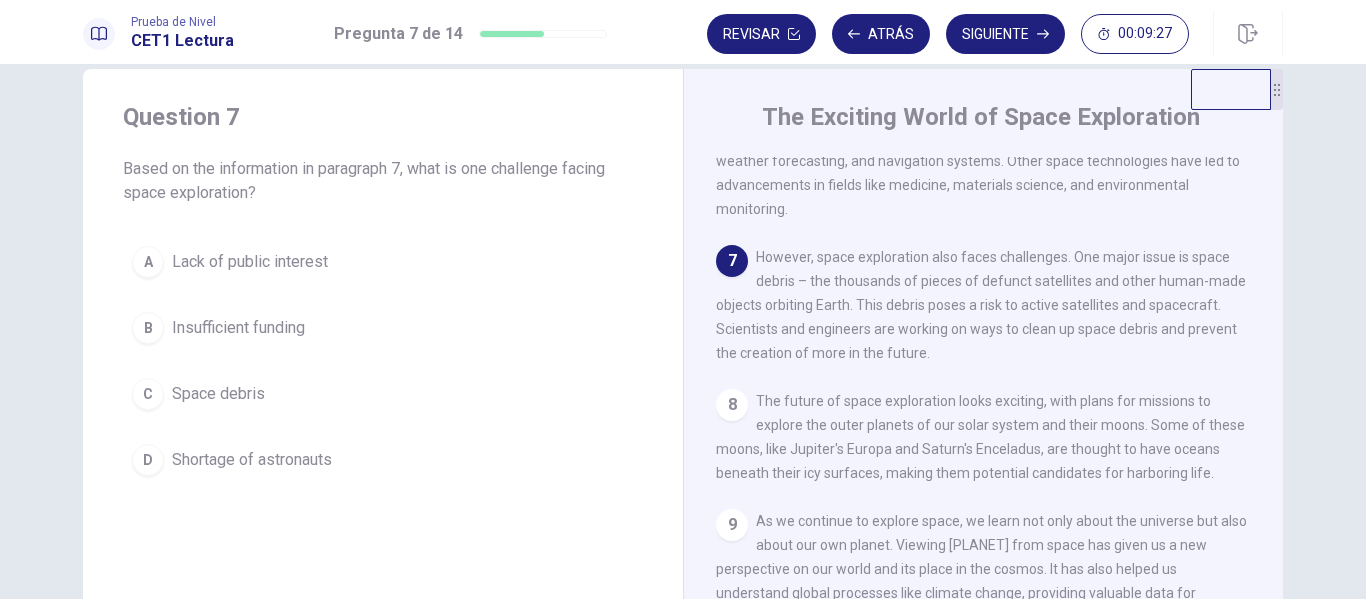 scroll, scrollTop: 855, scrollLeft: 0, axis: vertical 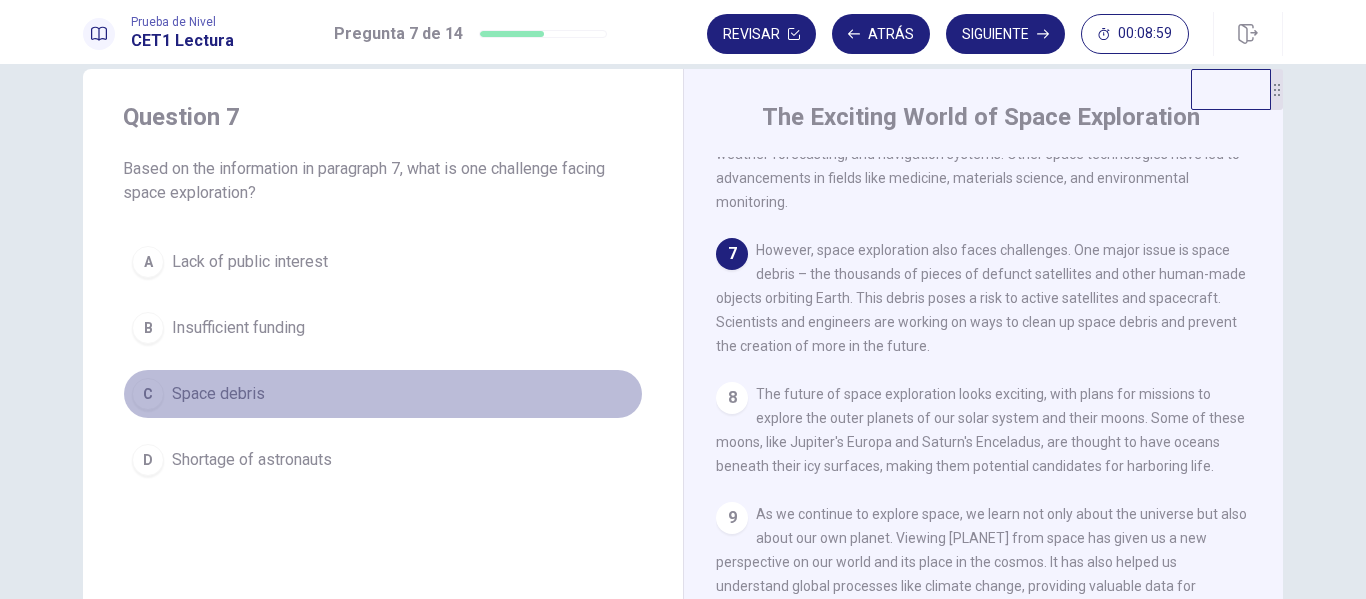 click on "Space debris" at bounding box center [218, 394] 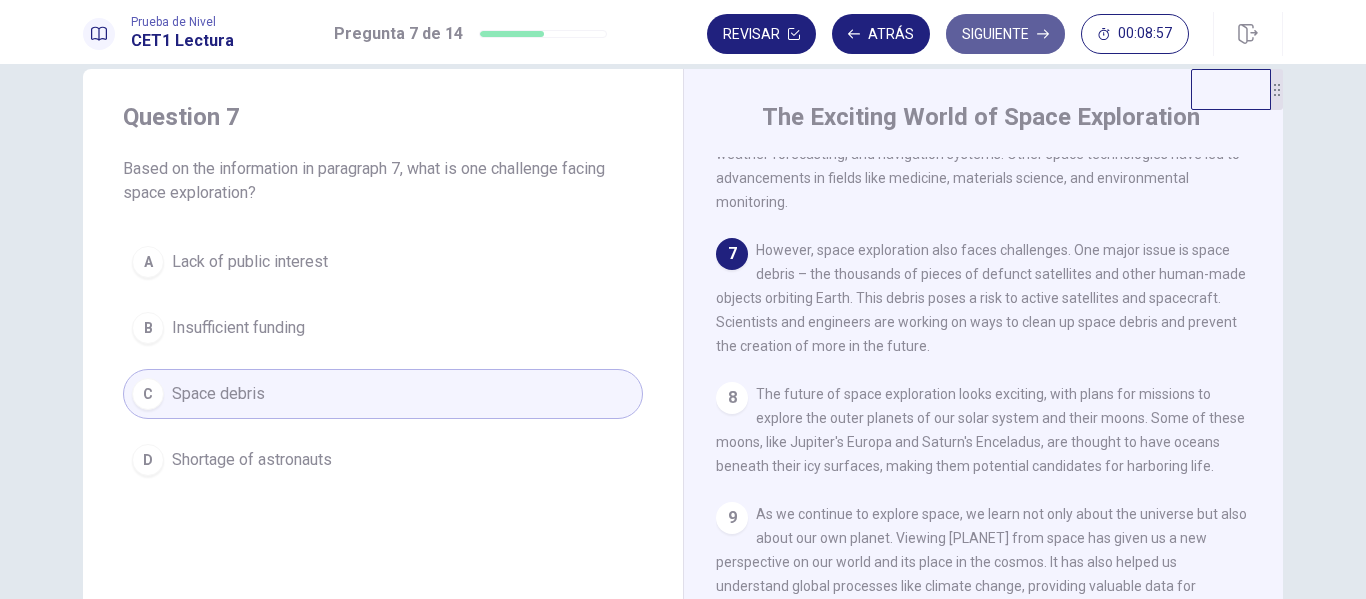 click on "Siguiente" at bounding box center [1005, 34] 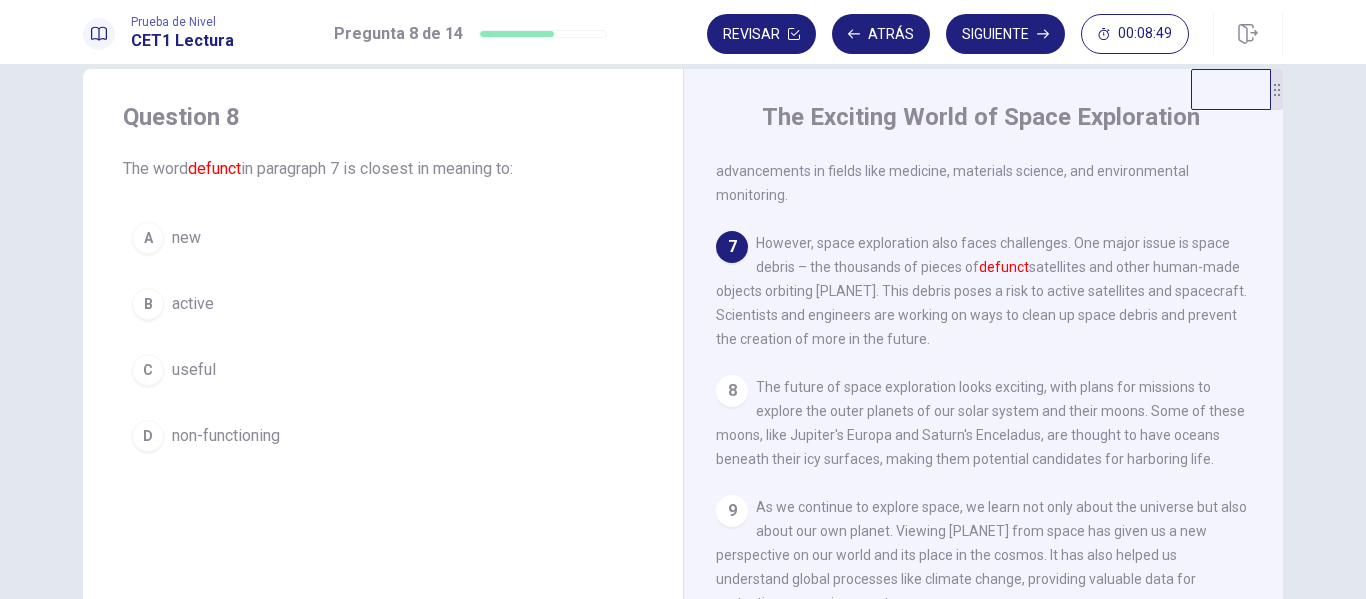 scroll, scrollTop: 861, scrollLeft: 0, axis: vertical 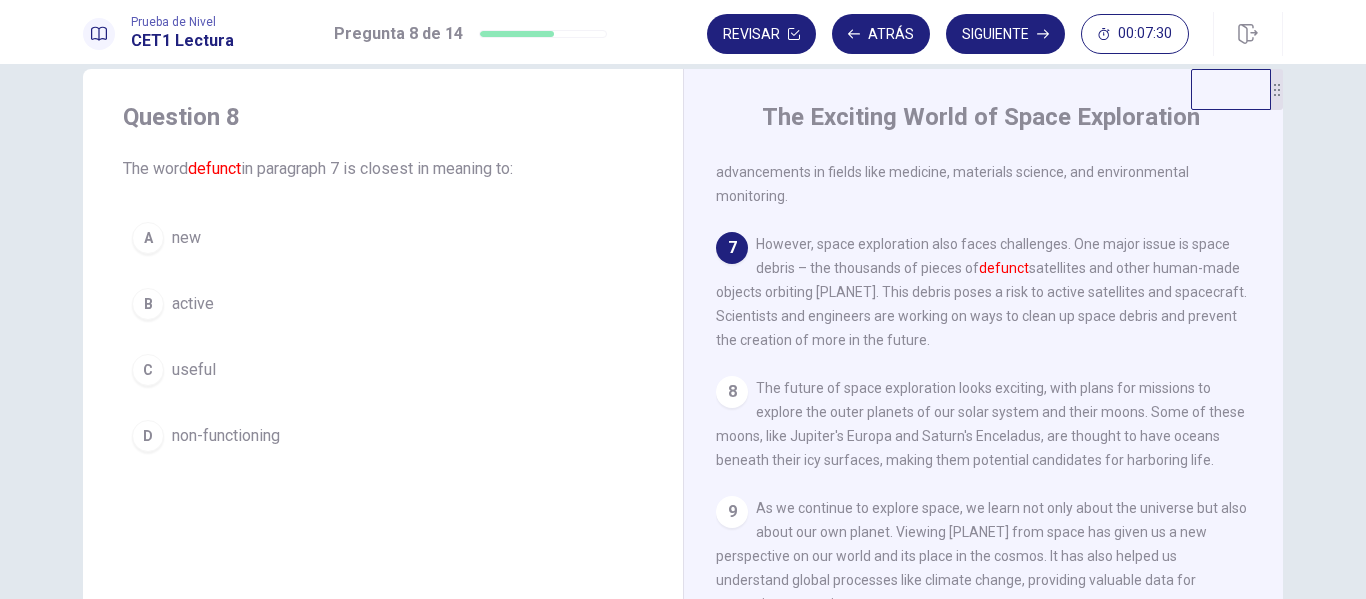 click on "non-functioning" at bounding box center (226, 436) 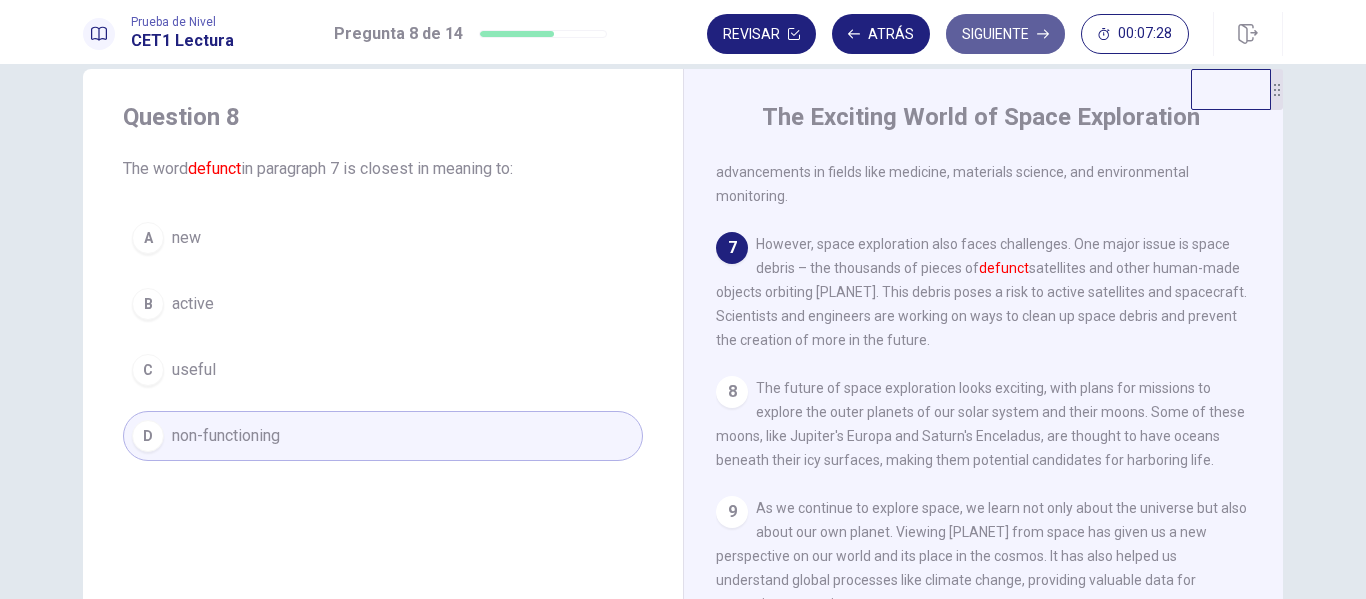 click on "Siguiente" at bounding box center [1005, 34] 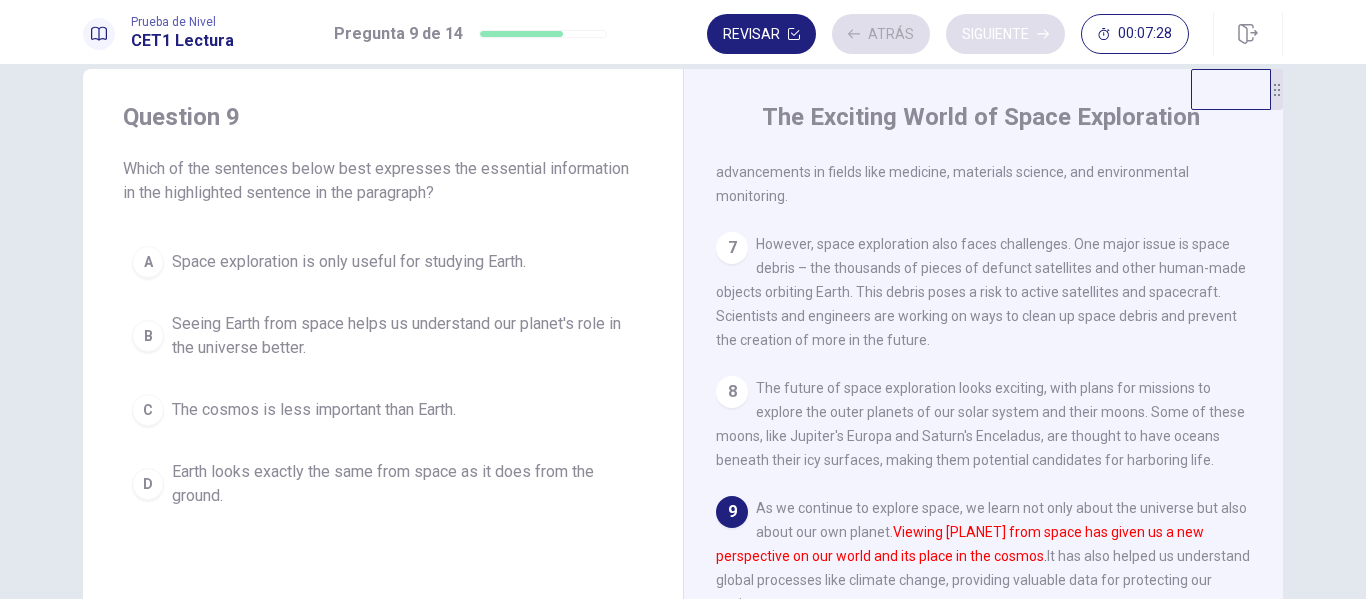 scroll, scrollTop: 937, scrollLeft: 0, axis: vertical 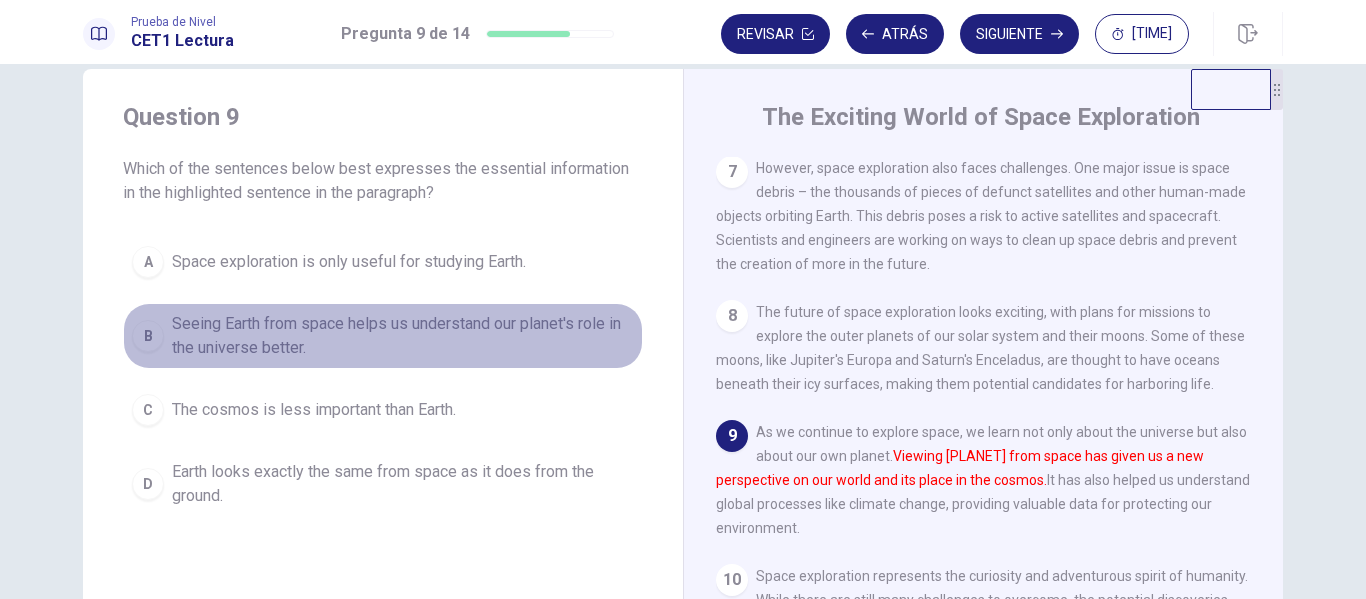 click on "Seeing Earth from space helps us understand our planet's role in the universe better." at bounding box center (403, 336) 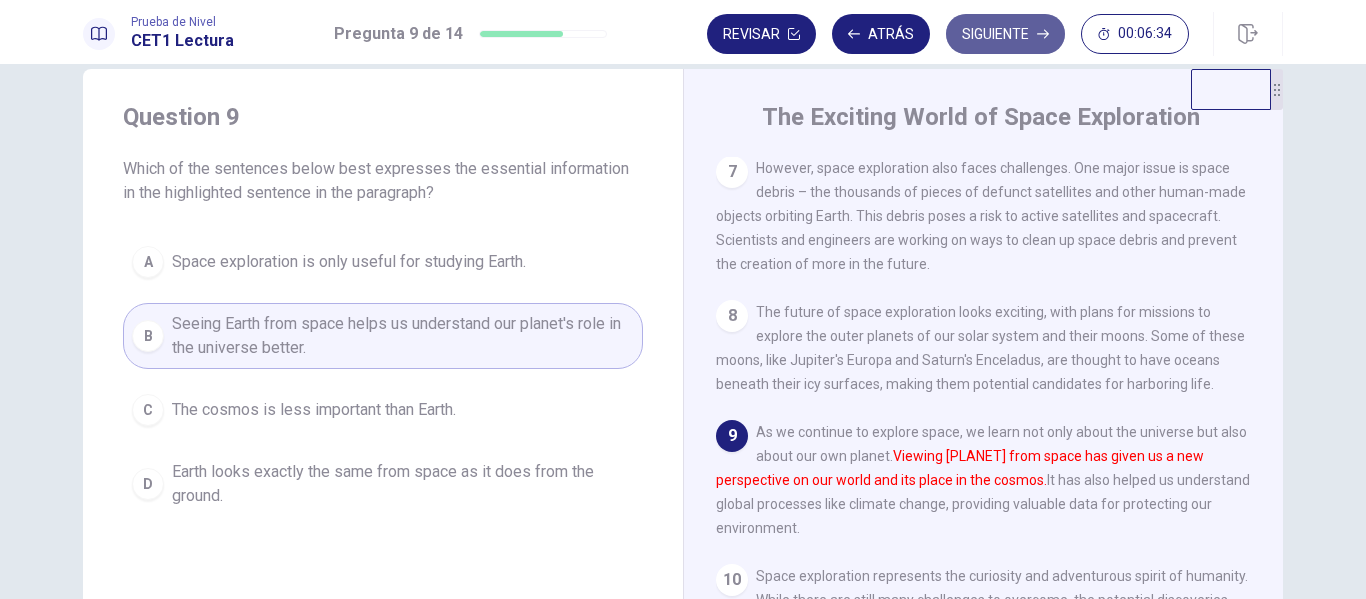 click on "Siguiente" at bounding box center [1005, 34] 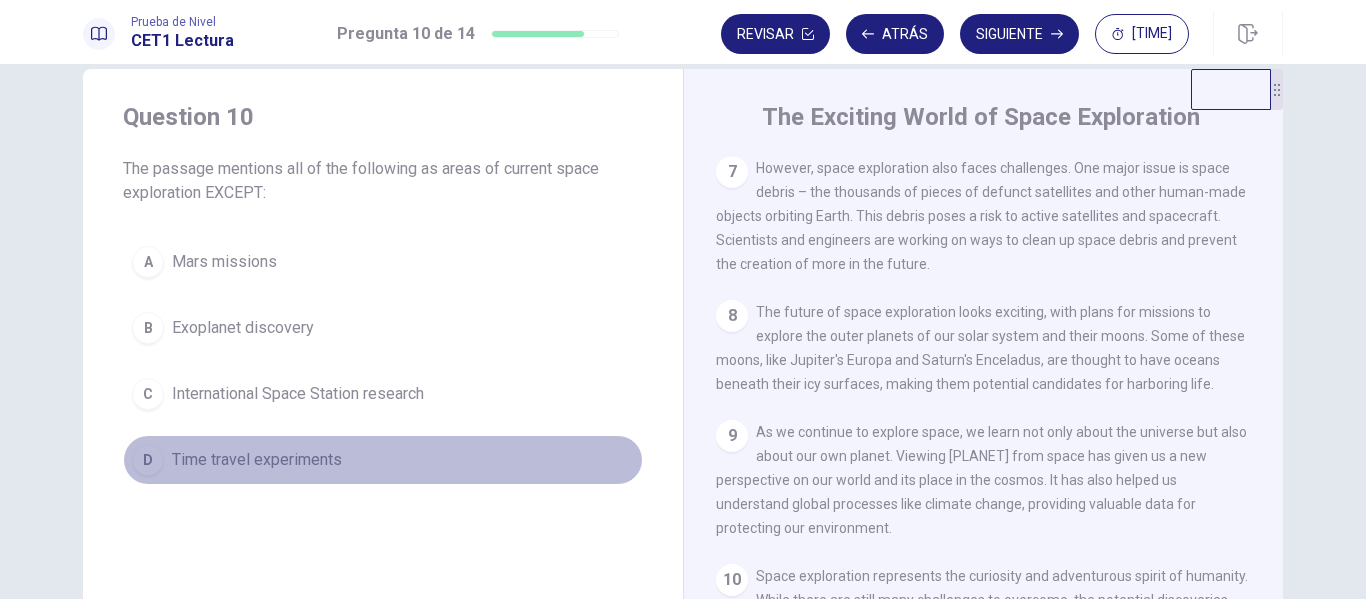 click on "Time travel experiments" at bounding box center [257, 460] 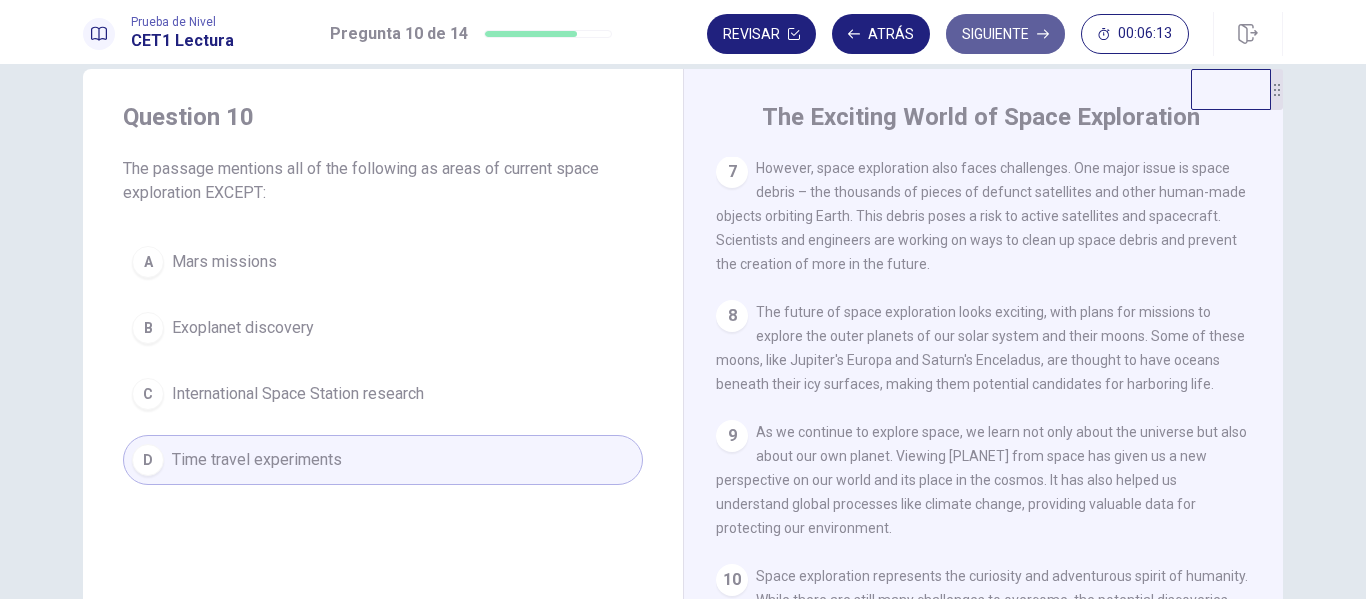 click on "Siguiente" at bounding box center (1005, 34) 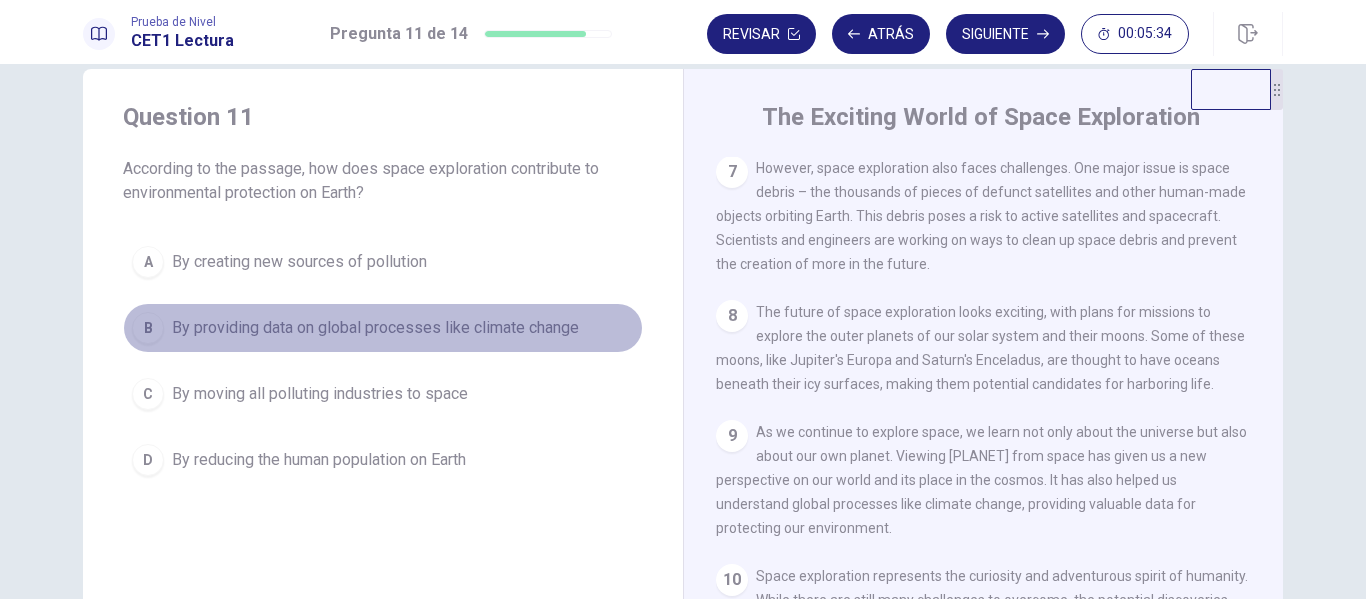 click on "B By providing data on global processes like climate change" at bounding box center [383, 328] 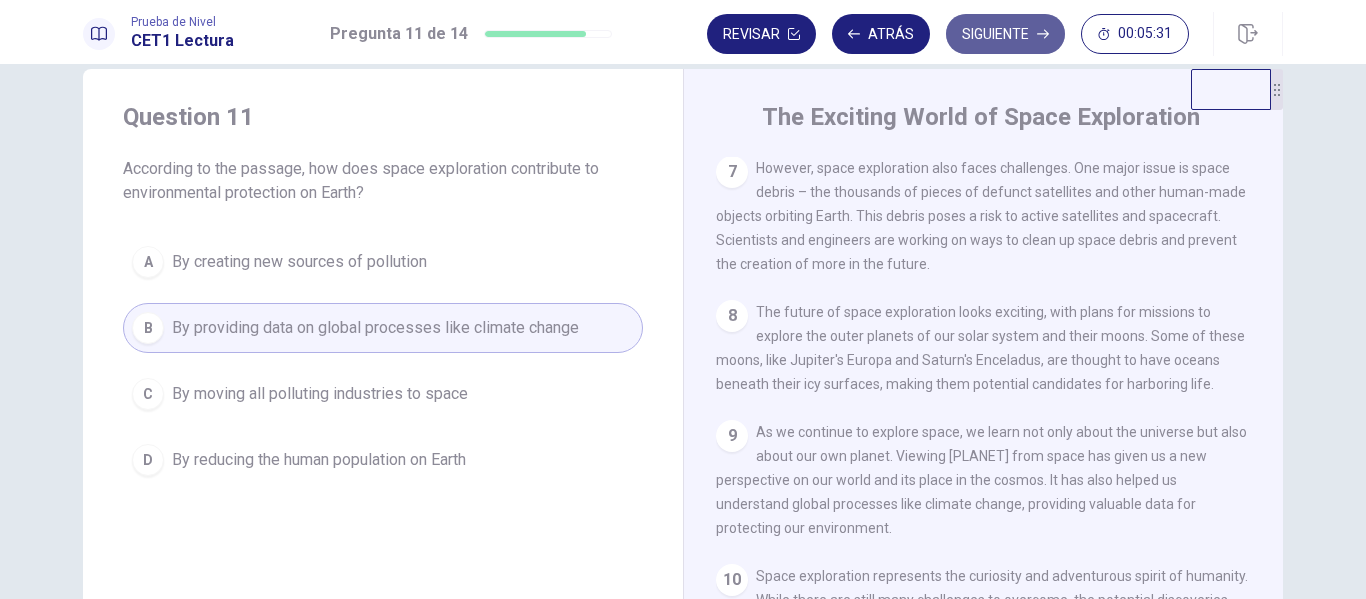 click on "Siguiente" at bounding box center [1005, 34] 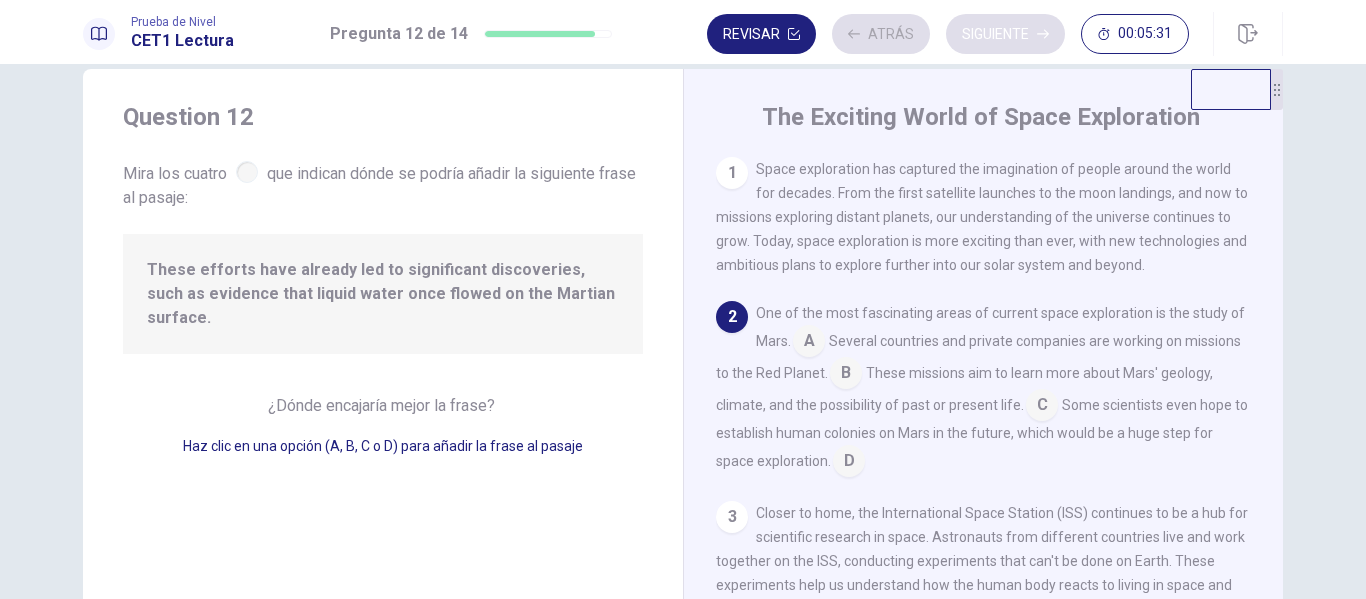 scroll, scrollTop: 144, scrollLeft: 0, axis: vertical 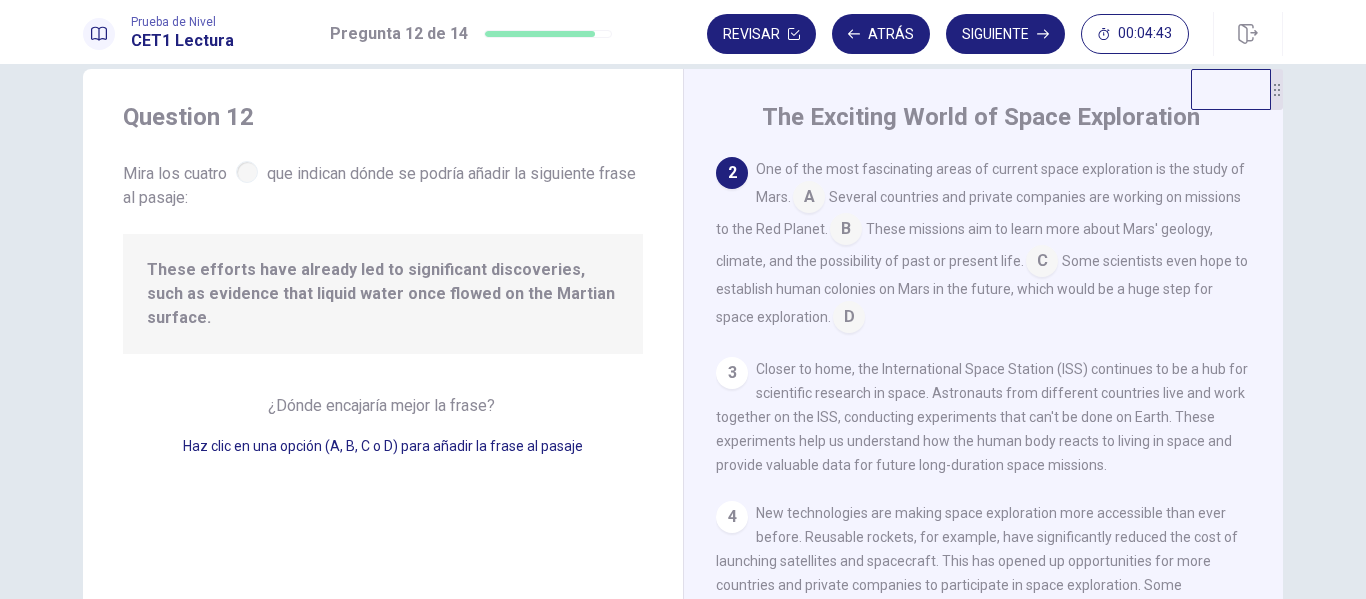 click at bounding box center (849, 319) 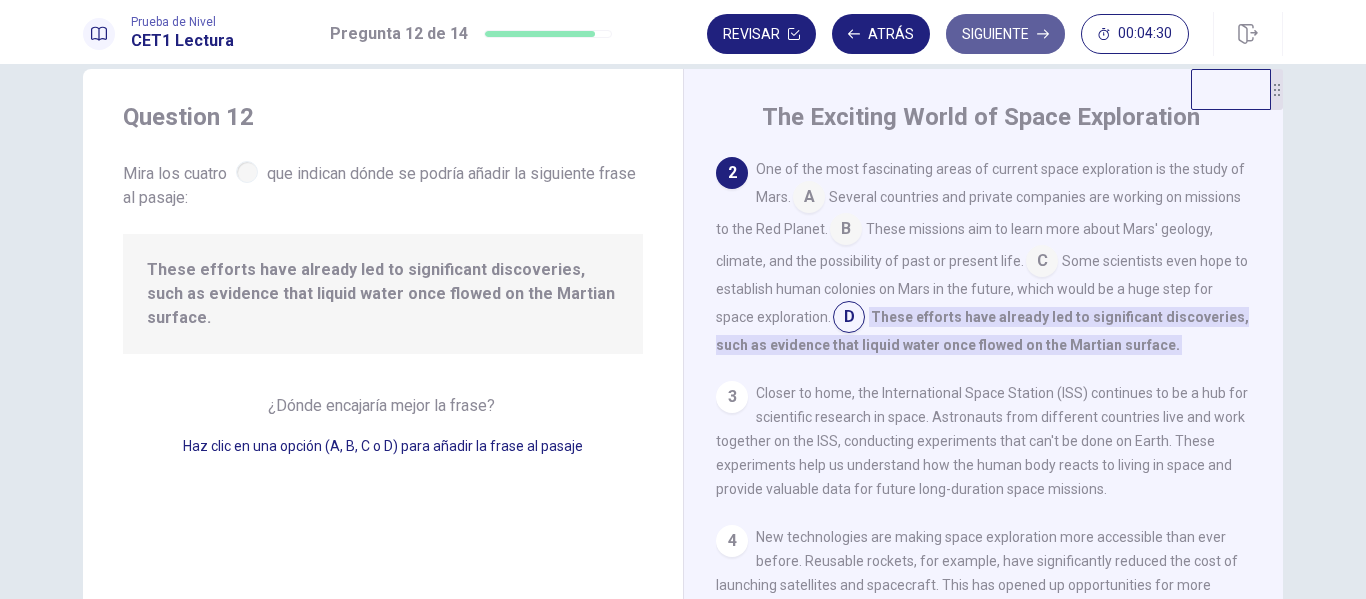 click on "Siguiente" at bounding box center (1005, 34) 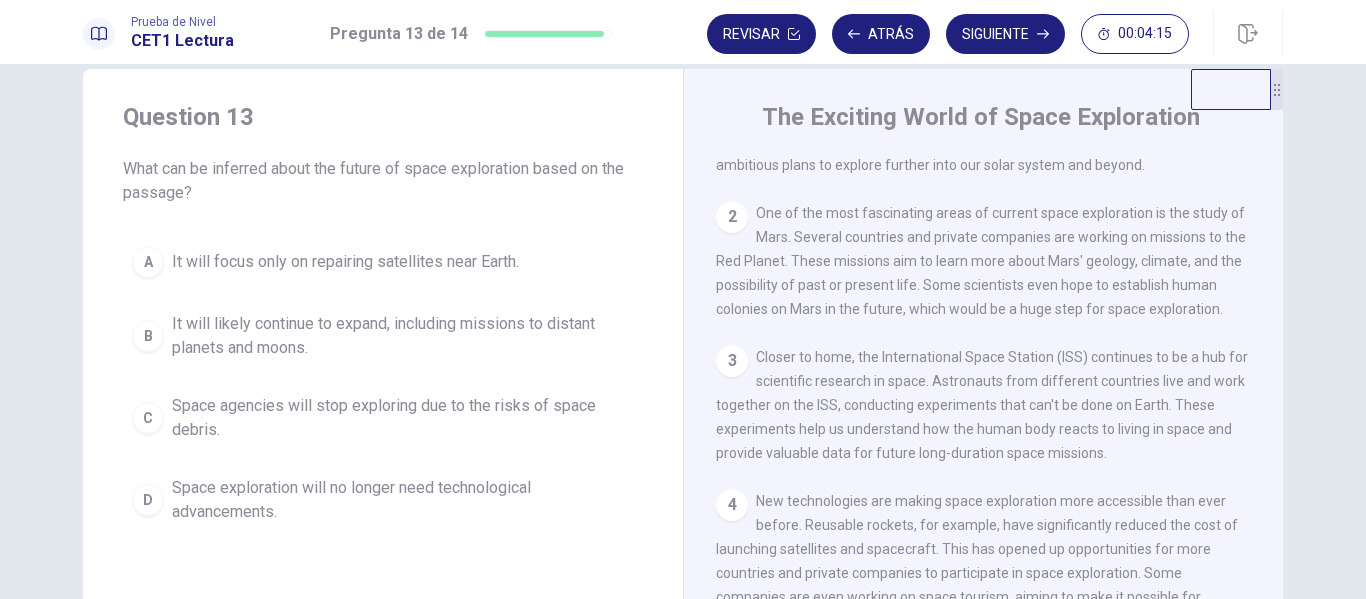 scroll, scrollTop: 101, scrollLeft: 0, axis: vertical 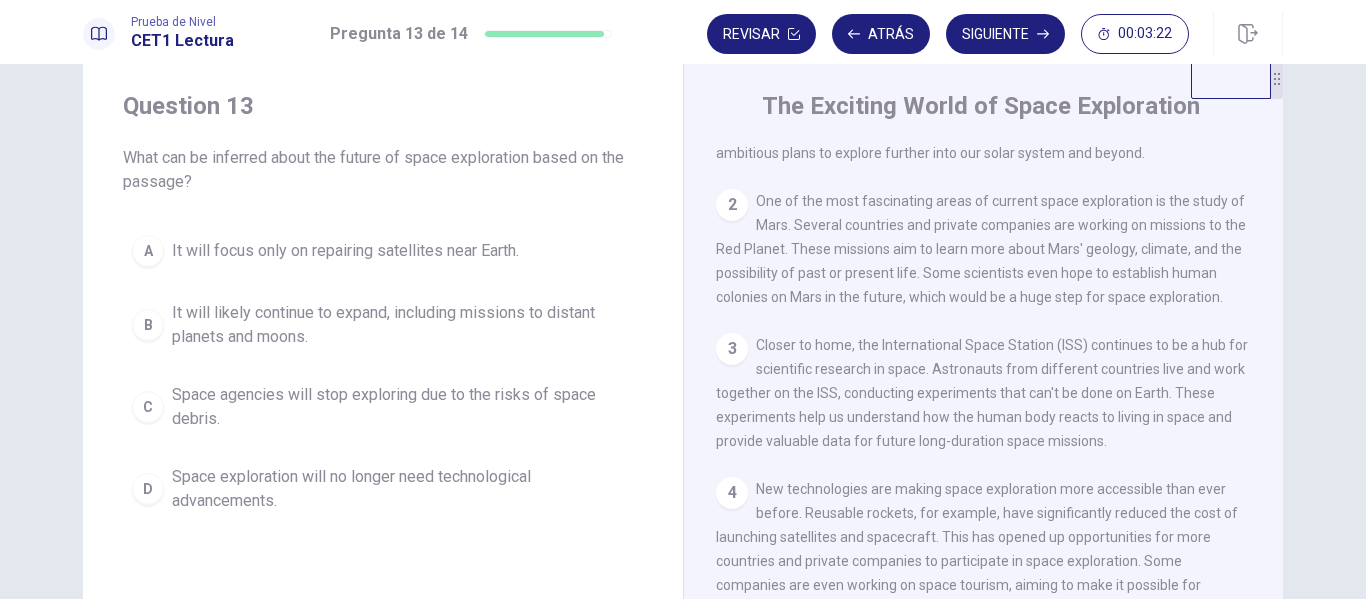 click on "Space exploration will no longer need technological advancements." at bounding box center (403, 489) 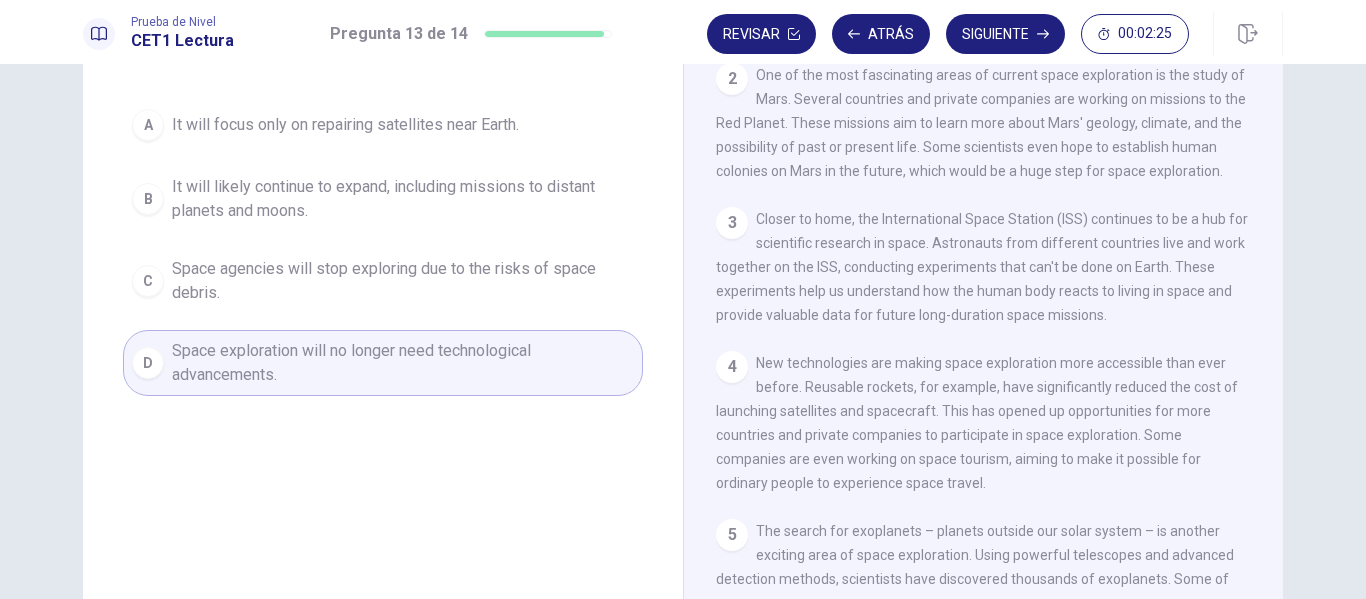 scroll, scrollTop: 173, scrollLeft: 0, axis: vertical 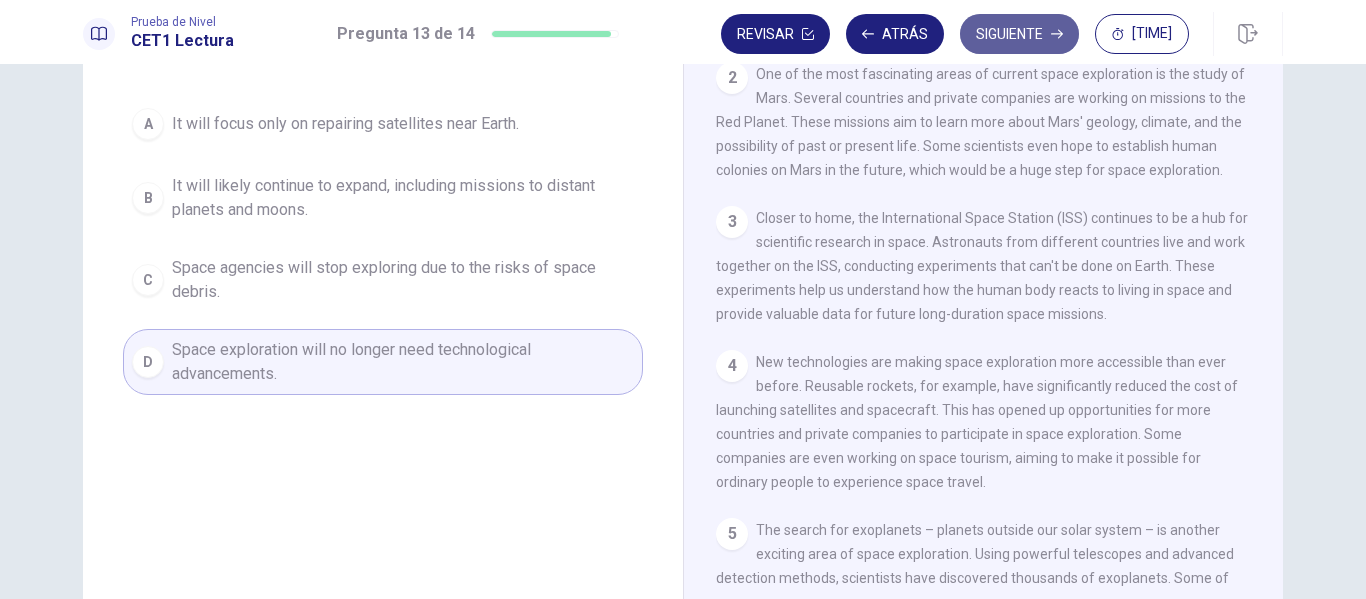 click on "Siguiente" at bounding box center (1019, 34) 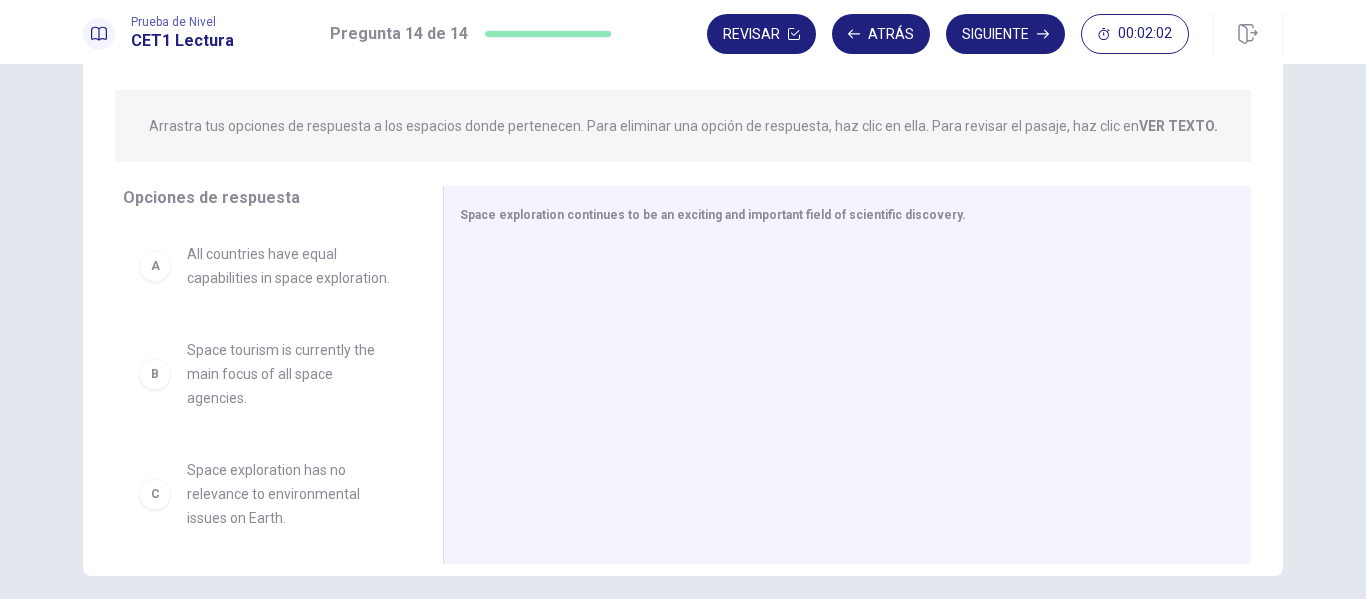 scroll, scrollTop: 225, scrollLeft: 0, axis: vertical 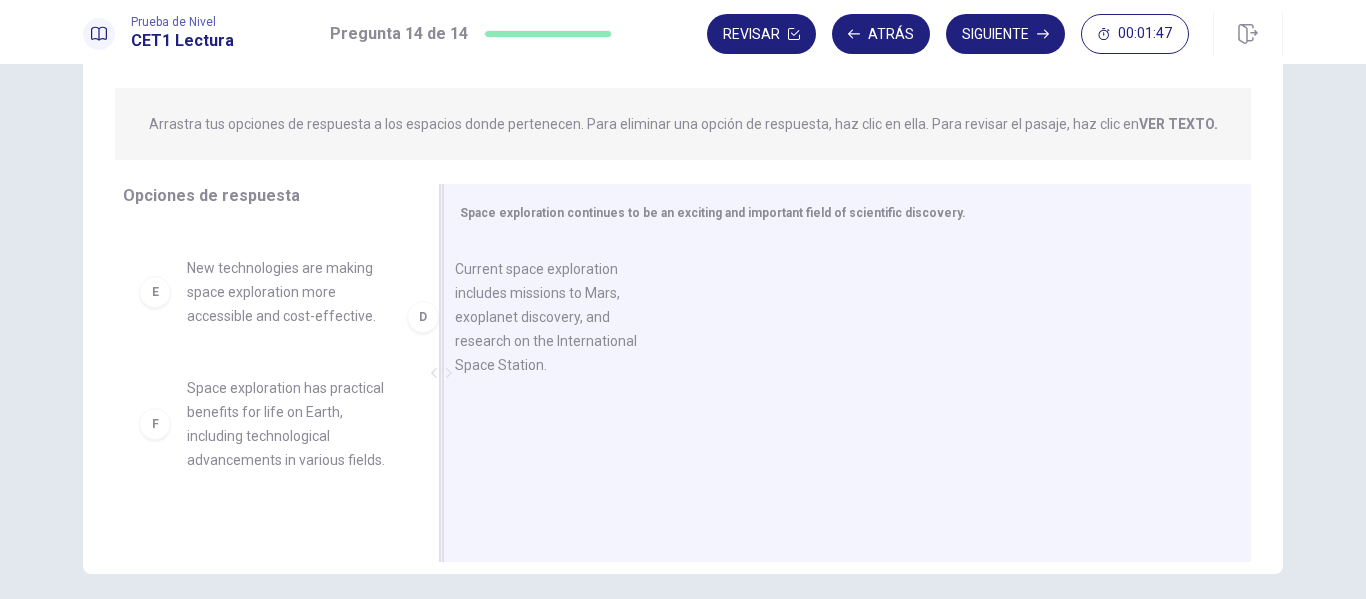 drag, startPoint x: 279, startPoint y: 359, endPoint x: 575, endPoint y: 330, distance: 297.4172 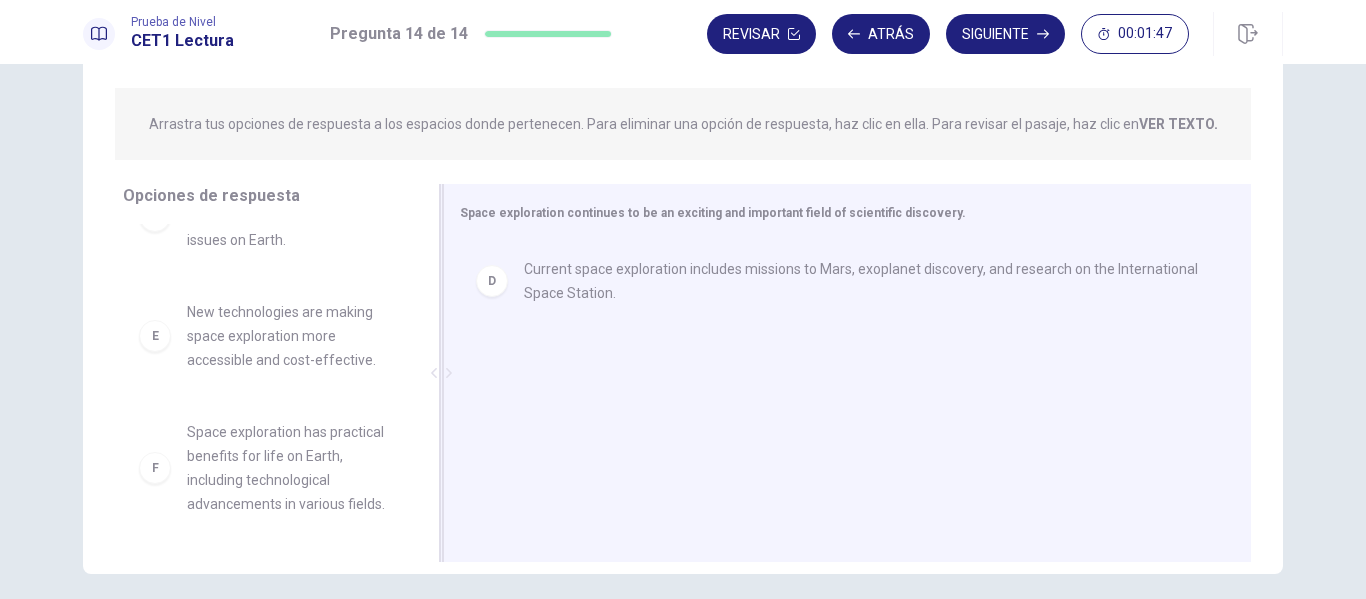 scroll, scrollTop: 300, scrollLeft: 0, axis: vertical 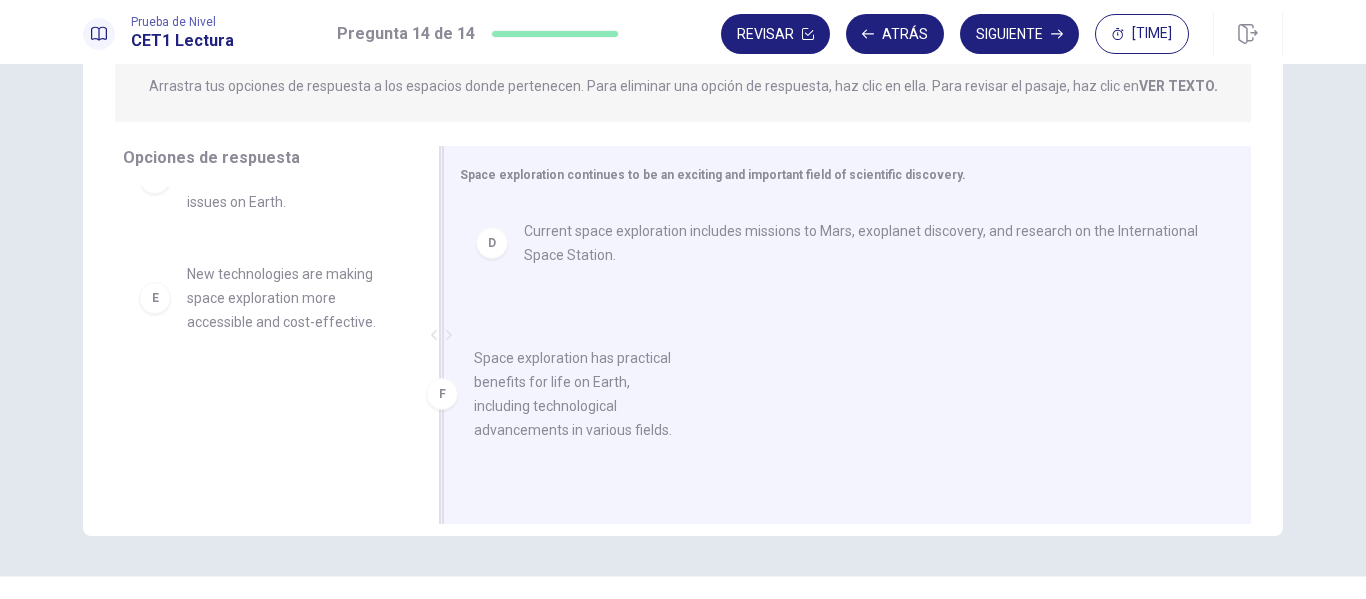 drag, startPoint x: 245, startPoint y: 405, endPoint x: 550, endPoint y: 367, distance: 307.3581 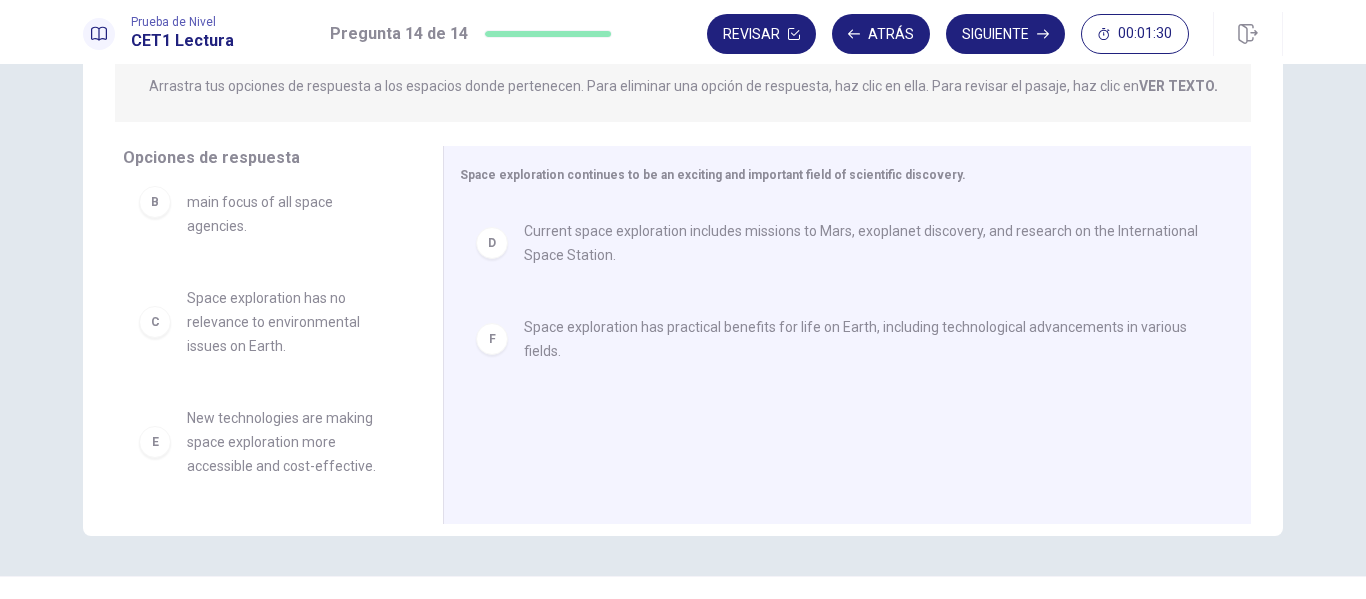 scroll, scrollTop: 0, scrollLeft: 0, axis: both 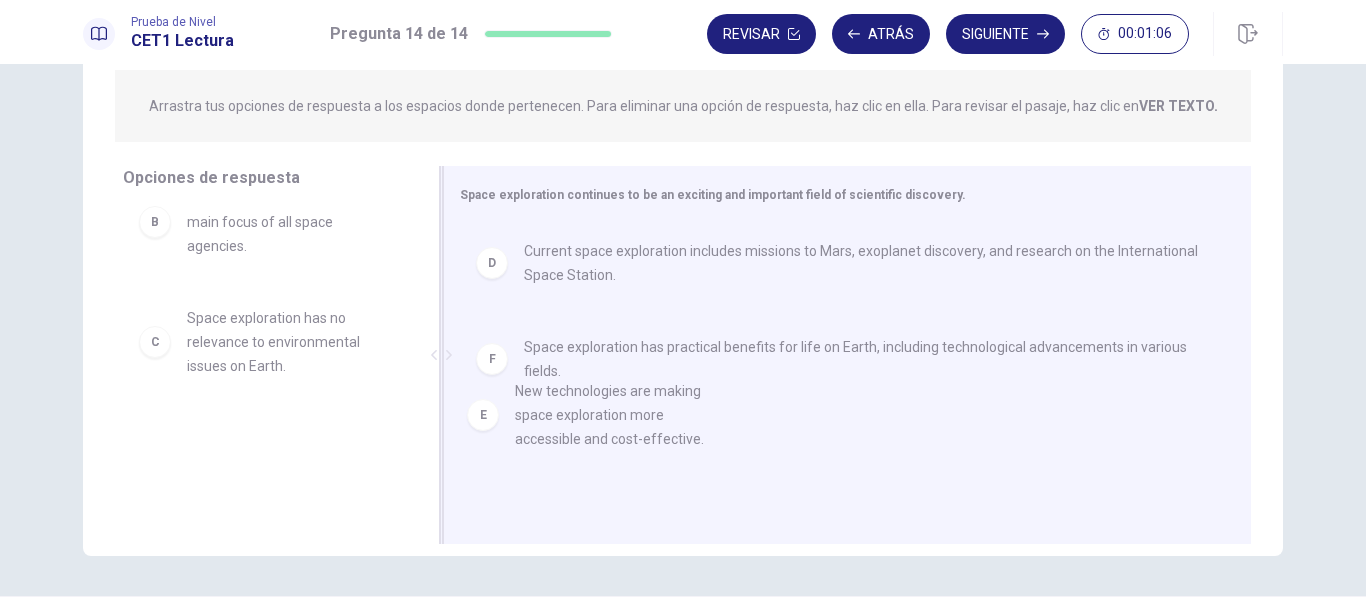 drag, startPoint x: 275, startPoint y: 474, endPoint x: 669, endPoint y: 421, distance: 397.54874 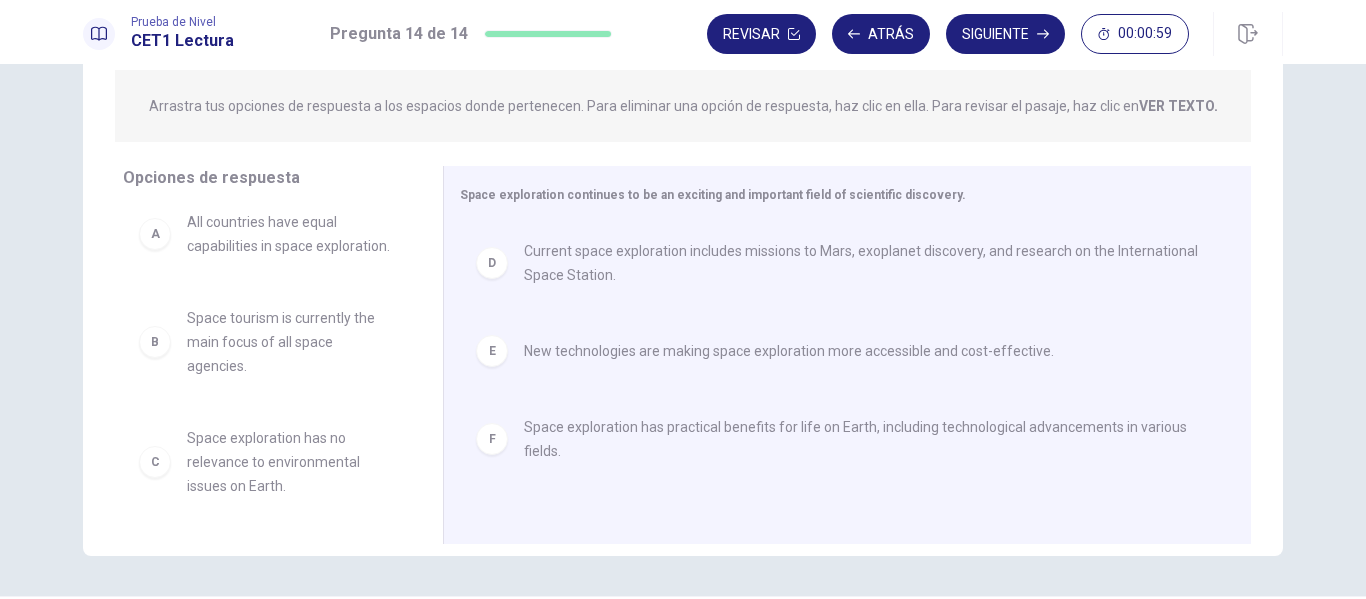 scroll, scrollTop: 0, scrollLeft: 0, axis: both 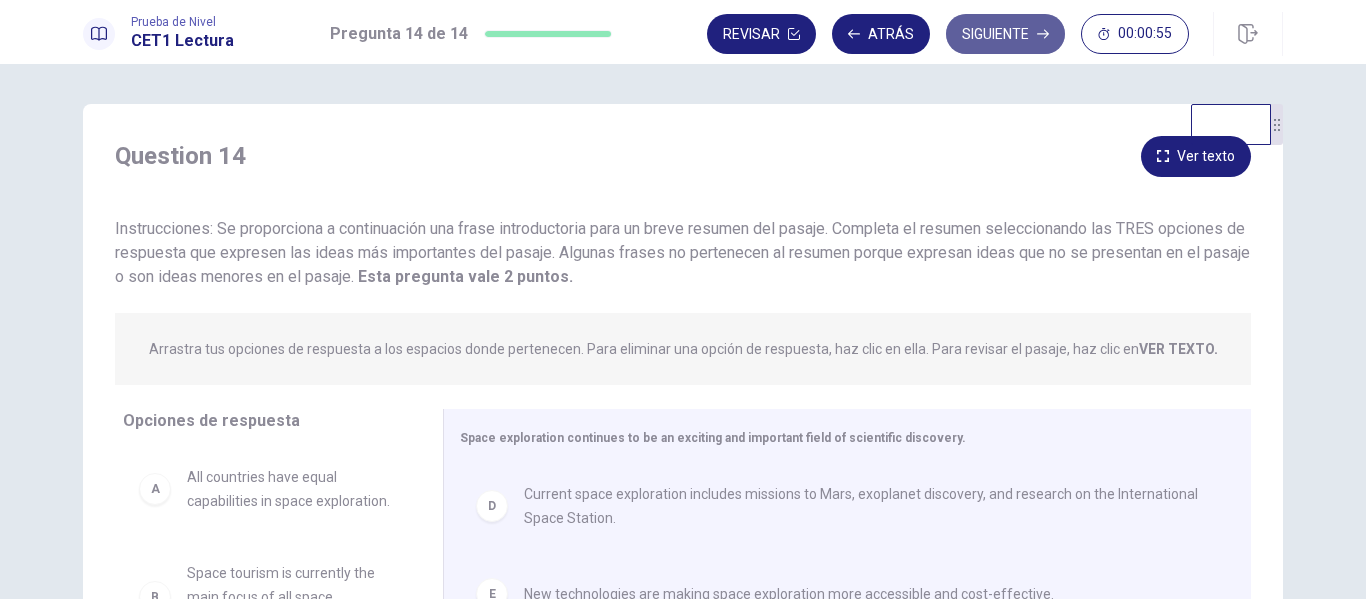 click on "Siguiente" at bounding box center [1005, 34] 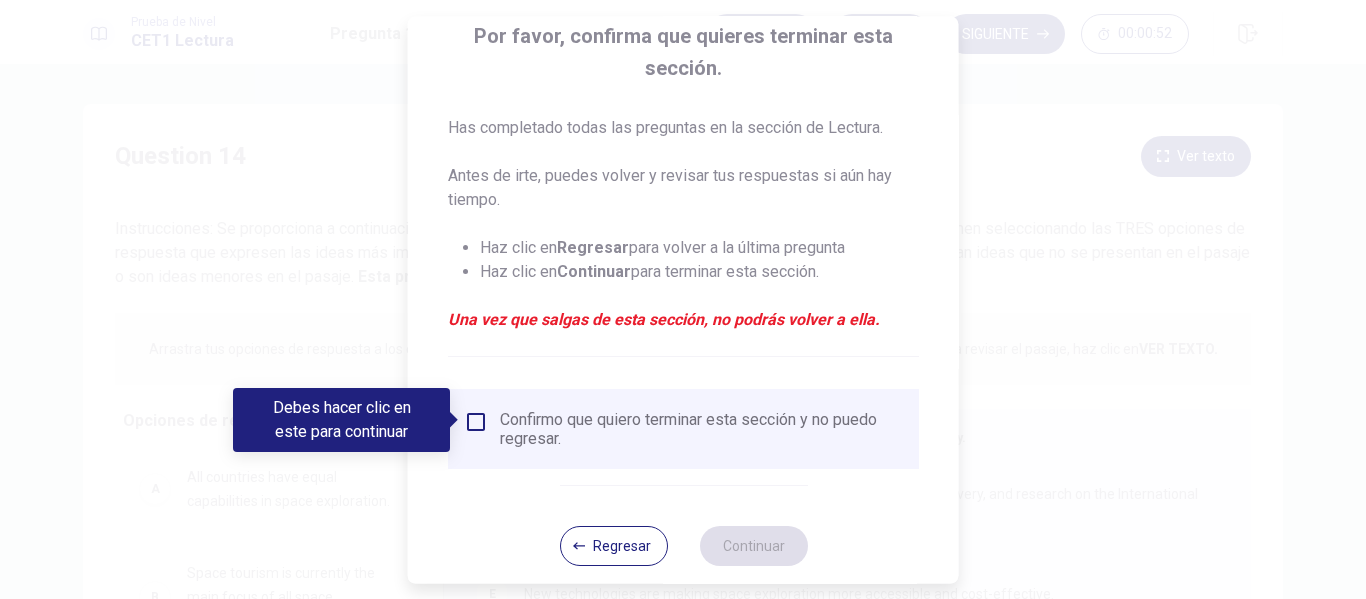 scroll, scrollTop: 159, scrollLeft: 0, axis: vertical 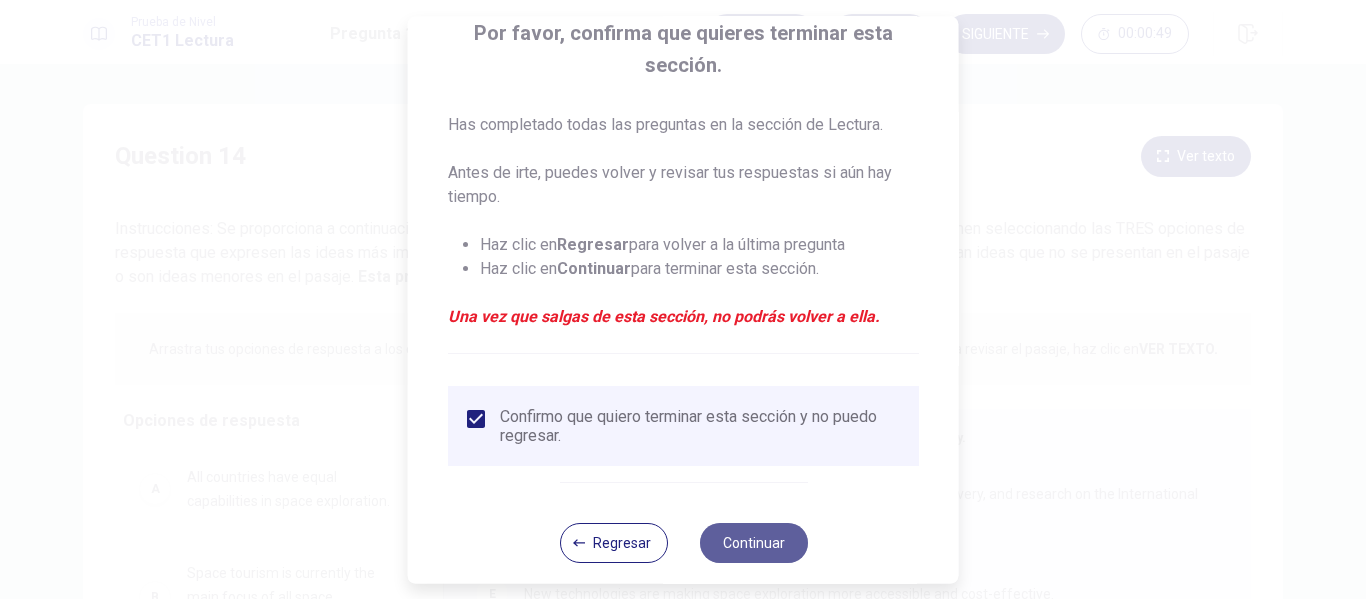 click on "Continuar" at bounding box center [753, 543] 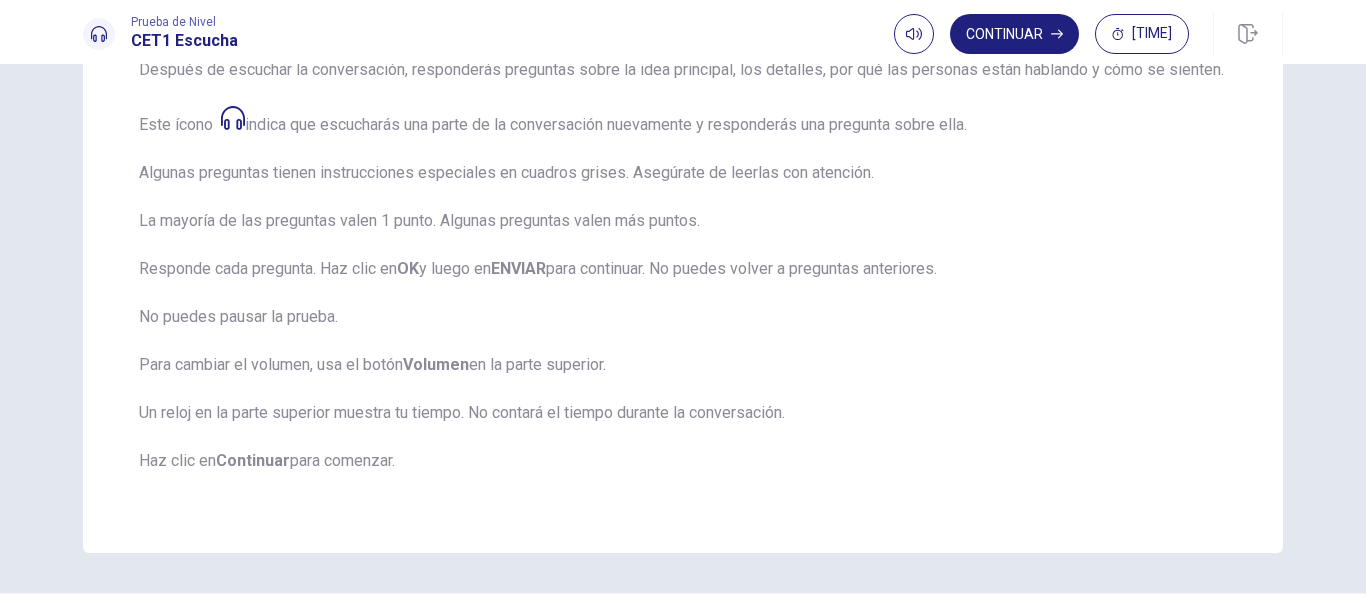 scroll, scrollTop: 347, scrollLeft: 0, axis: vertical 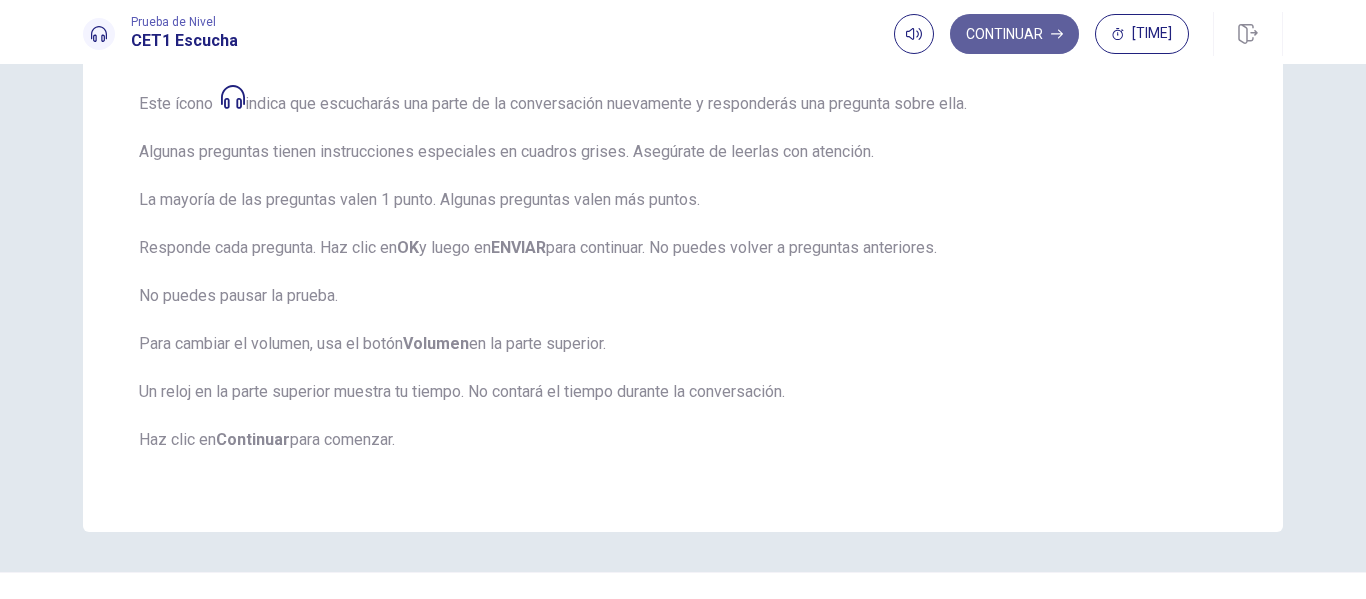 click on "Continuar" at bounding box center (1014, 34) 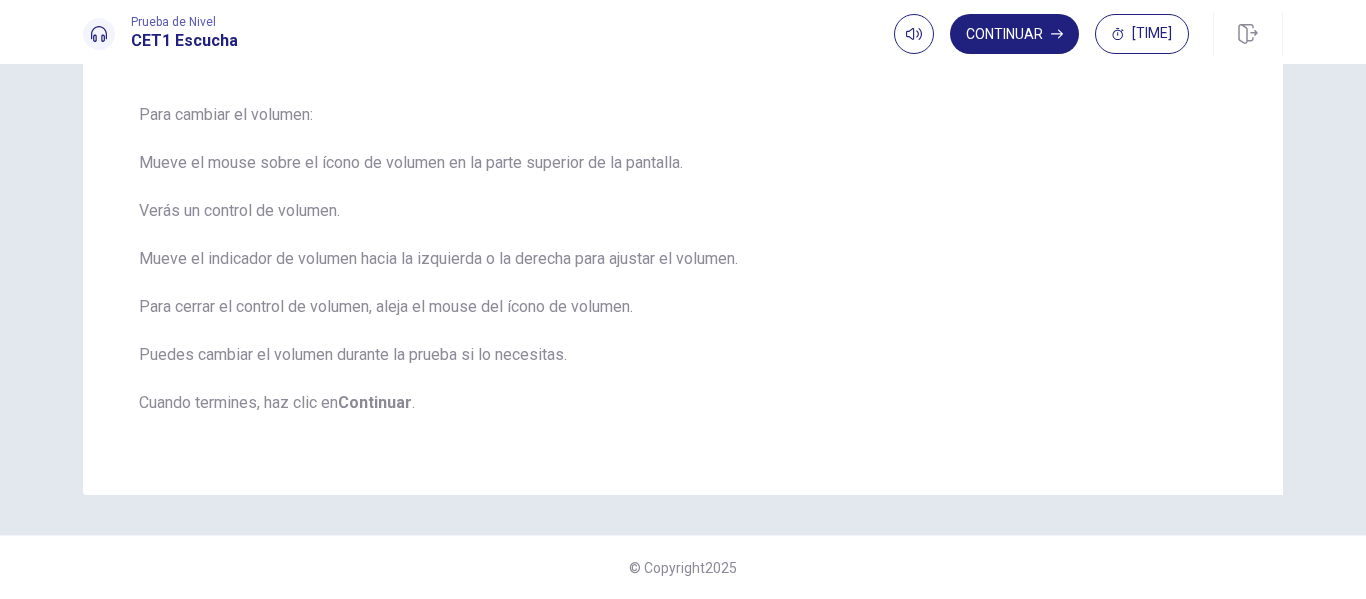 scroll, scrollTop: 0, scrollLeft: 0, axis: both 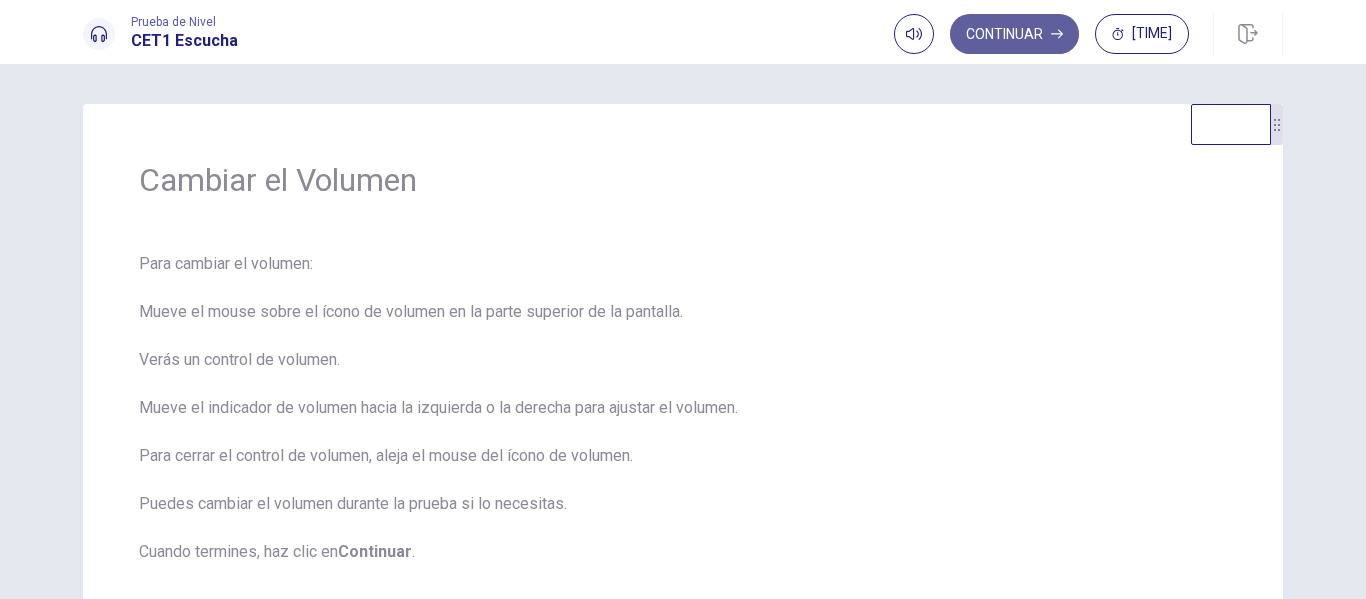 click on "Continuar" at bounding box center [1014, 34] 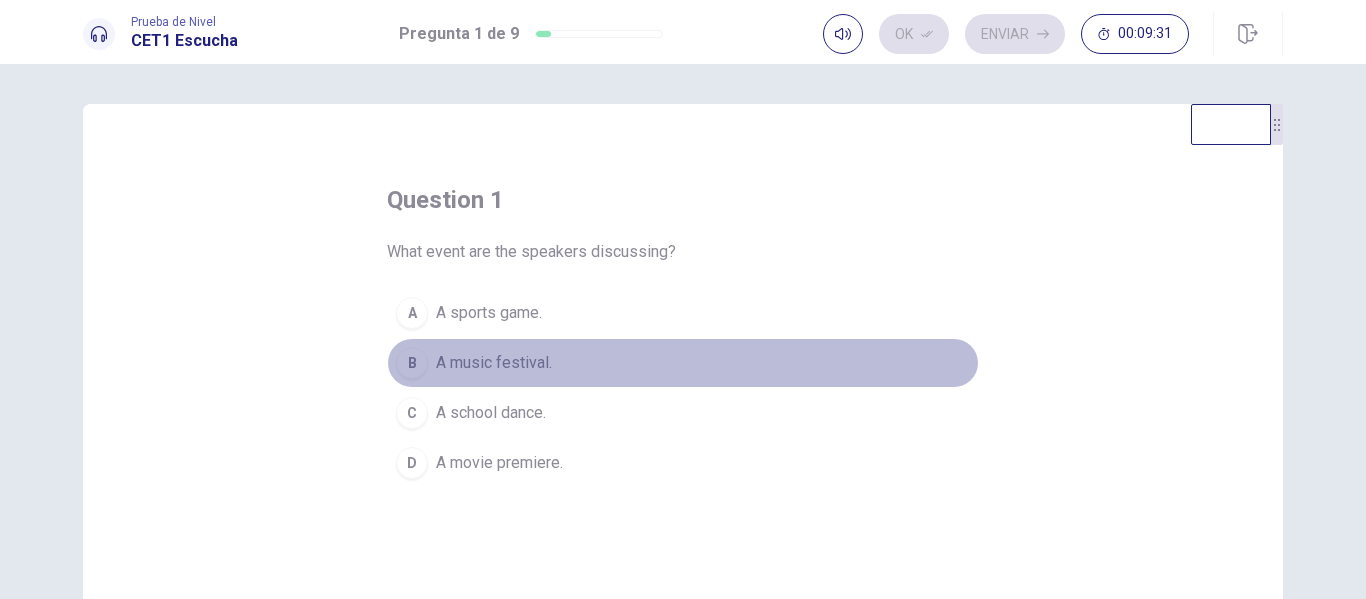 click on "A music festival." at bounding box center (494, 363) 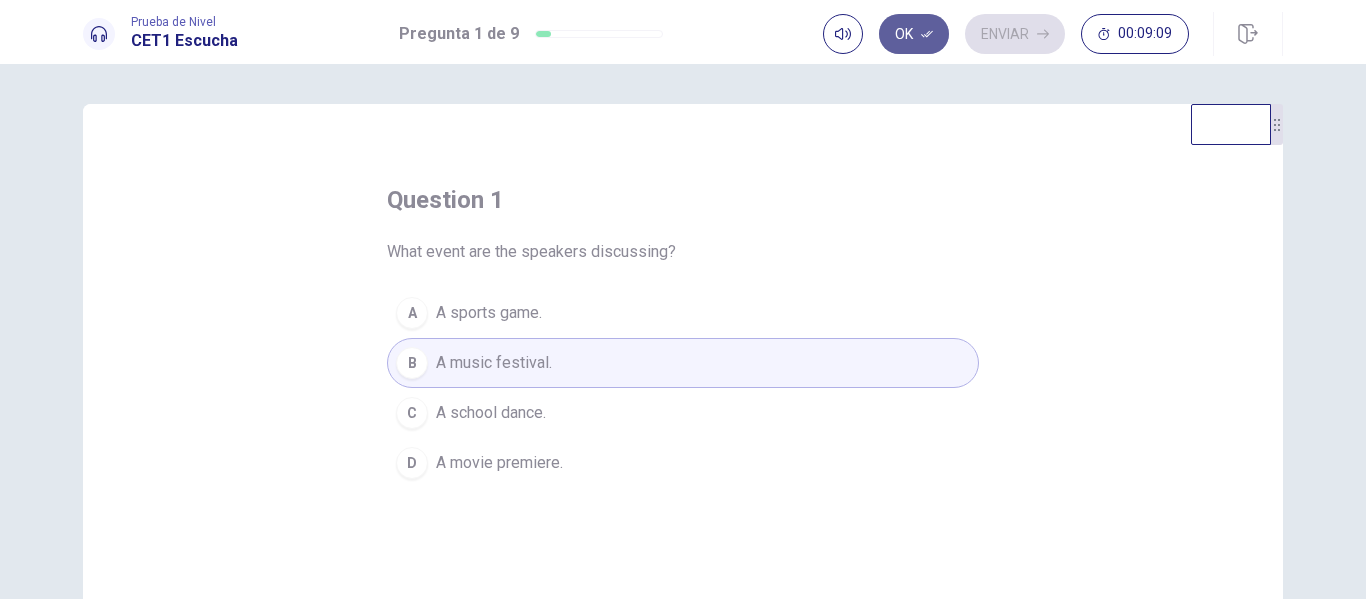 click on "Ok" at bounding box center (914, 34) 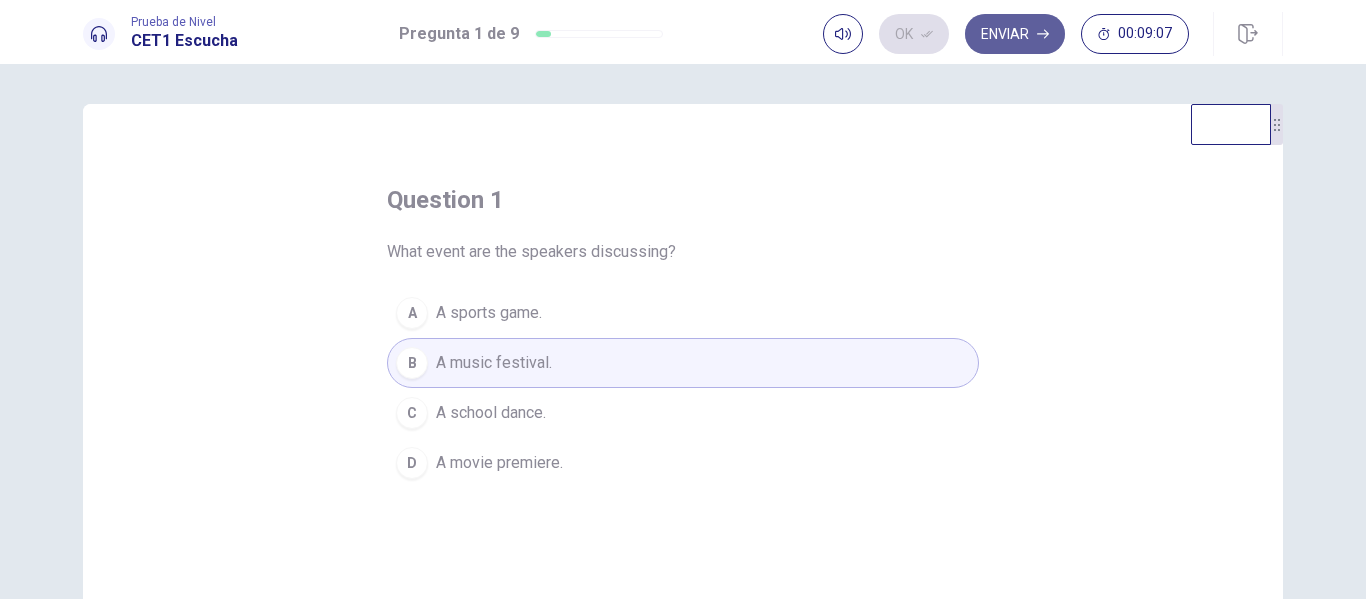 click on "Enviar" at bounding box center [1015, 34] 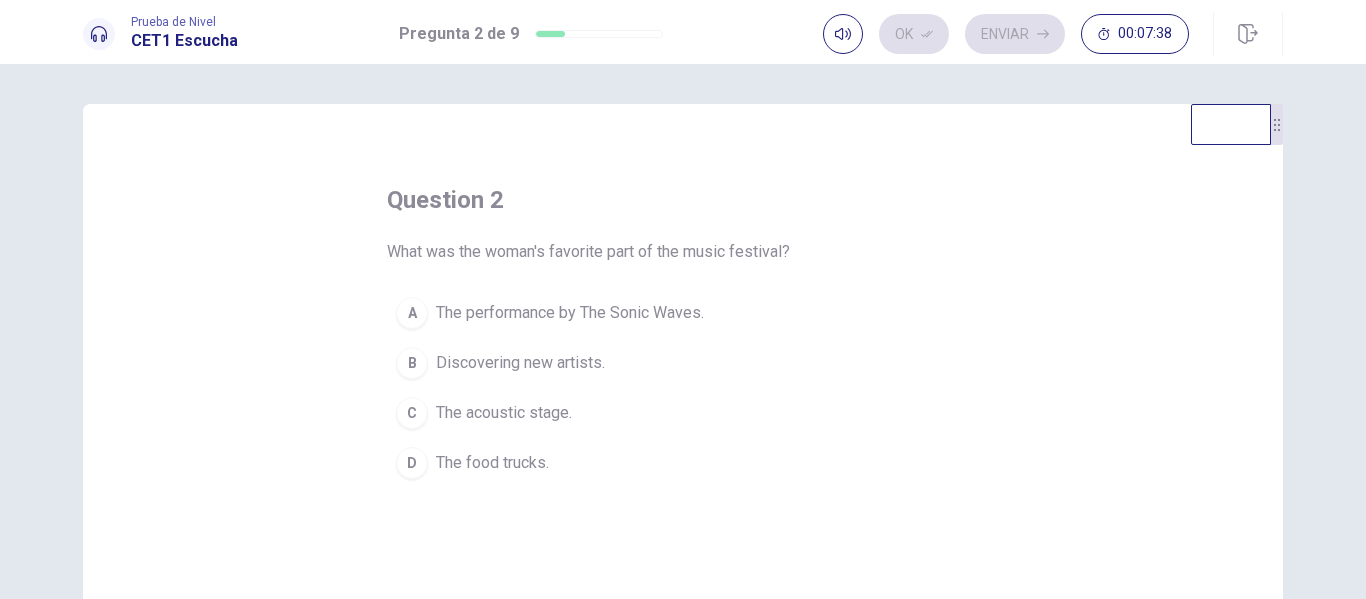 click on "The performance by The Sonic Waves." at bounding box center [570, 313] 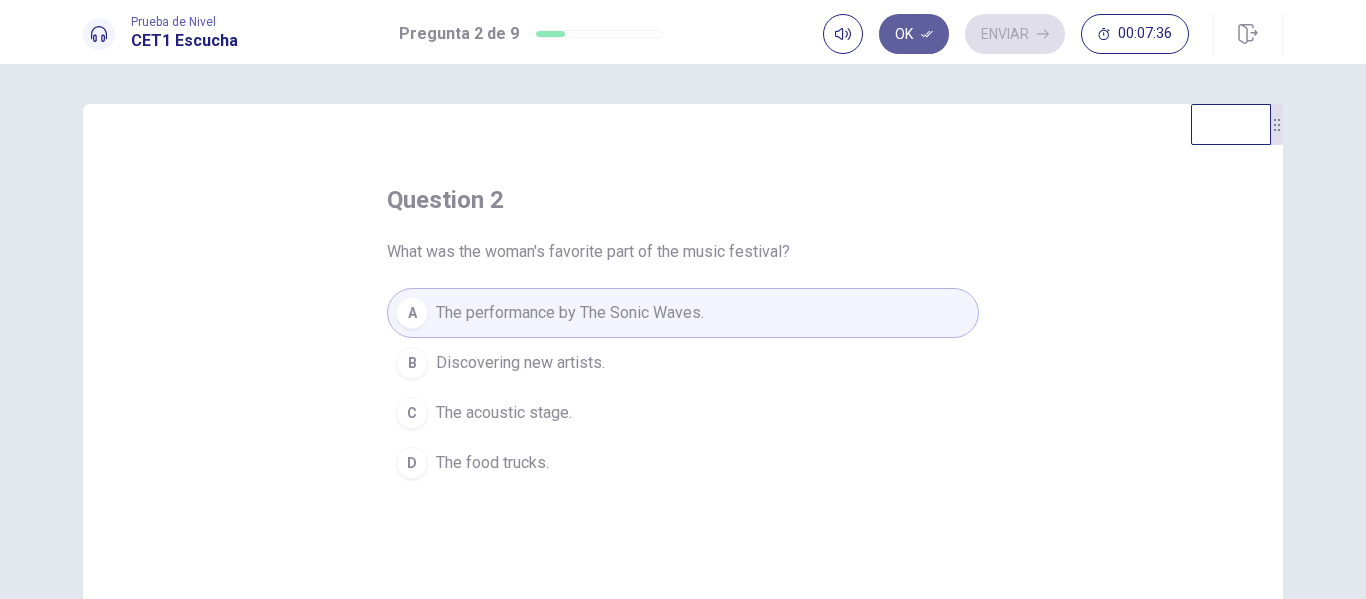 click on "Ok" at bounding box center (914, 34) 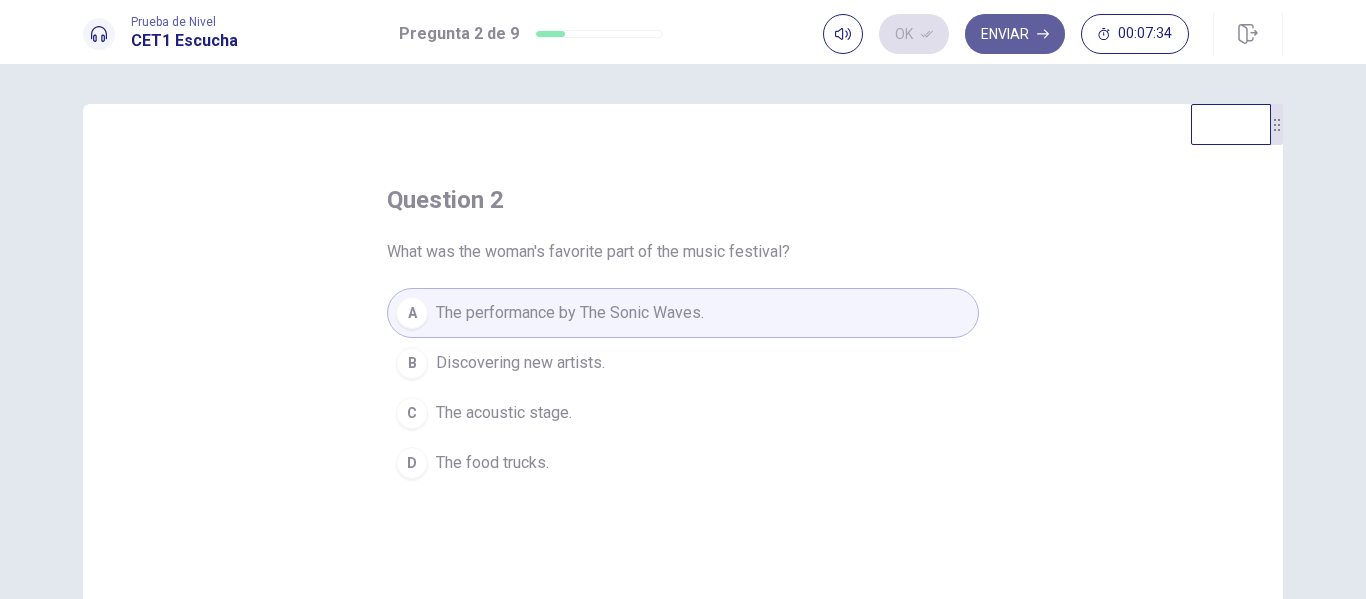 click on "Enviar" at bounding box center (1015, 34) 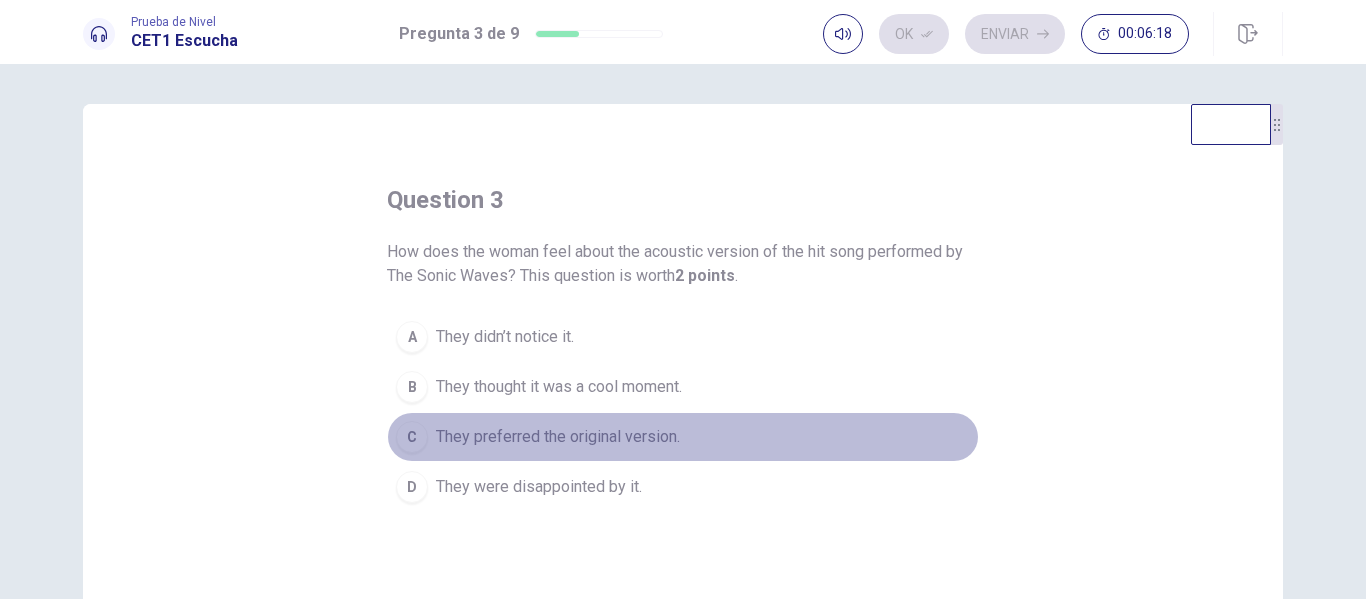 click on "They preferred the original version." at bounding box center (558, 437) 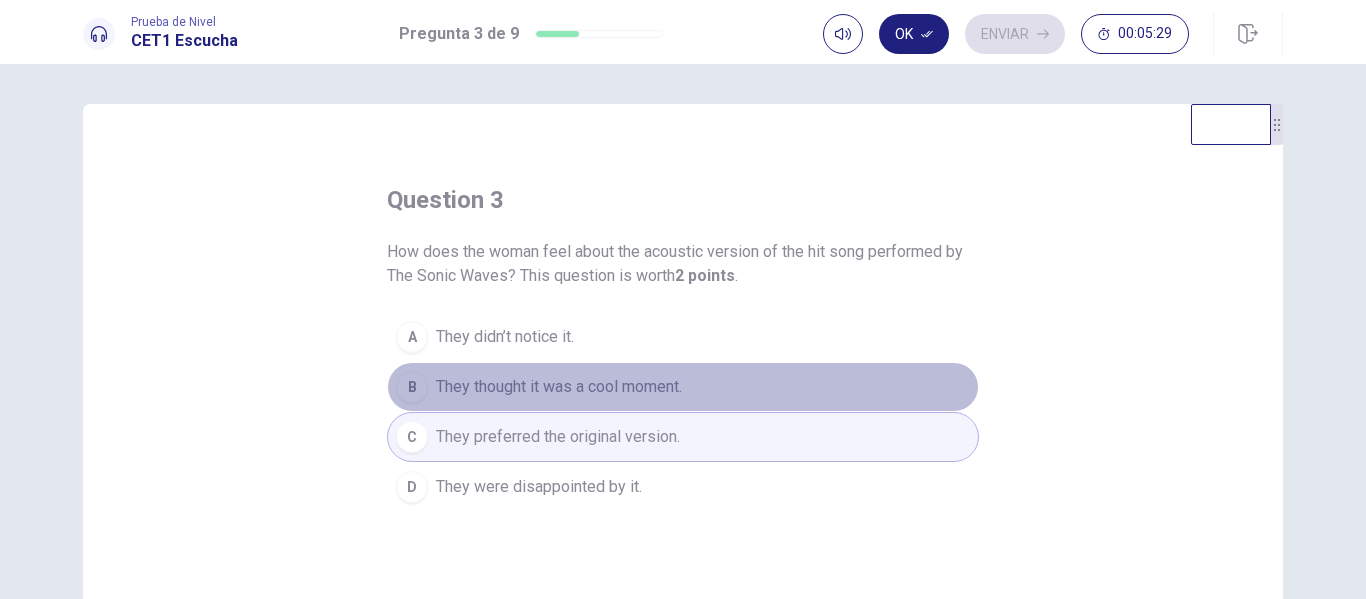 click on "B They thought it was a cool moment." at bounding box center (683, 387) 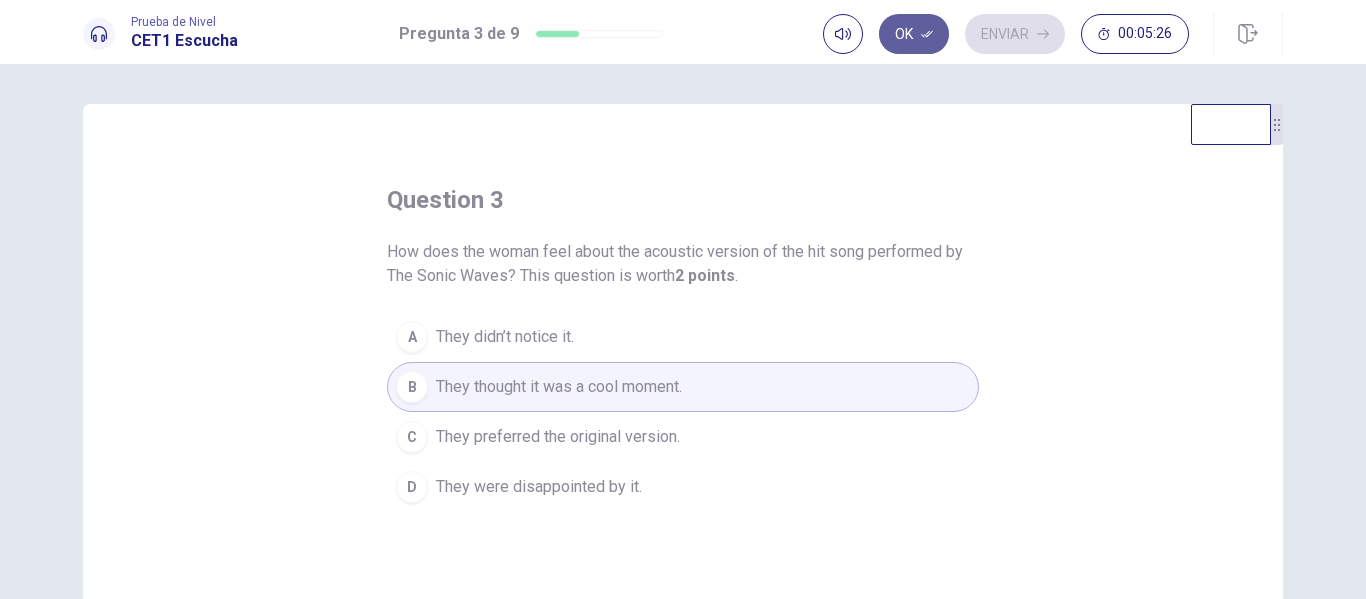 click on "Ok" at bounding box center (914, 34) 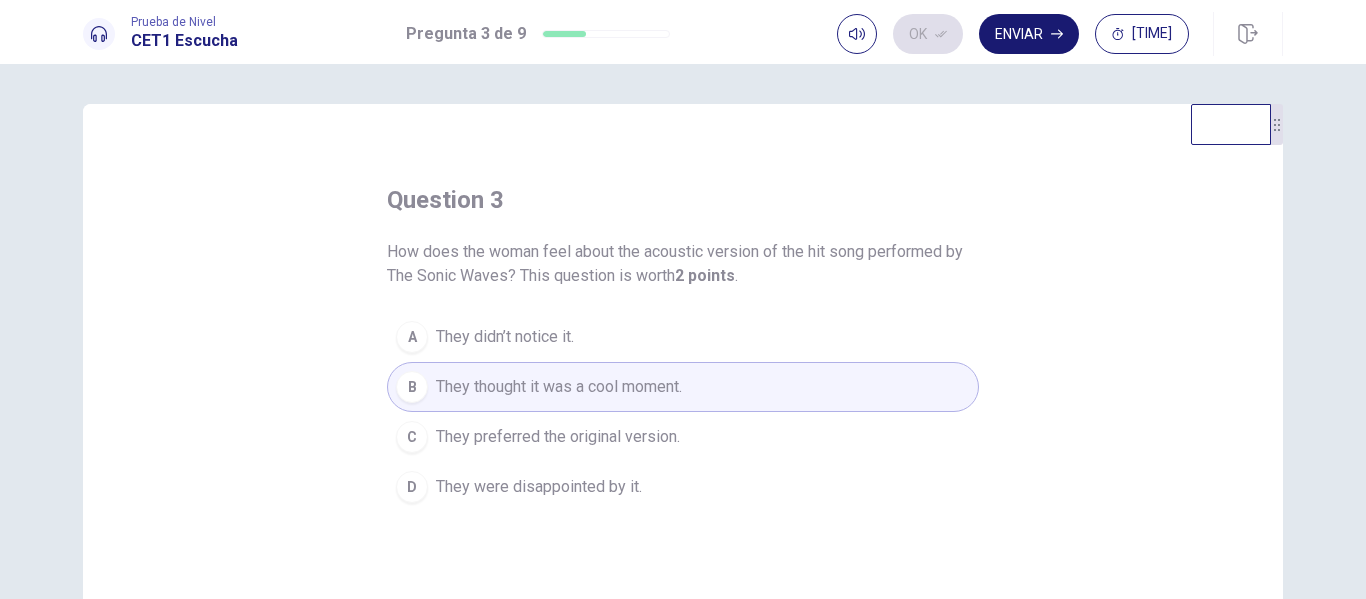 click on "Enviar" at bounding box center (1029, 34) 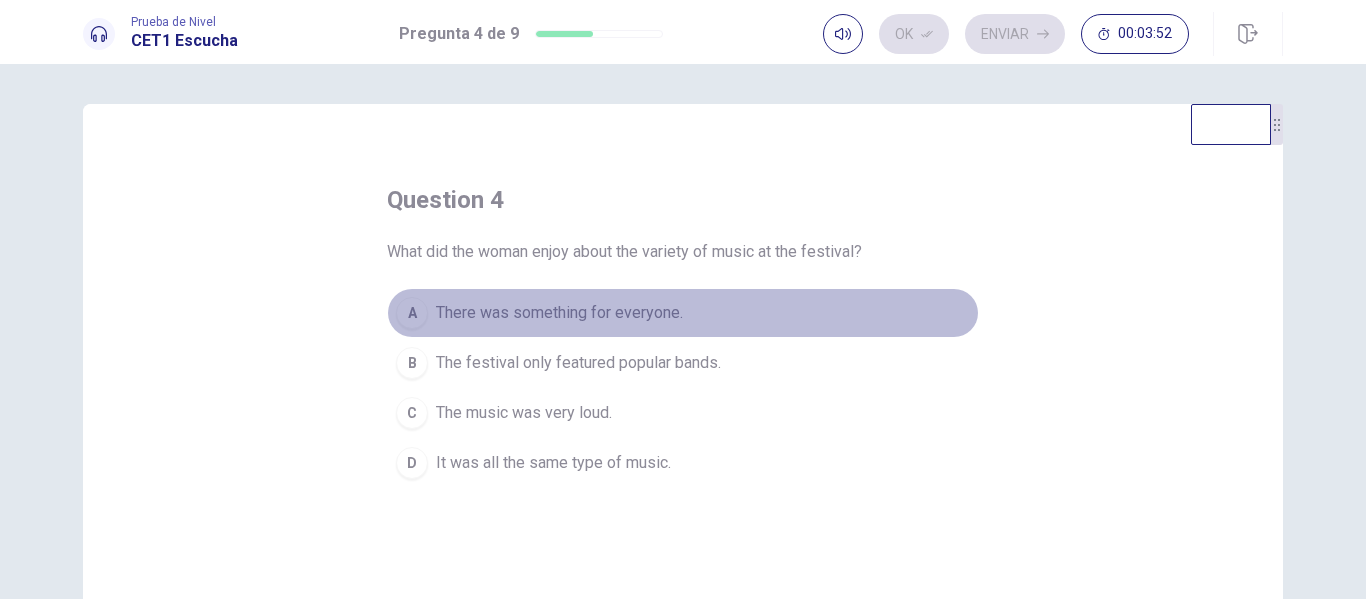 click on "There was something for everyone." at bounding box center (559, 313) 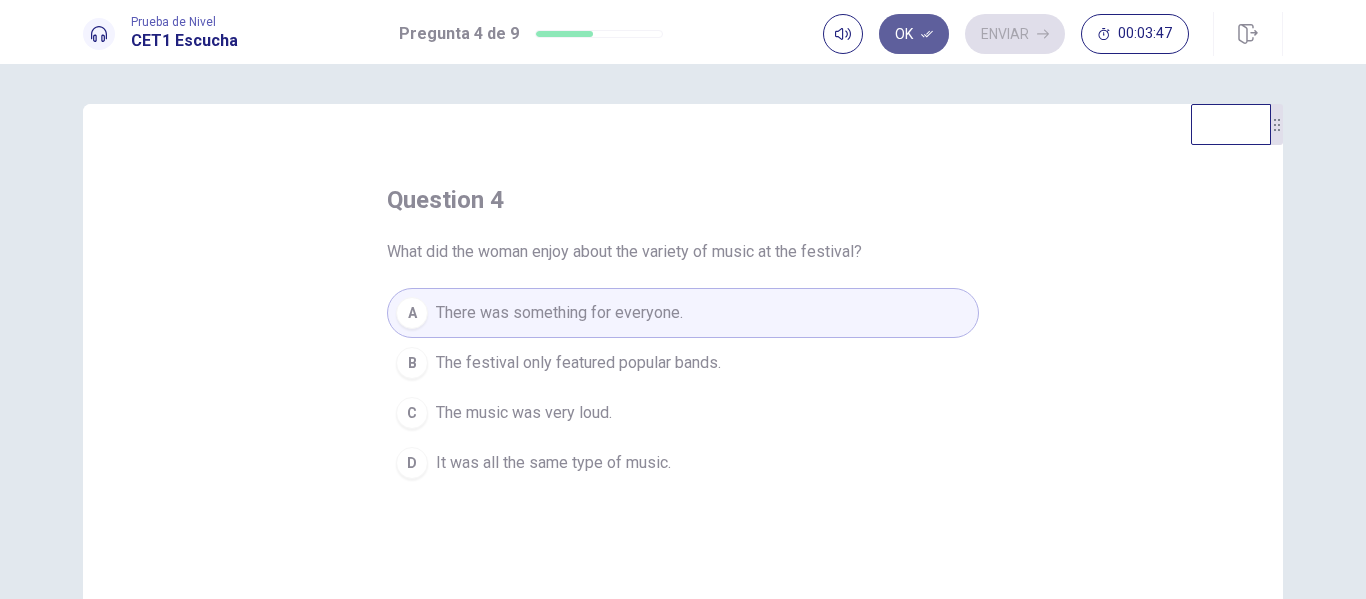 click 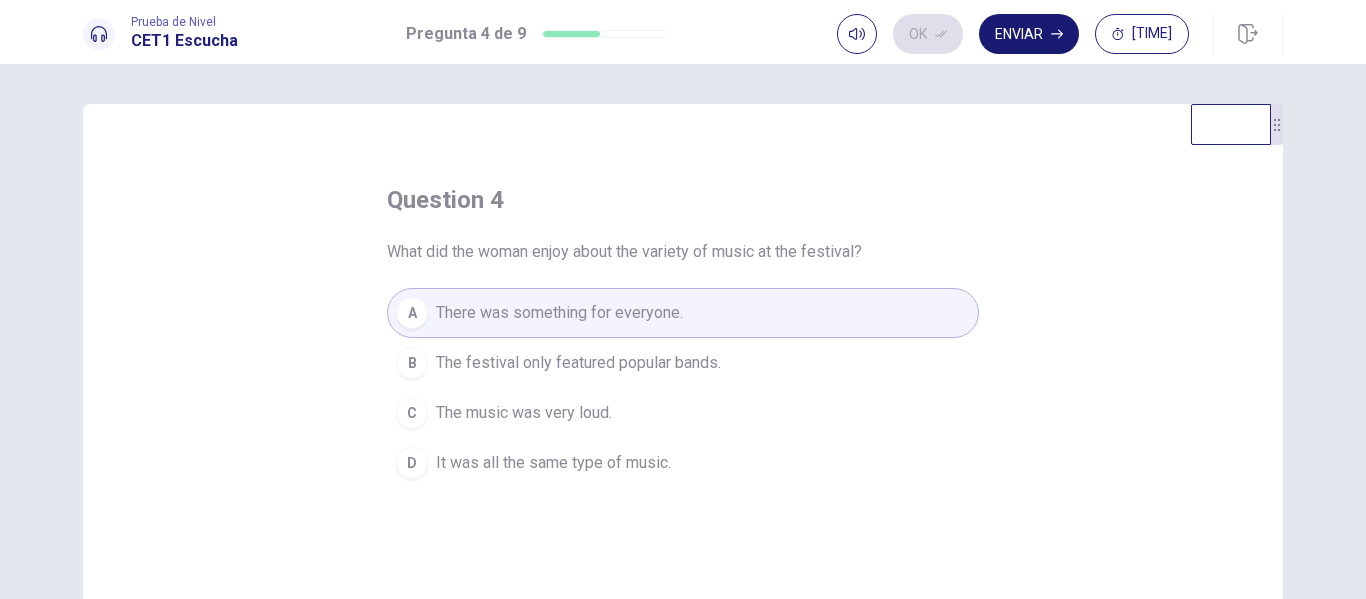 click on "Enviar" at bounding box center (1029, 34) 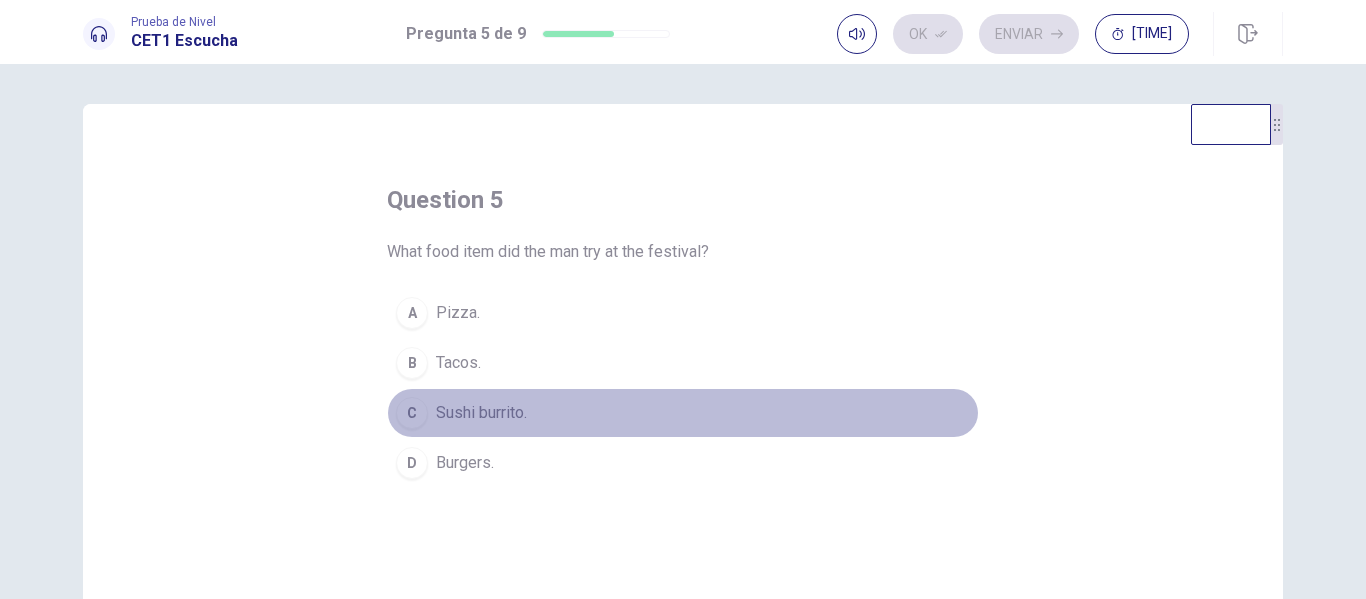 click on "C Sushi burrito." at bounding box center [683, 413] 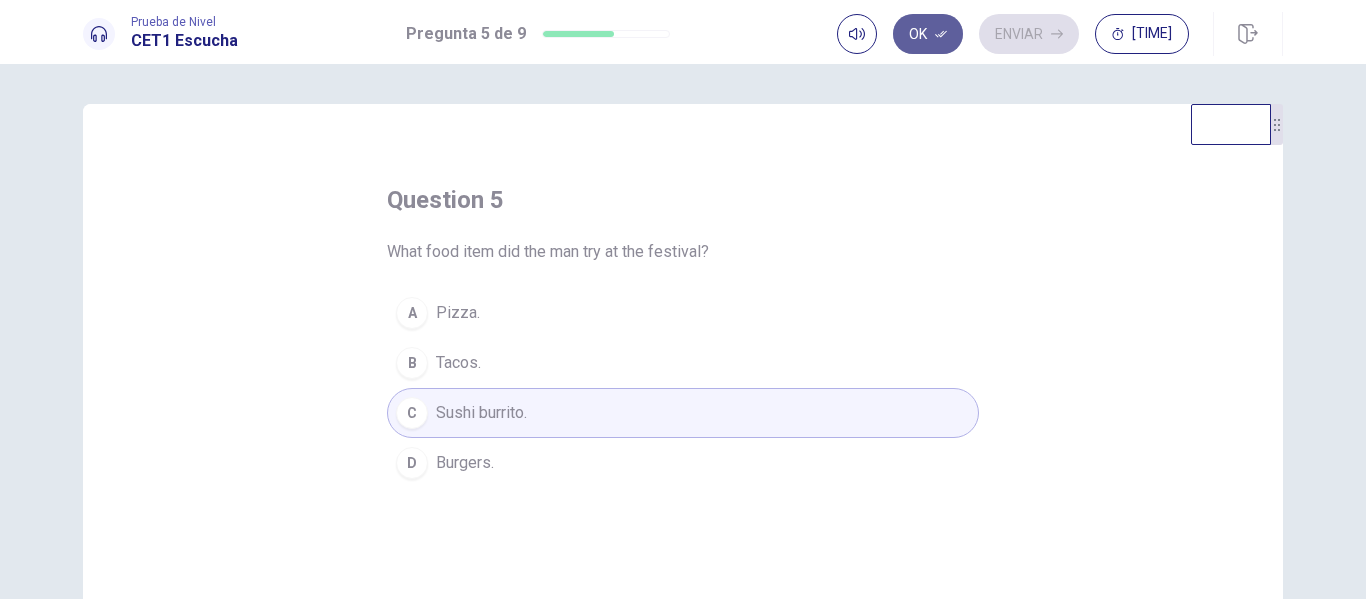 click on "Ok" at bounding box center (928, 34) 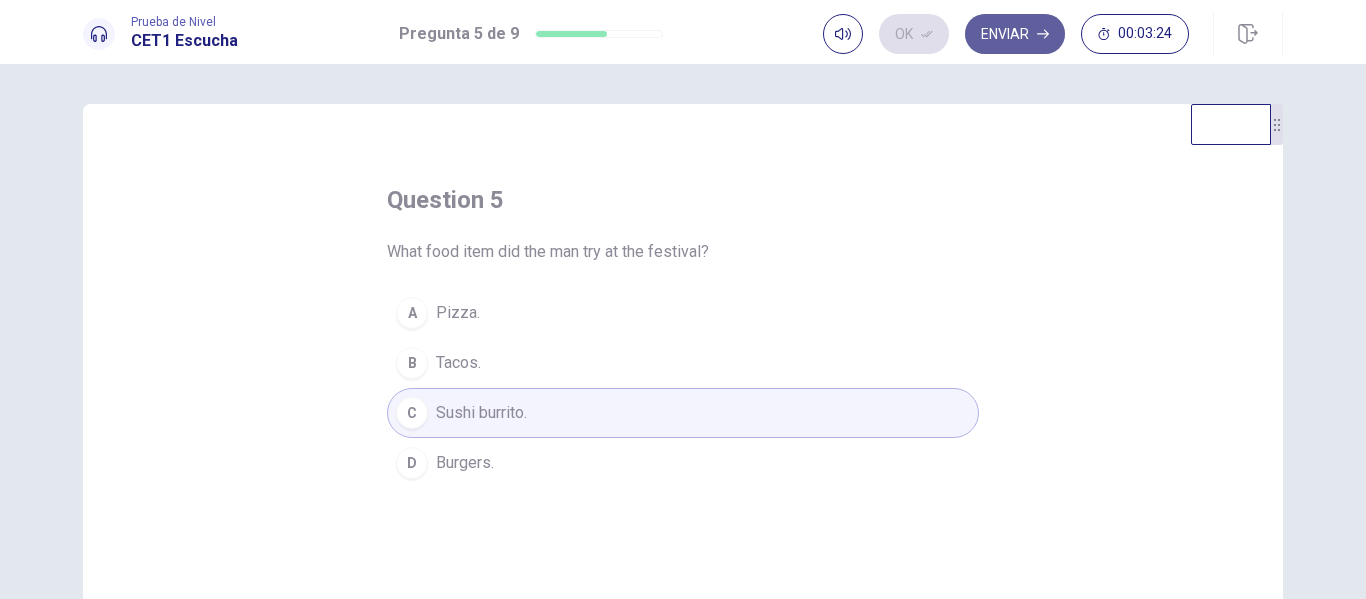 click on "Enviar" at bounding box center (1015, 34) 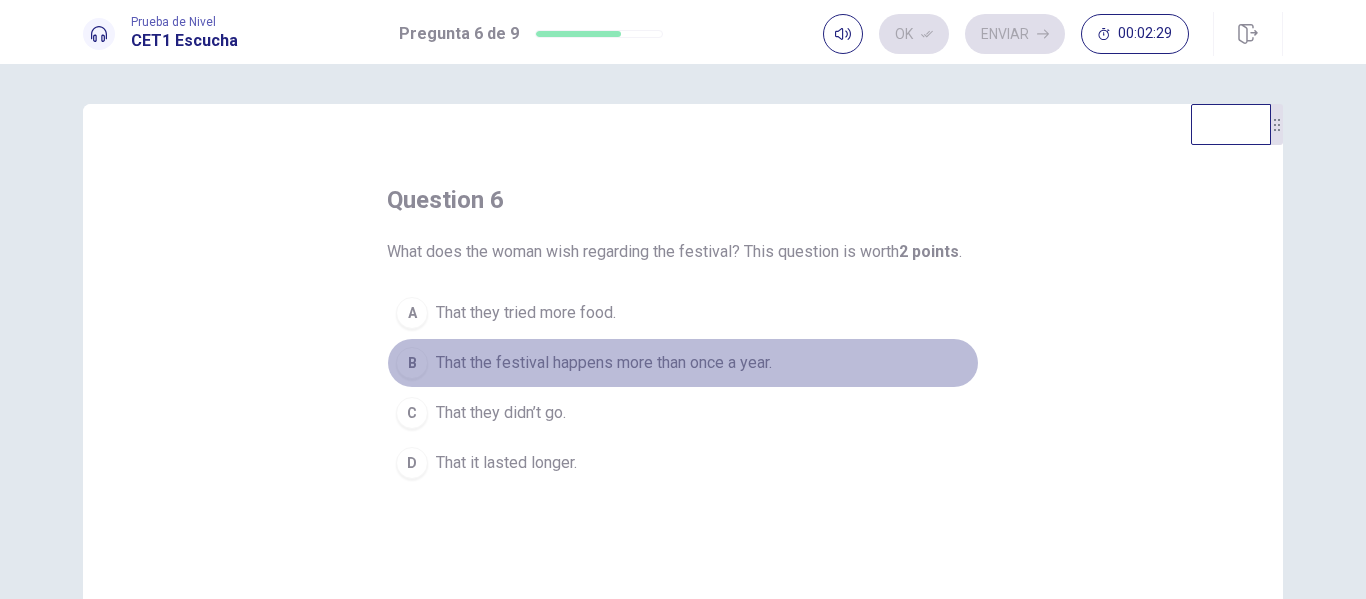 click on "That the festival happens more than once a year." at bounding box center [604, 363] 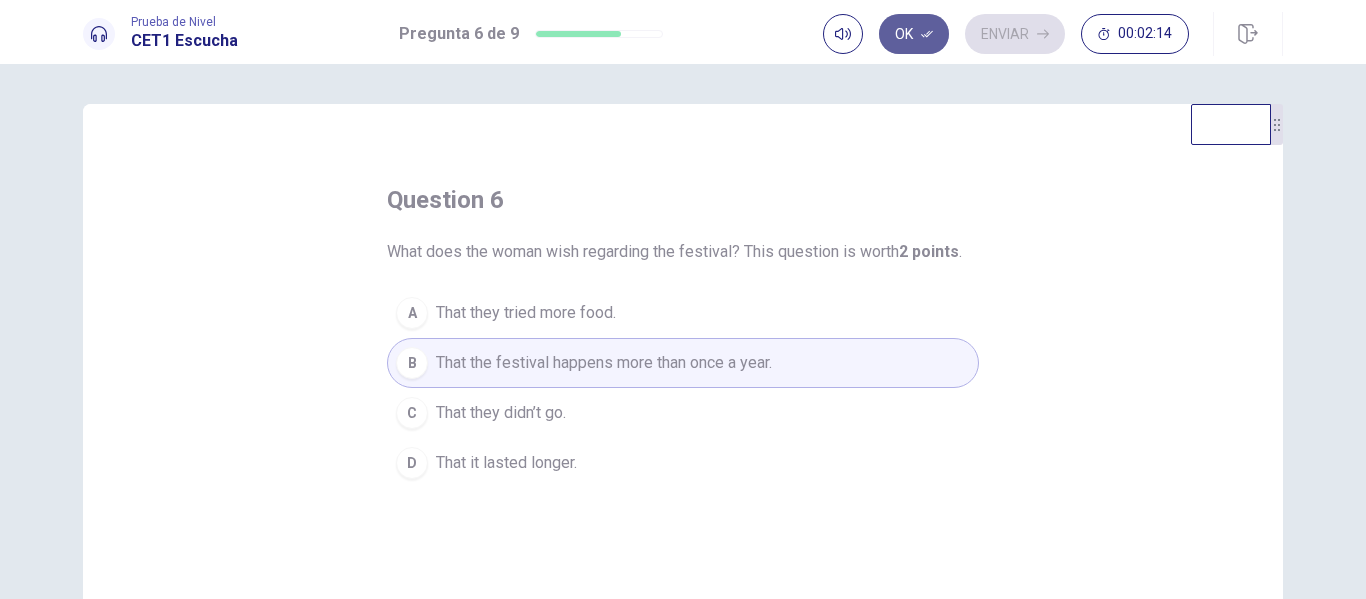 click on "Ok" at bounding box center (914, 34) 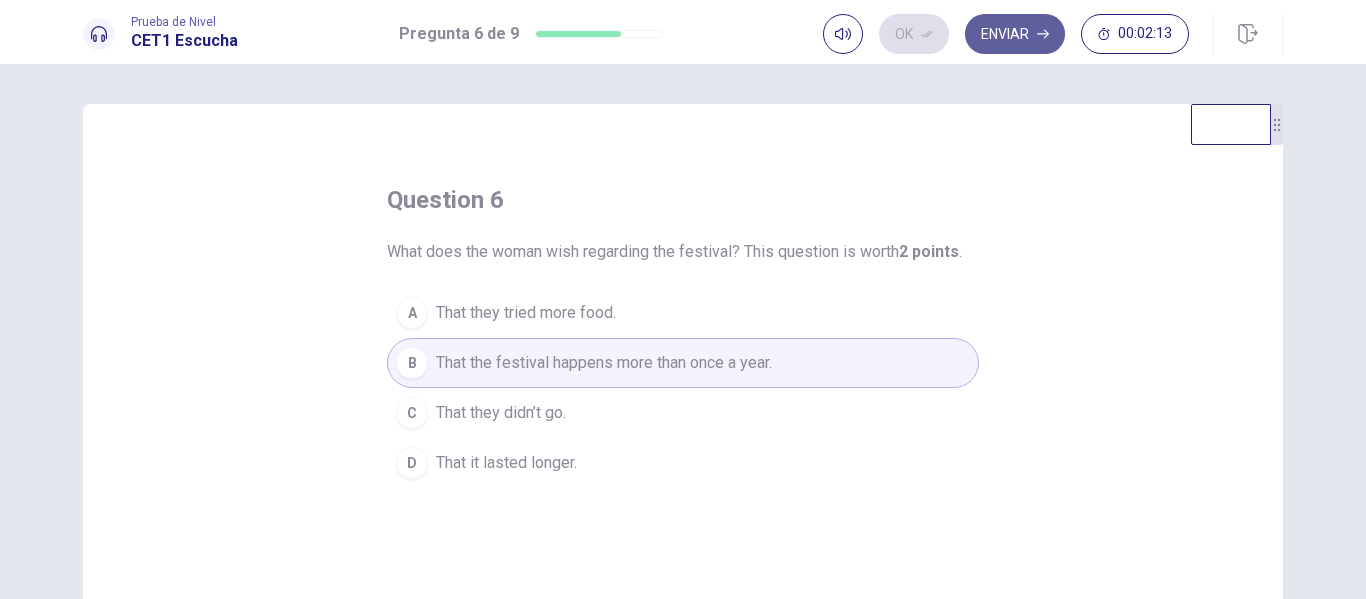 click on "Enviar" at bounding box center (1015, 34) 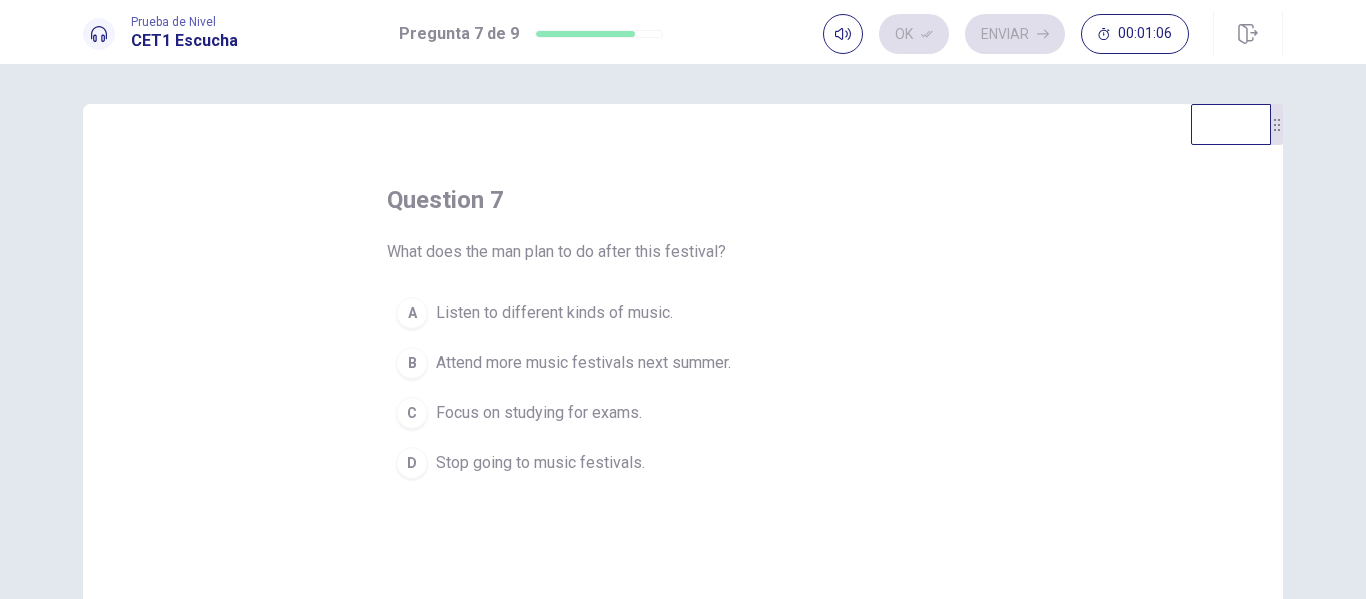 click on "B" at bounding box center (412, 363) 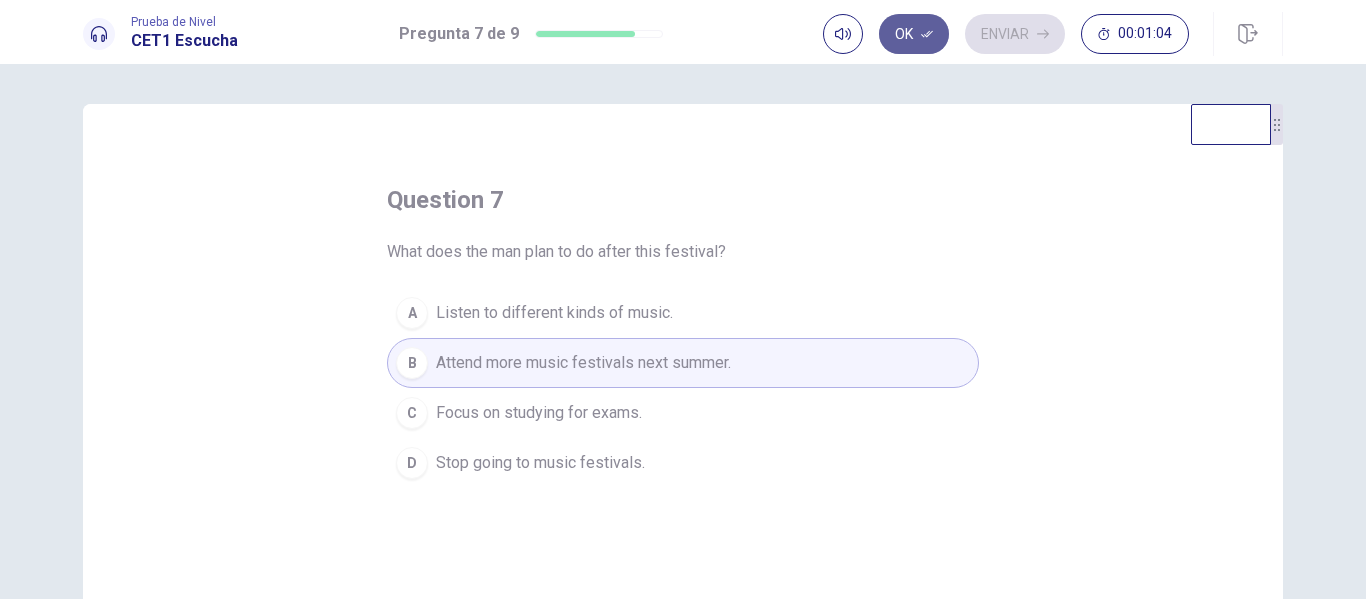 click on "Ok" at bounding box center (914, 34) 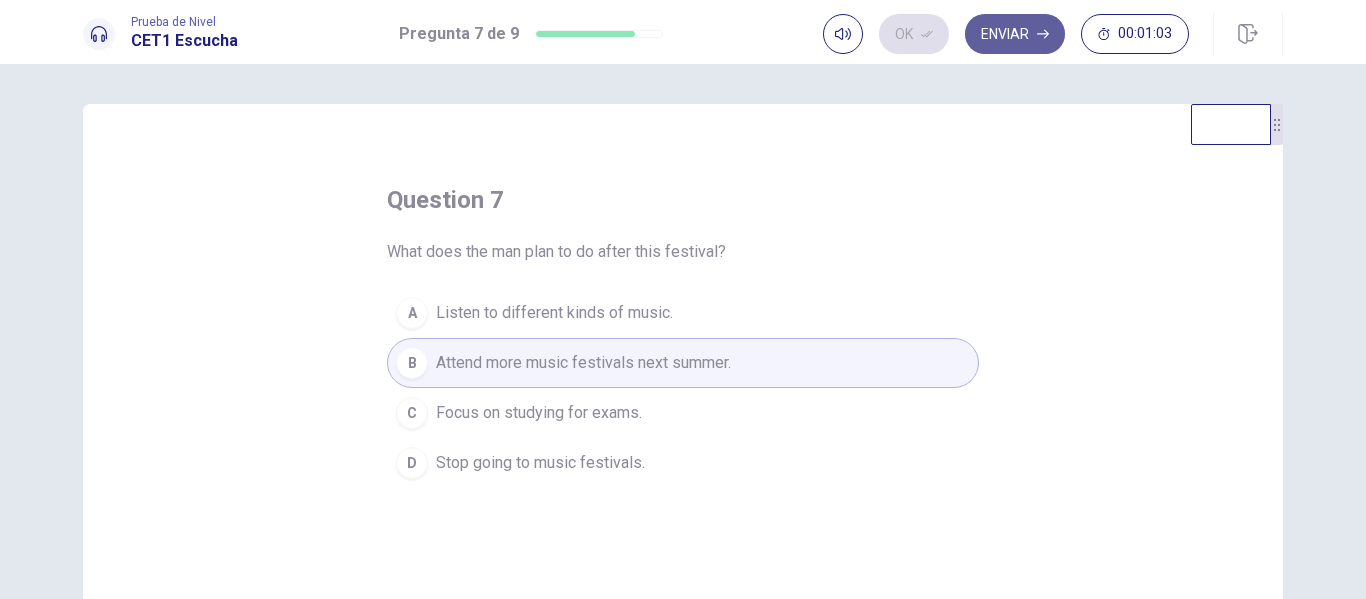 click on "Enviar" at bounding box center (1015, 34) 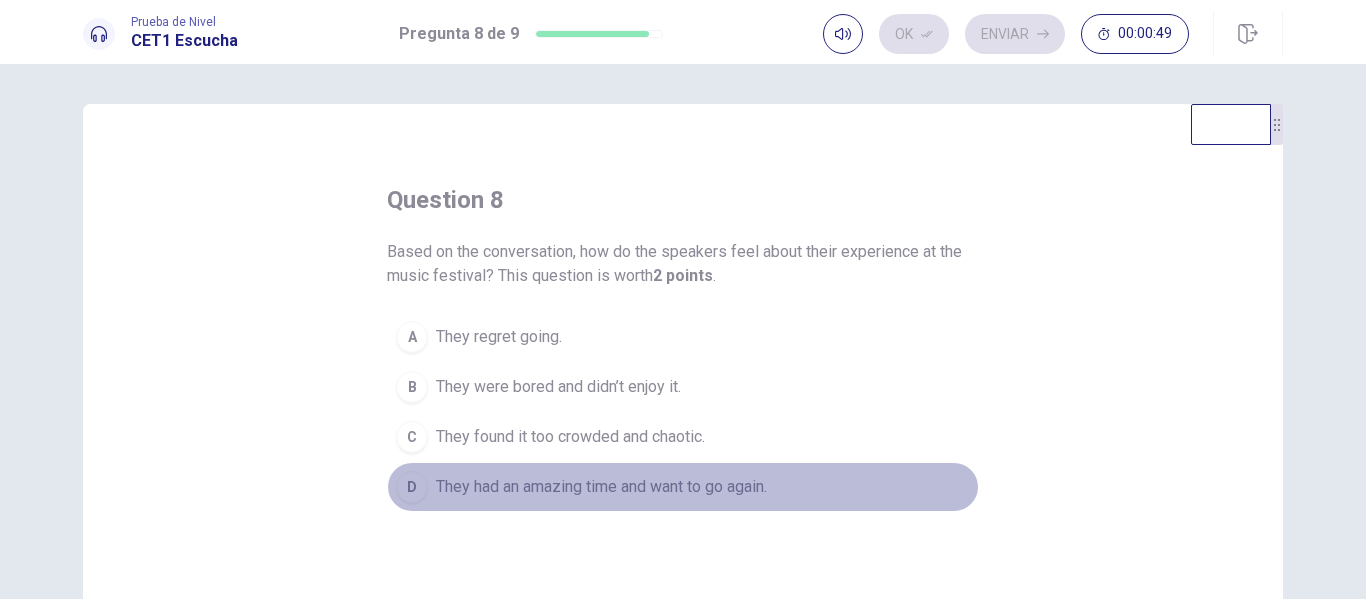 click on "They had an amazing time and want to go again." at bounding box center (601, 487) 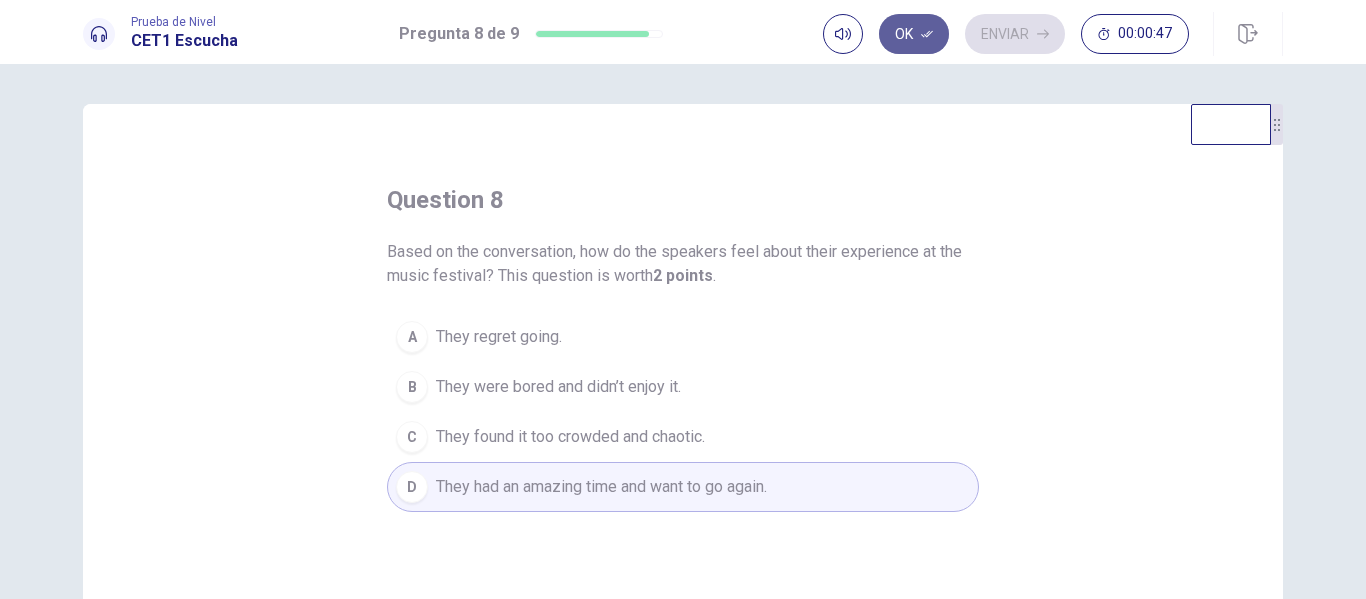 click on "Ok" at bounding box center (914, 34) 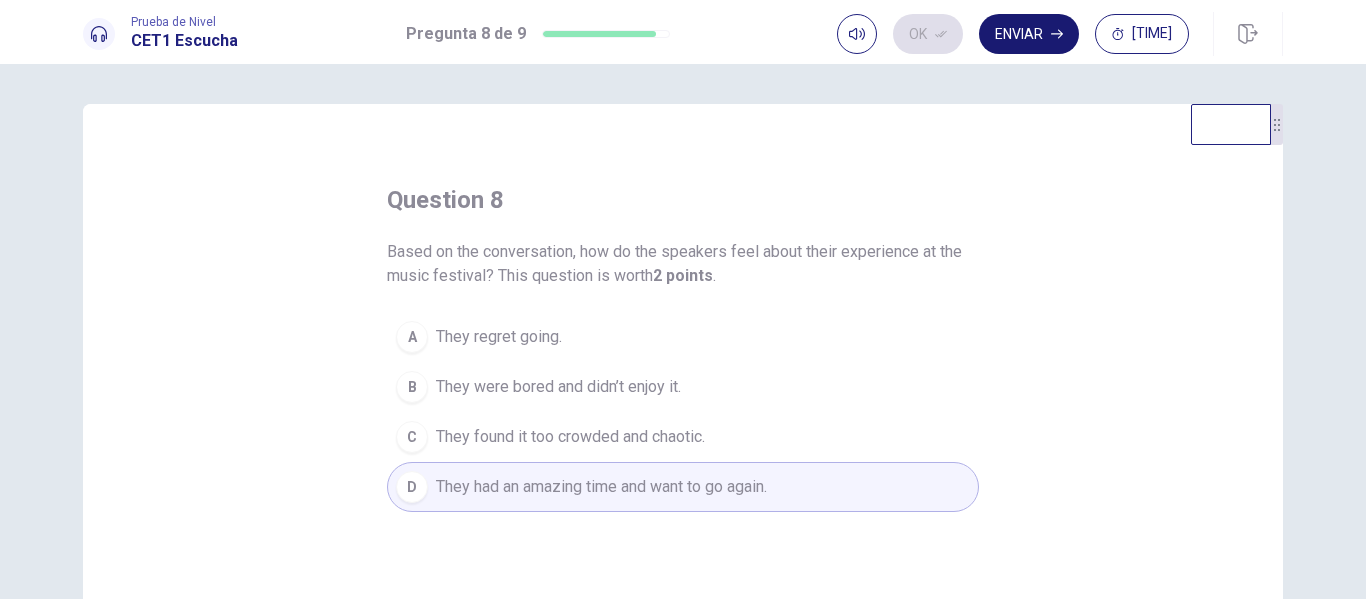 click on "Enviar" at bounding box center [1029, 34] 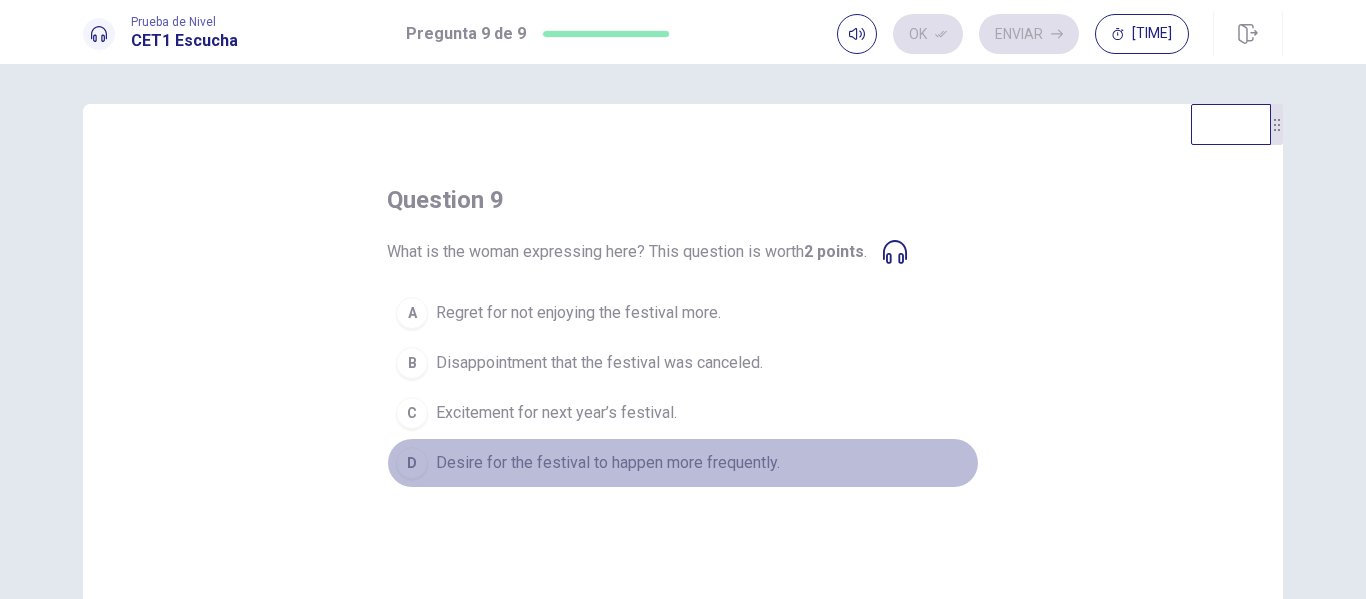 click on "Desire for the festival to happen more frequently." at bounding box center (608, 463) 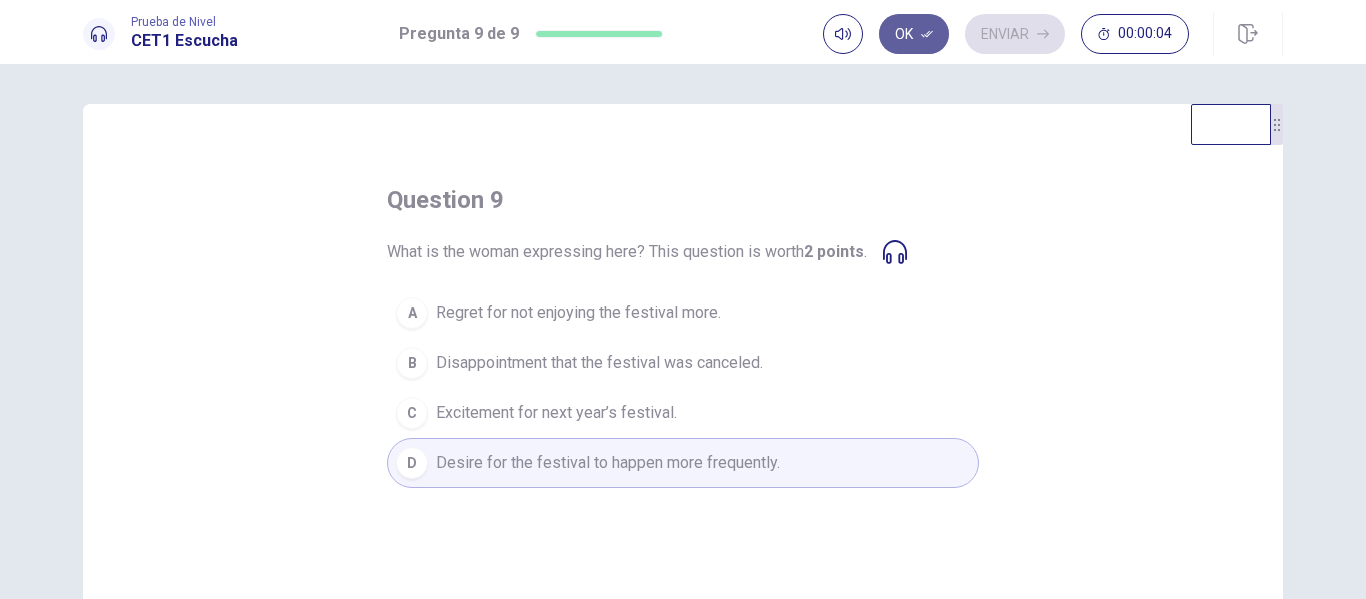 click on "Ok" at bounding box center (914, 34) 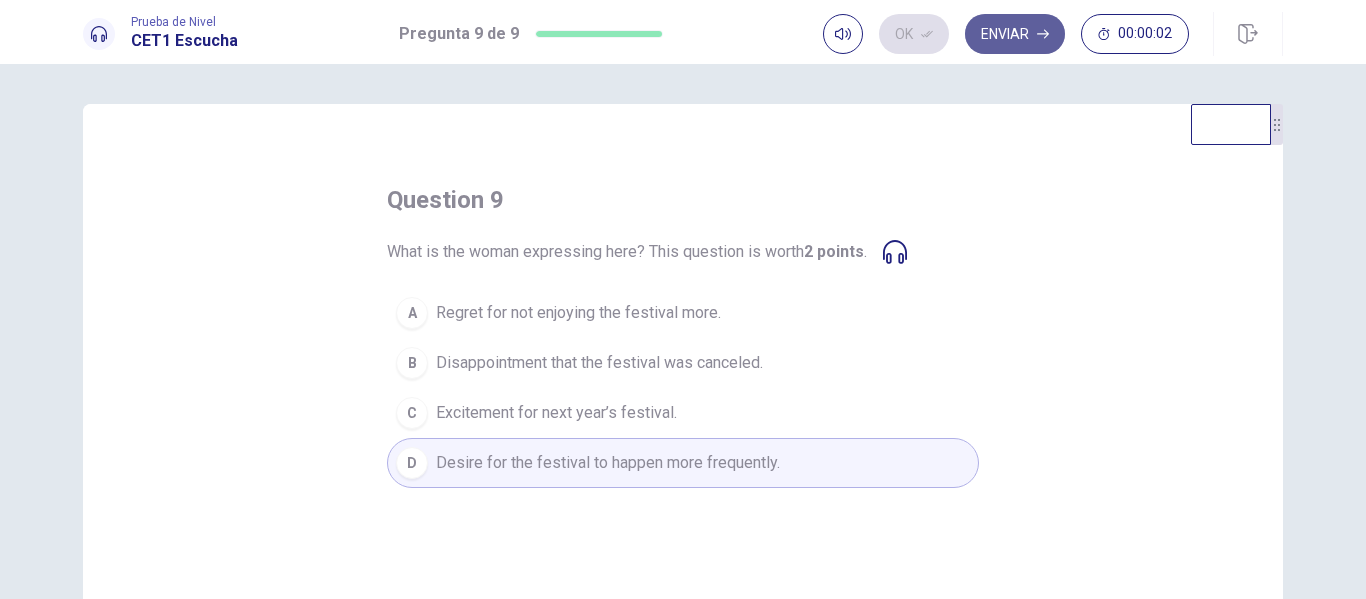 click on "Enviar" at bounding box center [1015, 34] 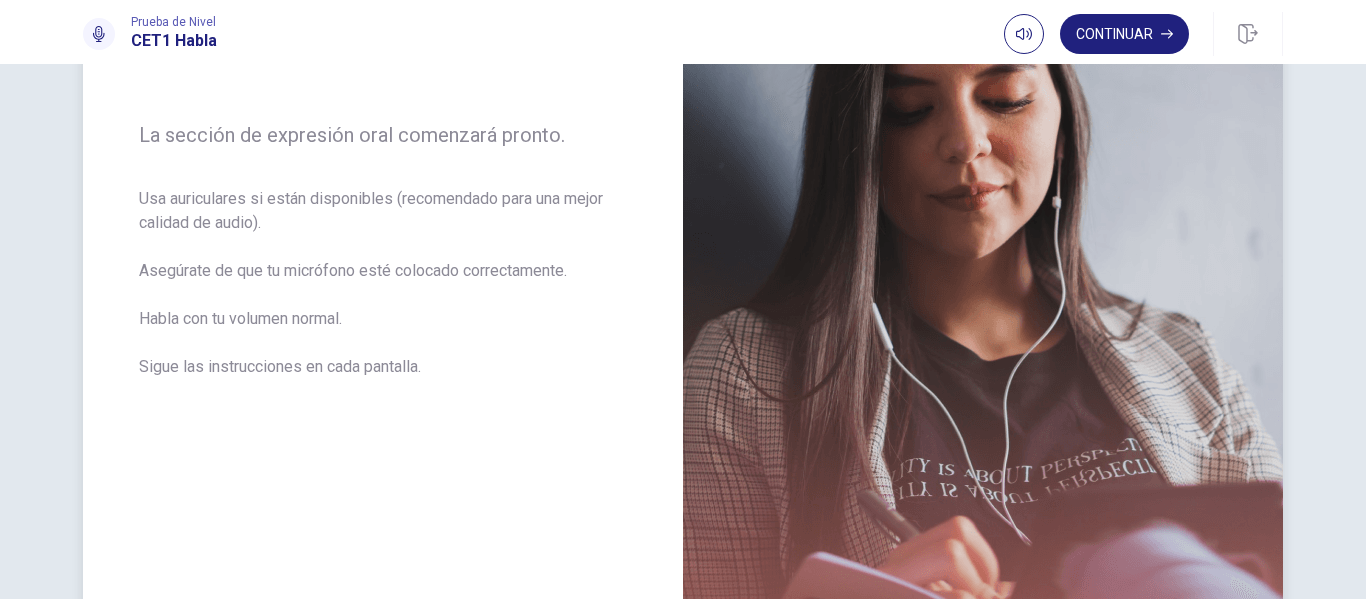 scroll, scrollTop: 278, scrollLeft: 0, axis: vertical 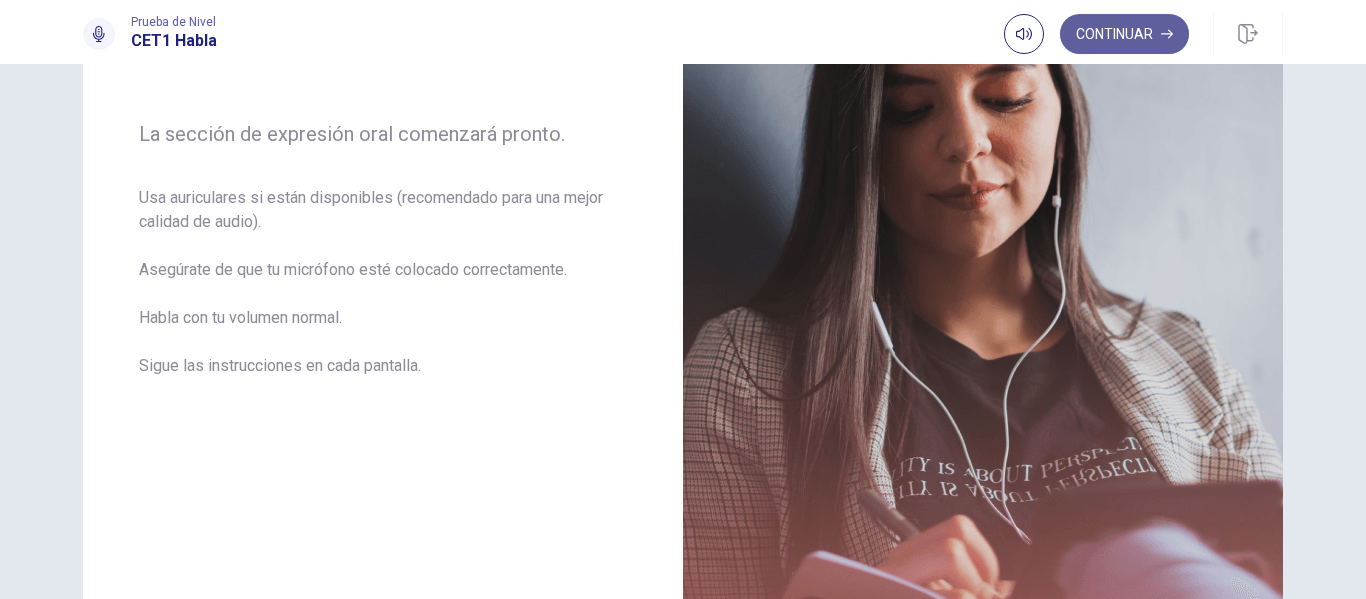 click on "Continuar" at bounding box center [1124, 34] 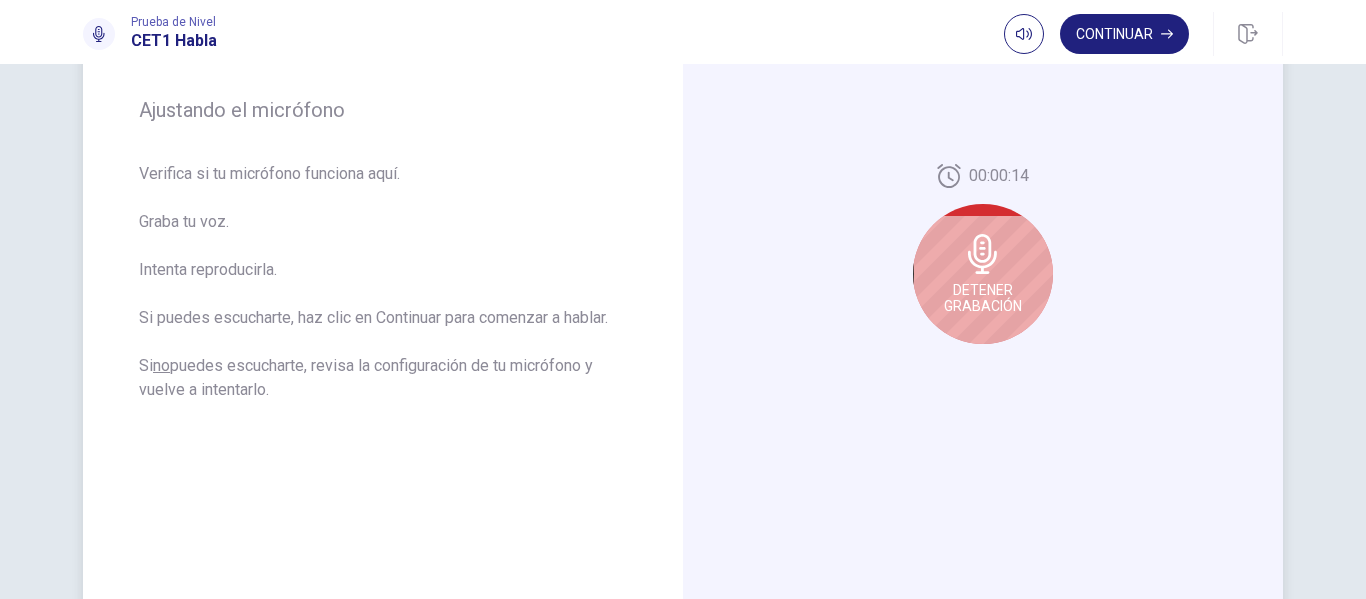 click on "Detener   Grabación" at bounding box center [983, 274] 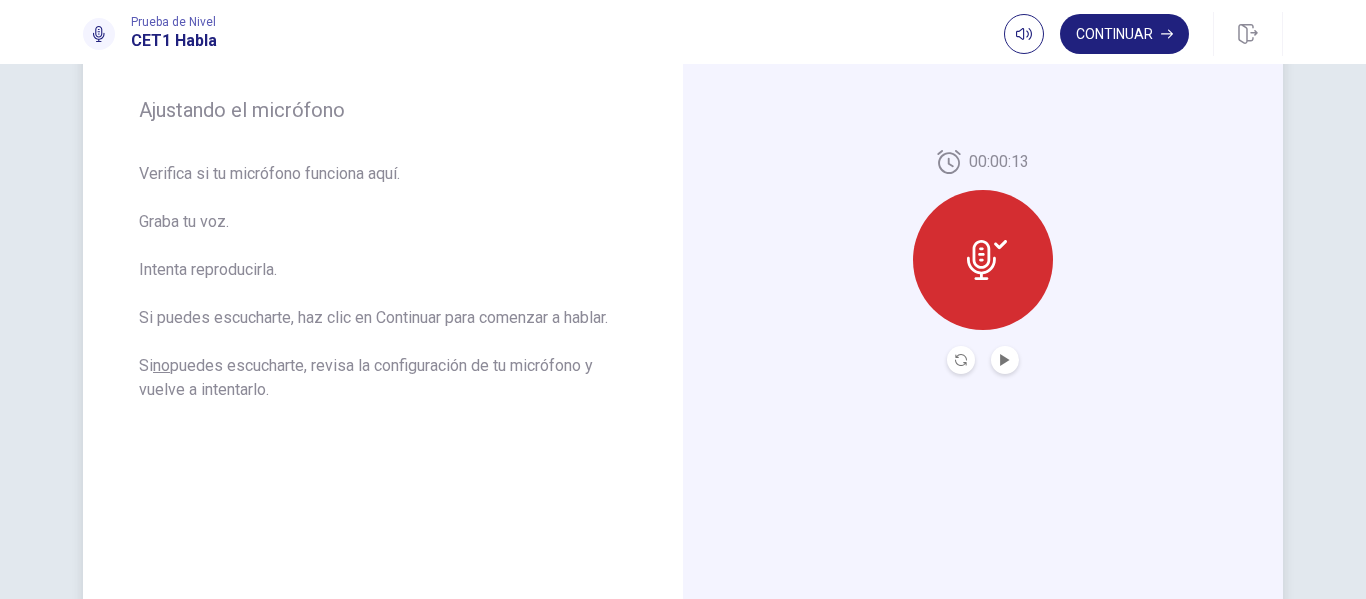 click 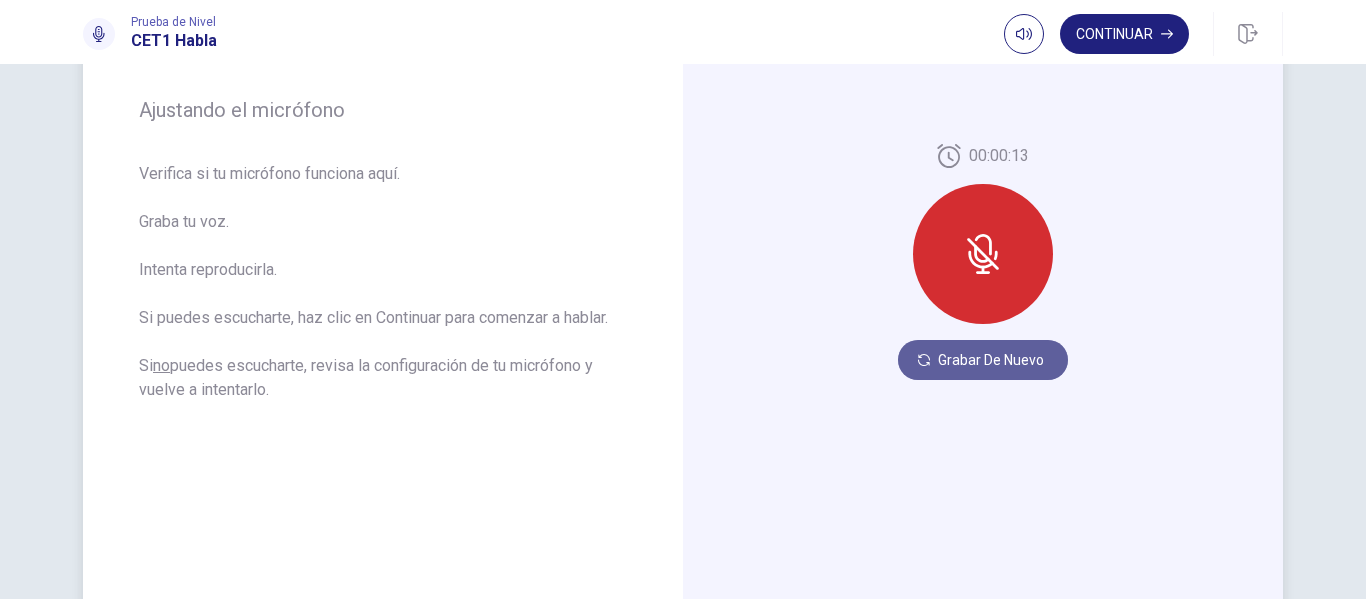 click on "Grabar de Nuevo" at bounding box center (983, 360) 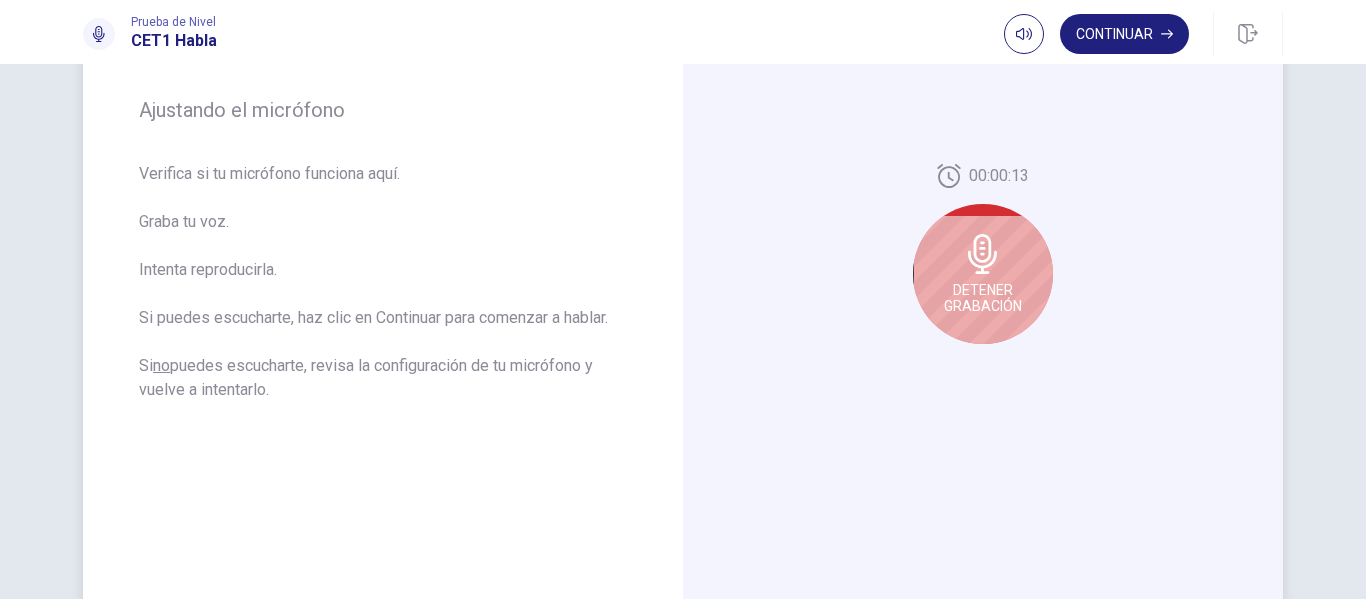 click on "Detener   Grabación" at bounding box center (983, 298) 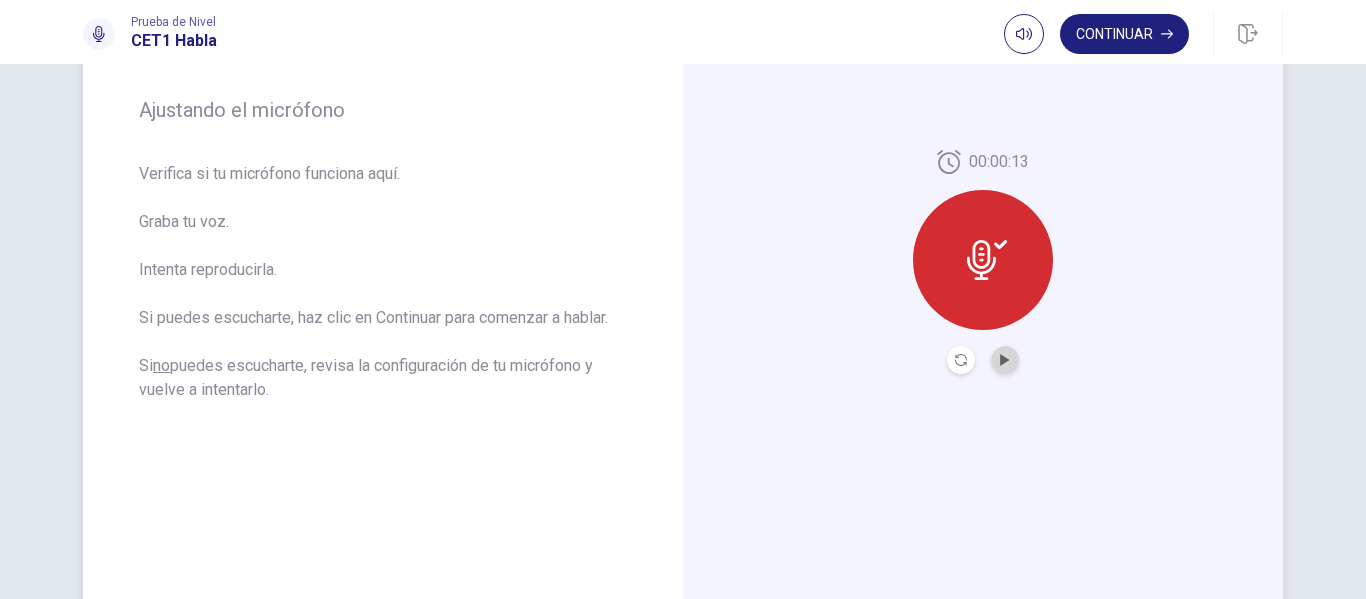 click at bounding box center [1005, 360] 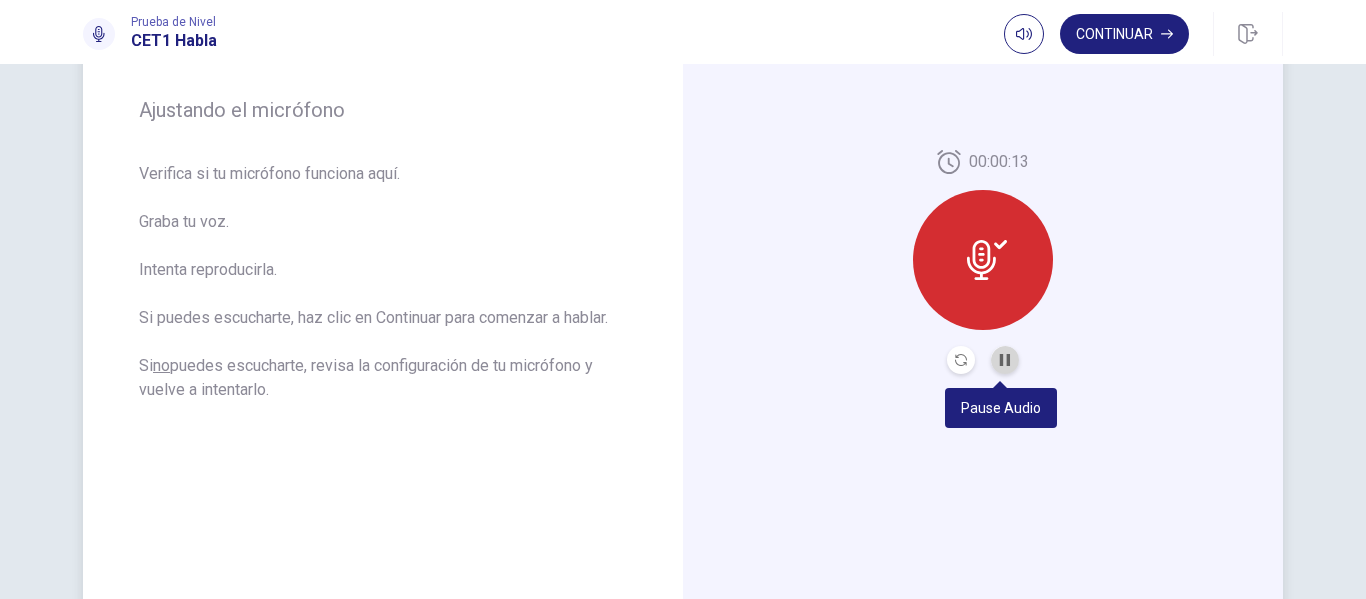 click at bounding box center [1005, 360] 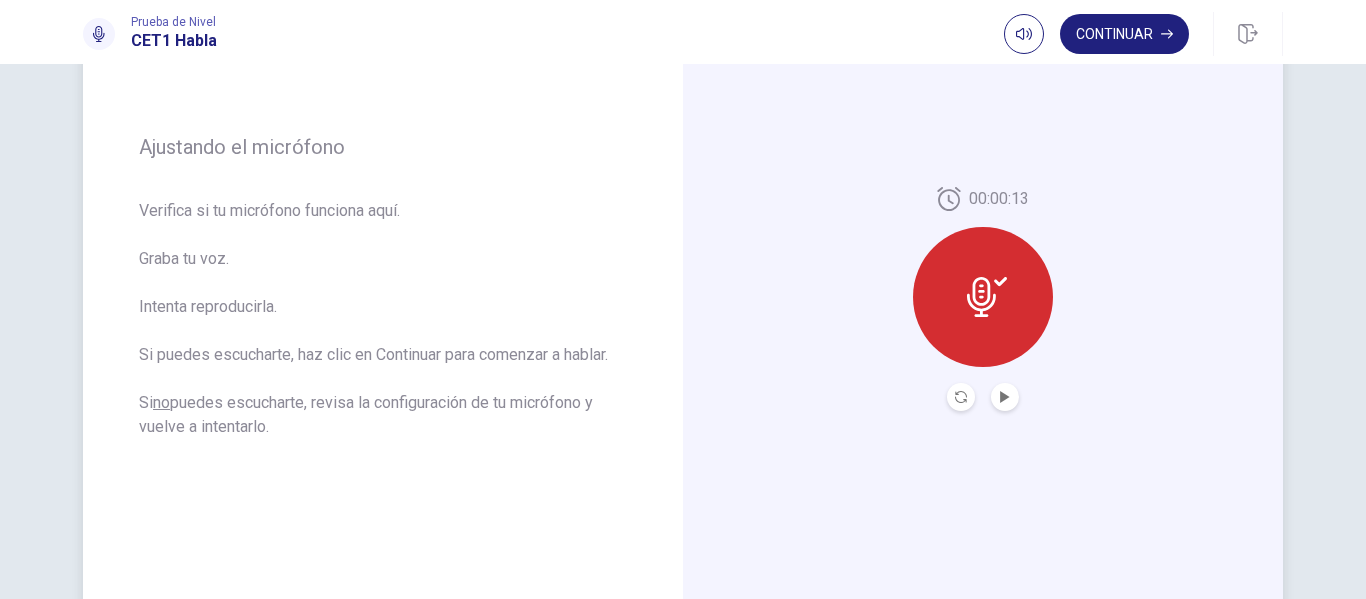scroll, scrollTop: 242, scrollLeft: 0, axis: vertical 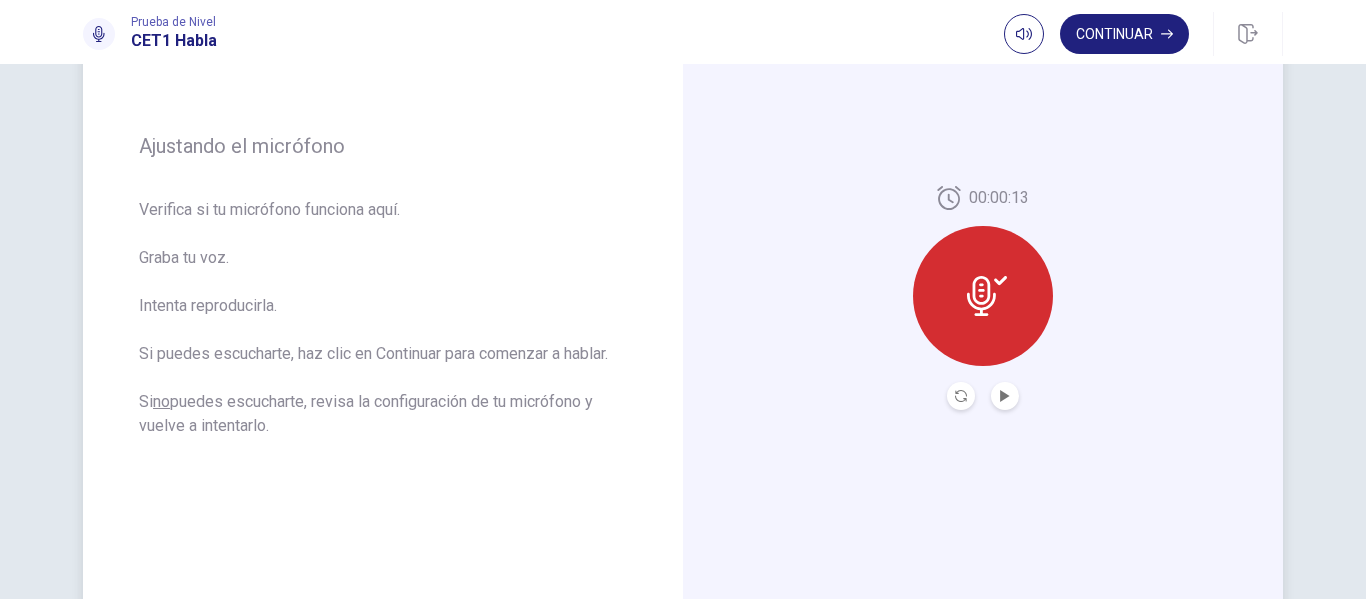 click on "00:00:13" at bounding box center [983, 298] 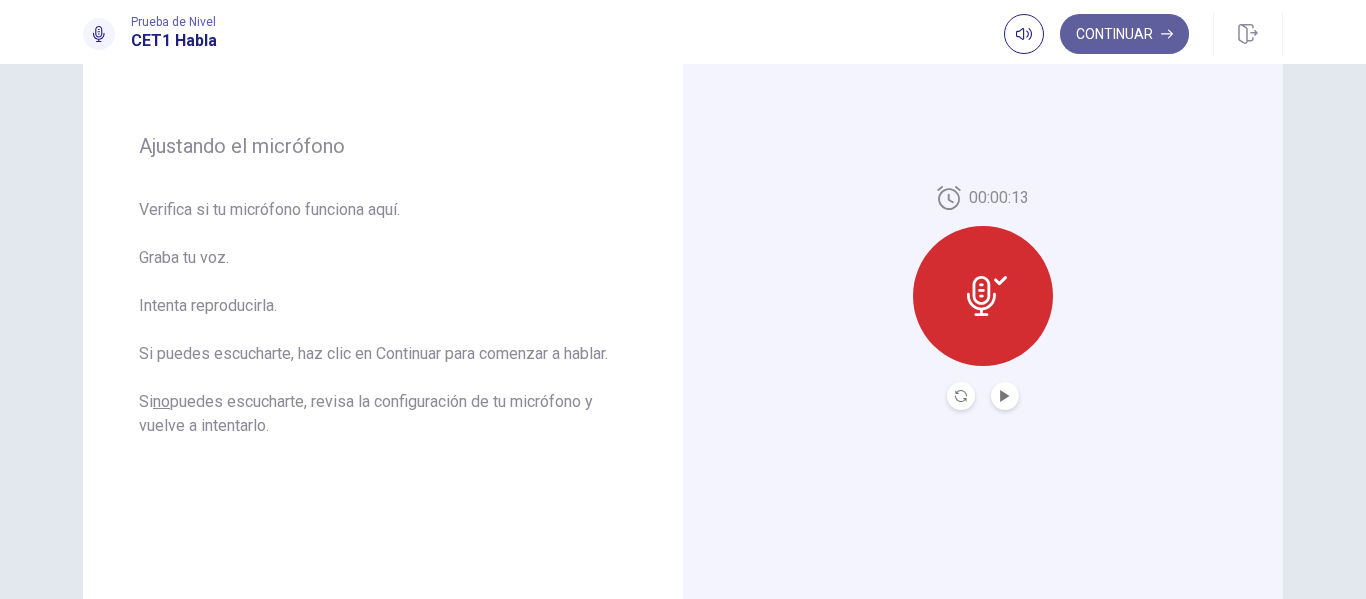 click on "Continuar" at bounding box center (1124, 34) 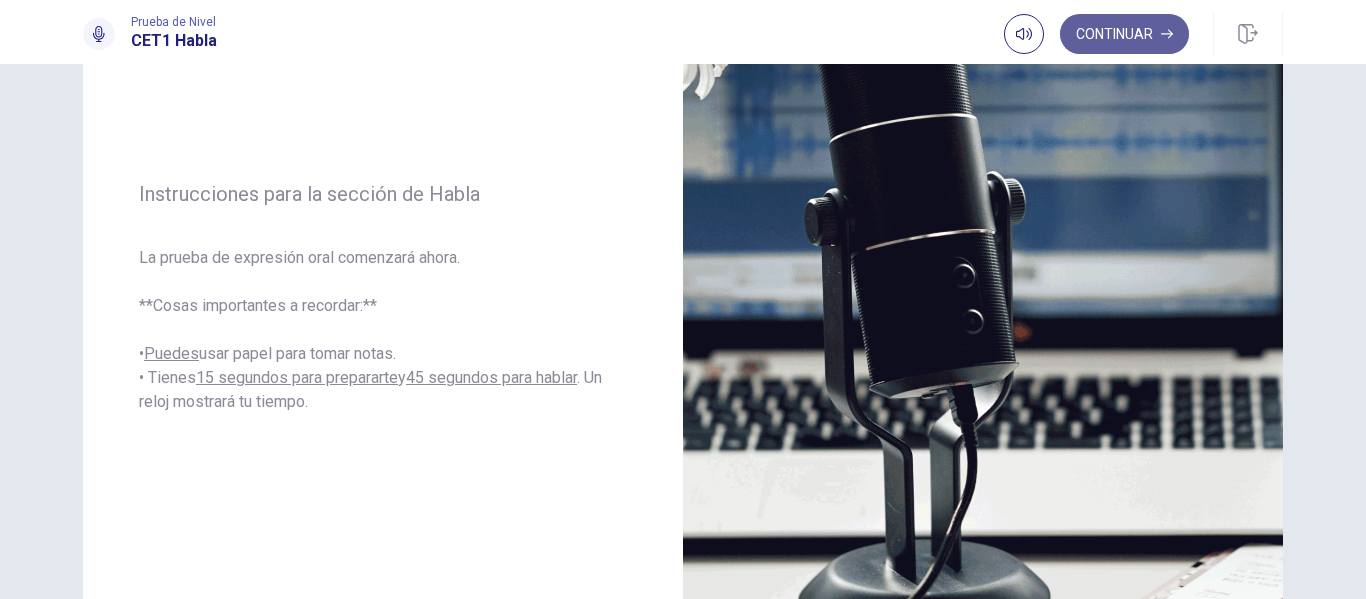 click on "Continuar" at bounding box center [1124, 34] 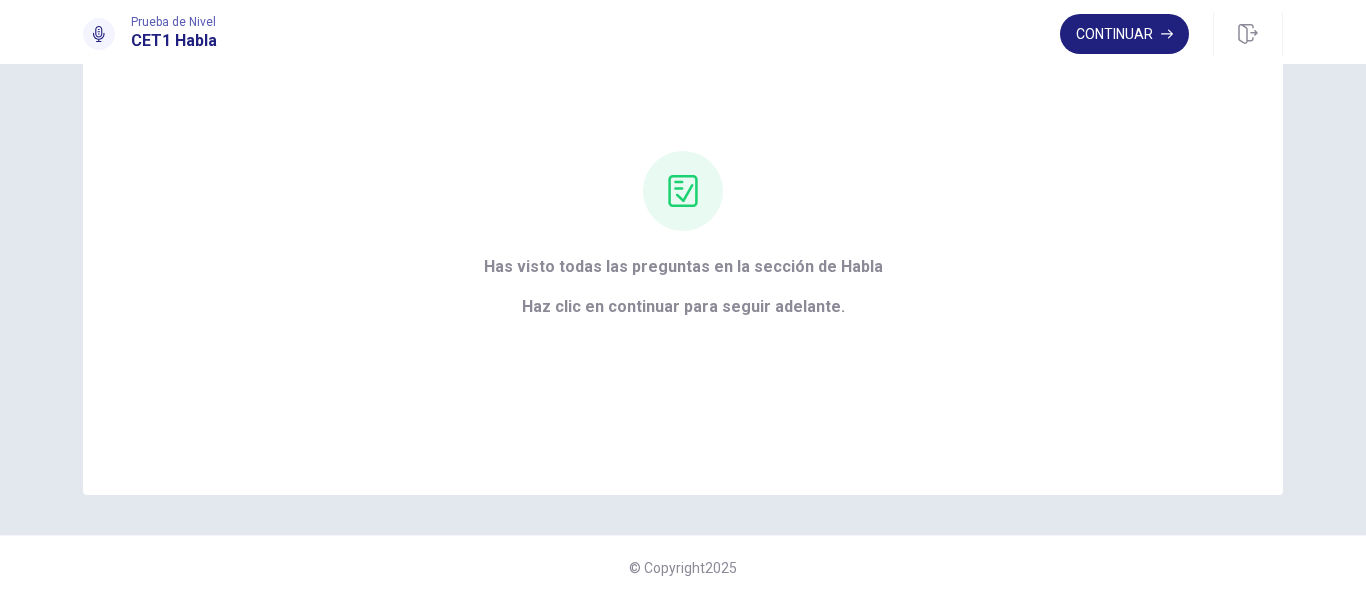 scroll, scrollTop: 86, scrollLeft: 0, axis: vertical 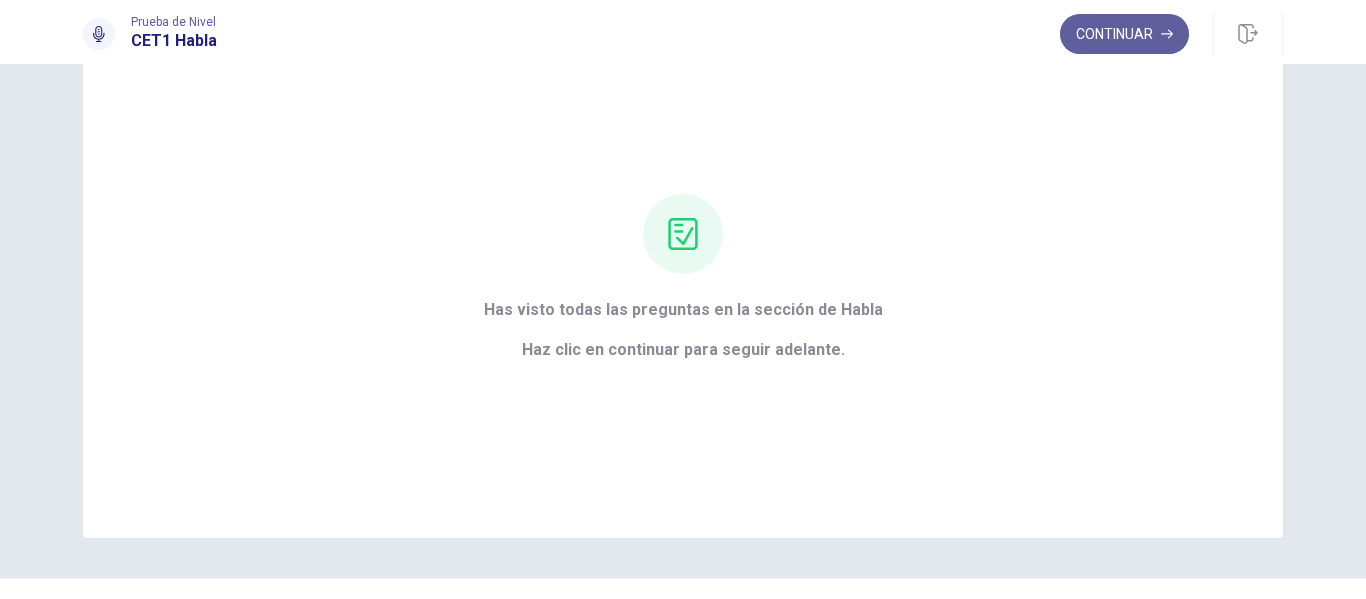 click on "Continuar" at bounding box center [1124, 34] 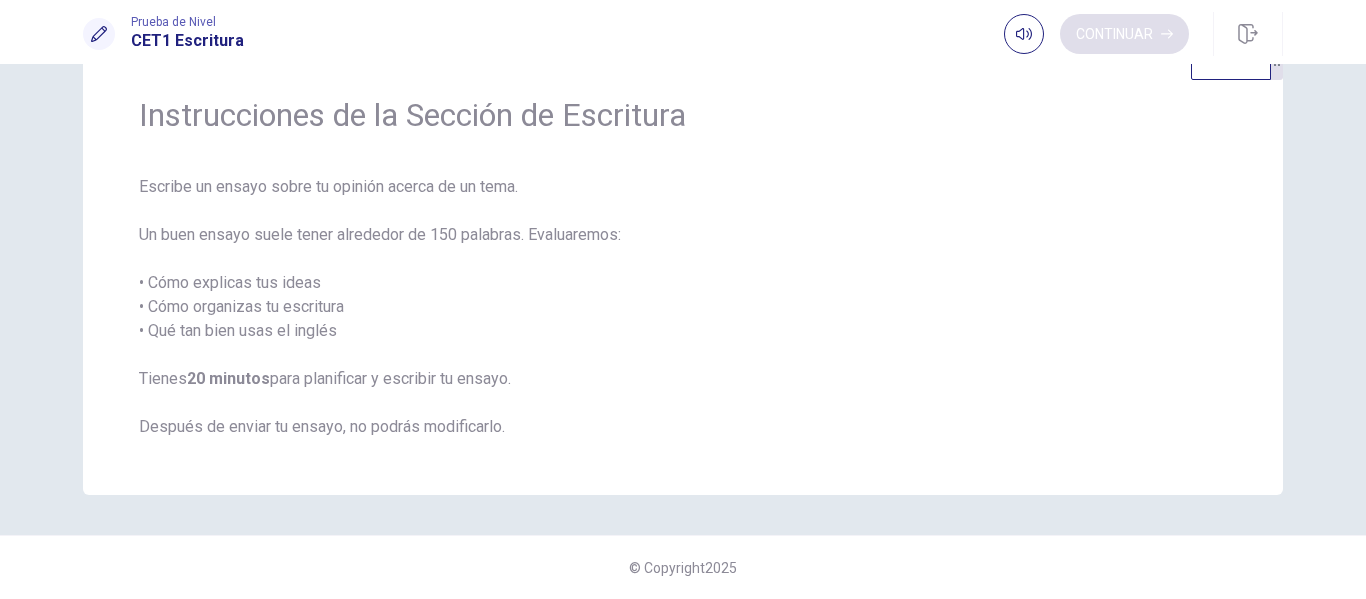 scroll, scrollTop: 65, scrollLeft: 0, axis: vertical 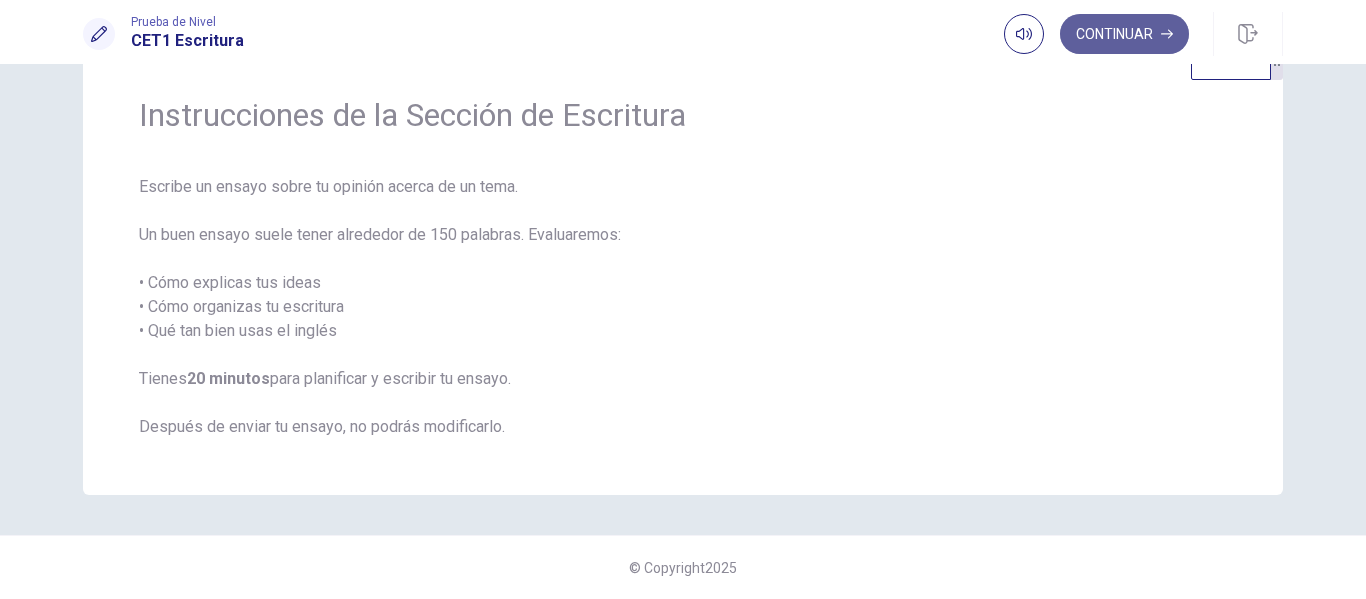 click on "Continuar" at bounding box center (1124, 34) 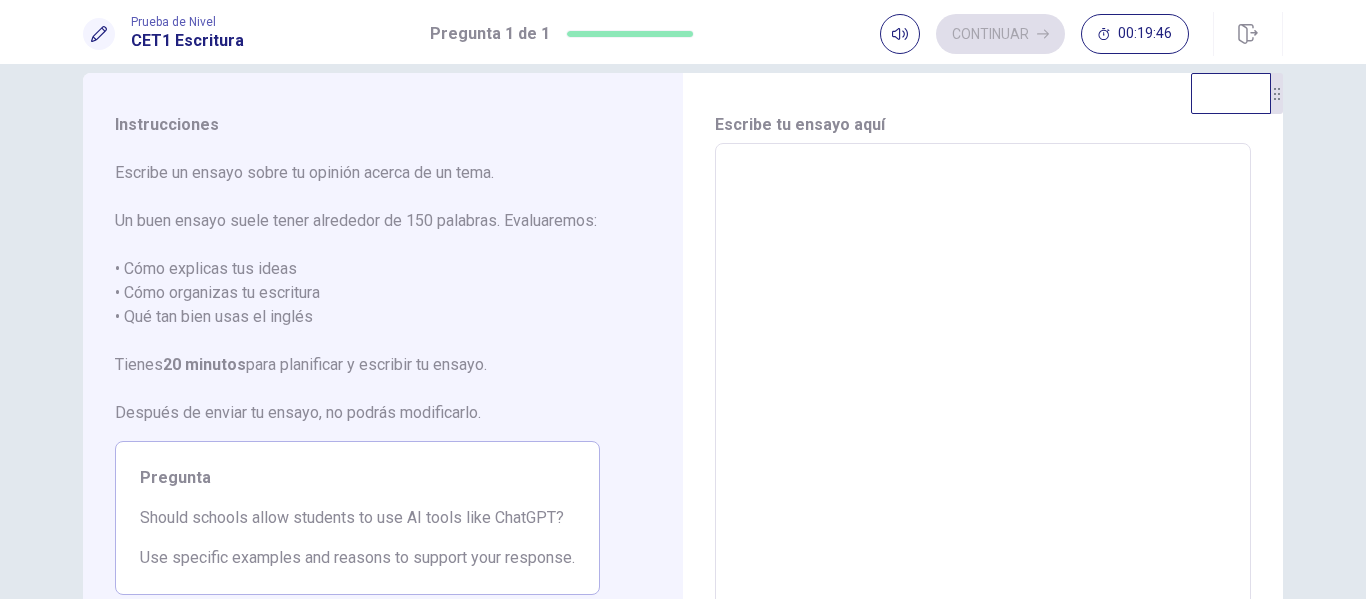 scroll, scrollTop: 17, scrollLeft: 0, axis: vertical 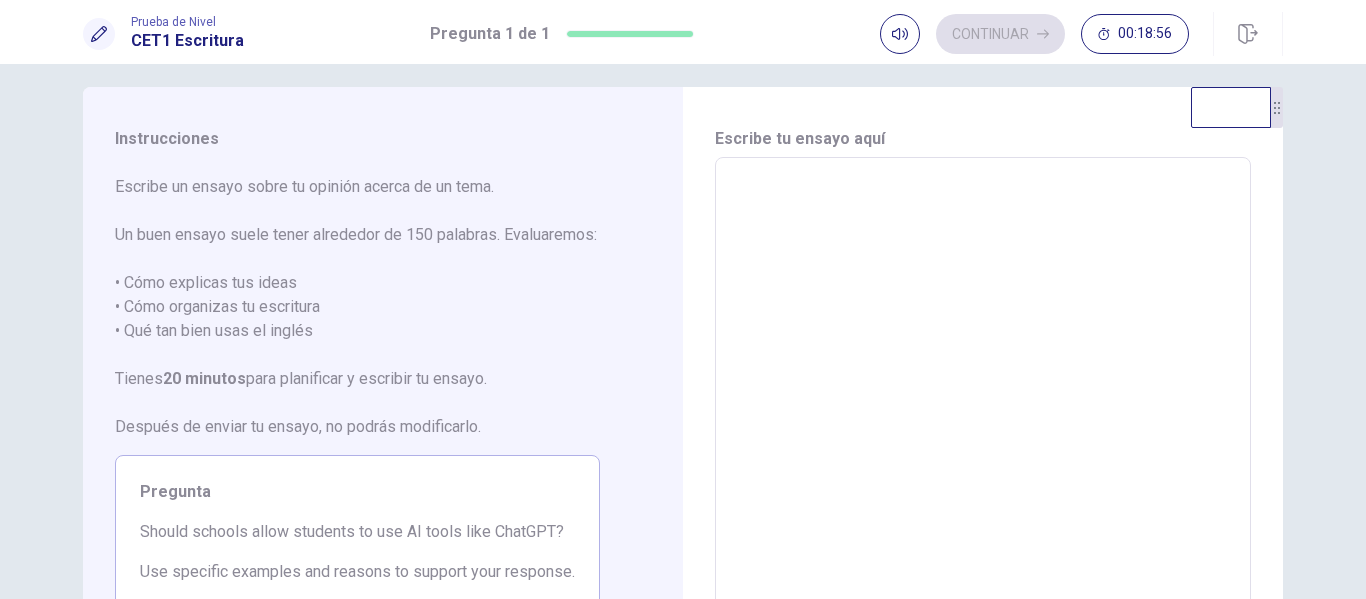 click at bounding box center (983, 434) 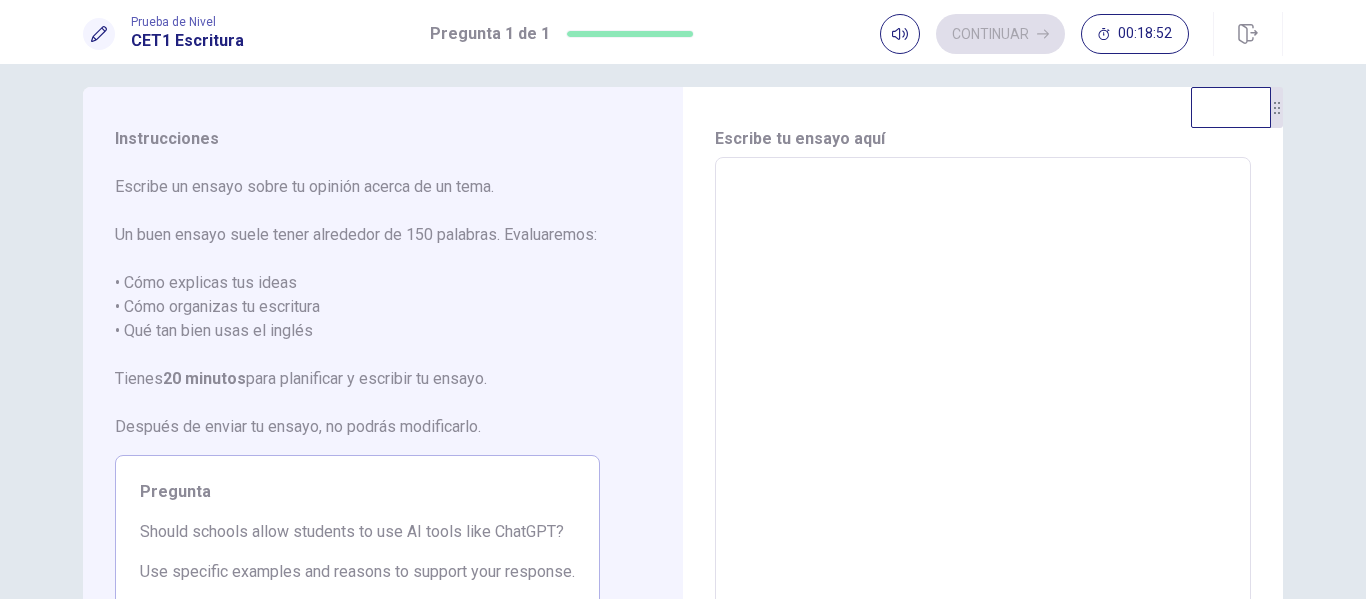type on "*" 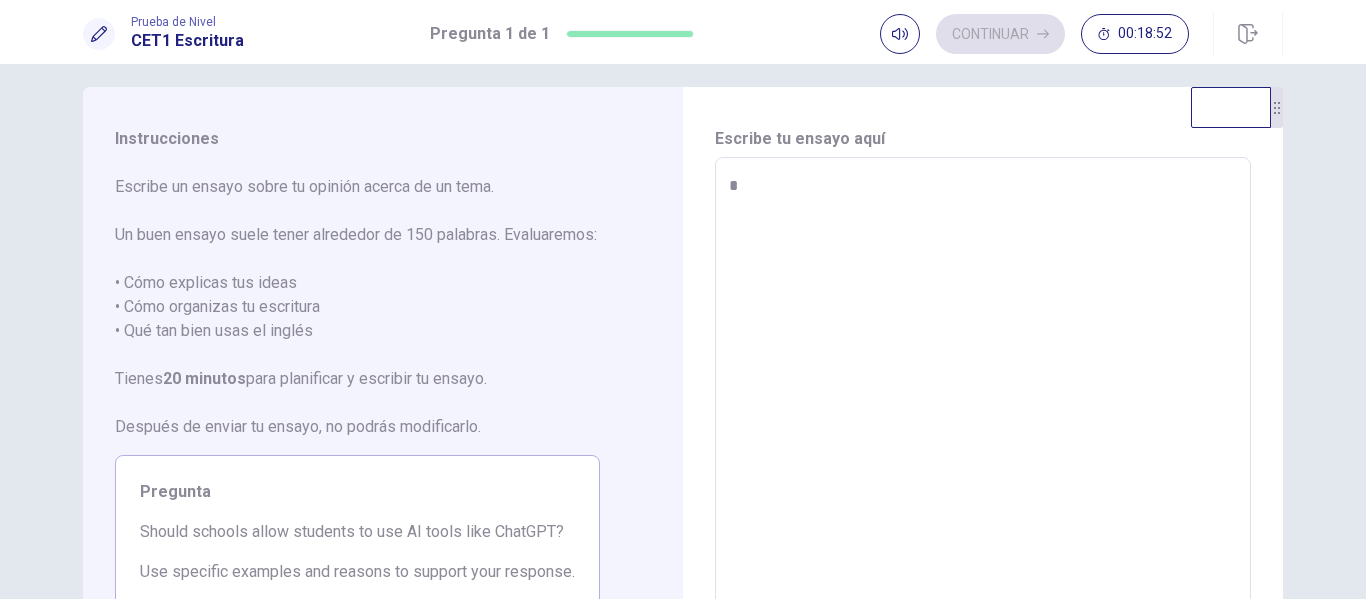 type on "*" 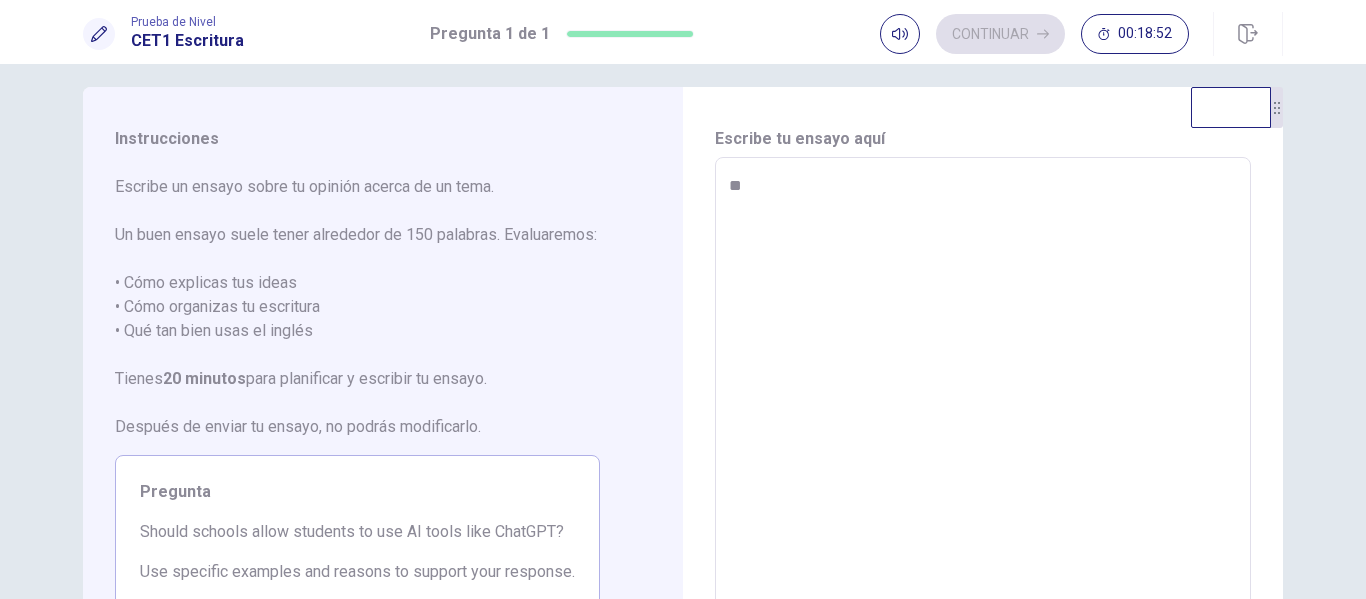 type on "*" 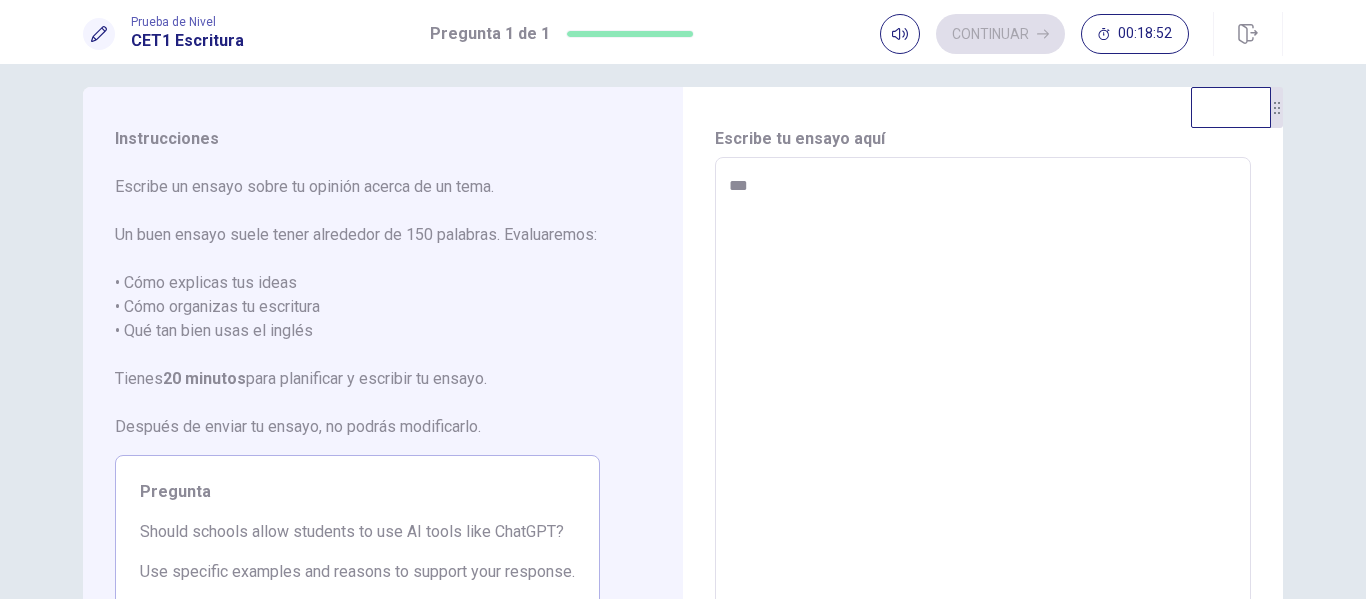 type on "*" 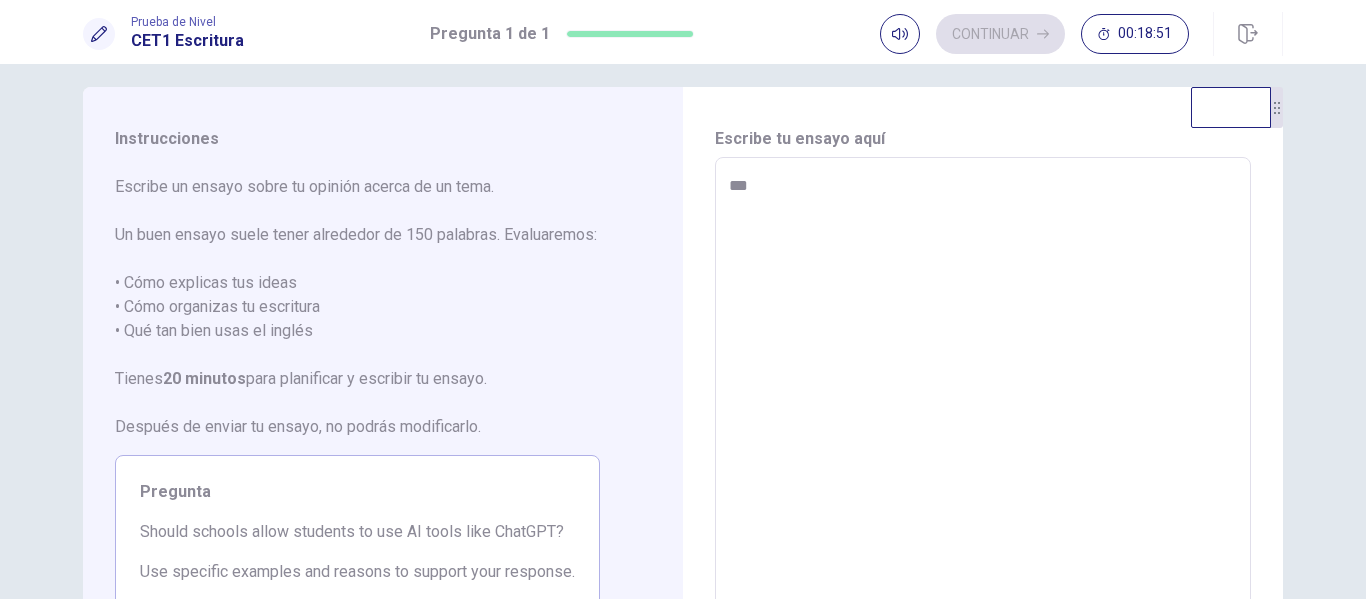 type on "***" 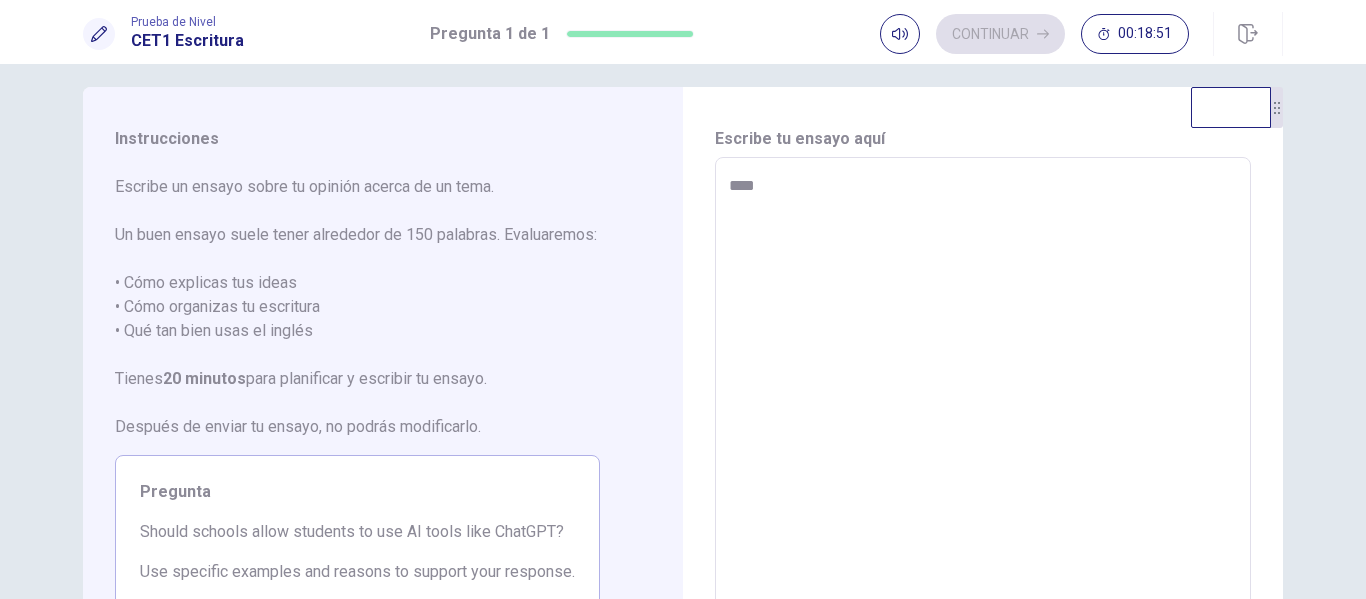 type on "*" 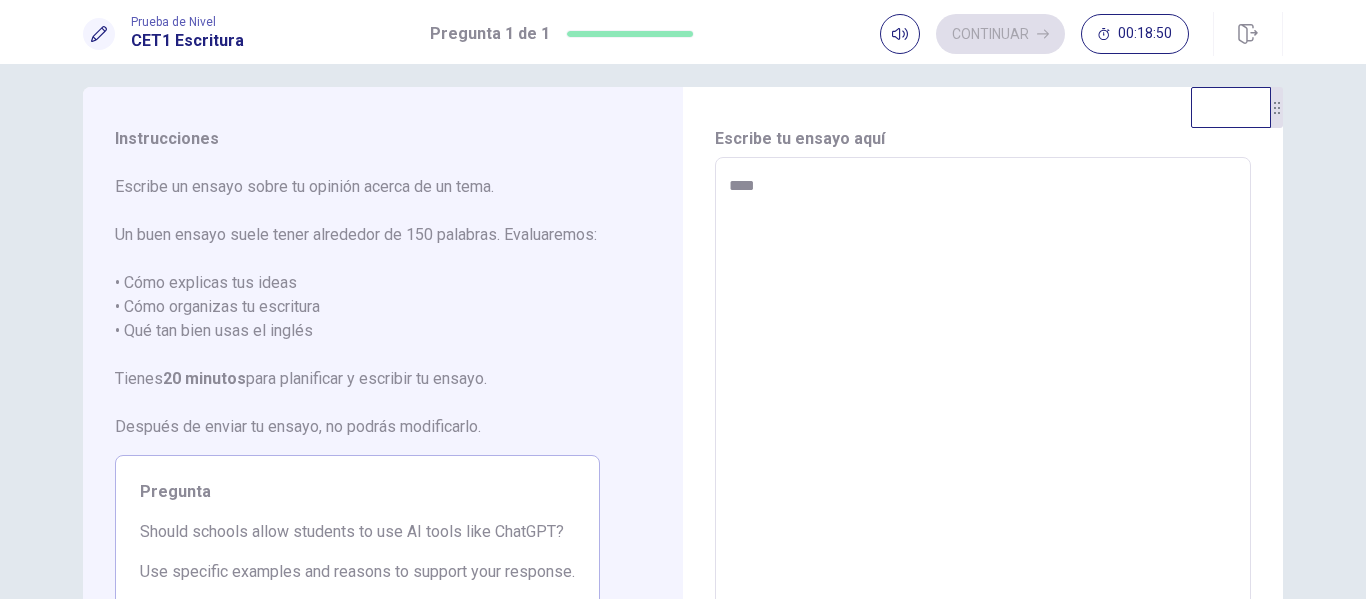 type on "*****" 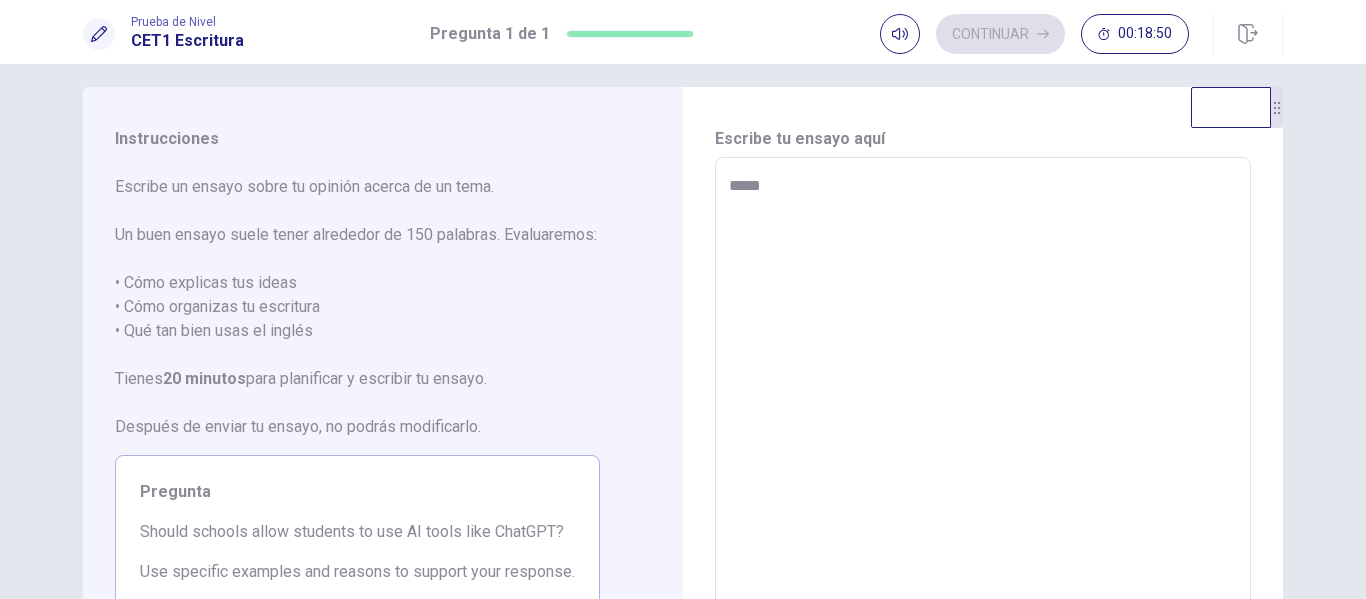 type on "*" 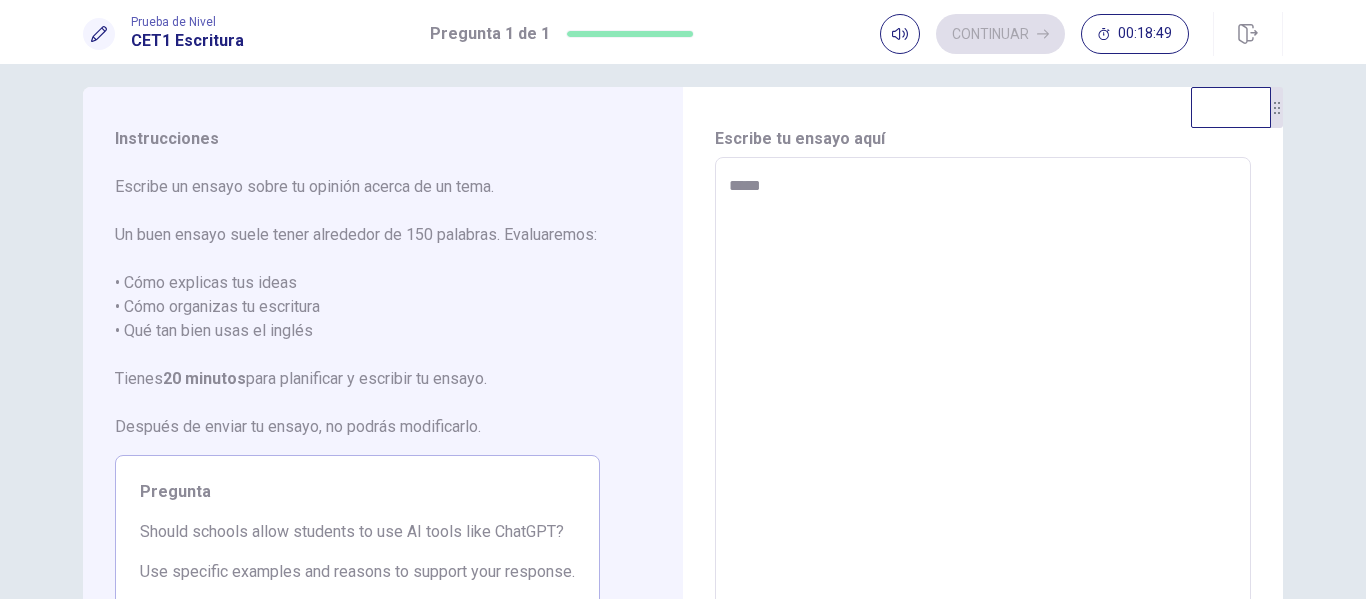 type on "******" 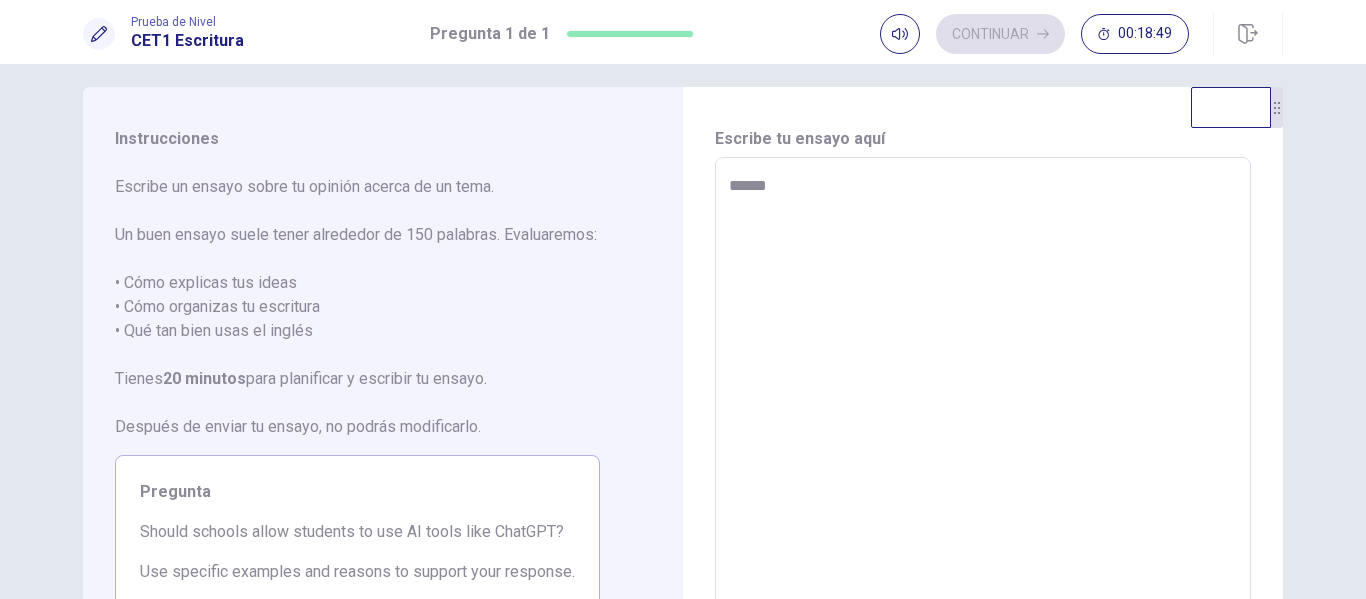 type on "*" 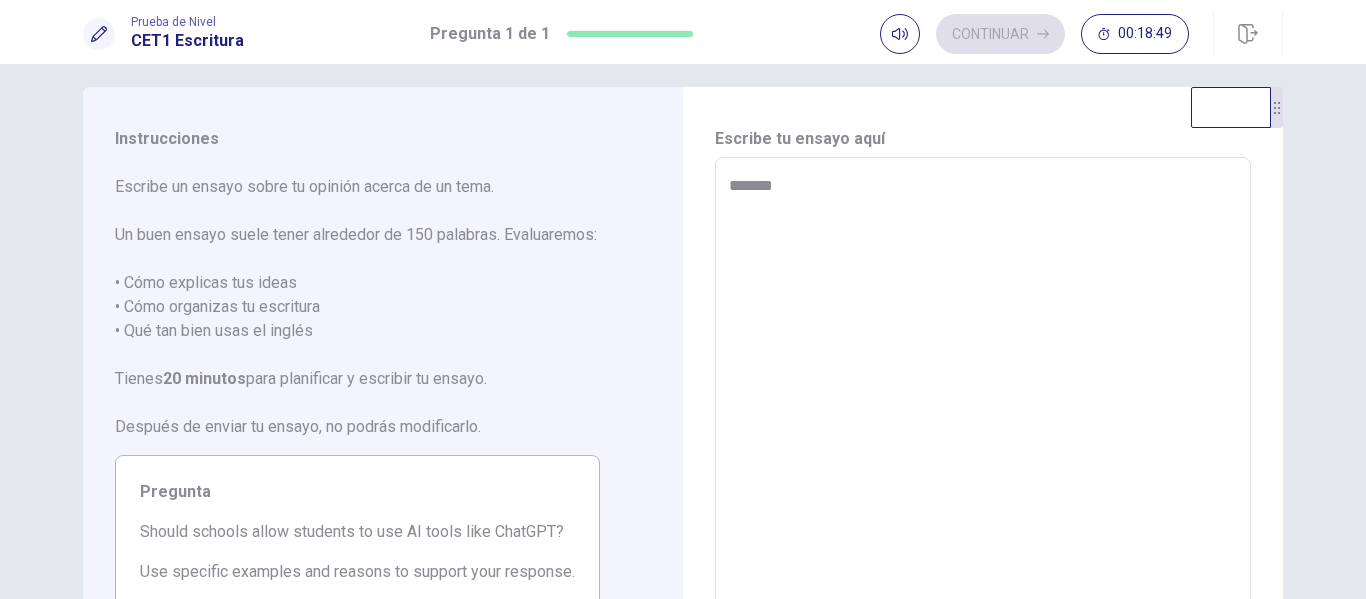 type on "*" 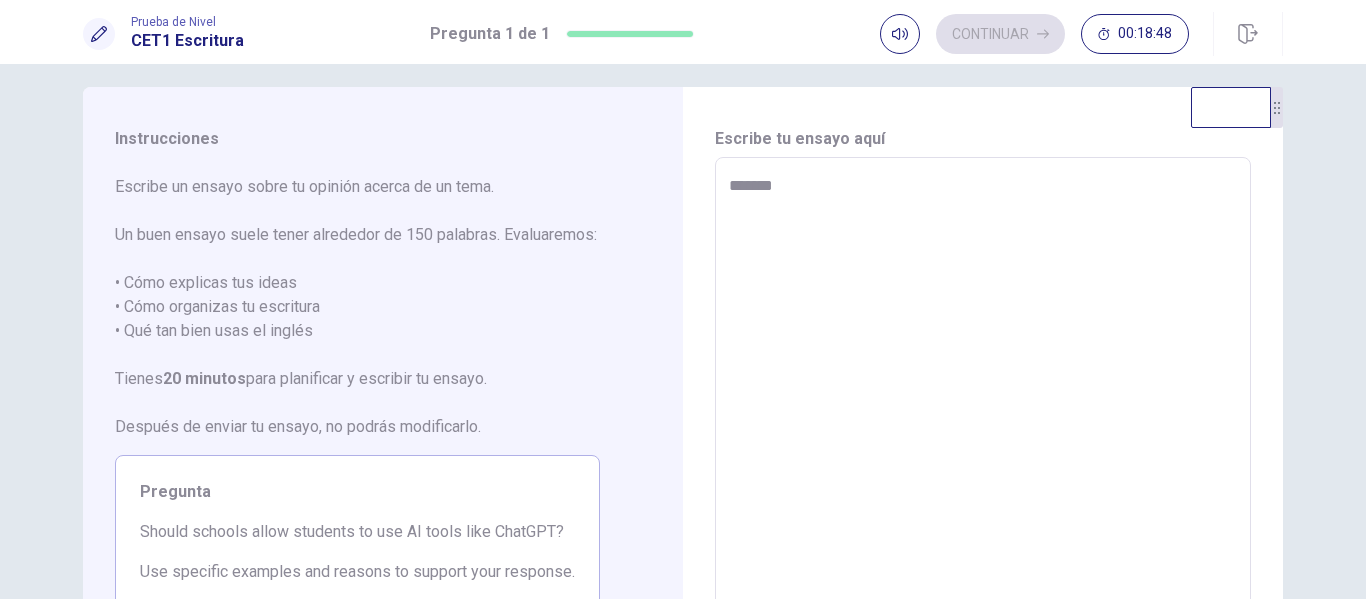 type on "******" 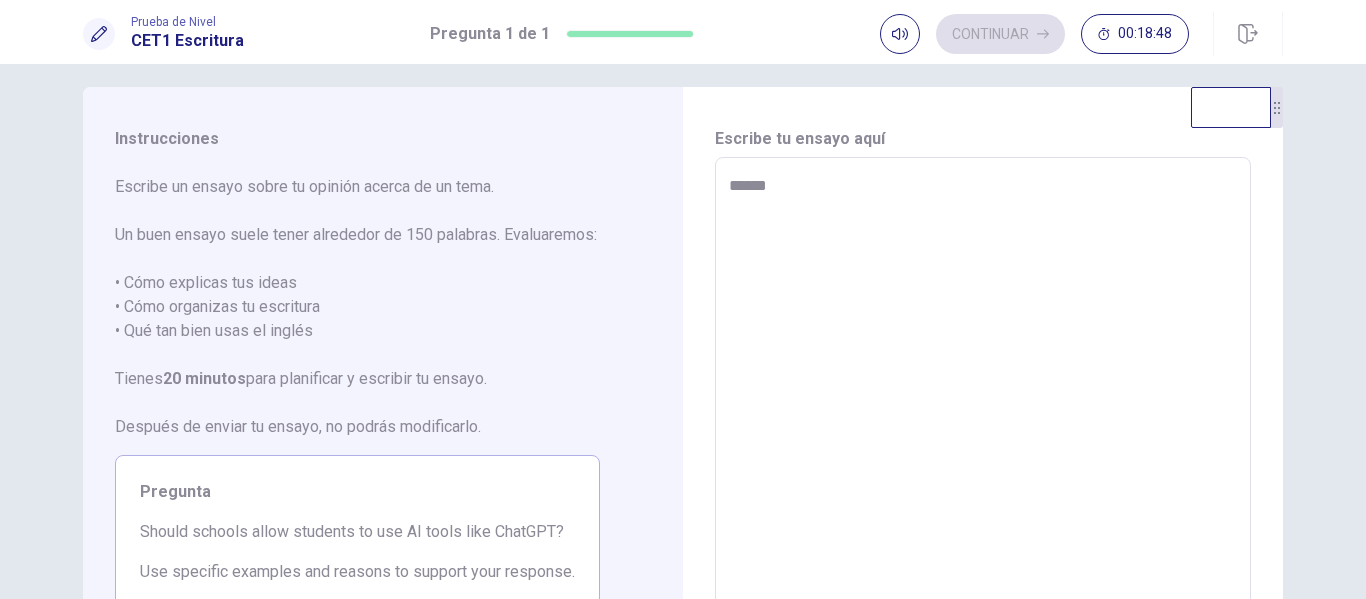 type on "*" 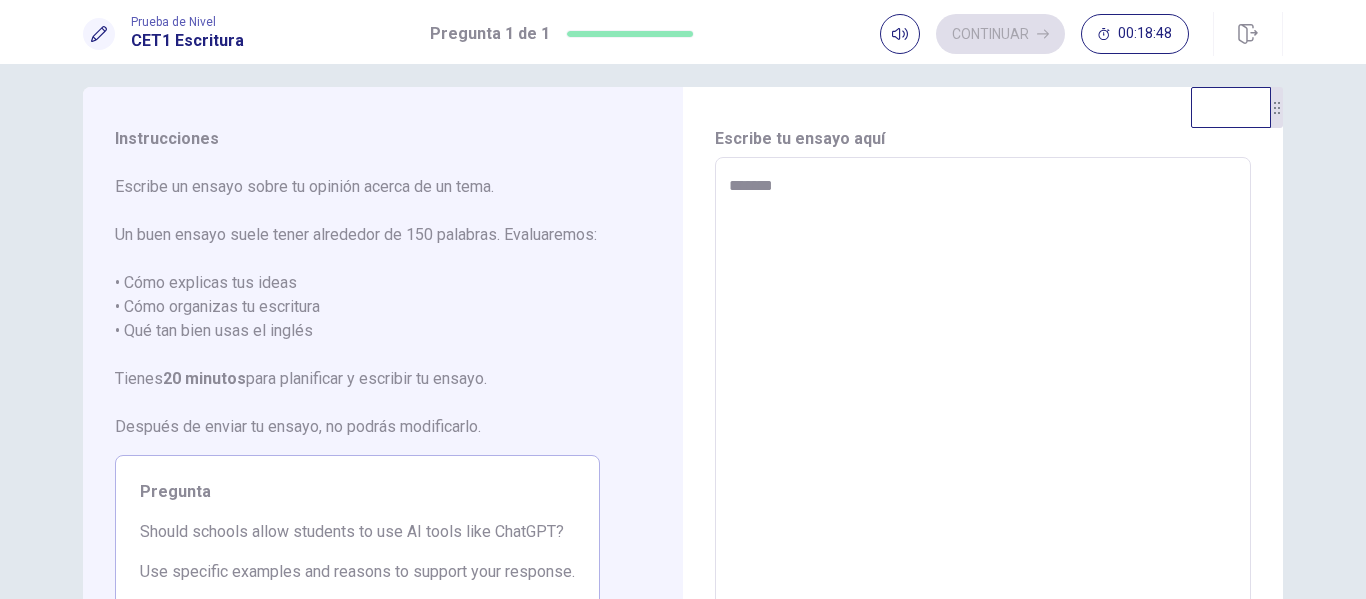 type on "*" 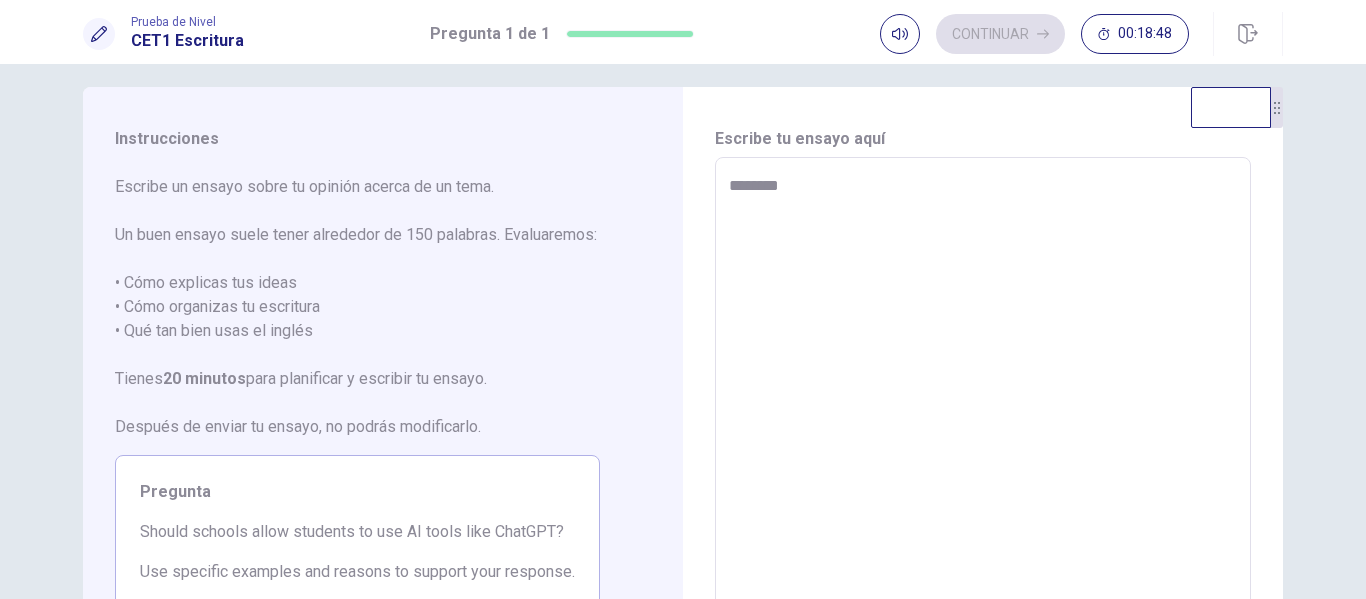 type on "*" 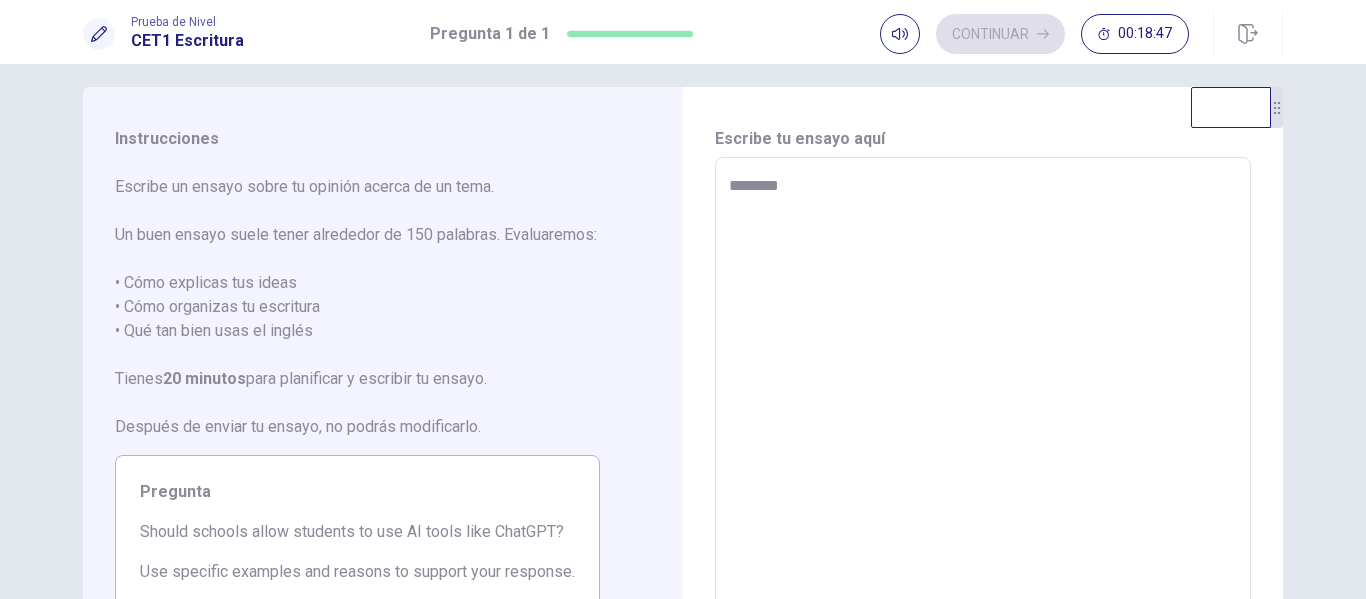 type on "*********" 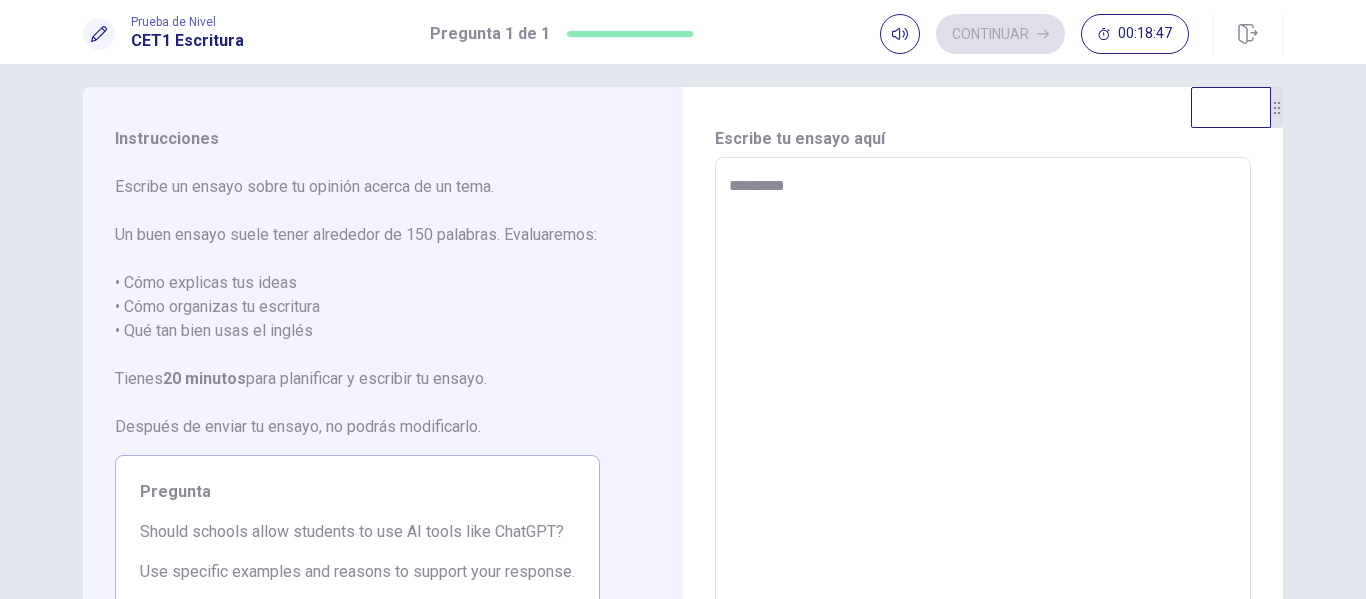 type on "*" 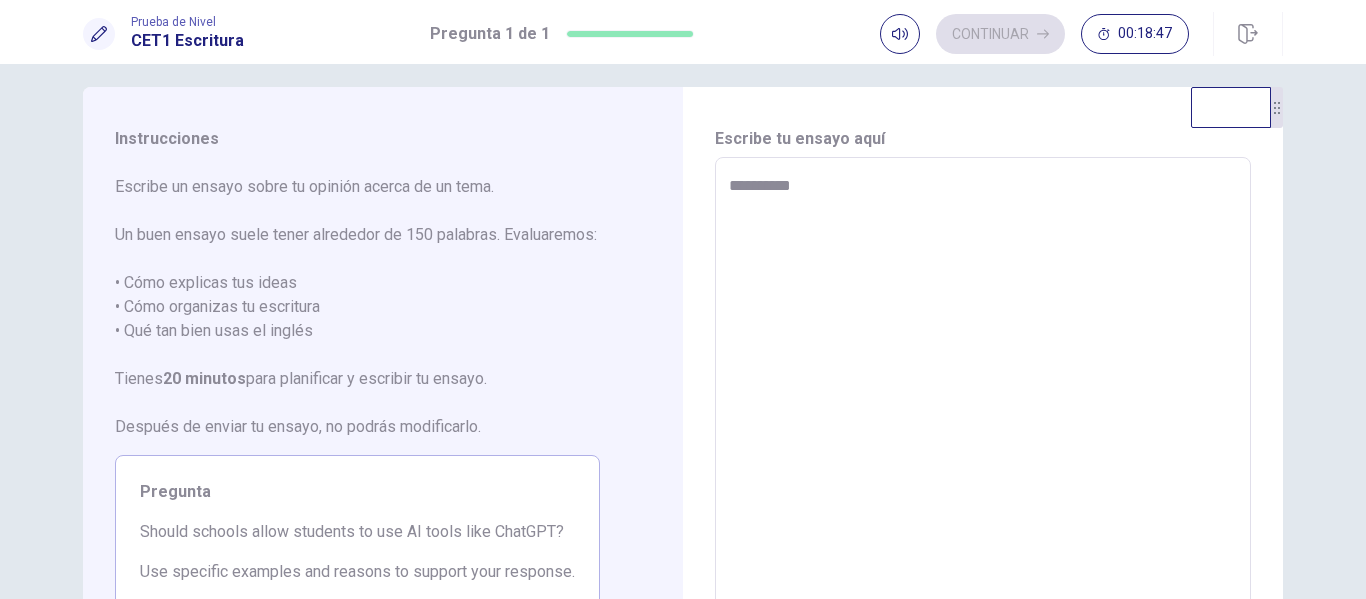 type on "*" 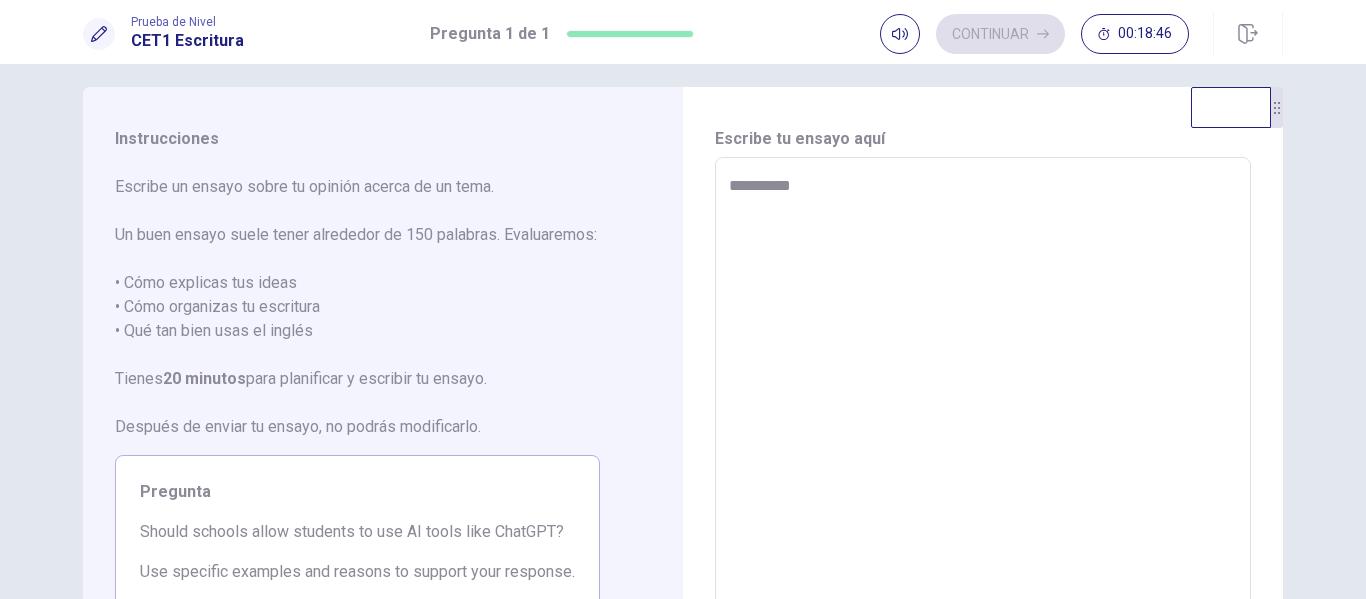 type on "*********" 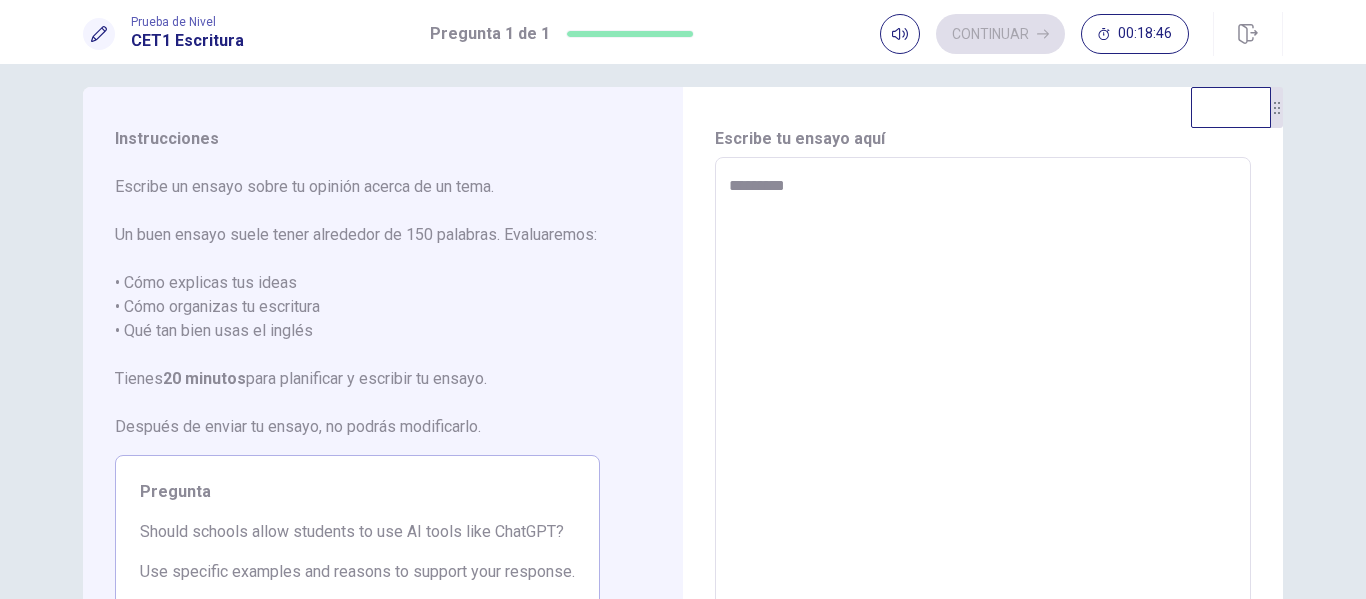 type on "*" 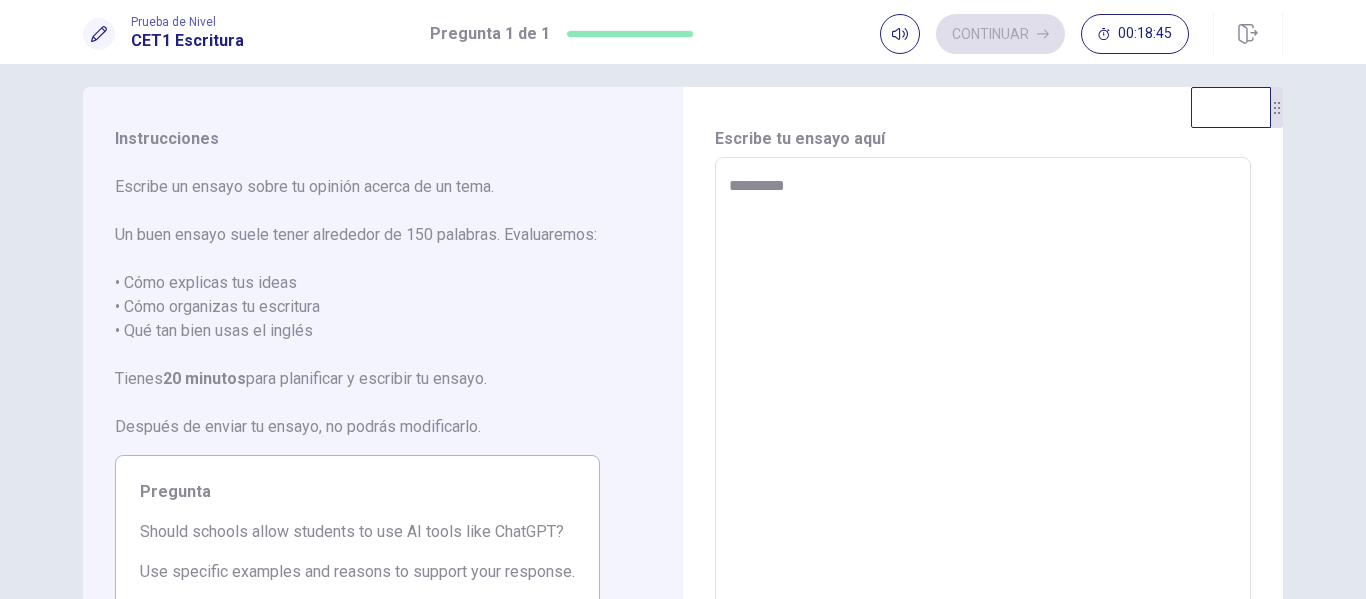 type on "**********" 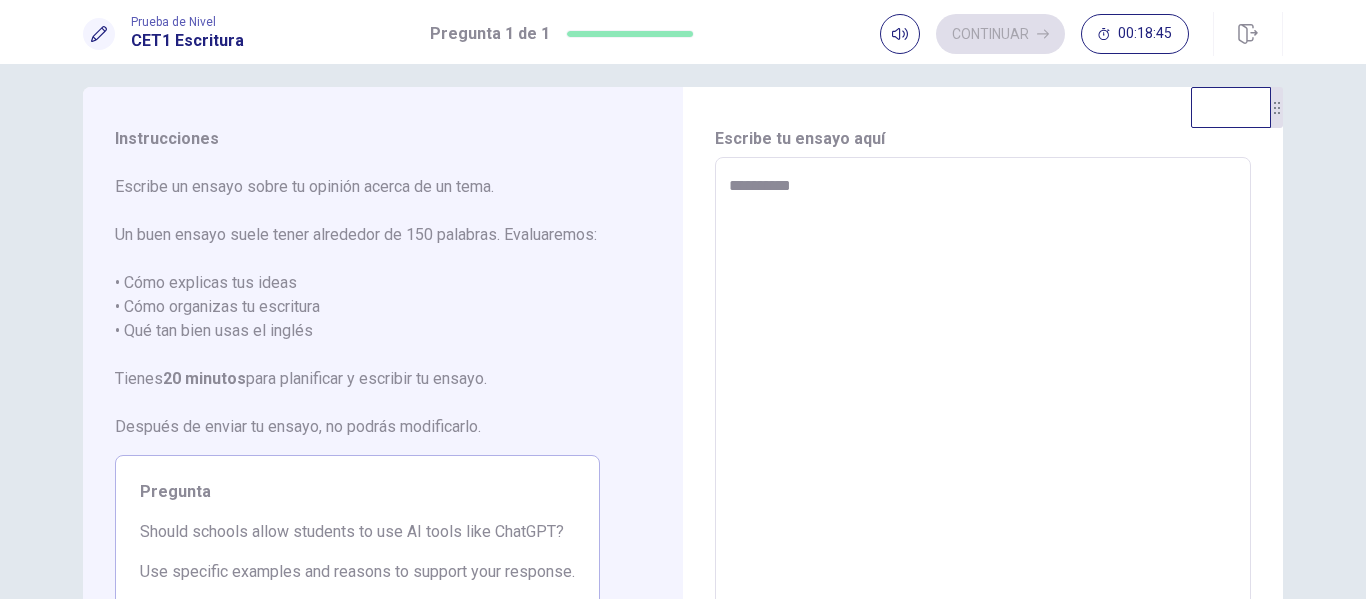 type on "*" 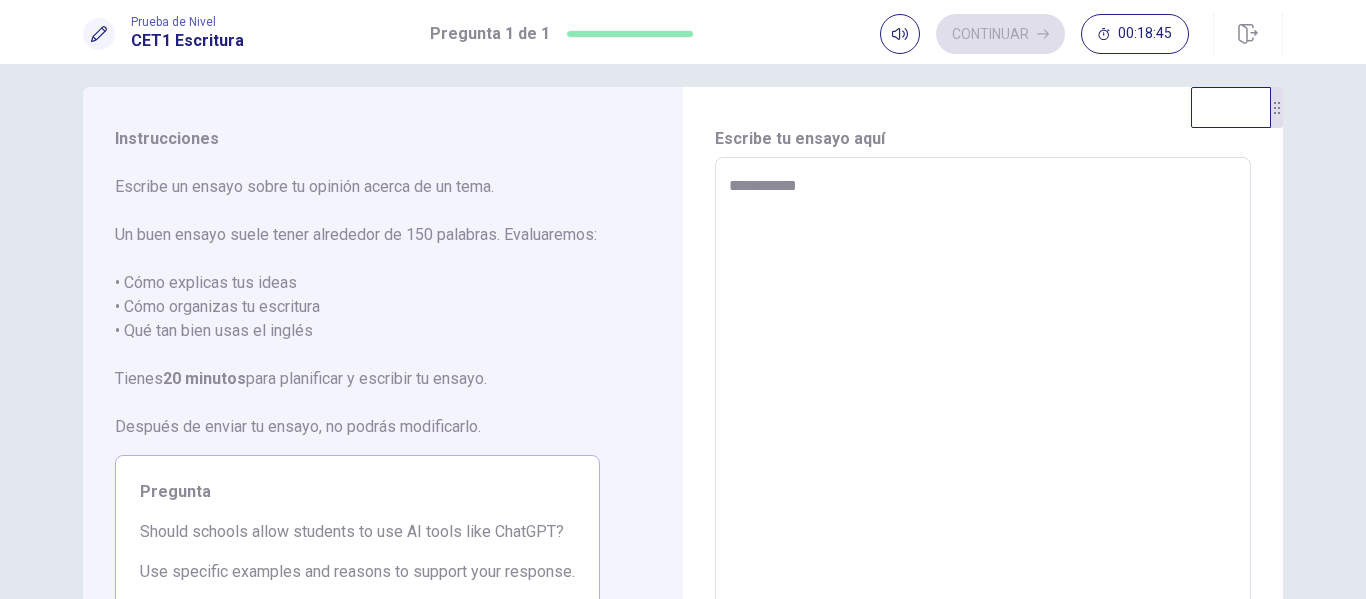 type on "*" 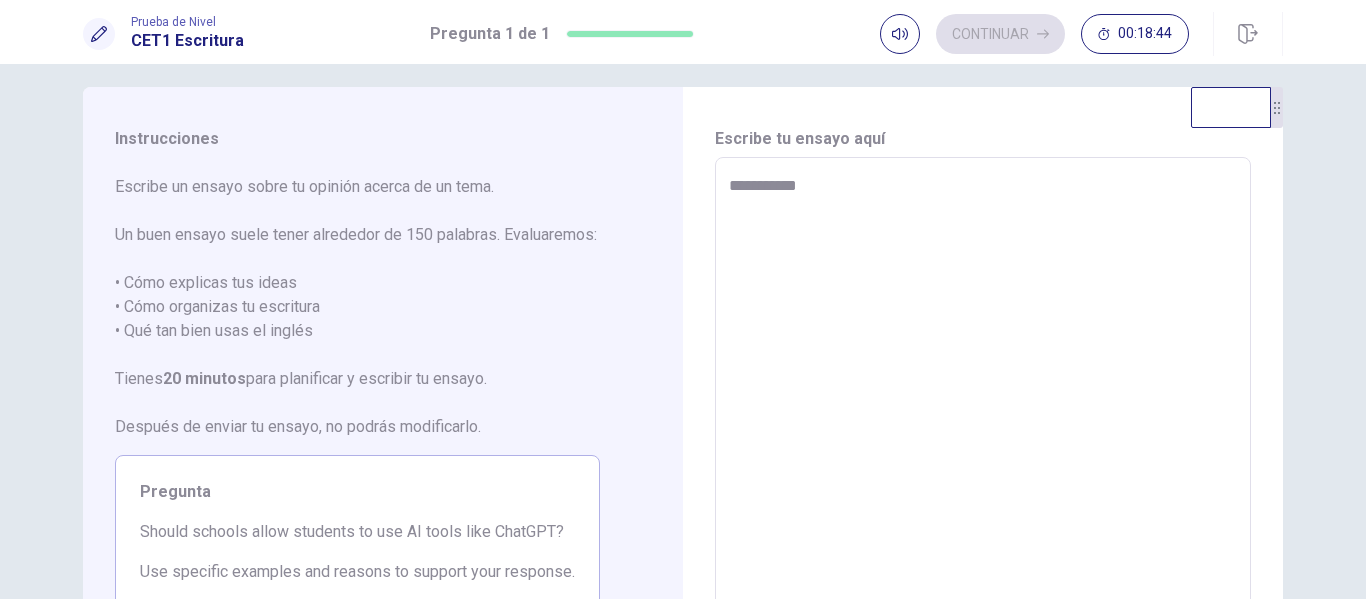 type on "**********" 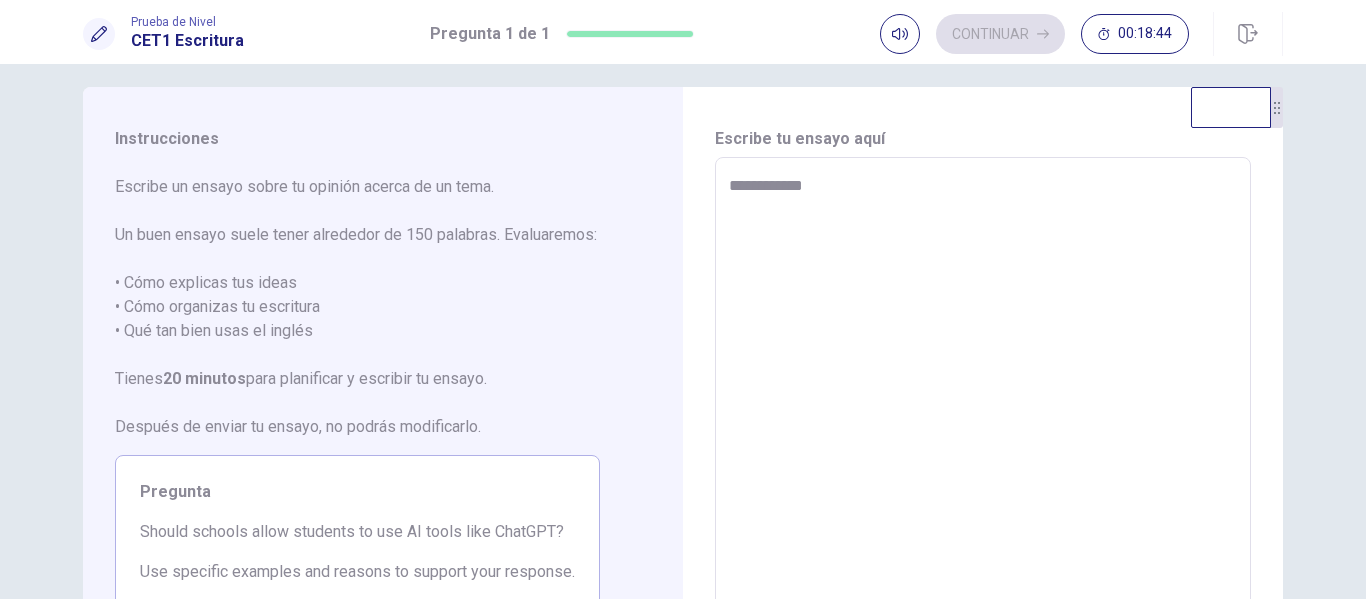 type on "*" 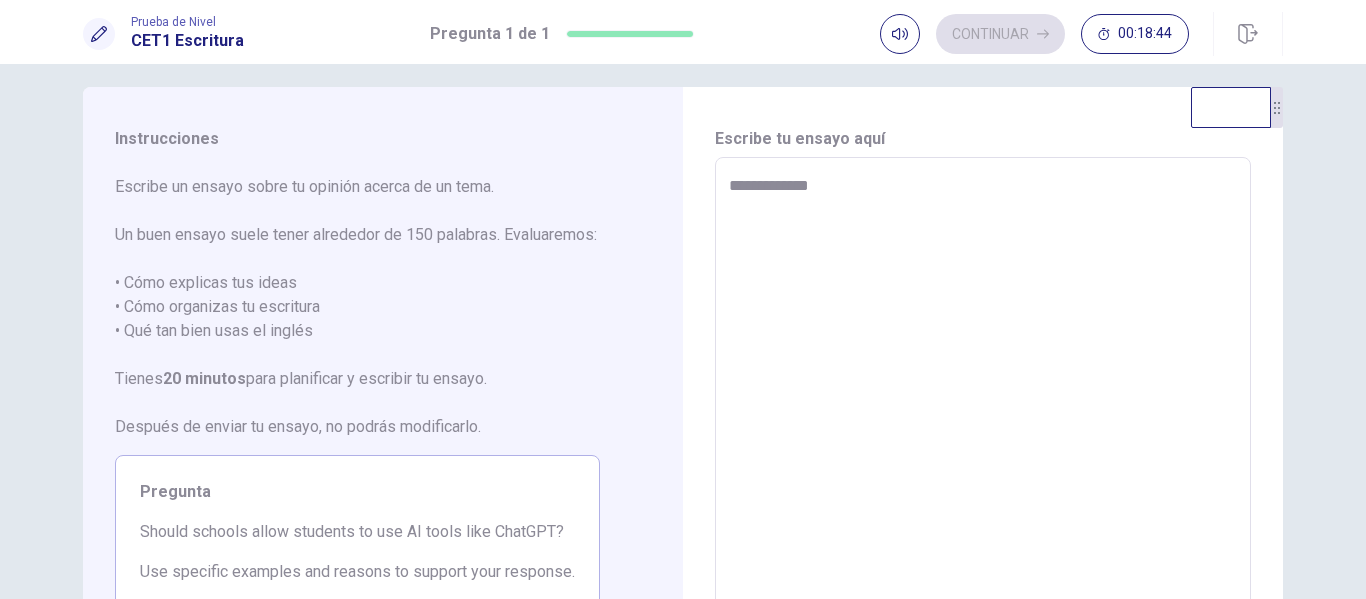 type on "*" 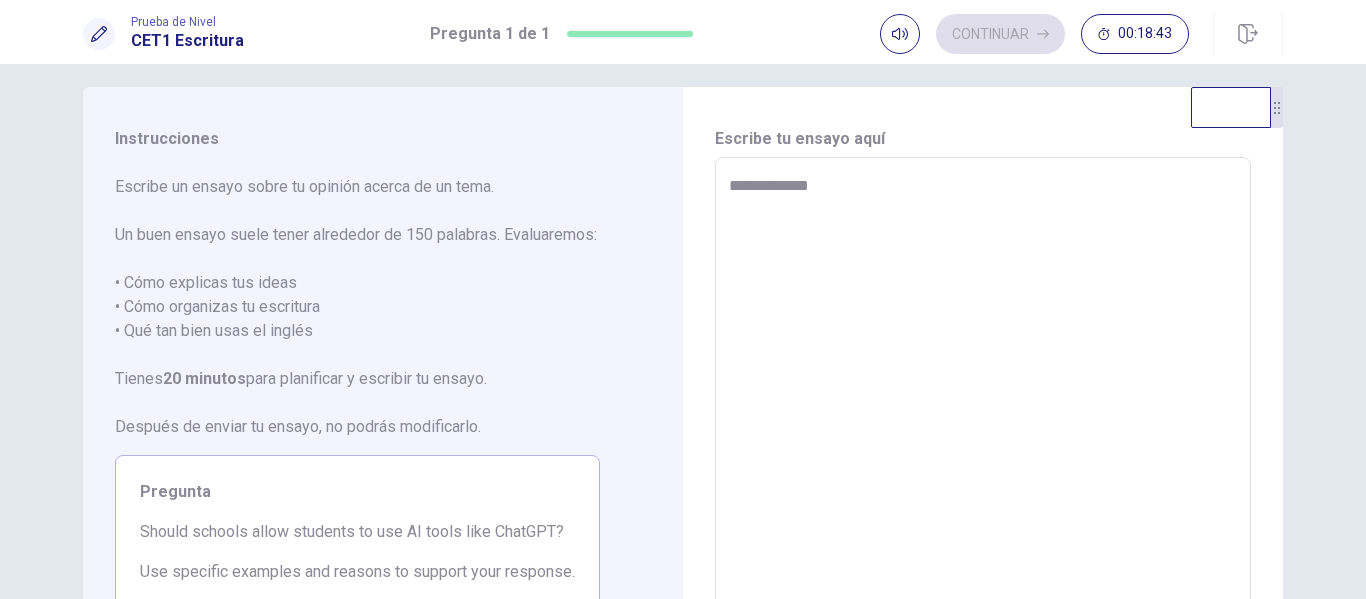type on "**********" 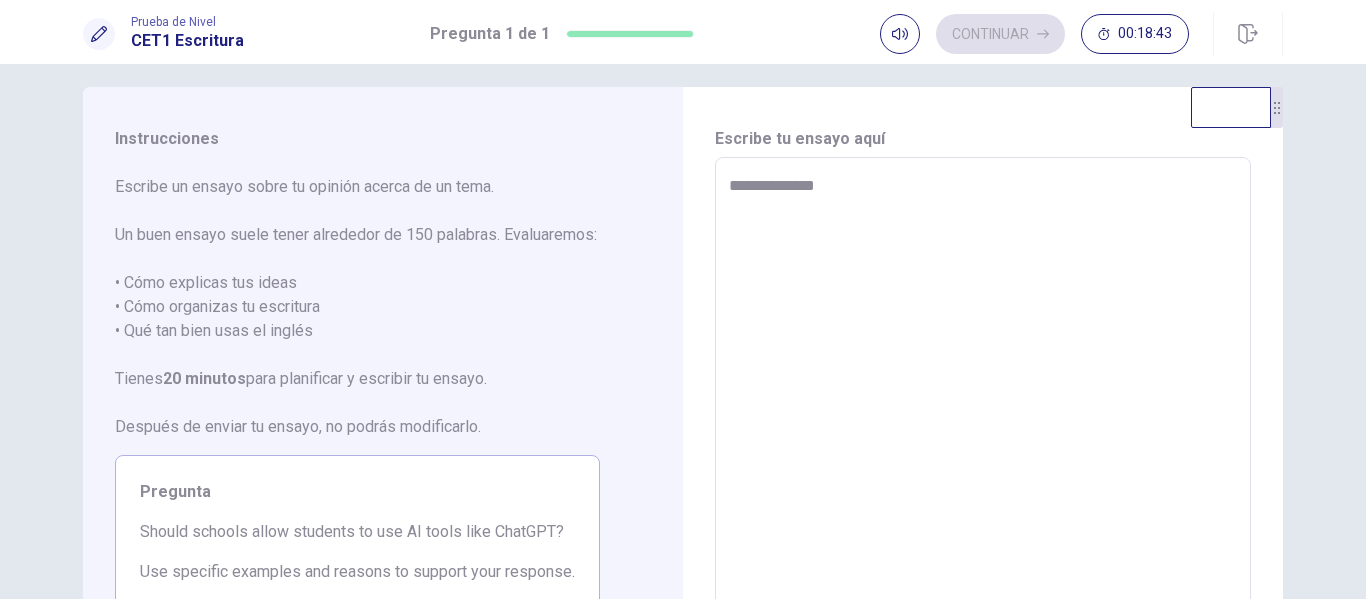 type on "*" 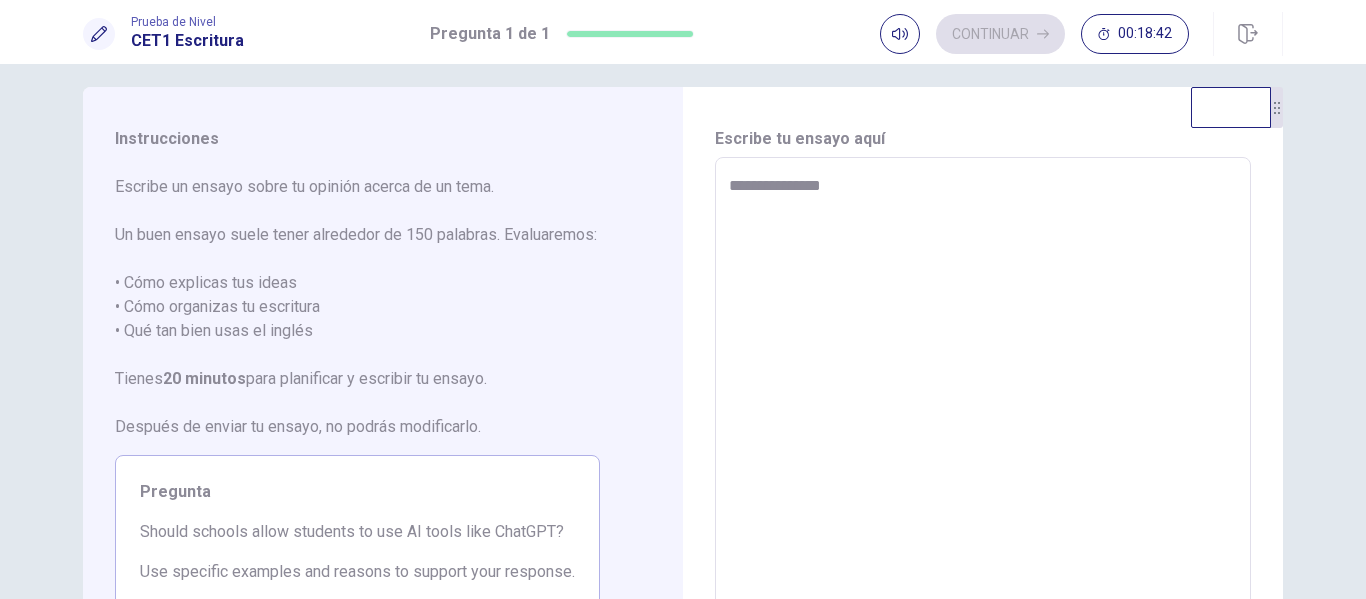 type on "*" 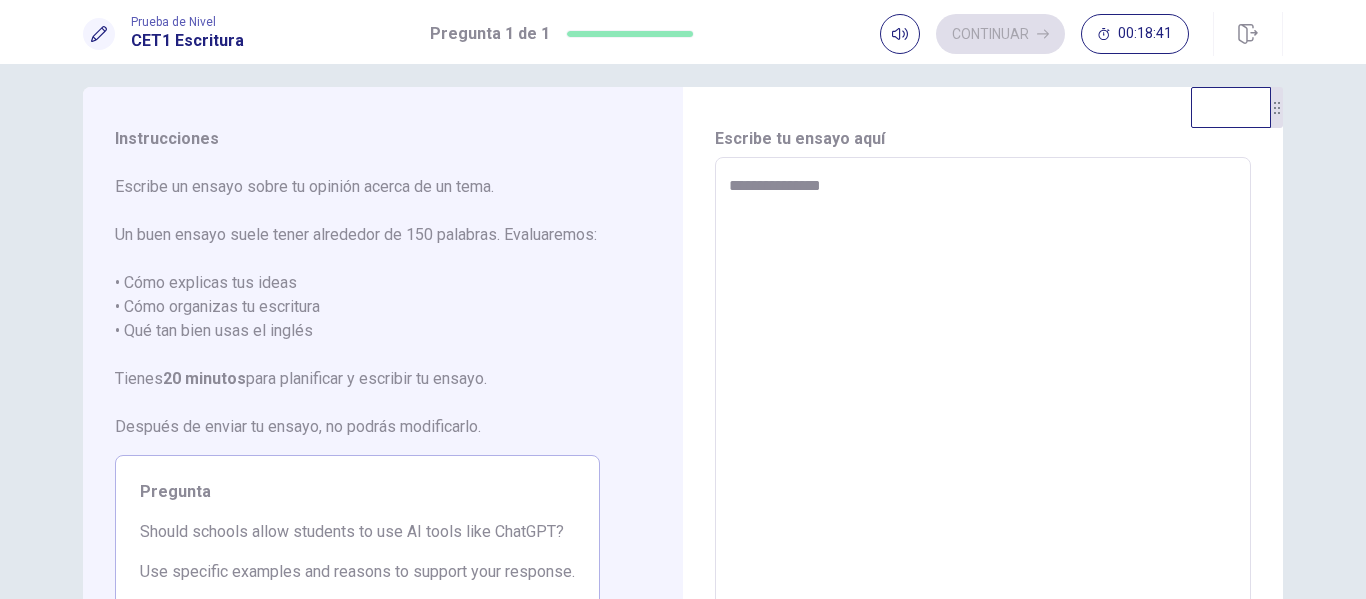 type on "**********" 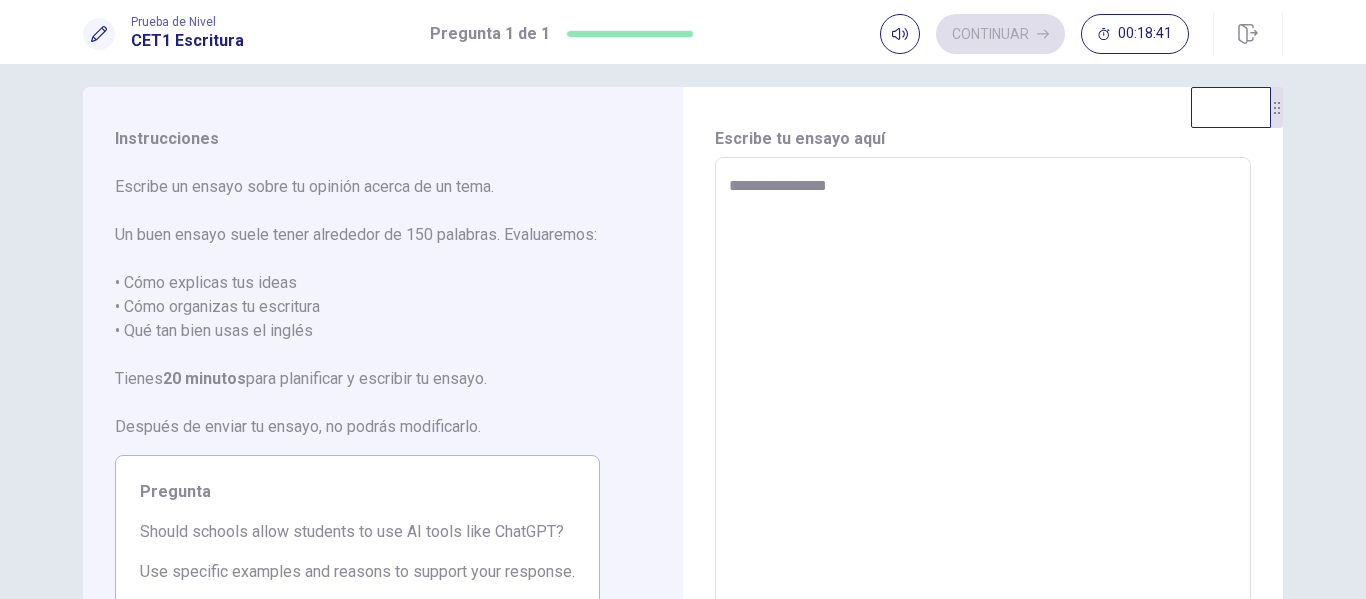 type on "*" 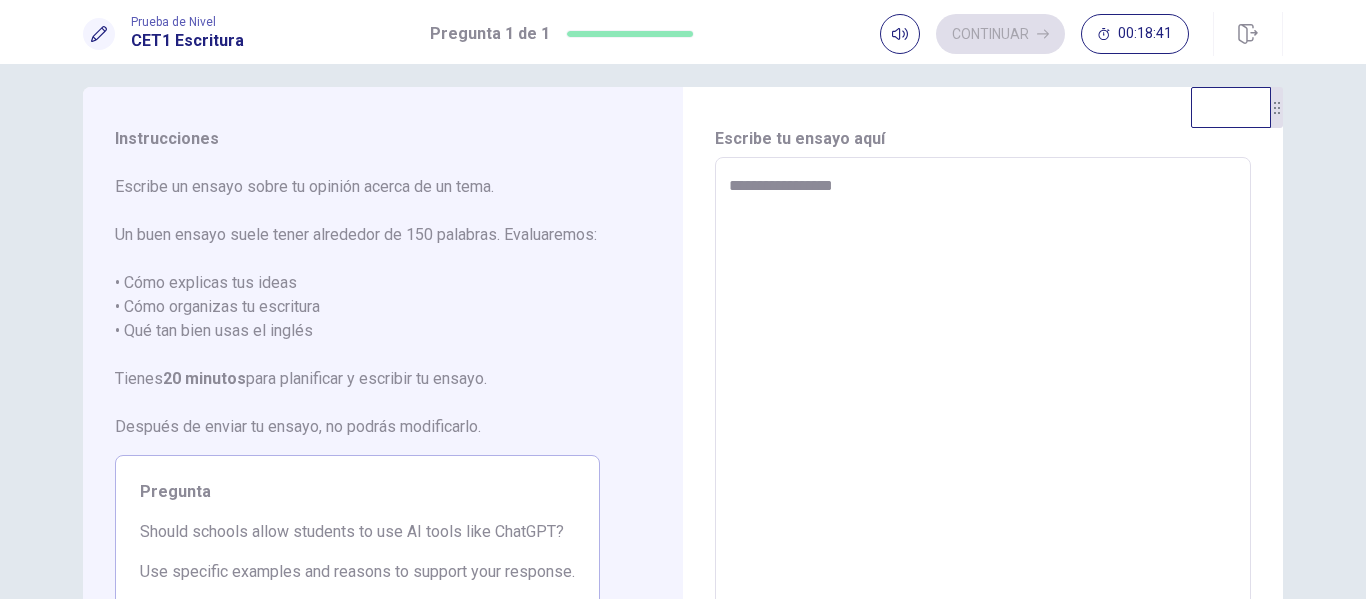 type on "*" 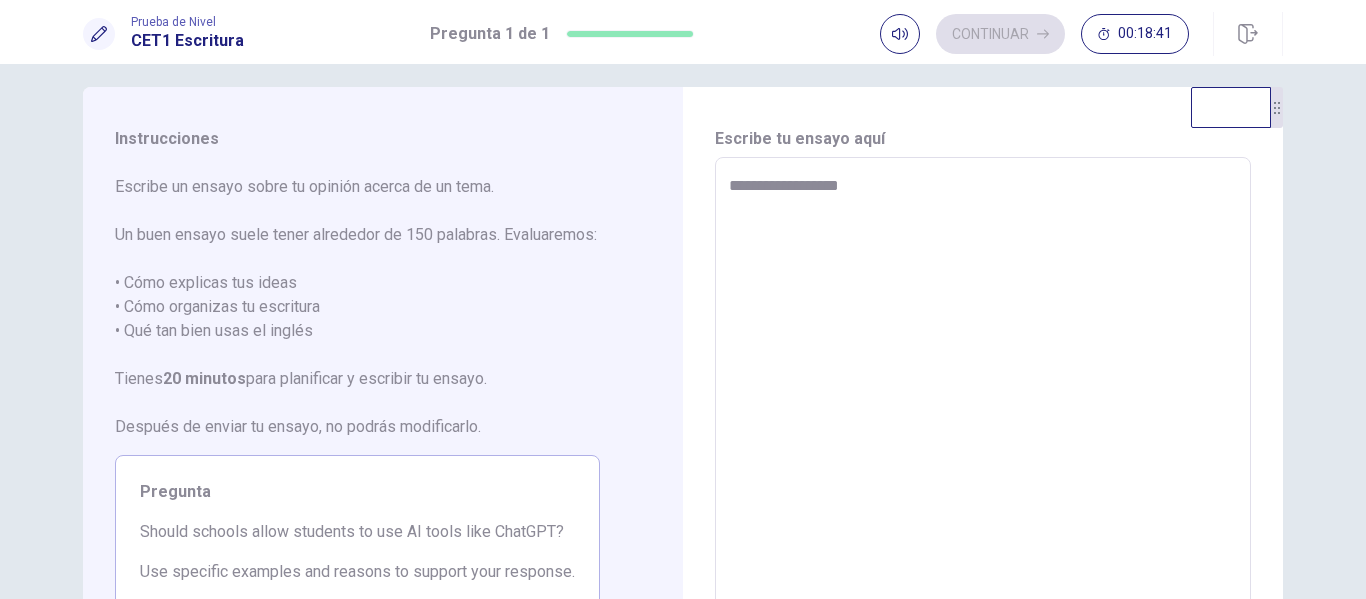 type on "*" 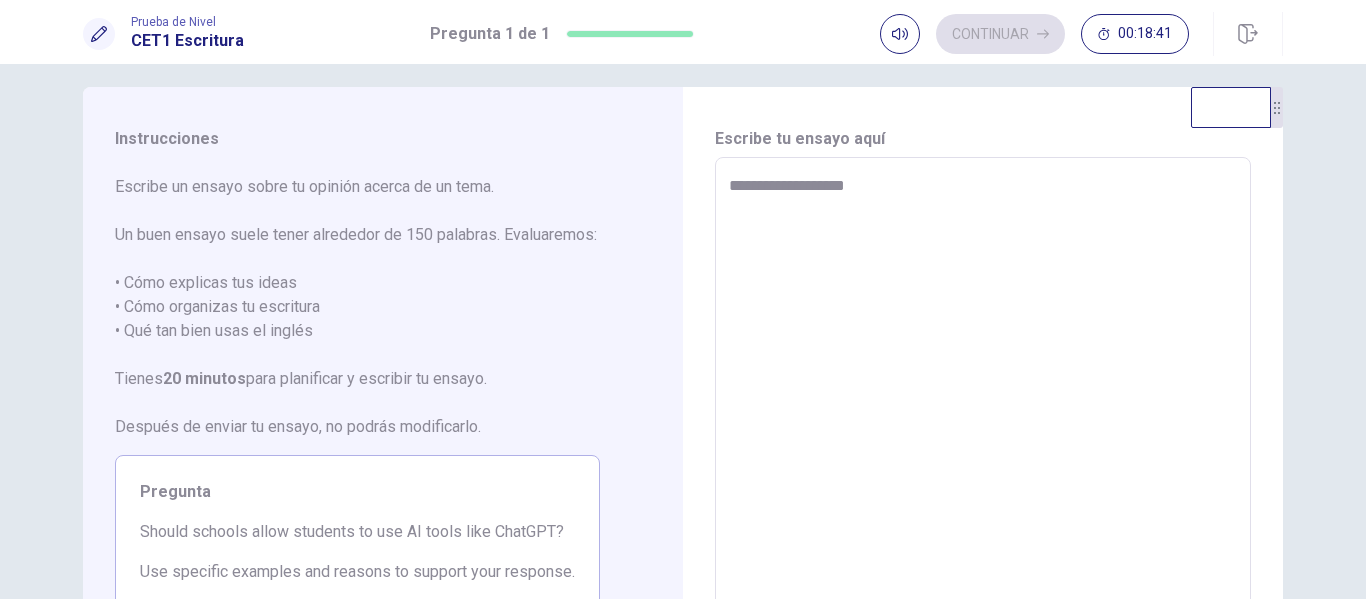 type on "*" 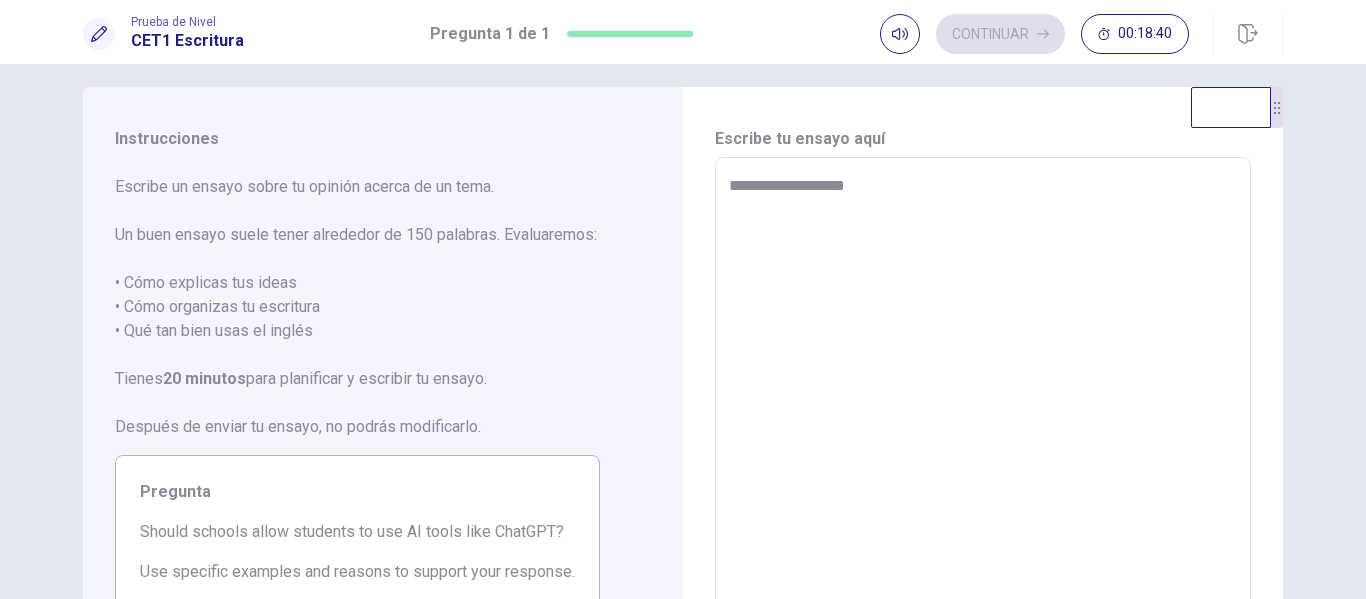 type on "**********" 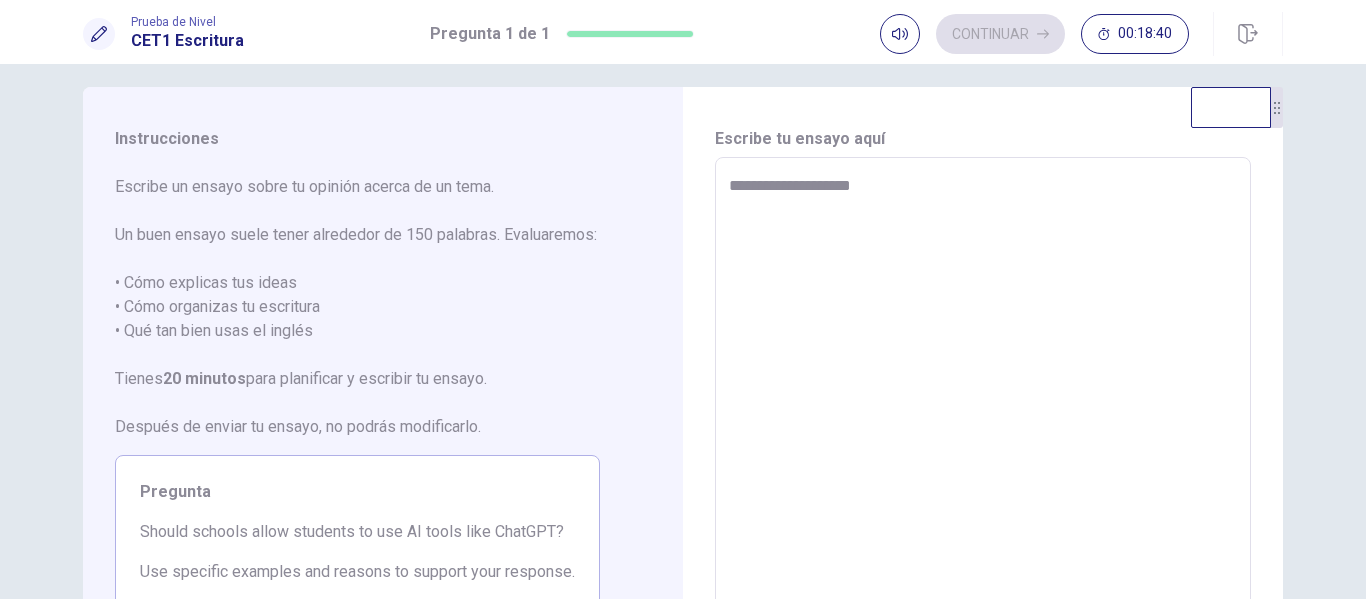 type on "*" 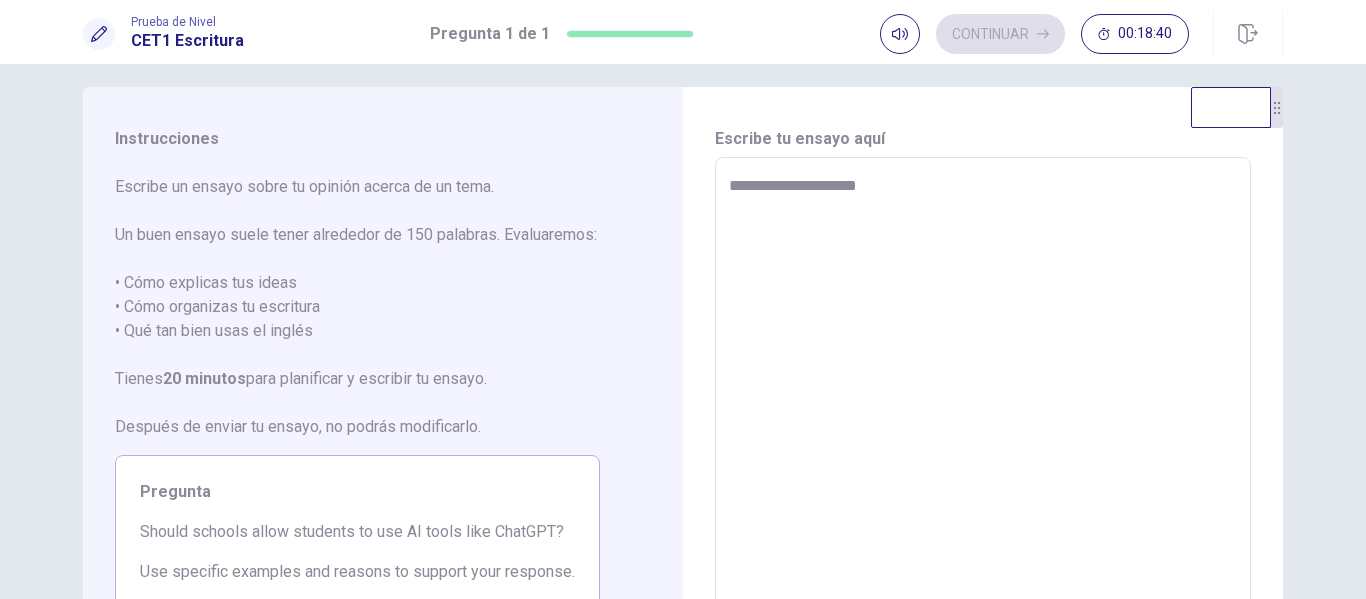 type on "*" 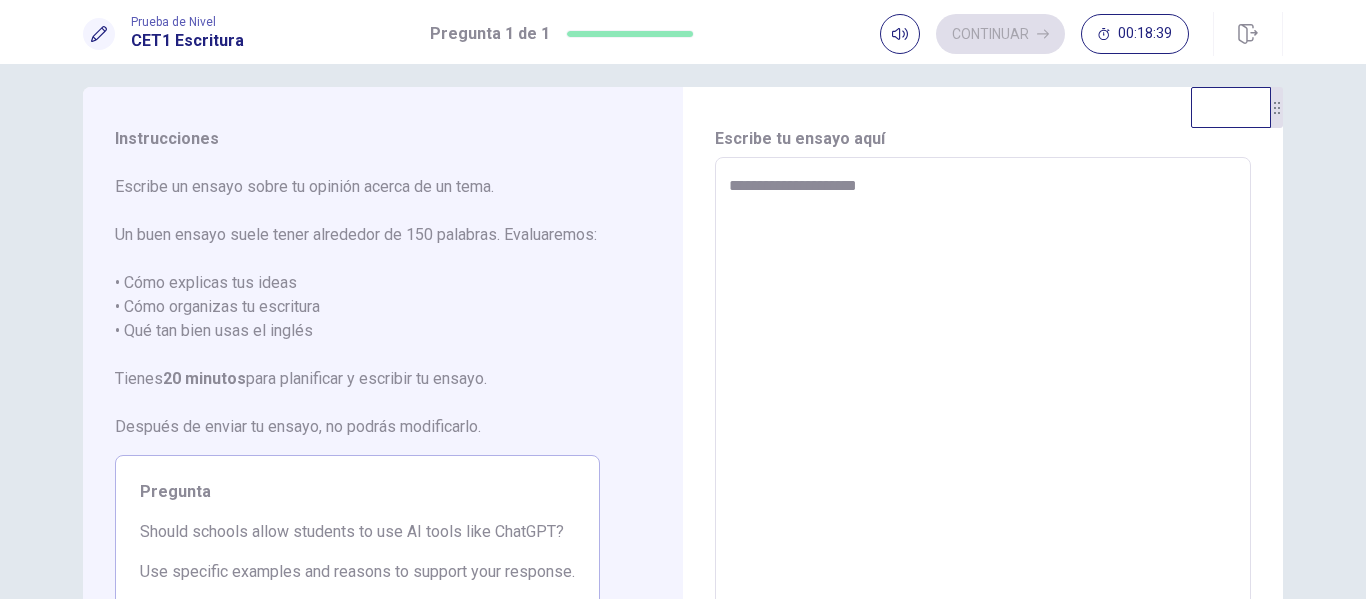 type on "**********" 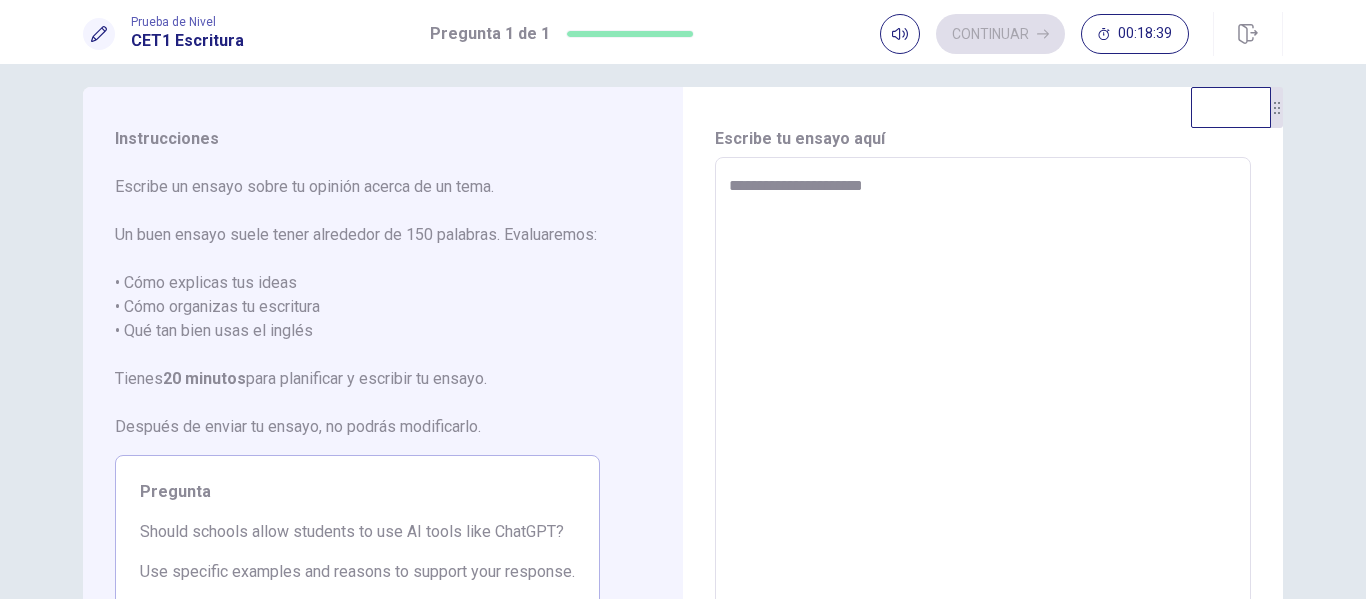 type on "*" 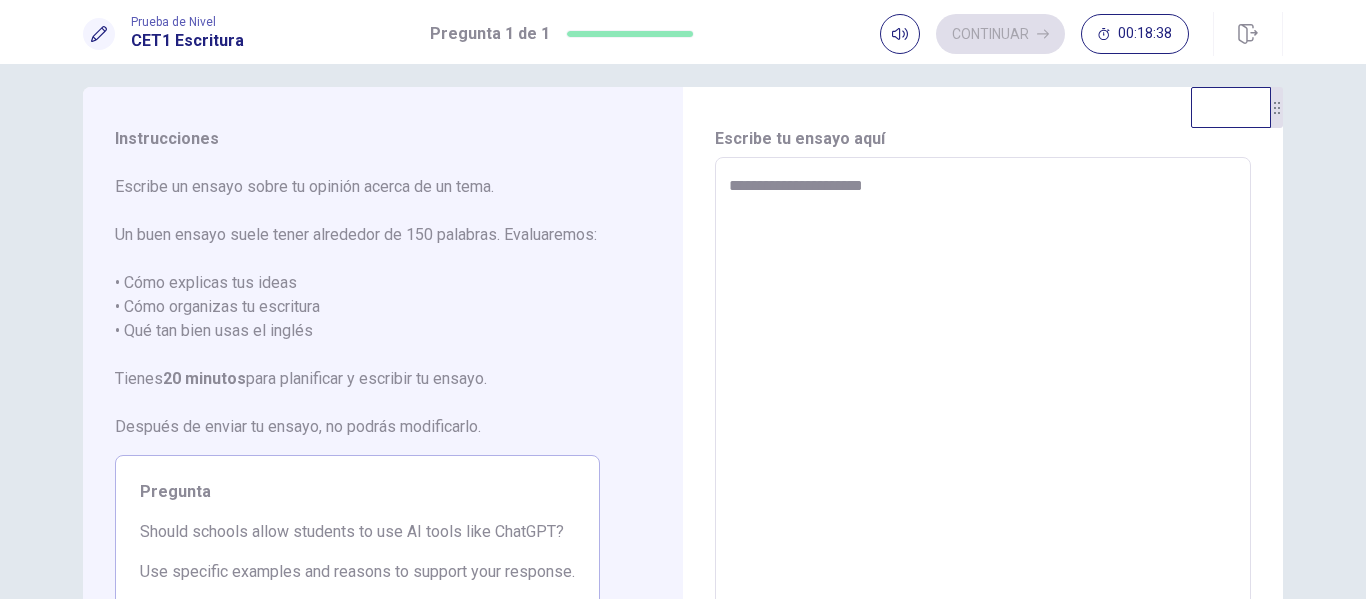 type on "**********" 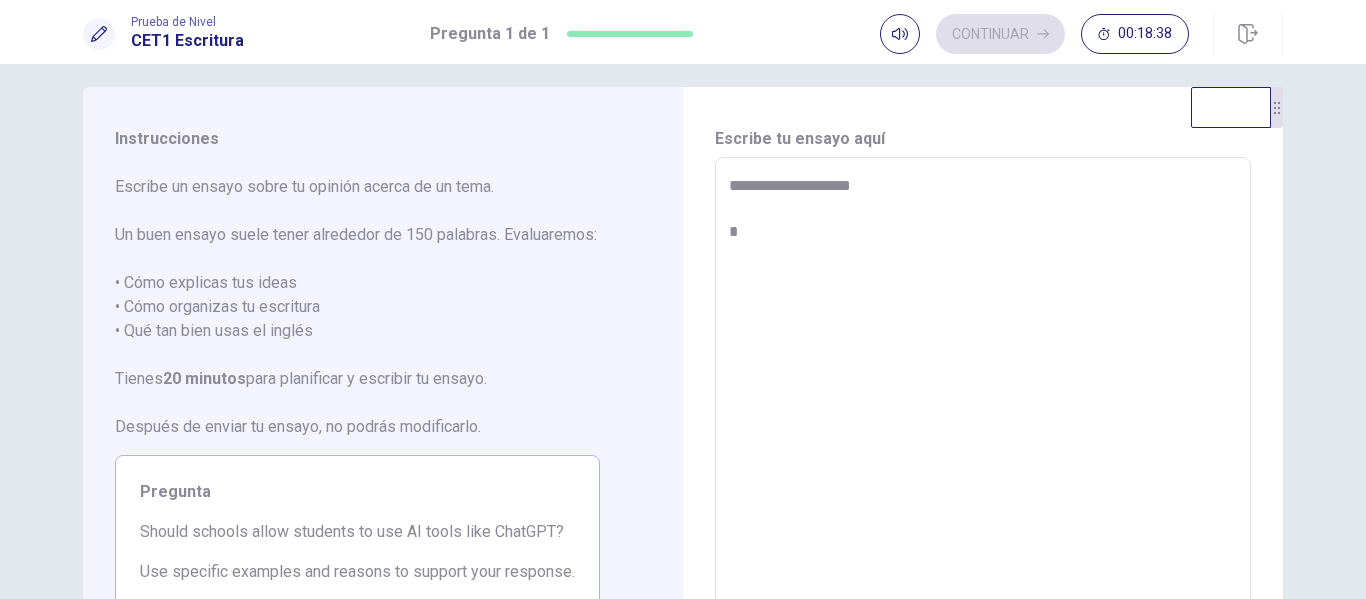 type on "*" 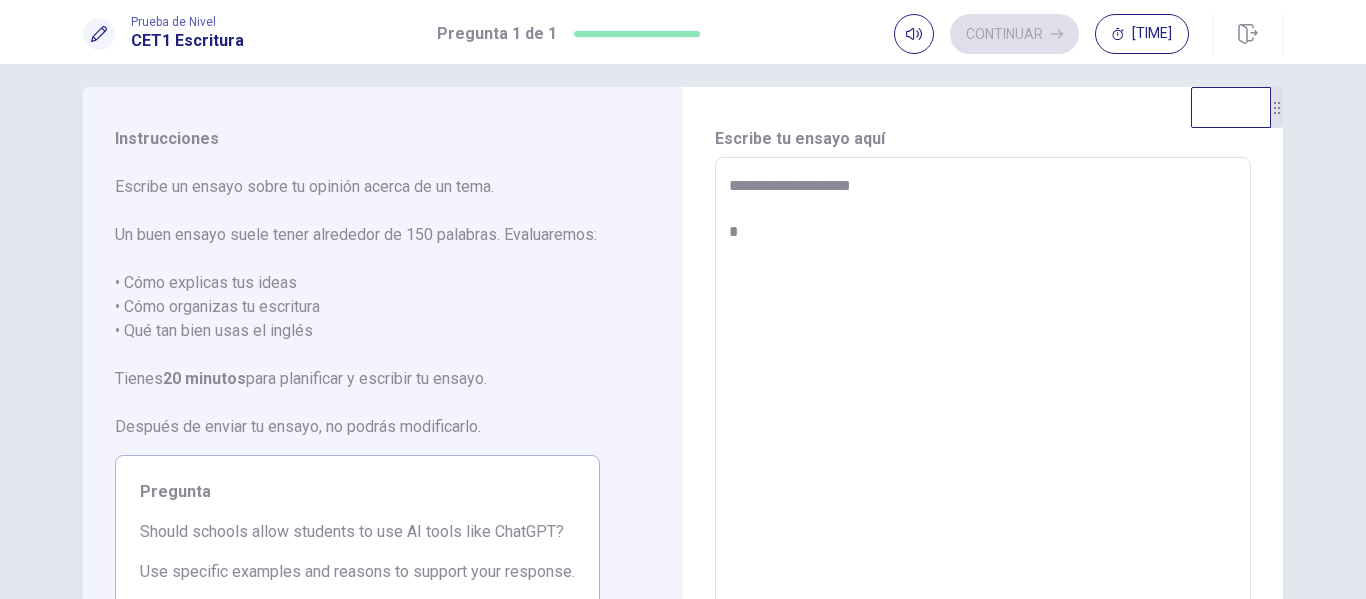 type on "**********" 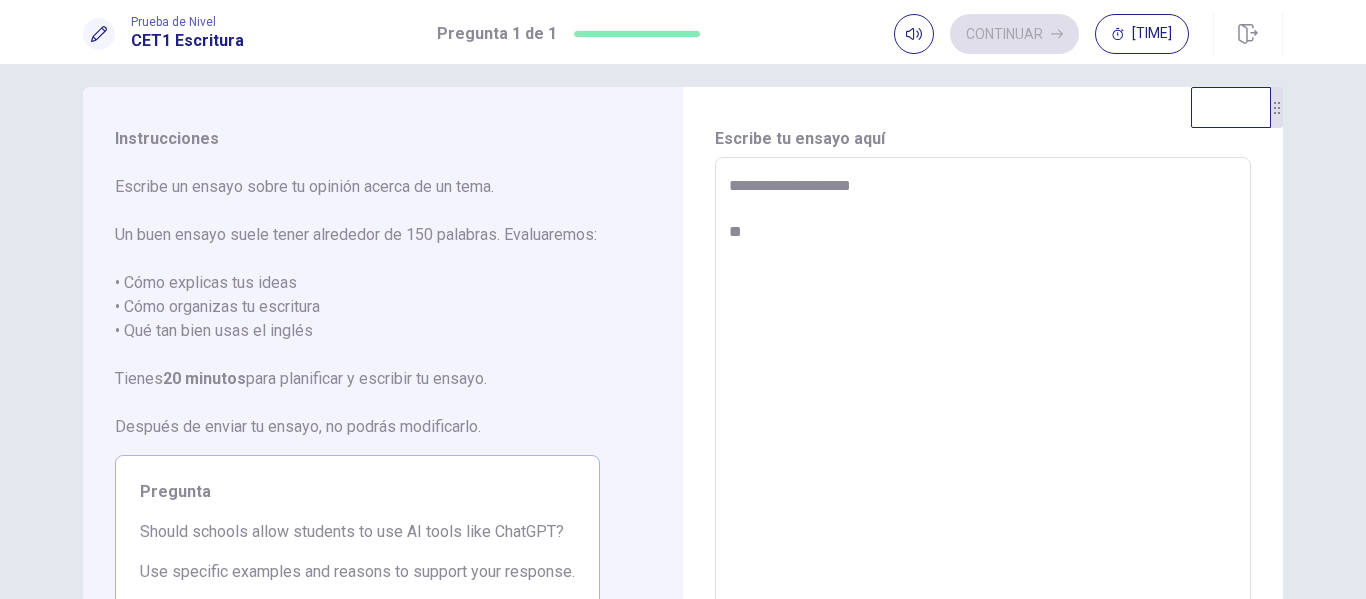 type on "*" 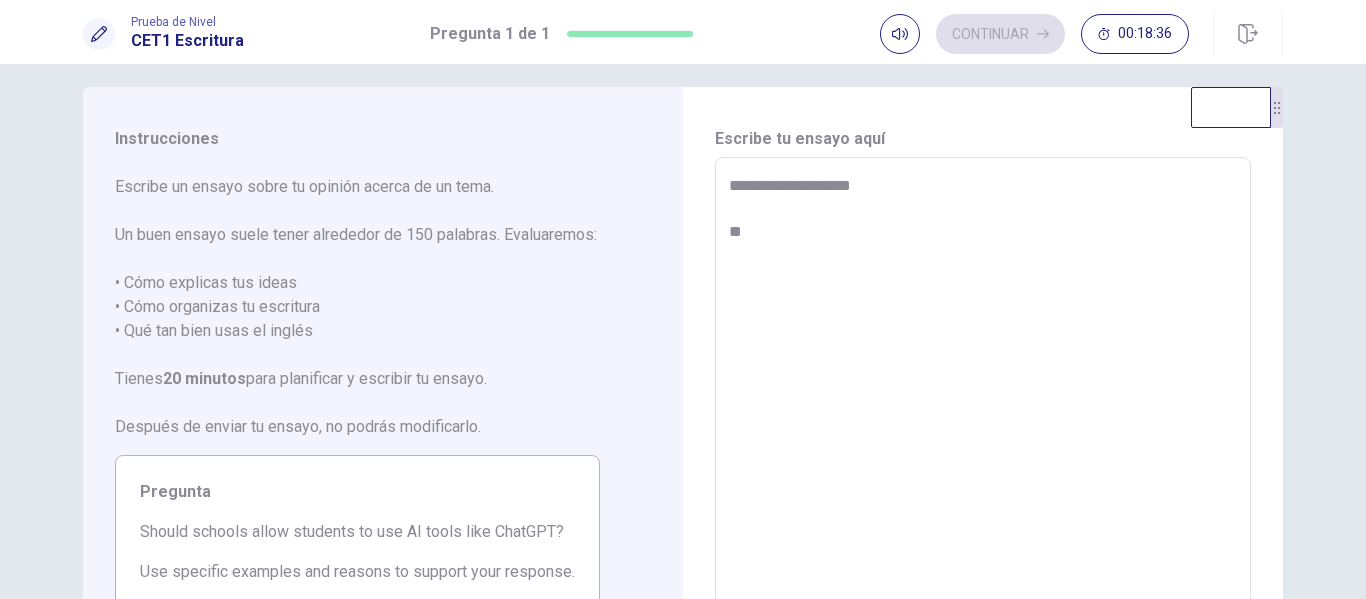 type on "**********" 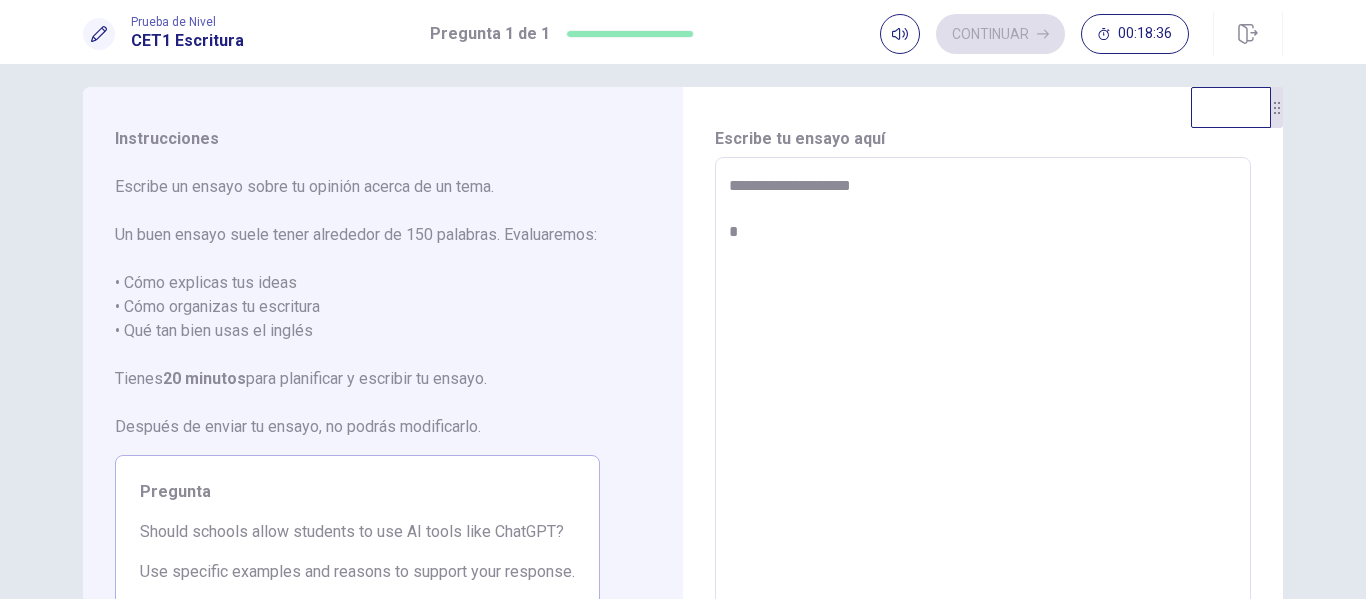 type on "*" 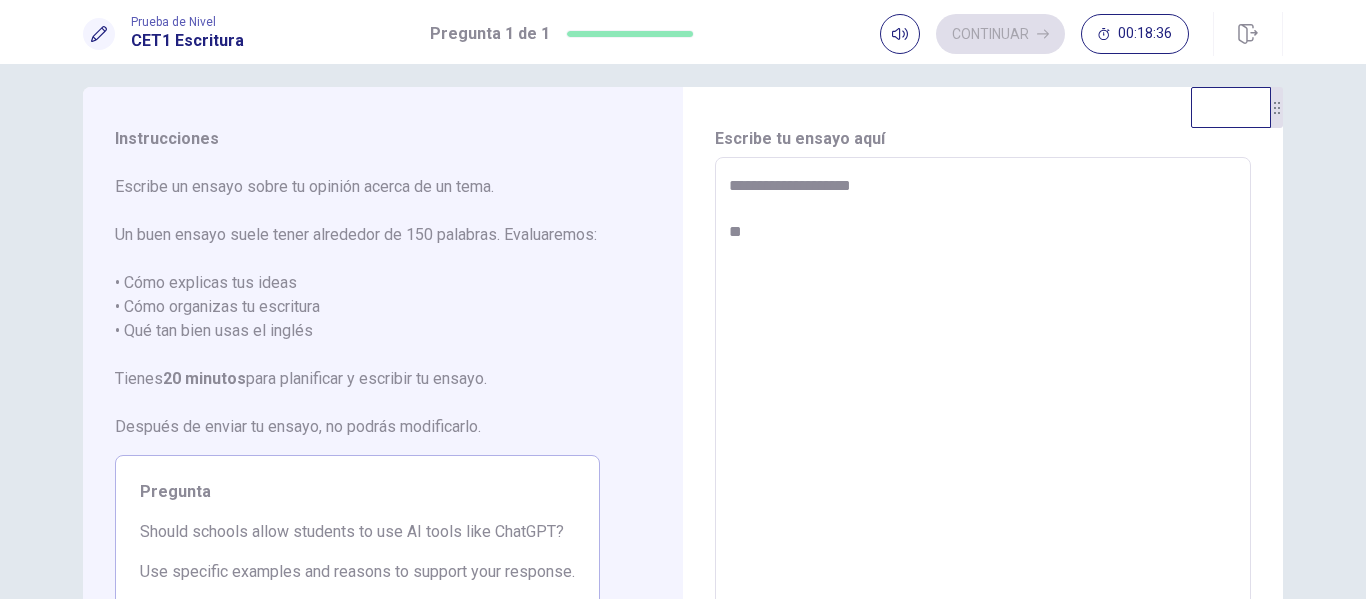 type on "*" 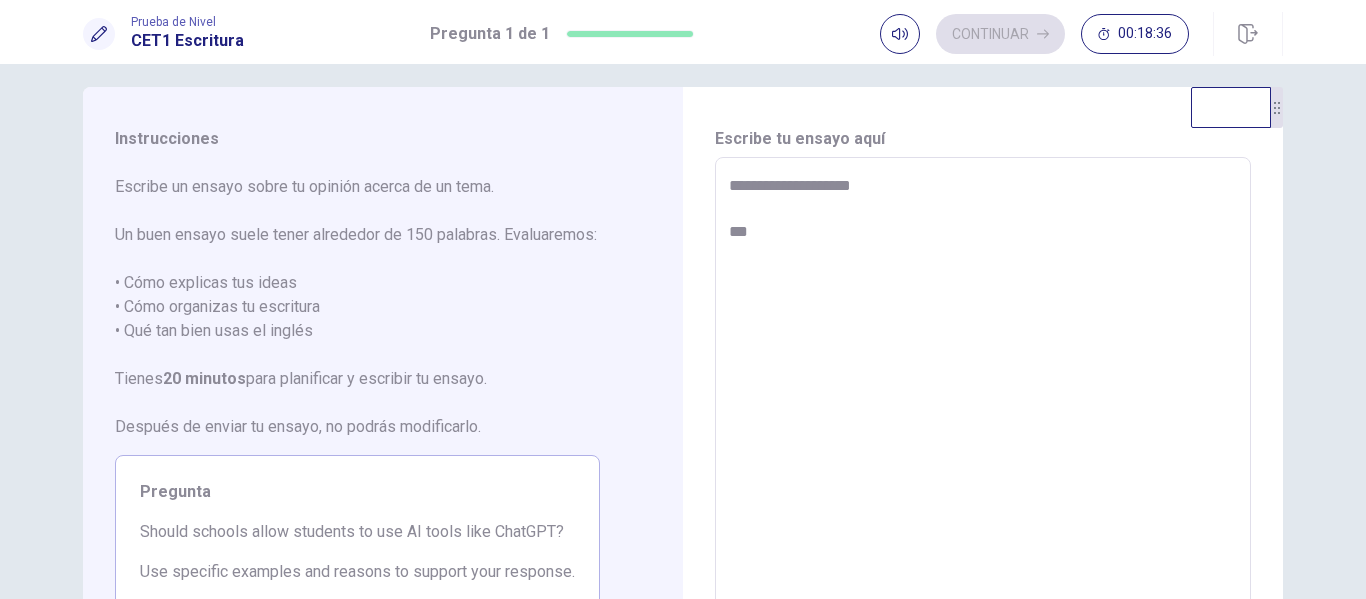 type on "*" 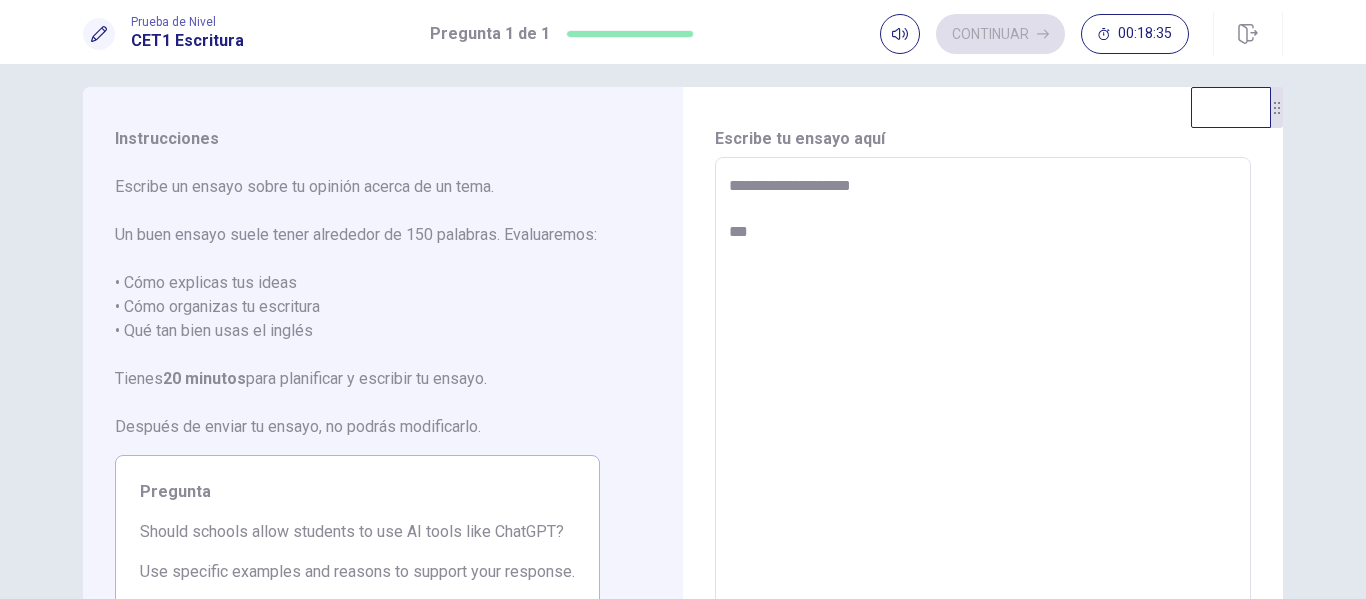 type on "**********" 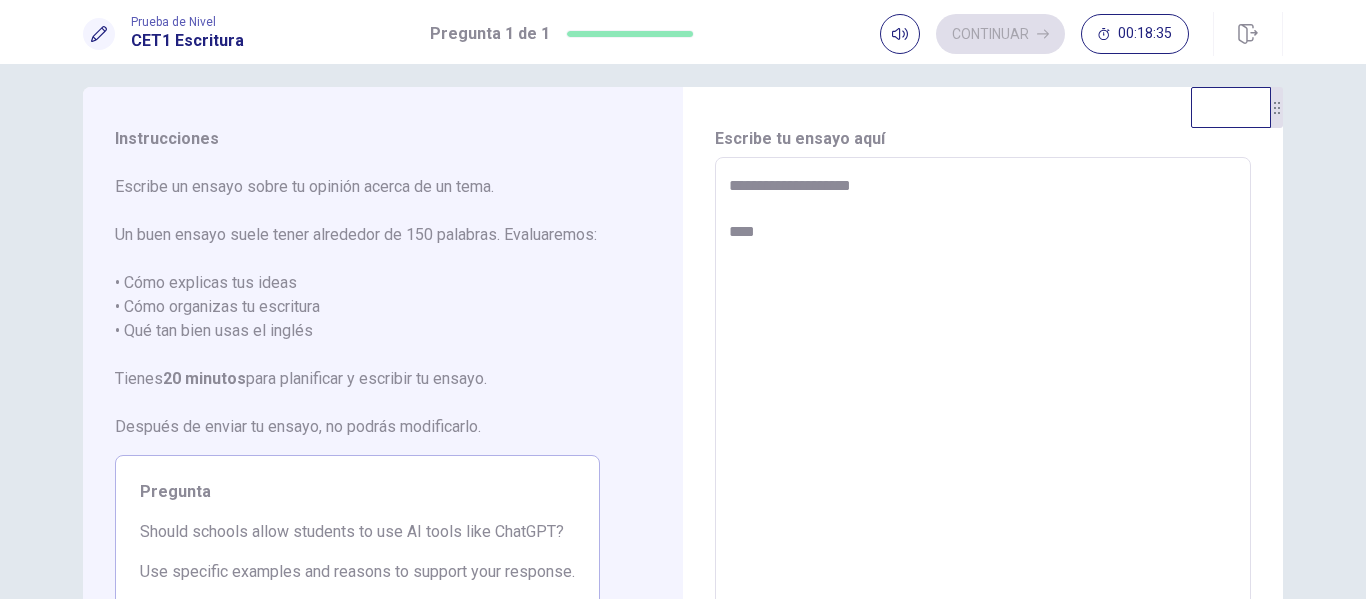 type on "*" 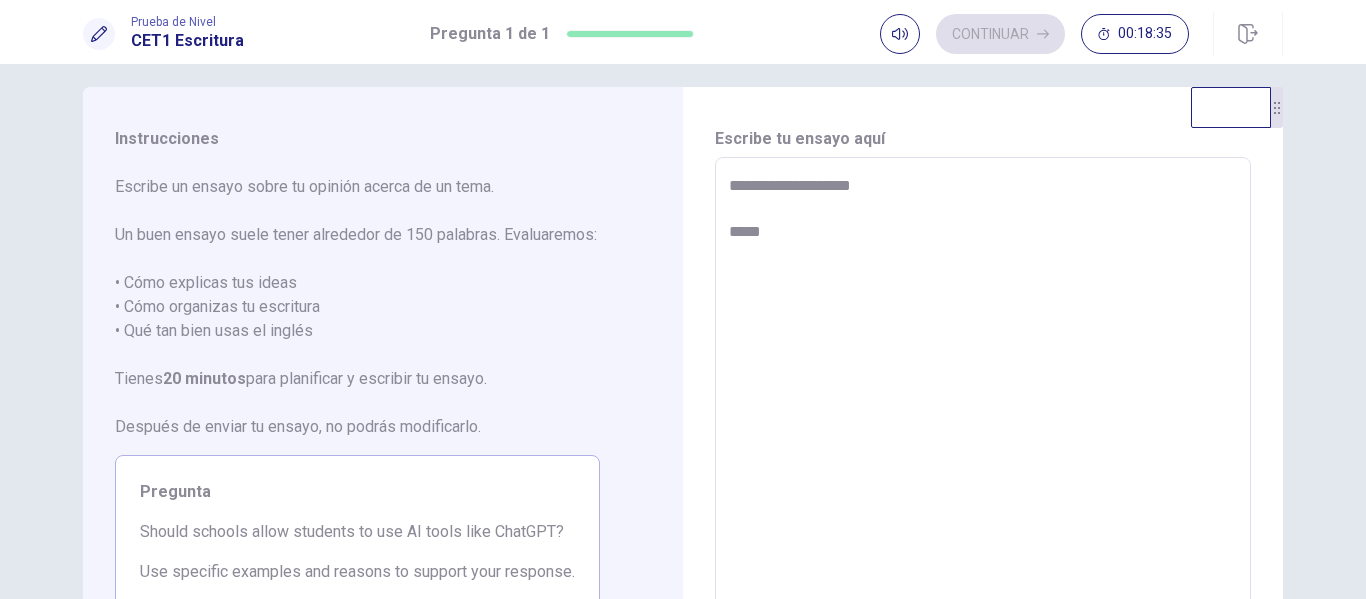 type on "*" 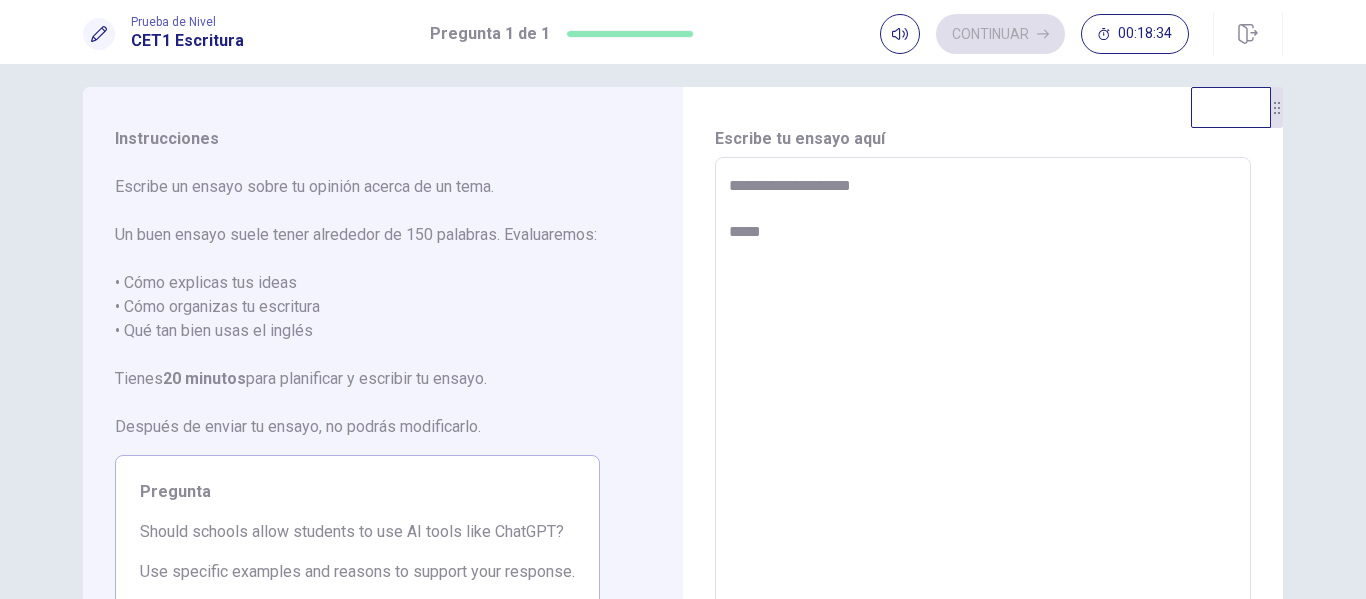 type on "**********" 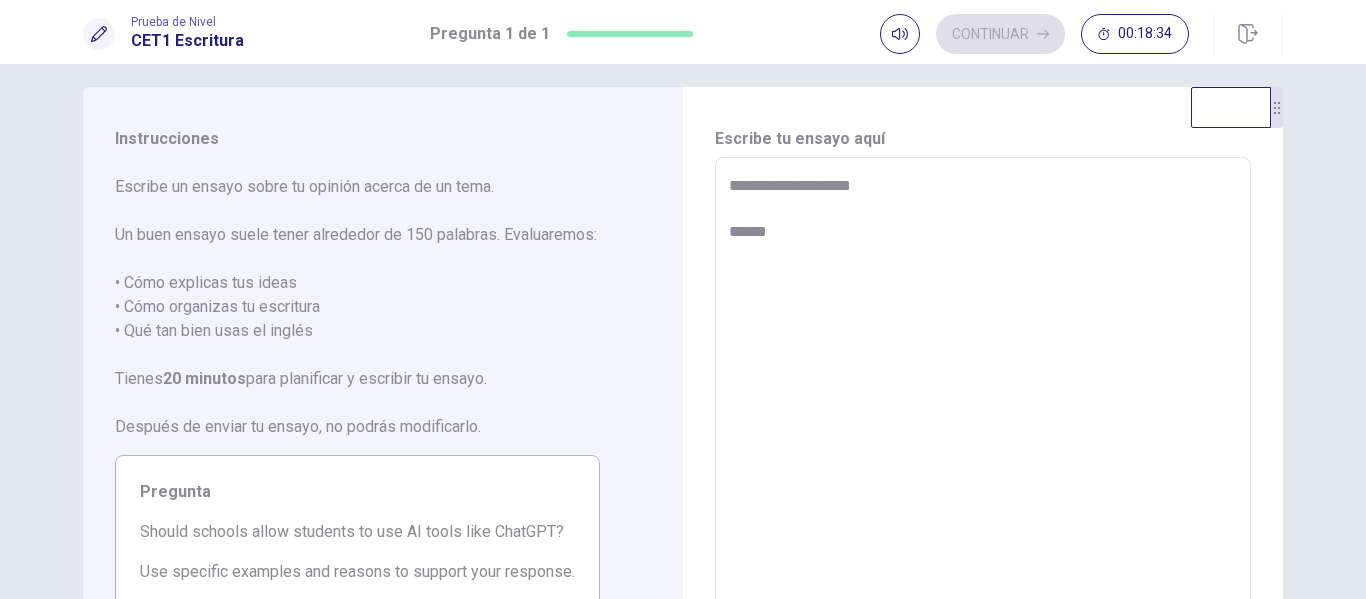 type on "*" 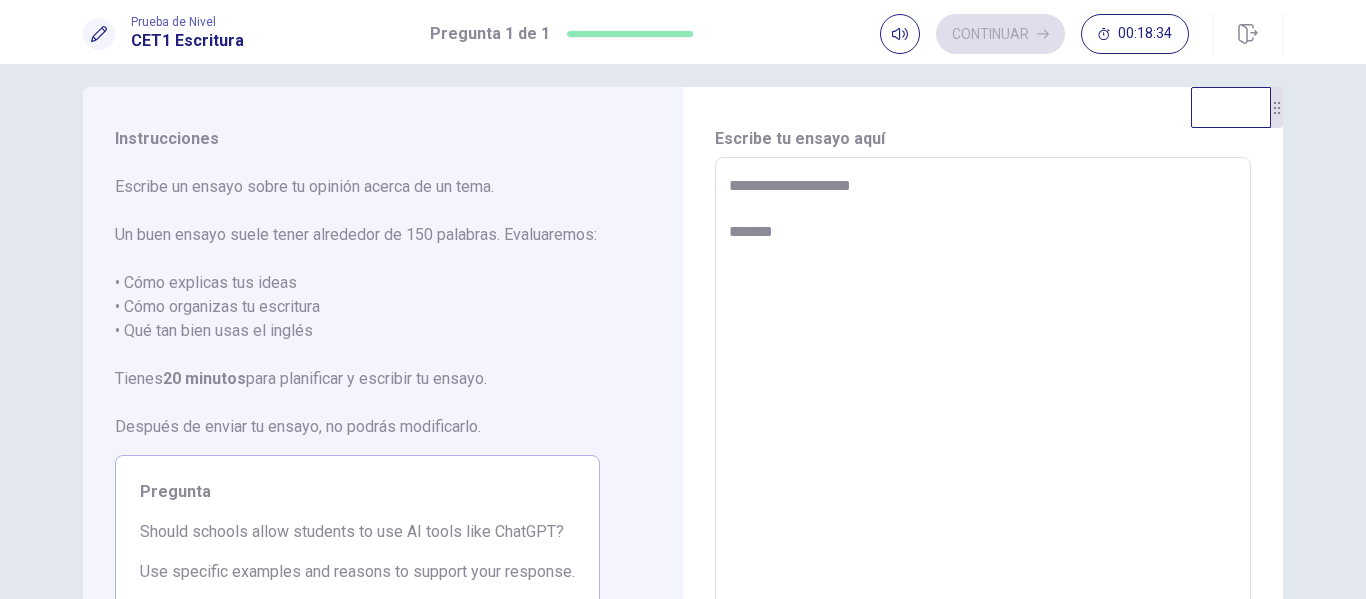 type on "*" 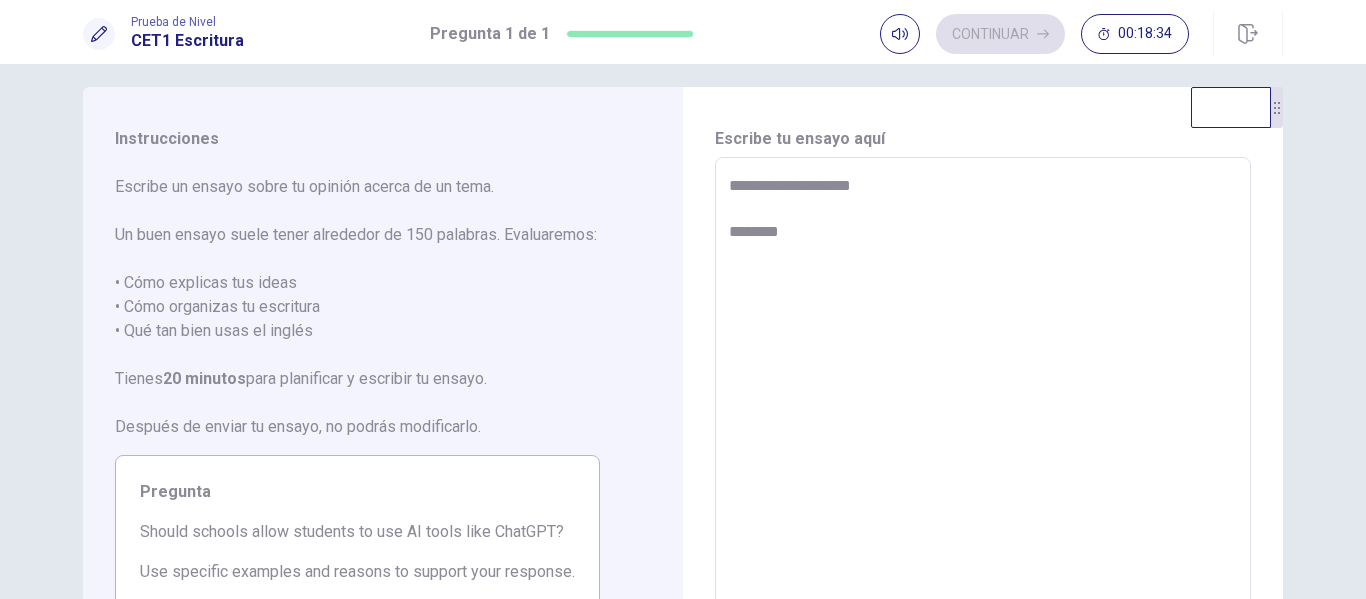 type on "*" 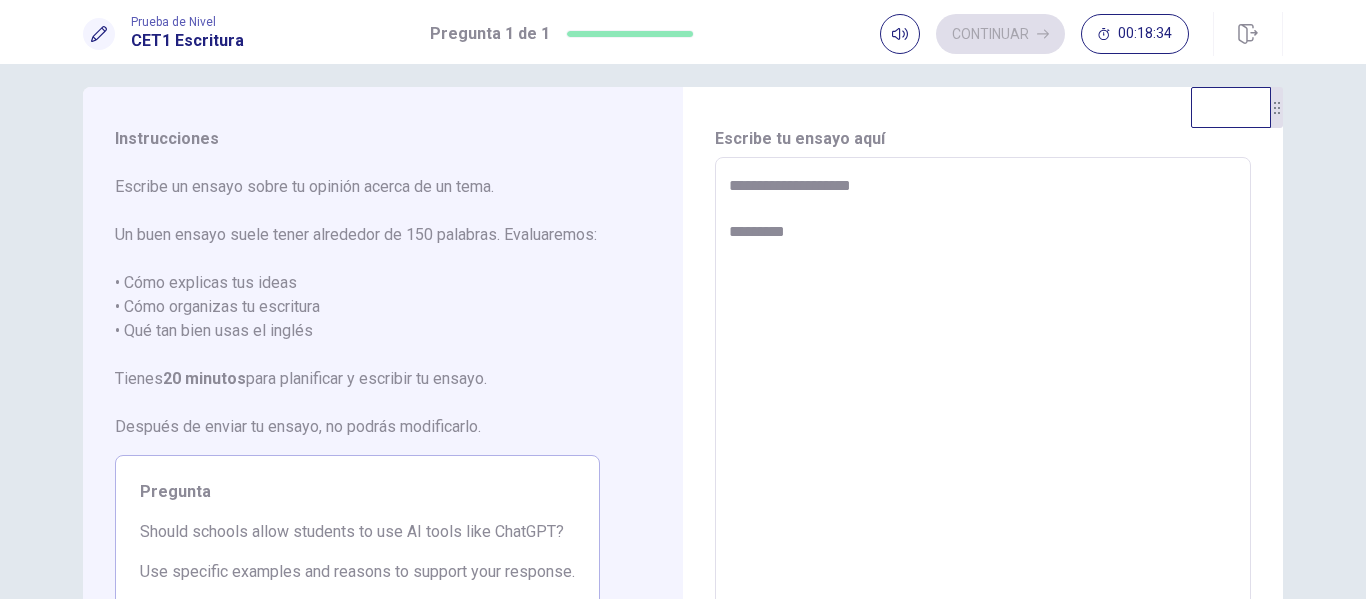 type on "*" 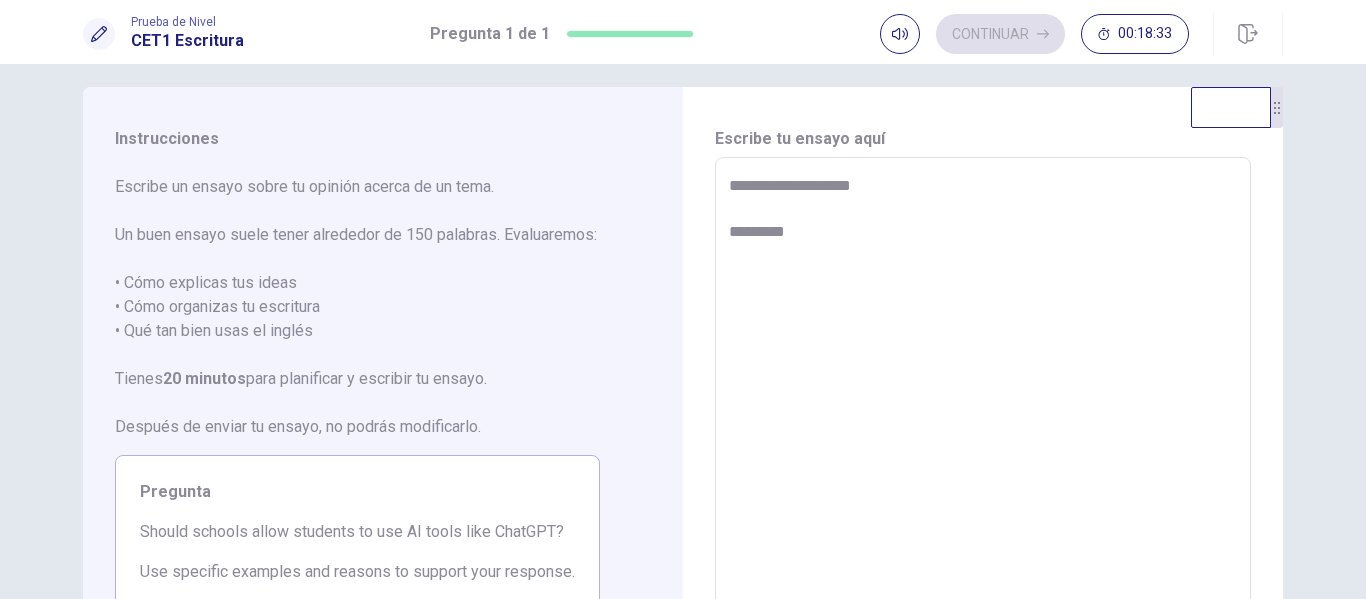 type on "**********" 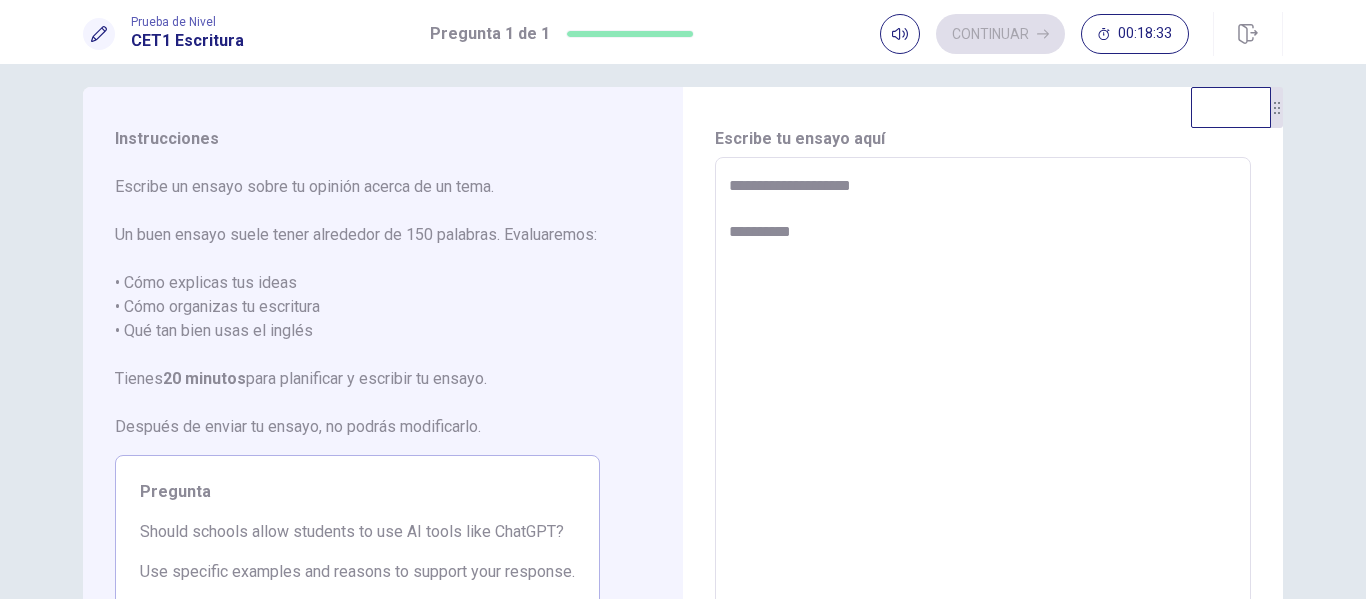 type on "*" 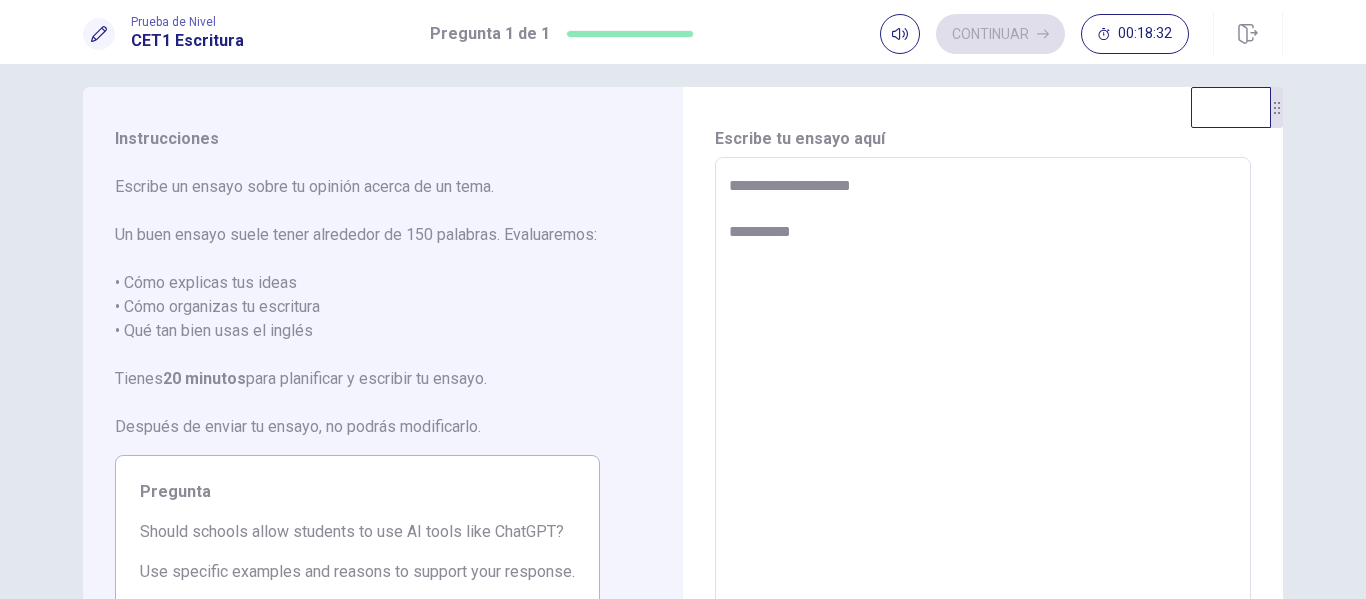 type on "**********" 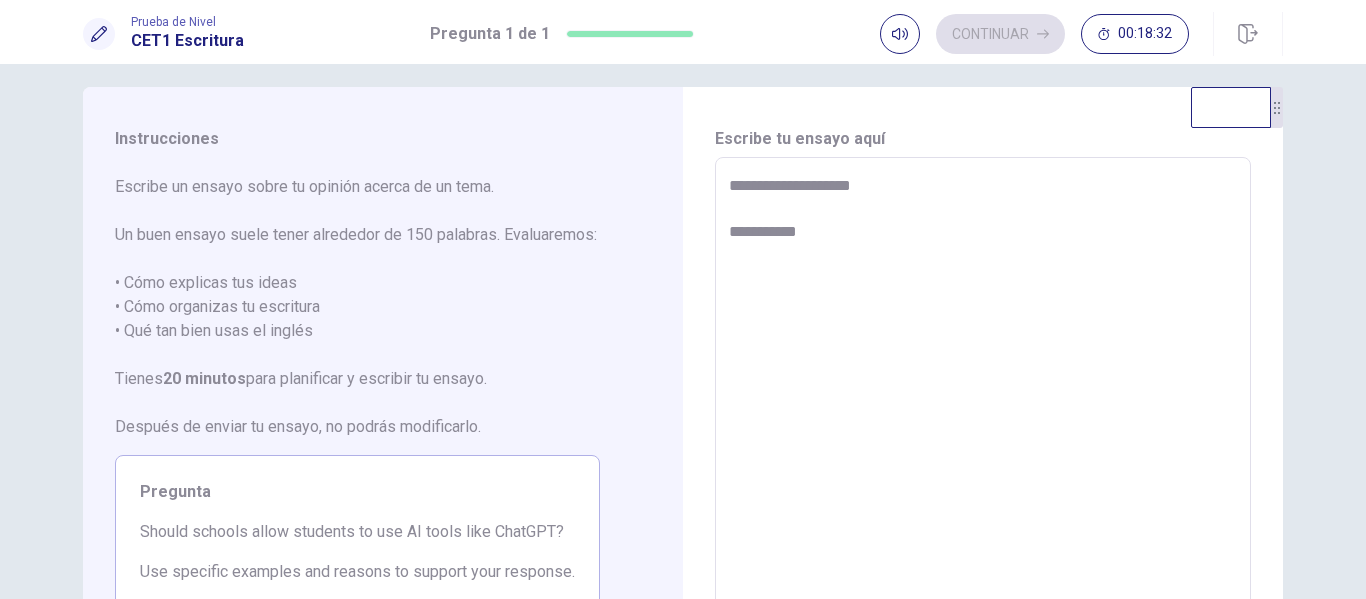type on "*" 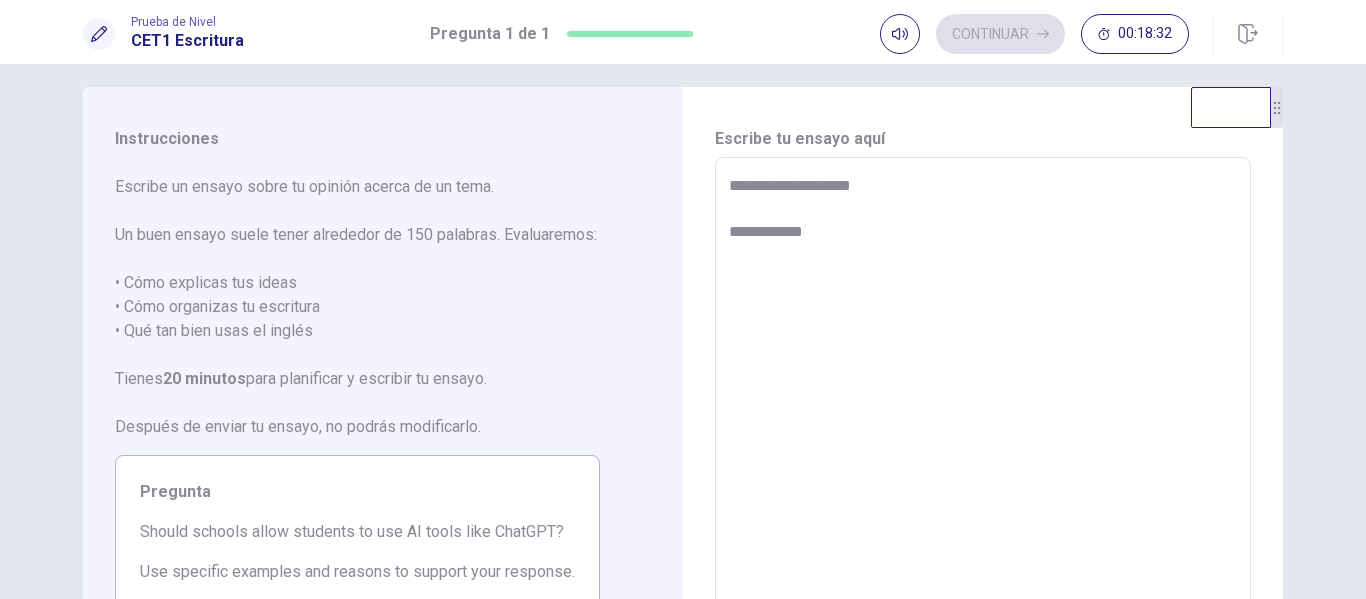type on "*" 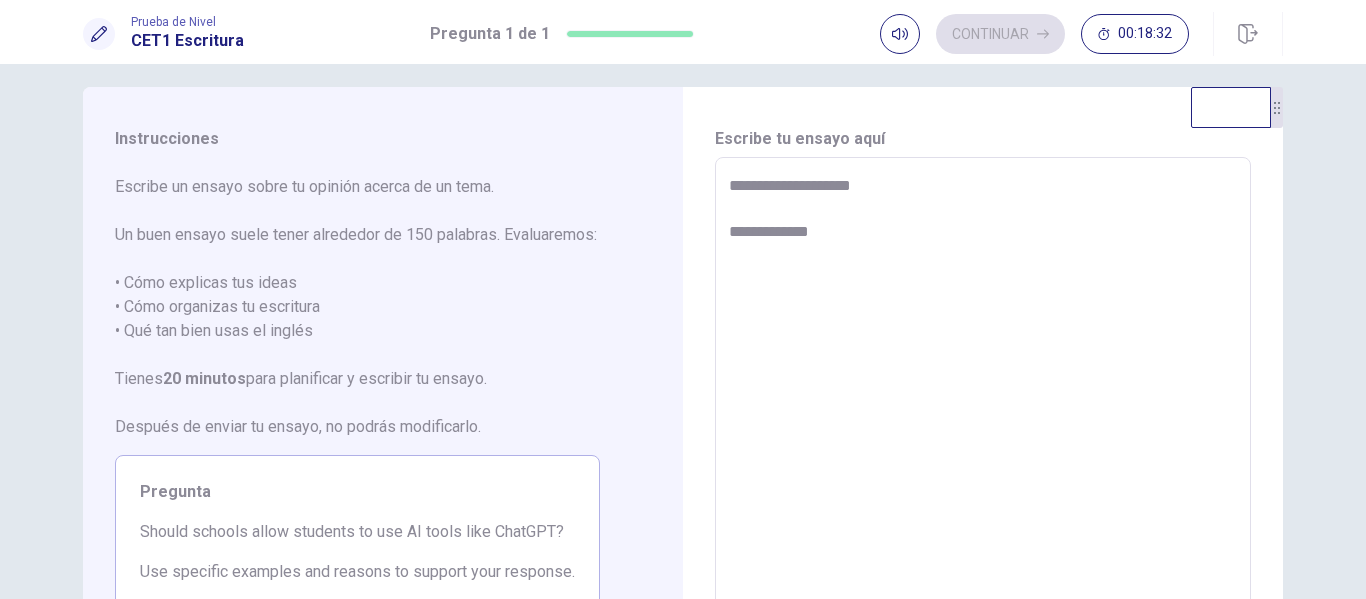 type on "*" 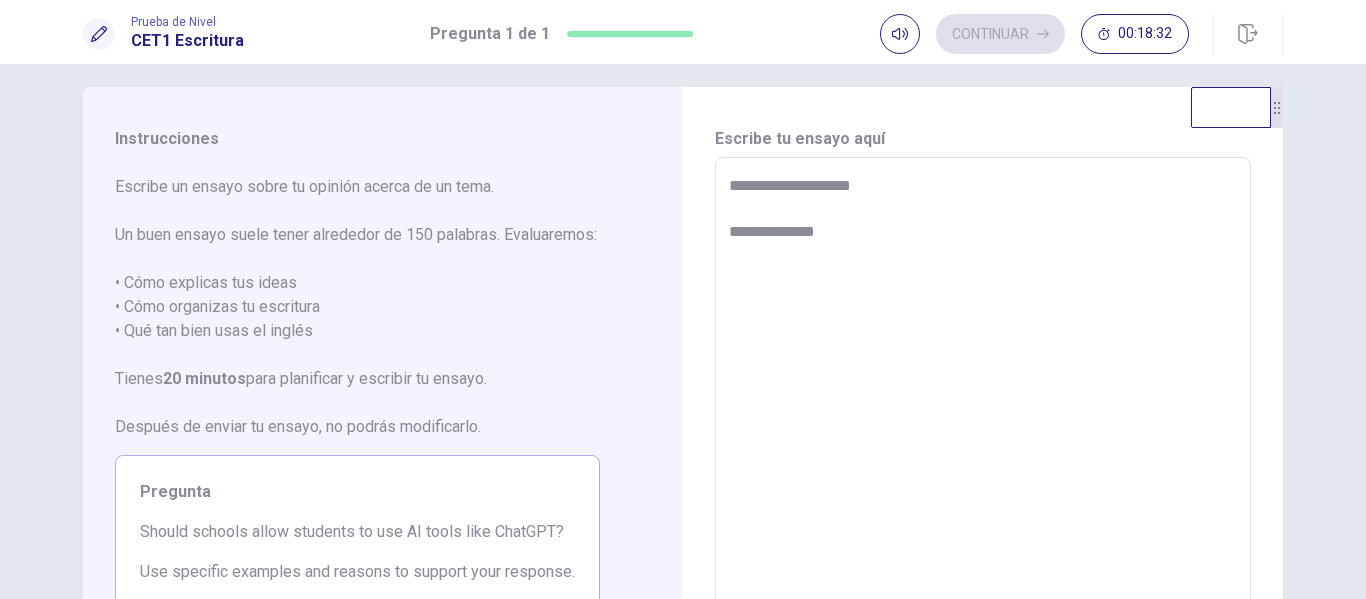 type on "*" 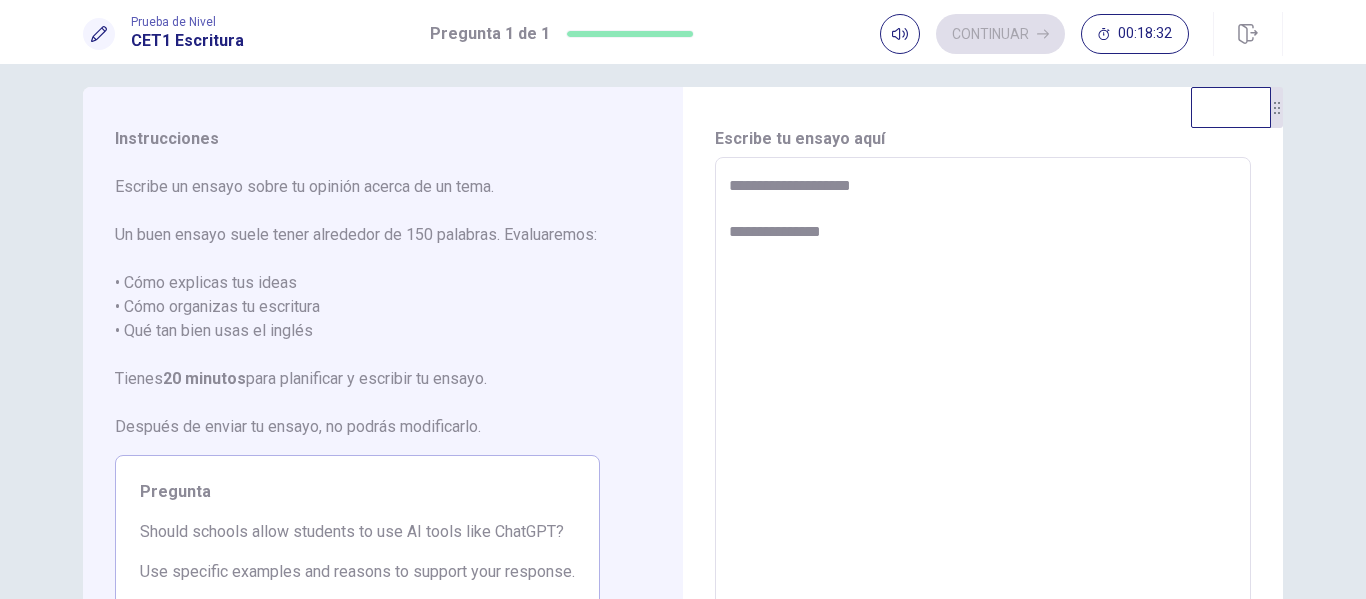 type on "*" 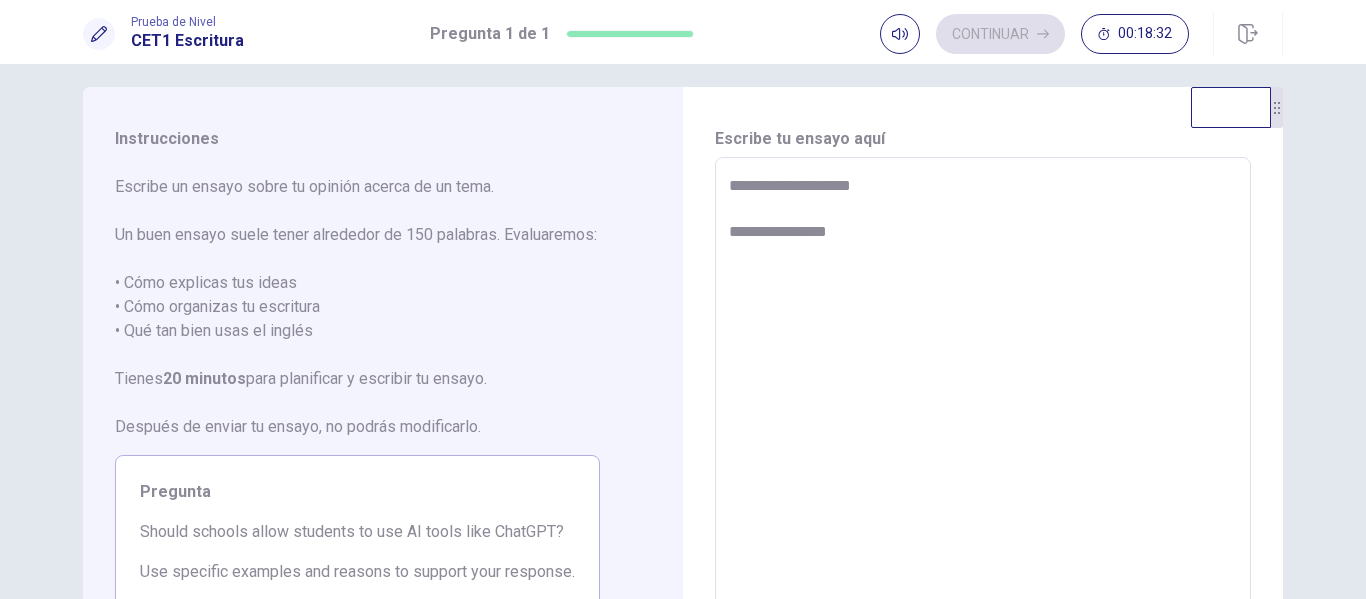 type on "*" 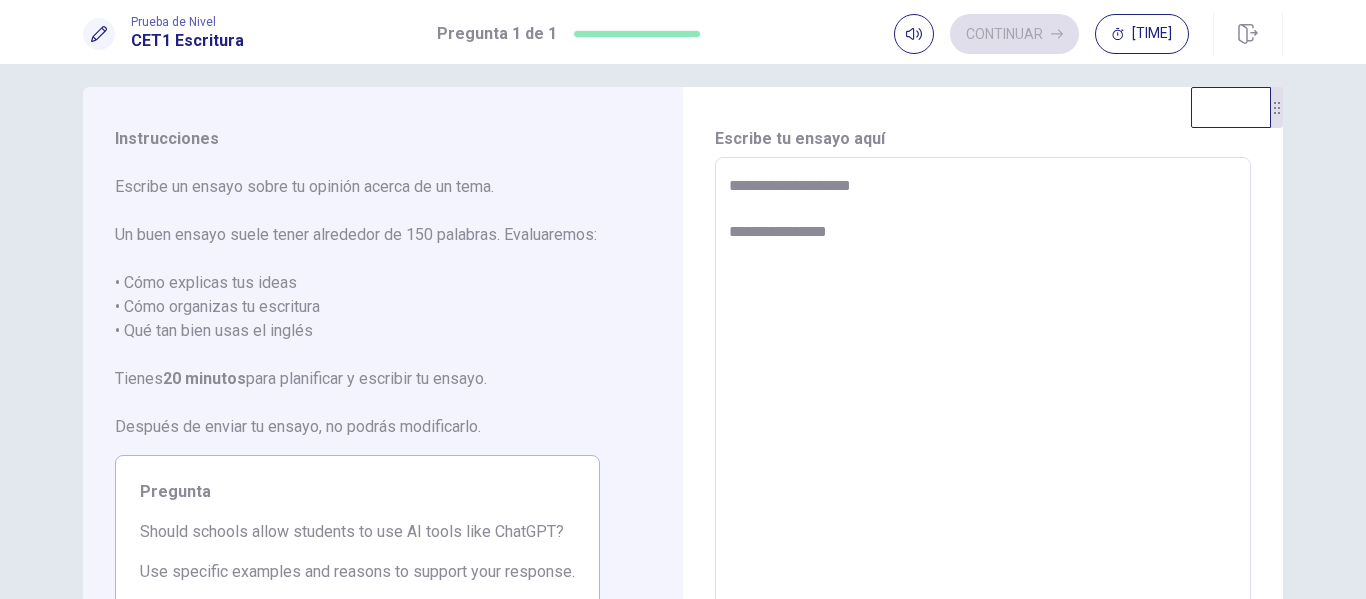 type on "**********" 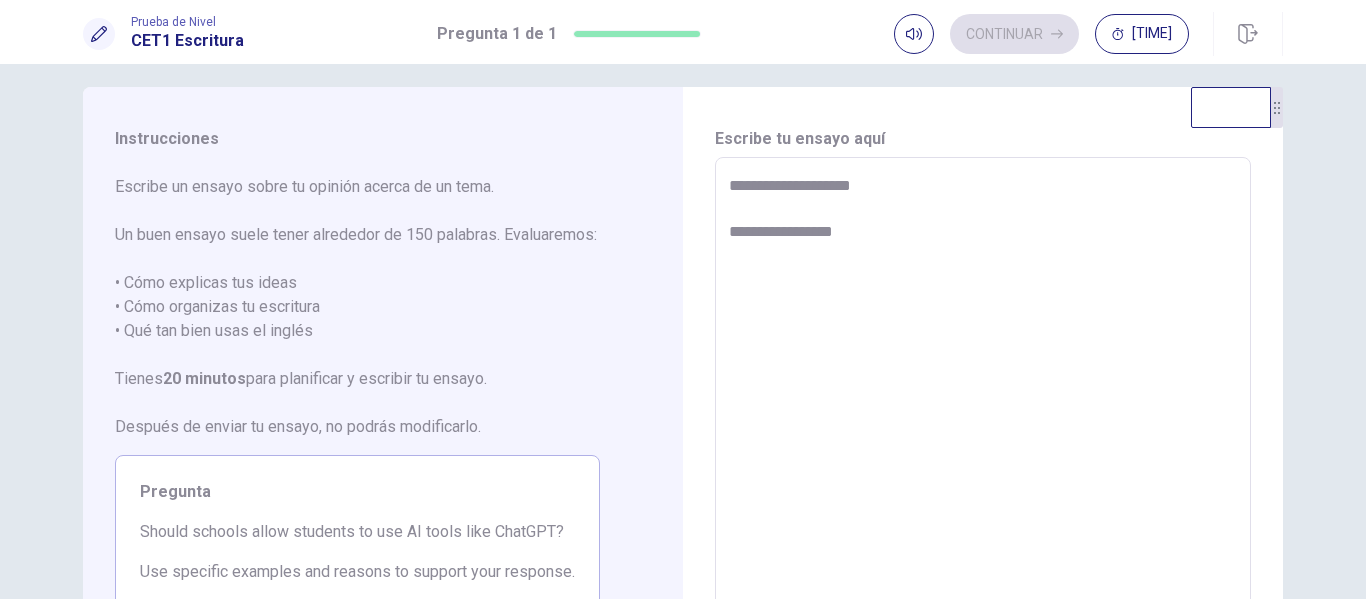 type on "*" 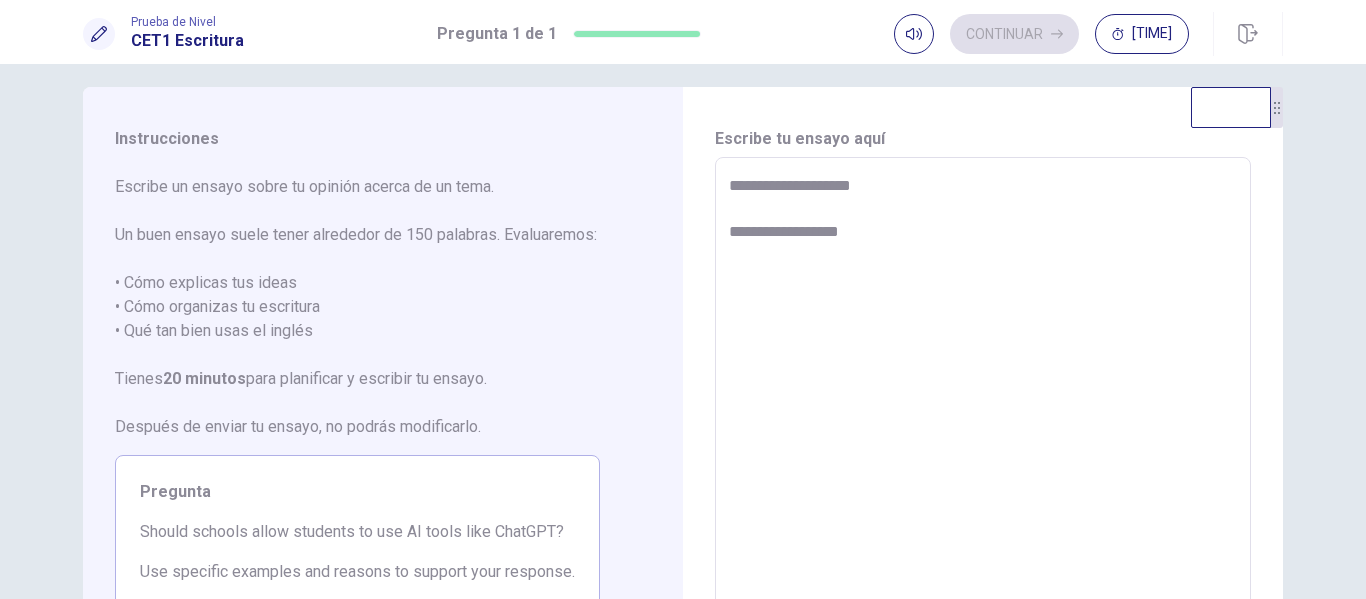 type on "*" 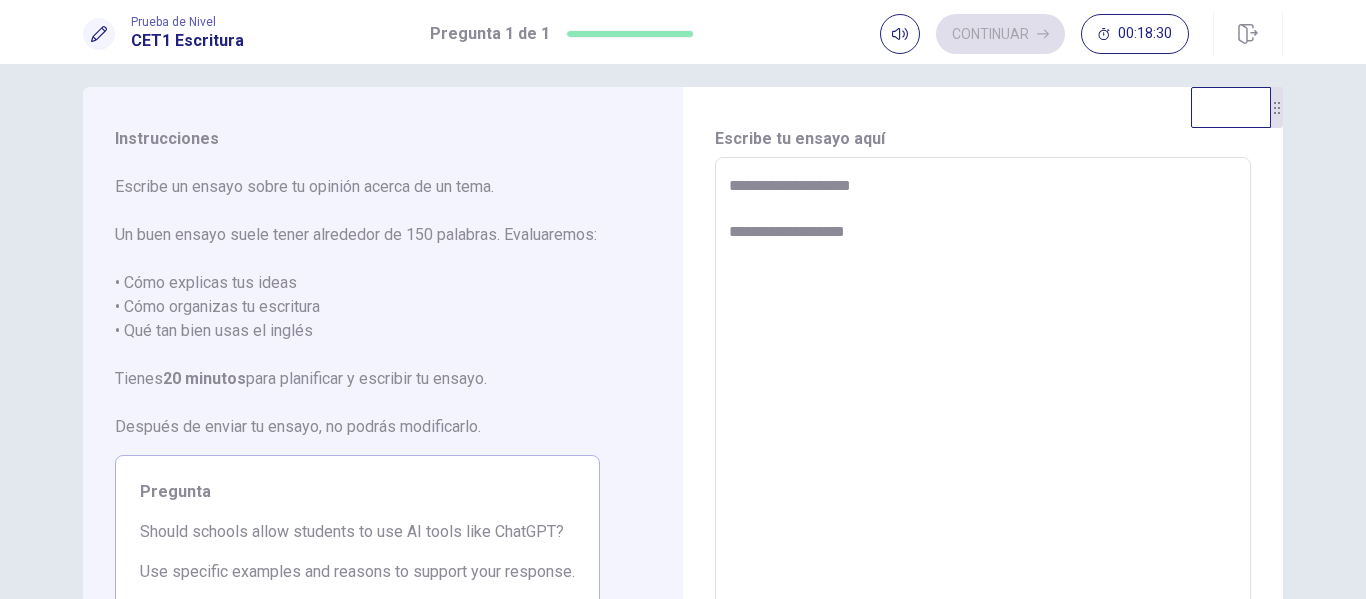 type on "**********" 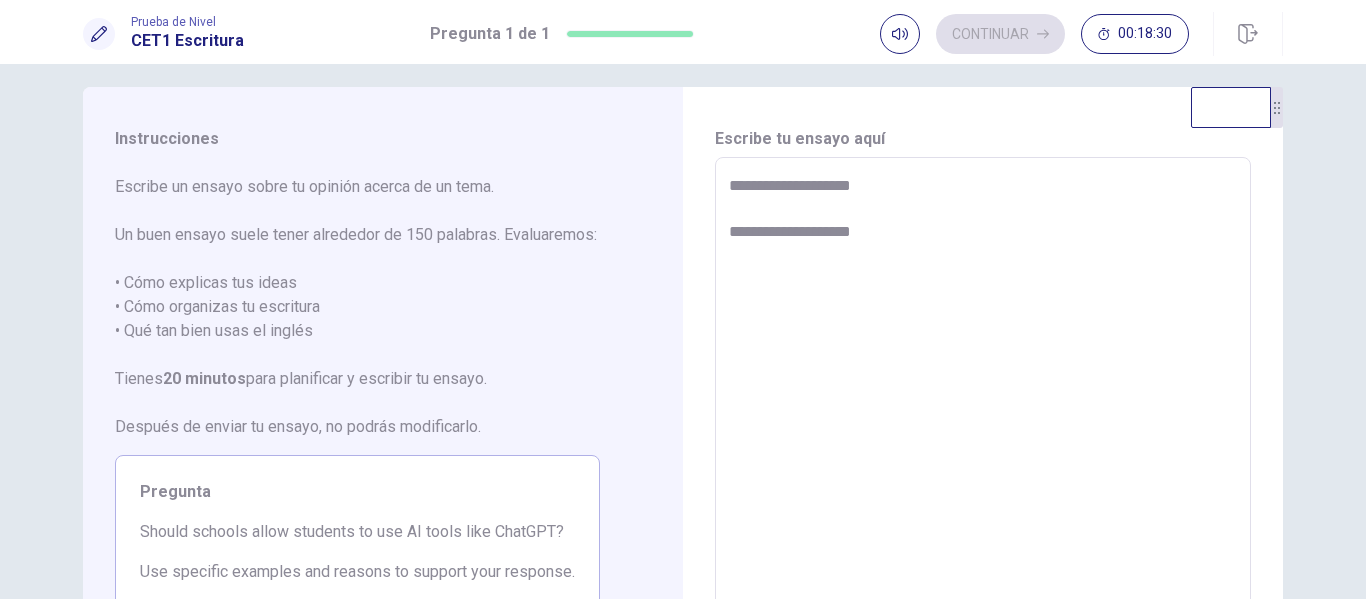 type on "*" 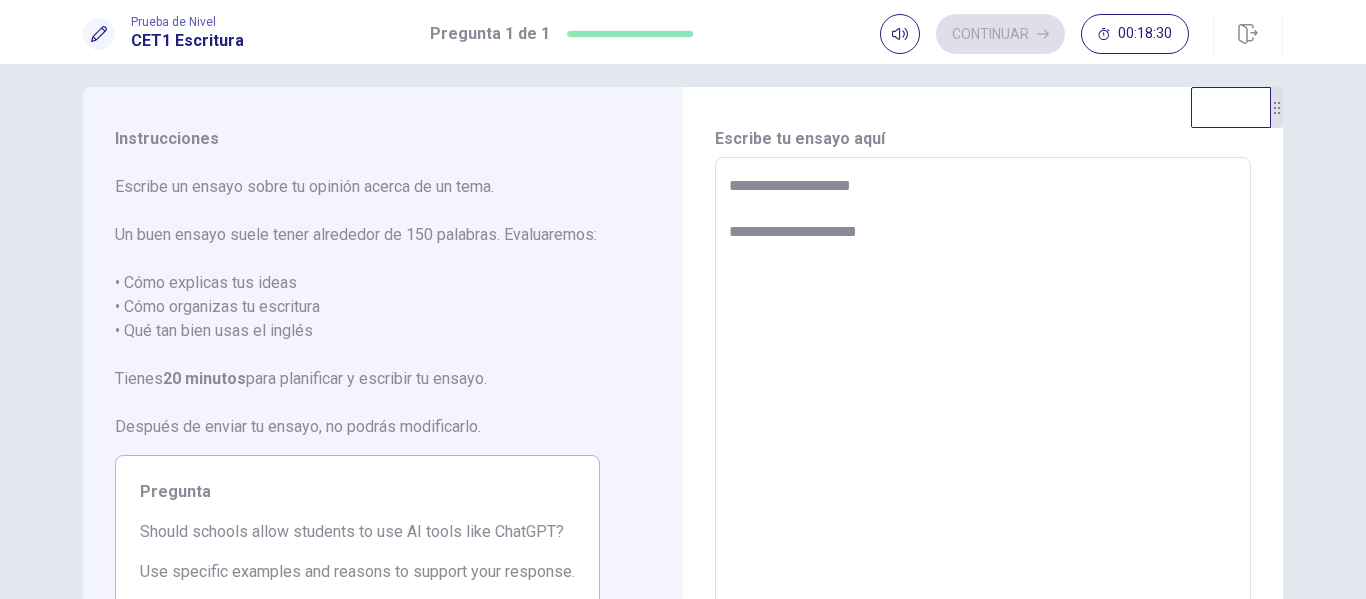 type on "*" 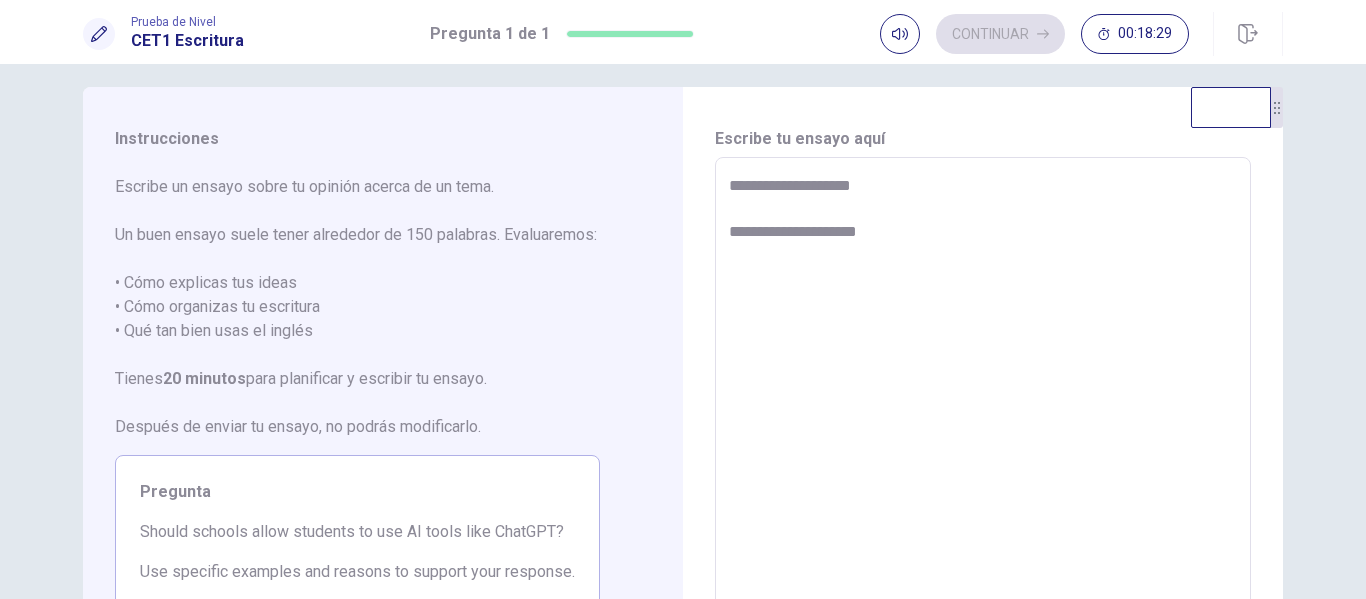type on "**********" 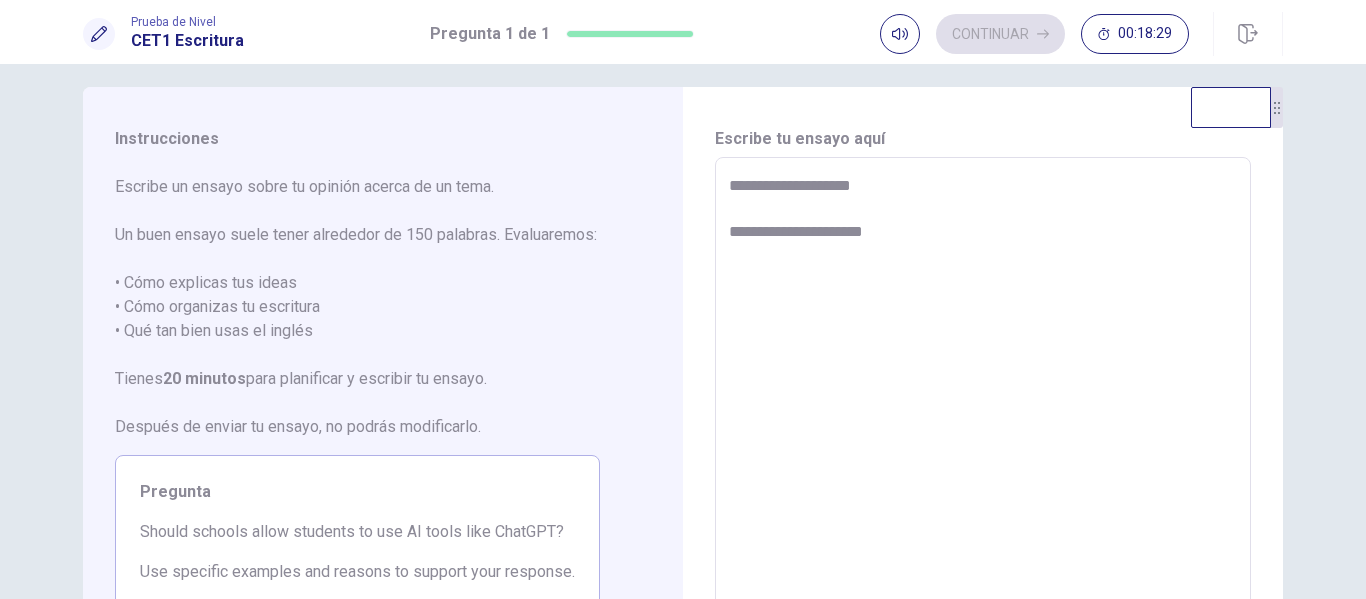 type on "*" 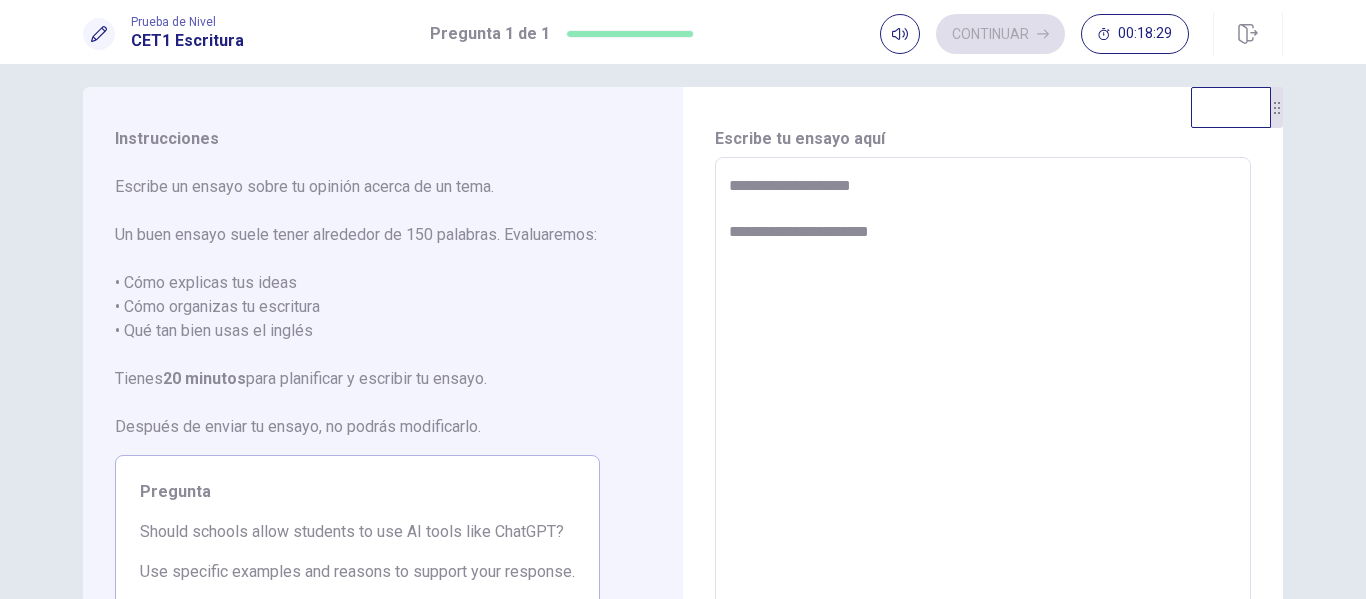 type on "*" 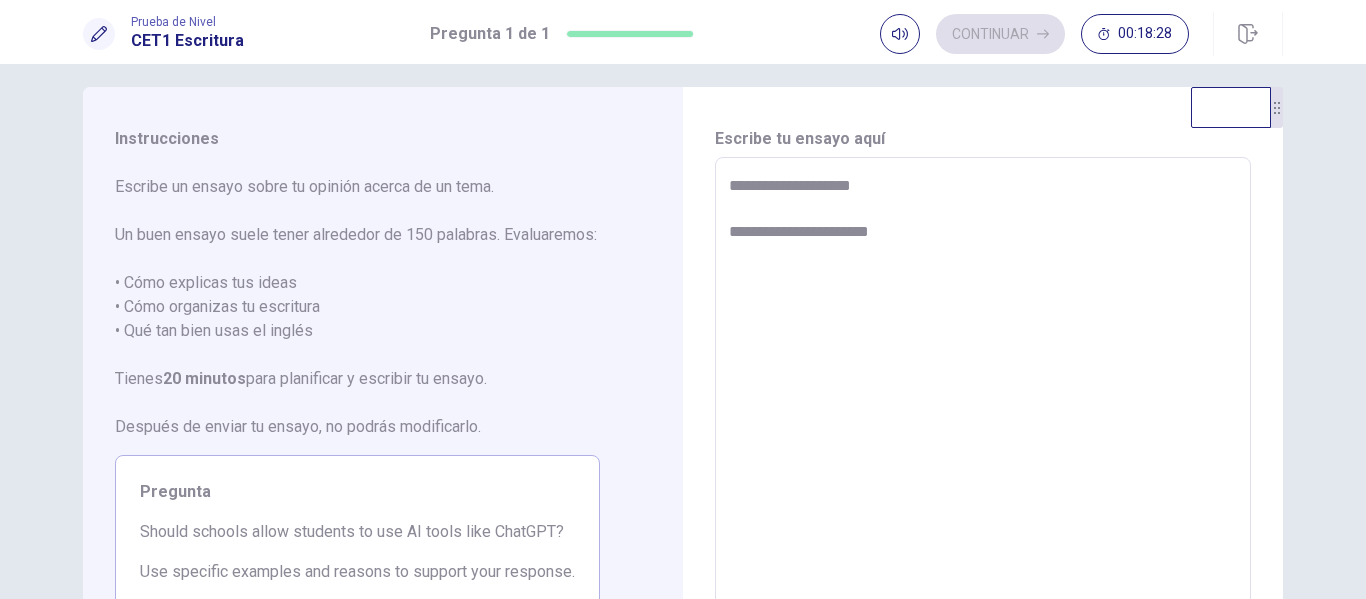 type on "**********" 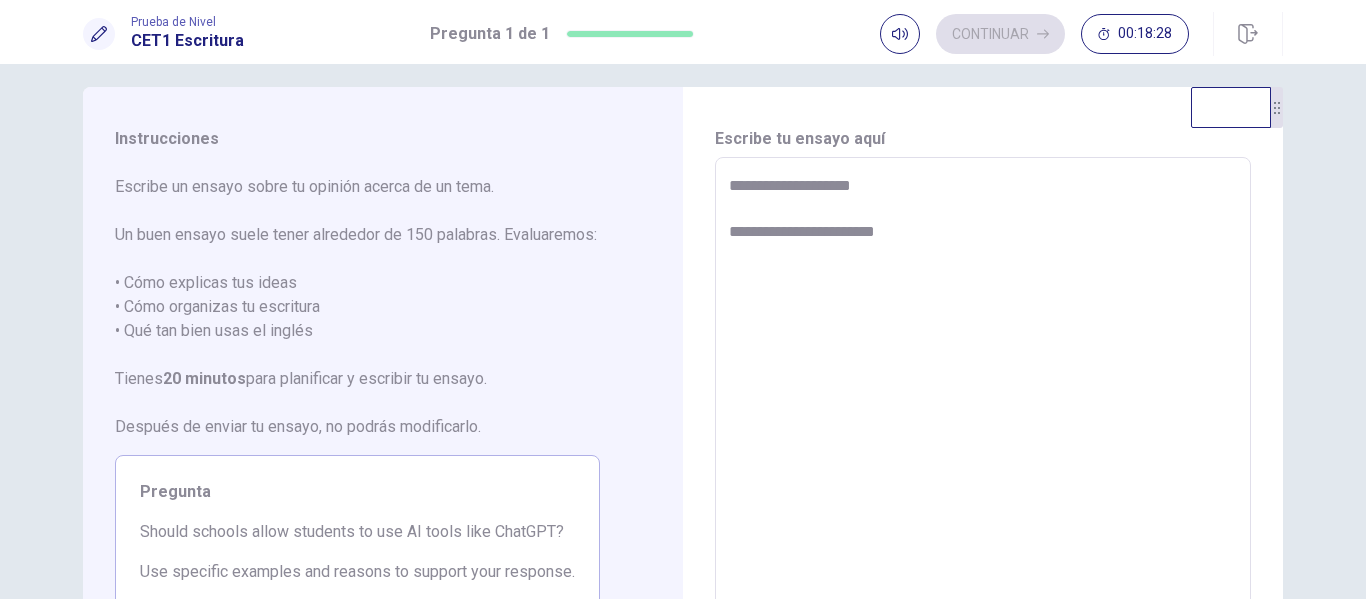 type on "*" 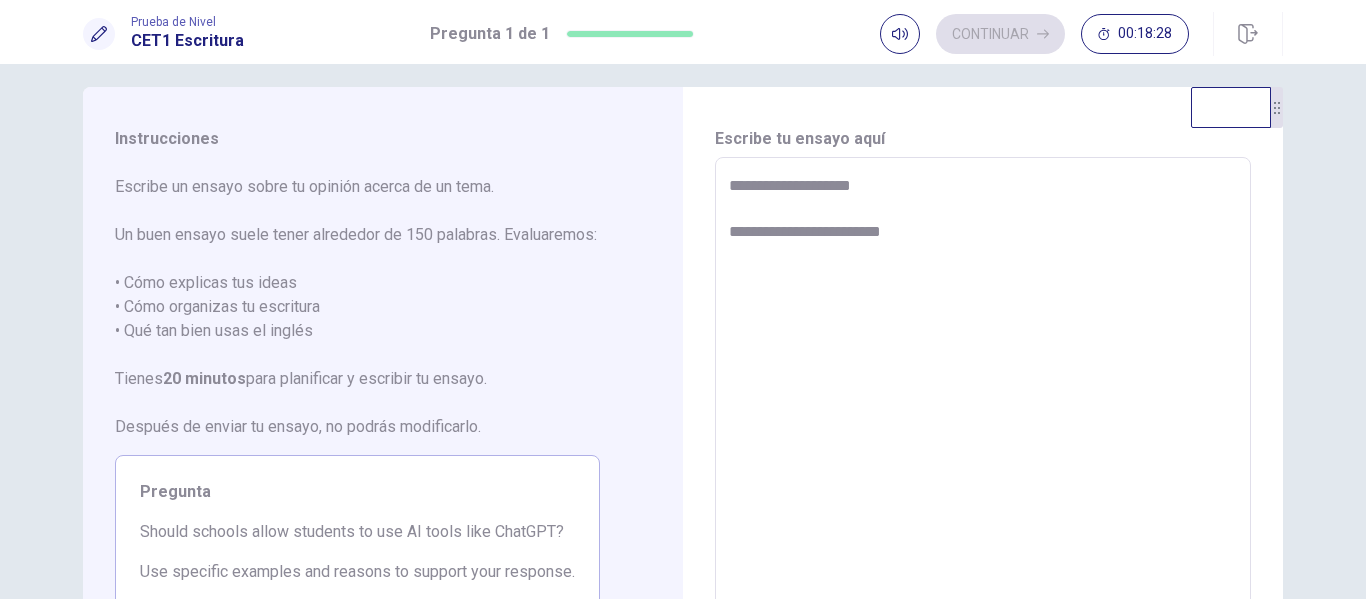 type on "*" 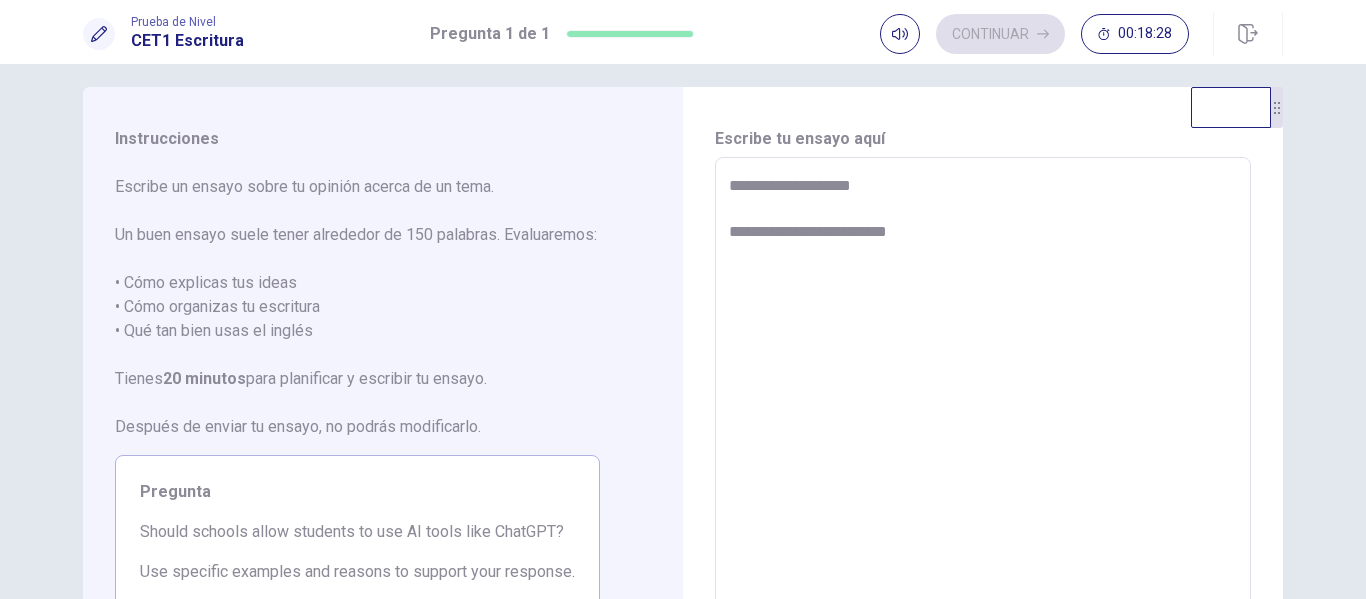 type on "*" 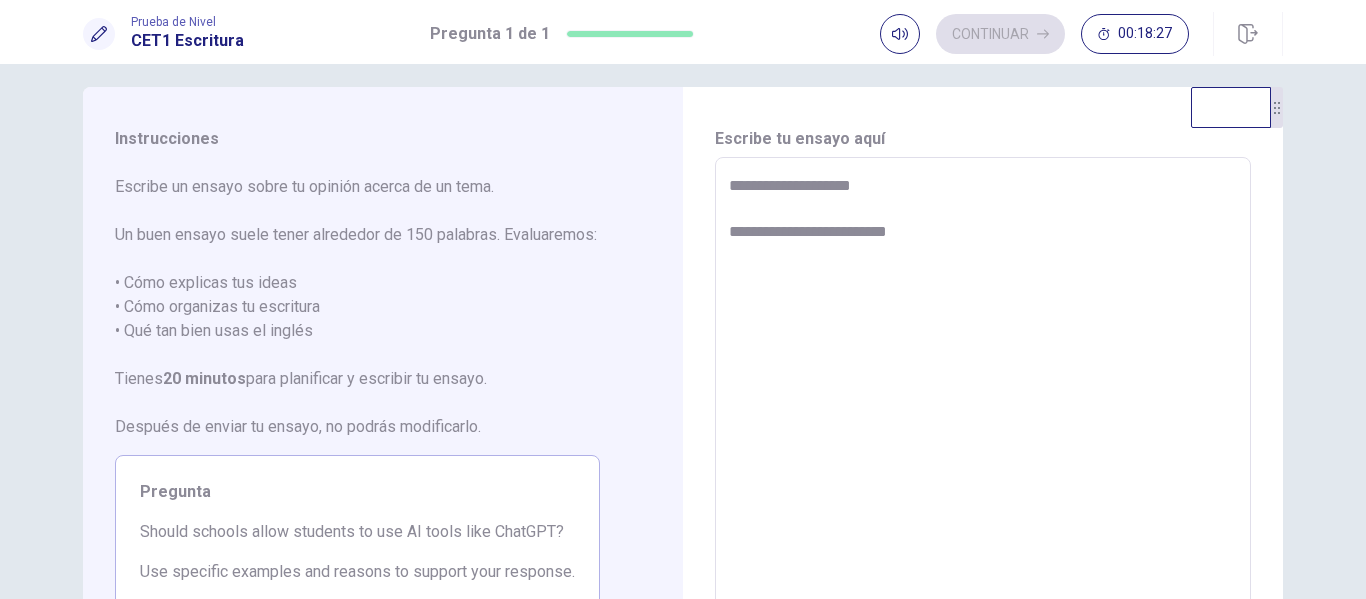 type on "**********" 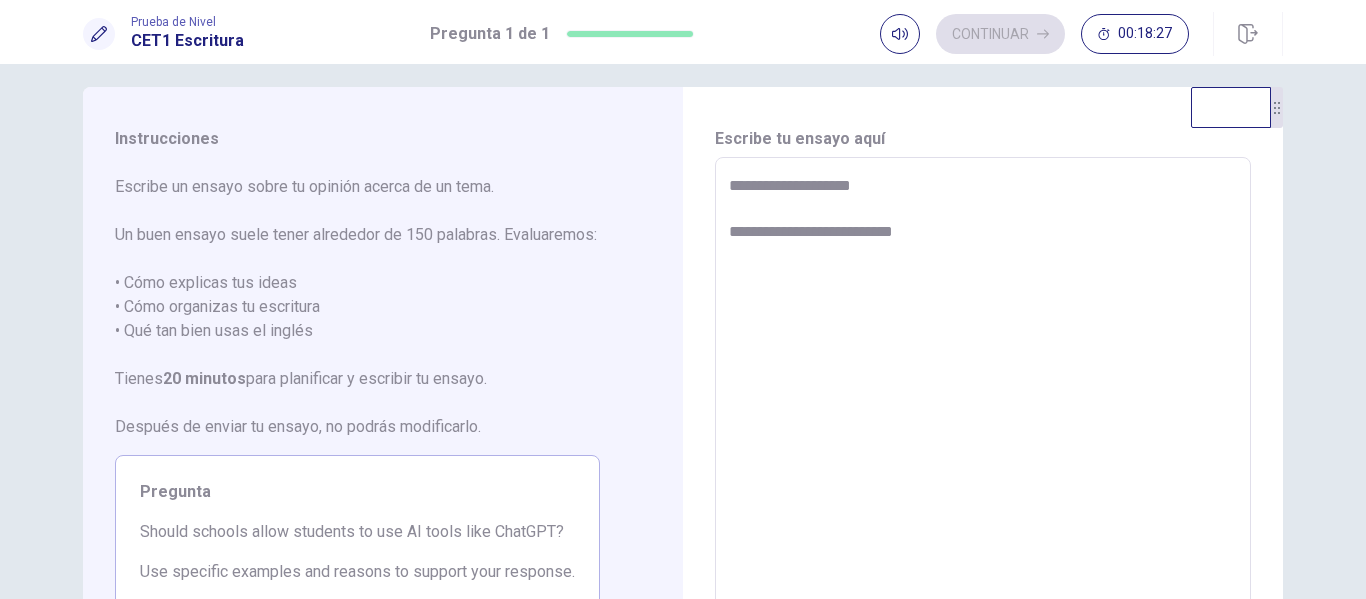 type on "*" 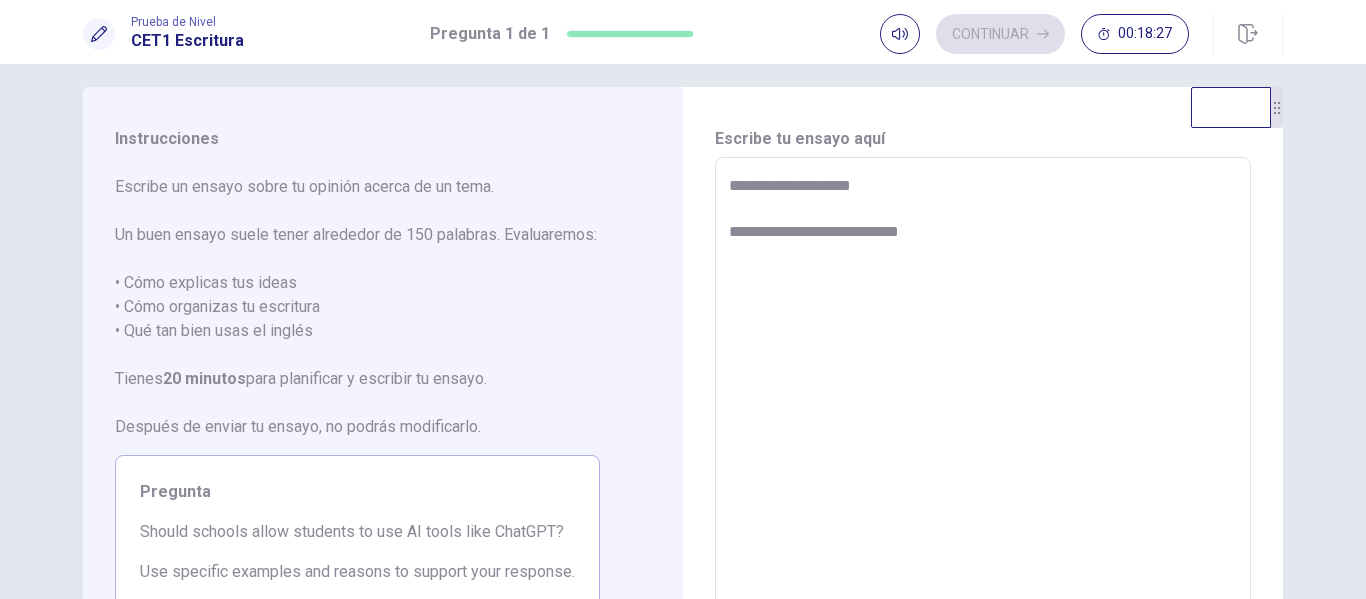 type on "*" 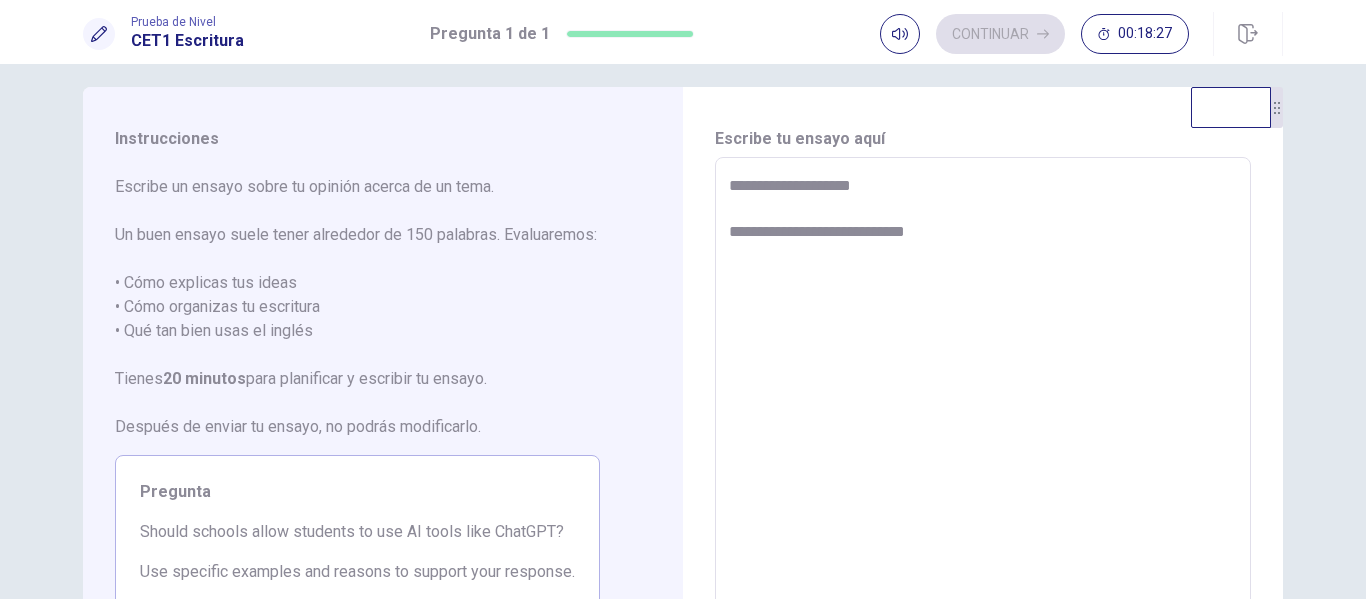 type on "*" 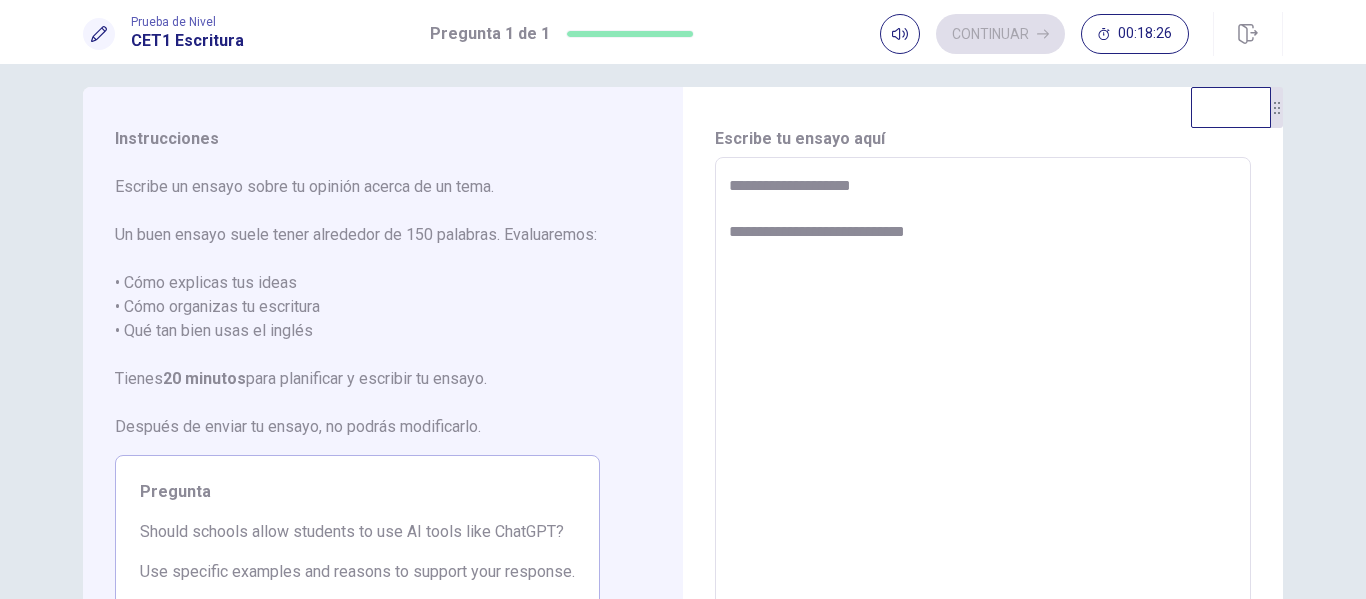 type on "**********" 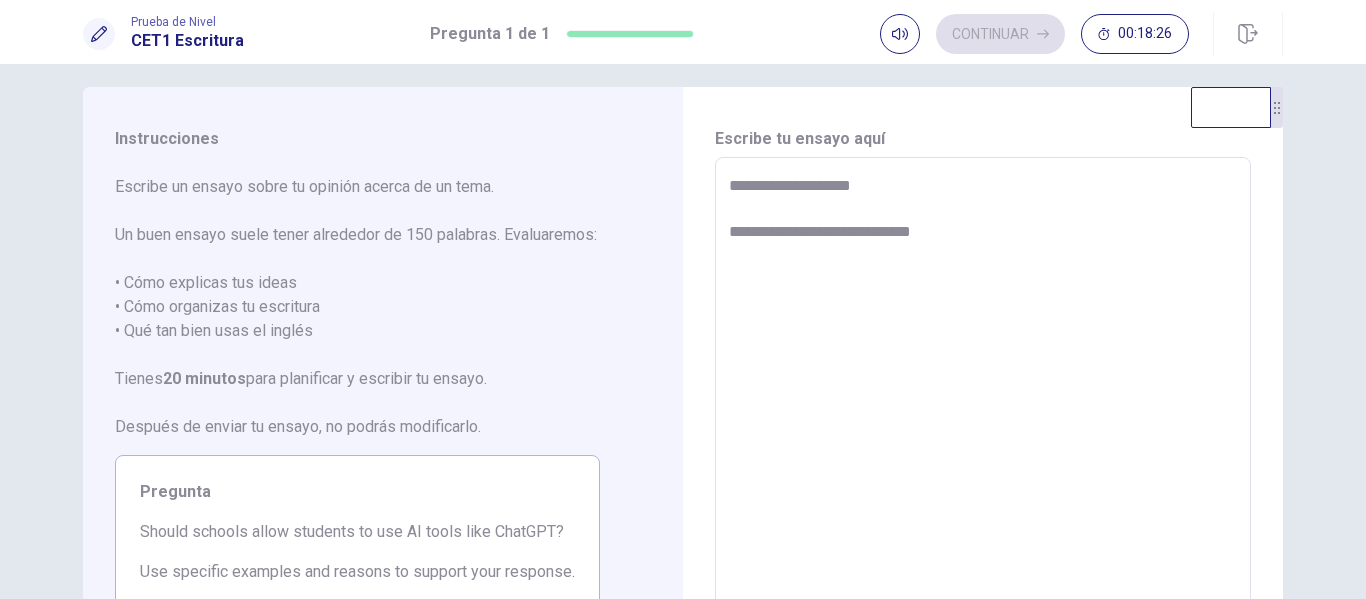 type on "*" 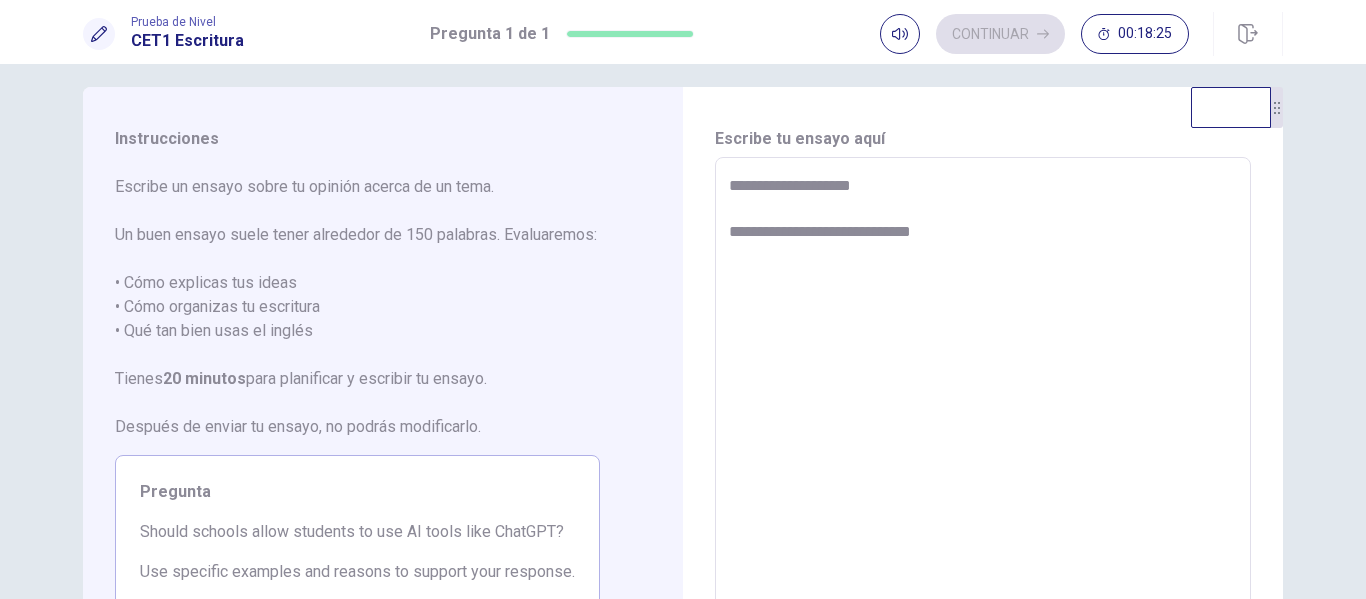 type on "**********" 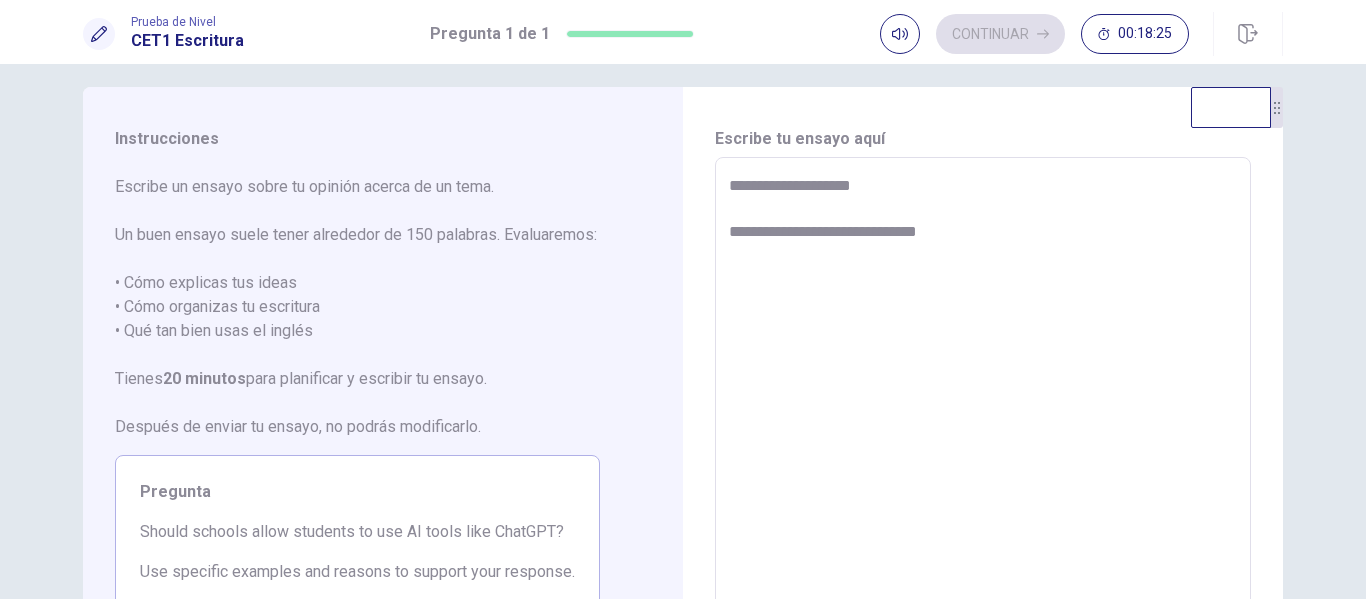 type on "*" 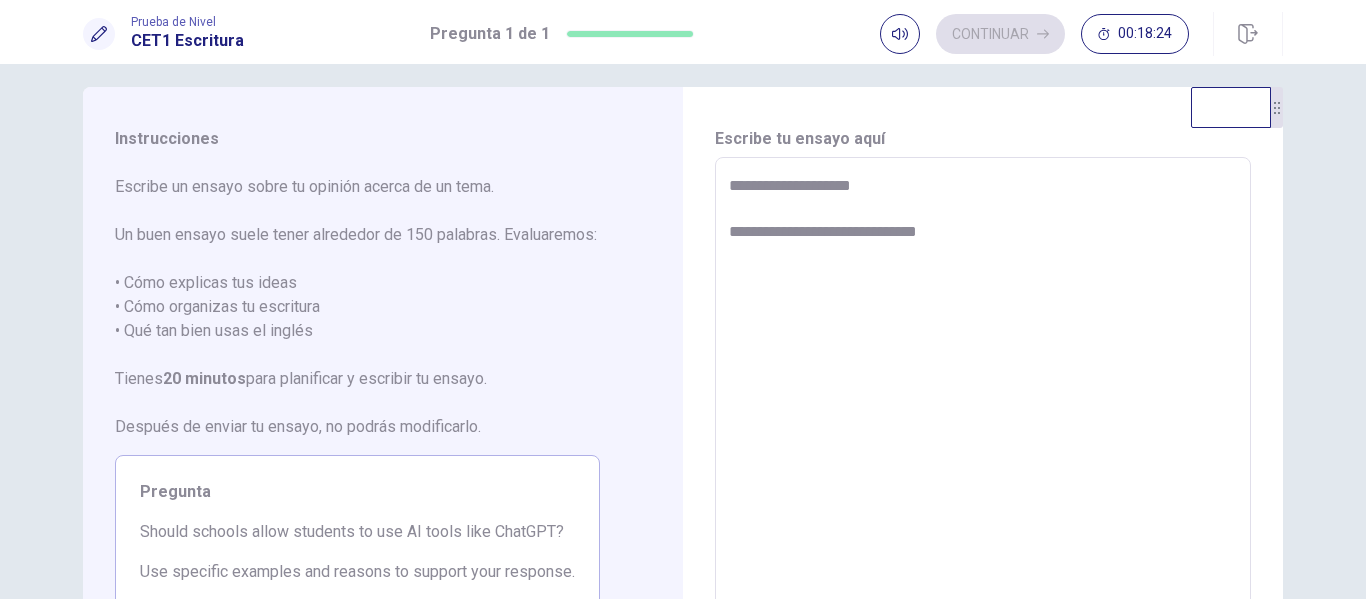 type on "**********" 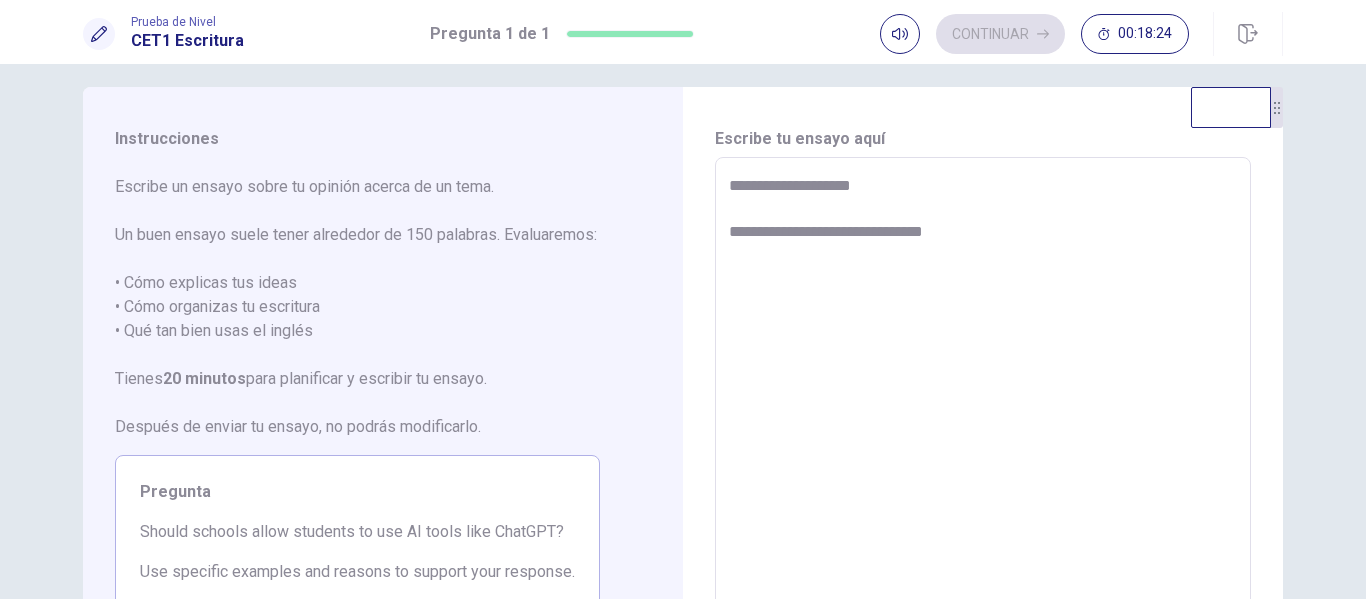 type on "**********" 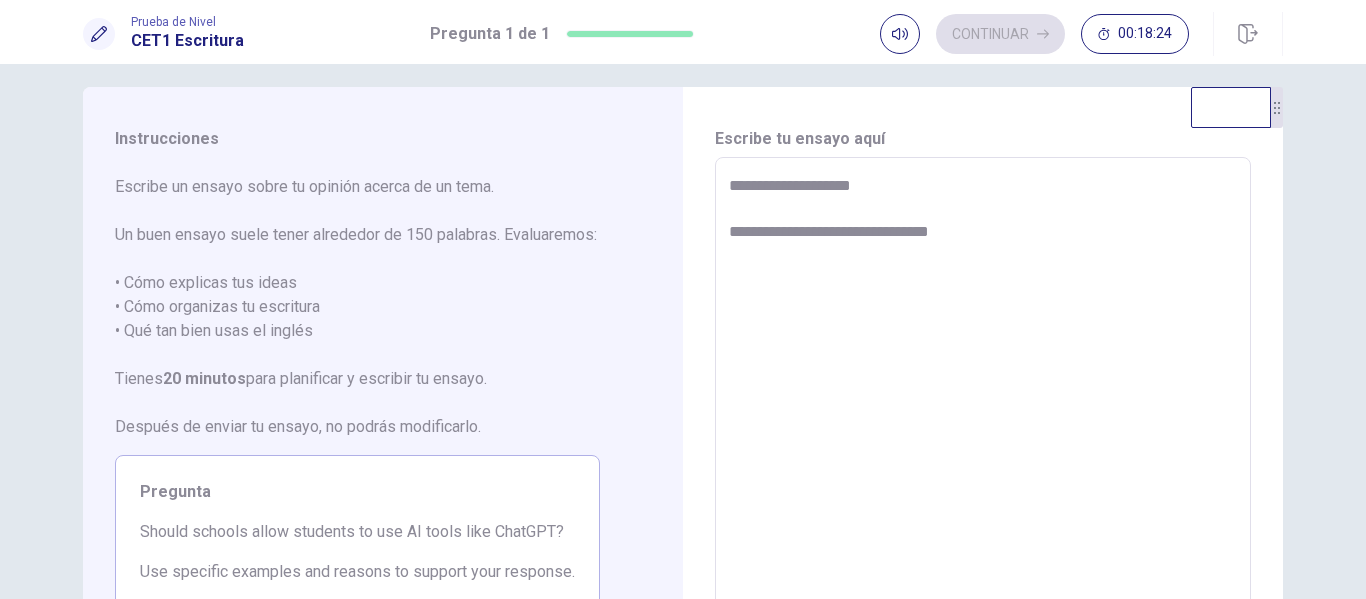 type on "*" 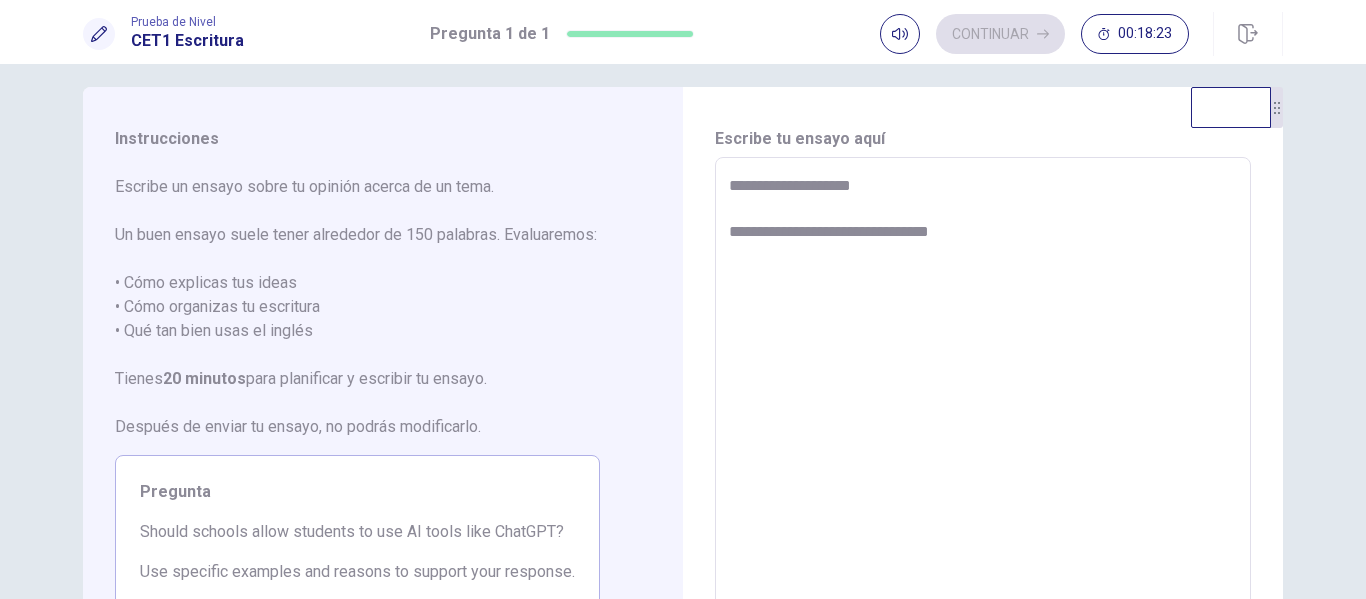 type on "**********" 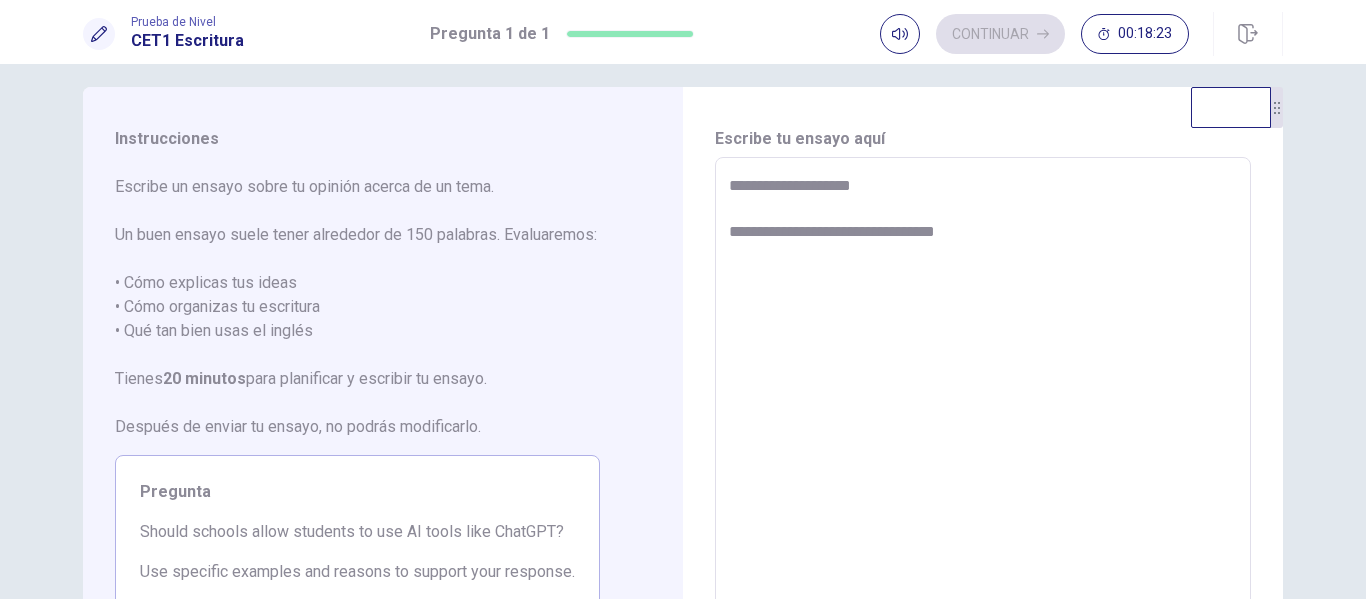 type on "*" 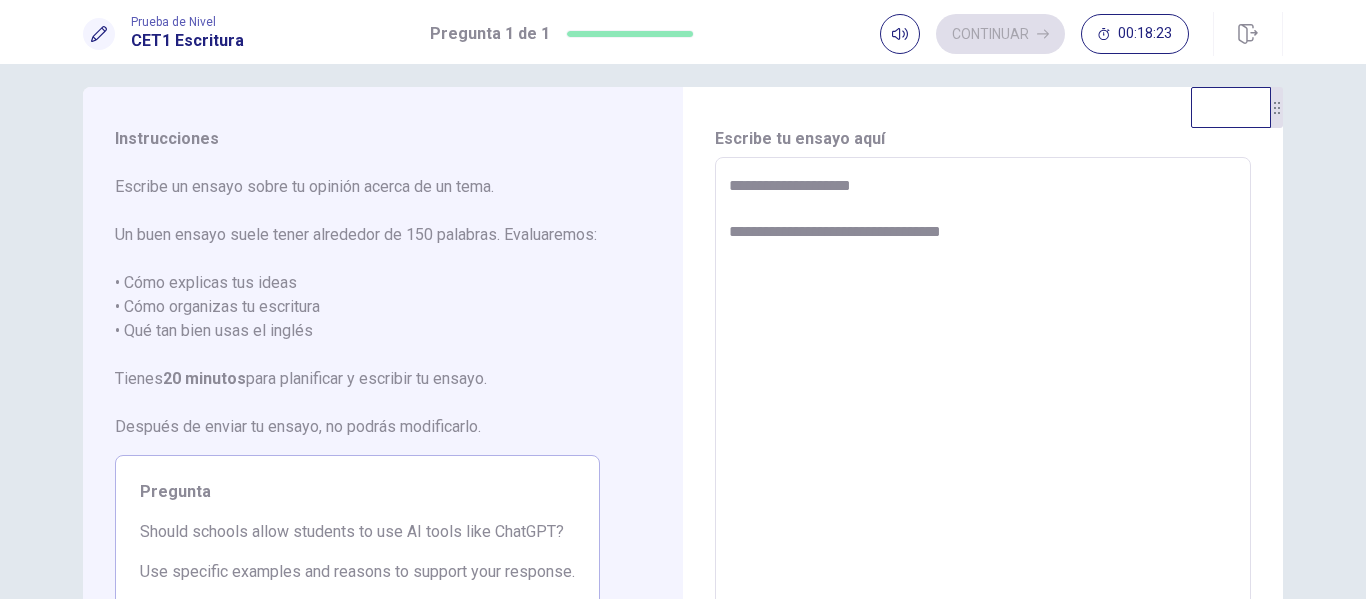 type on "*" 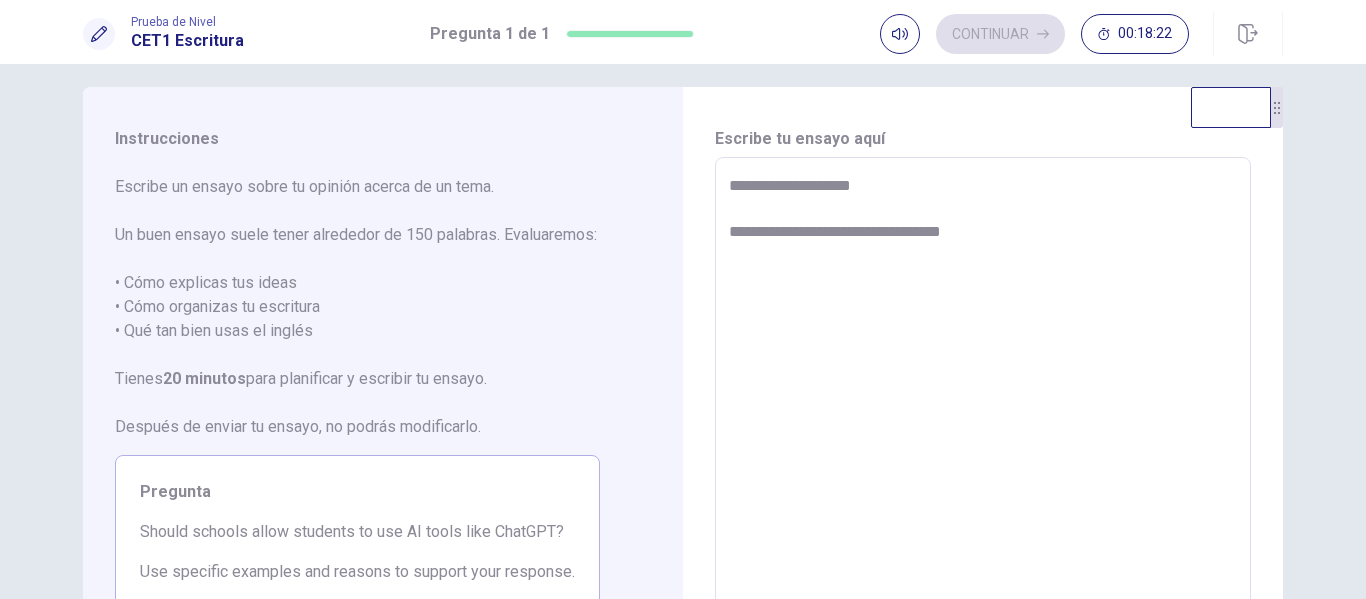 type on "**********" 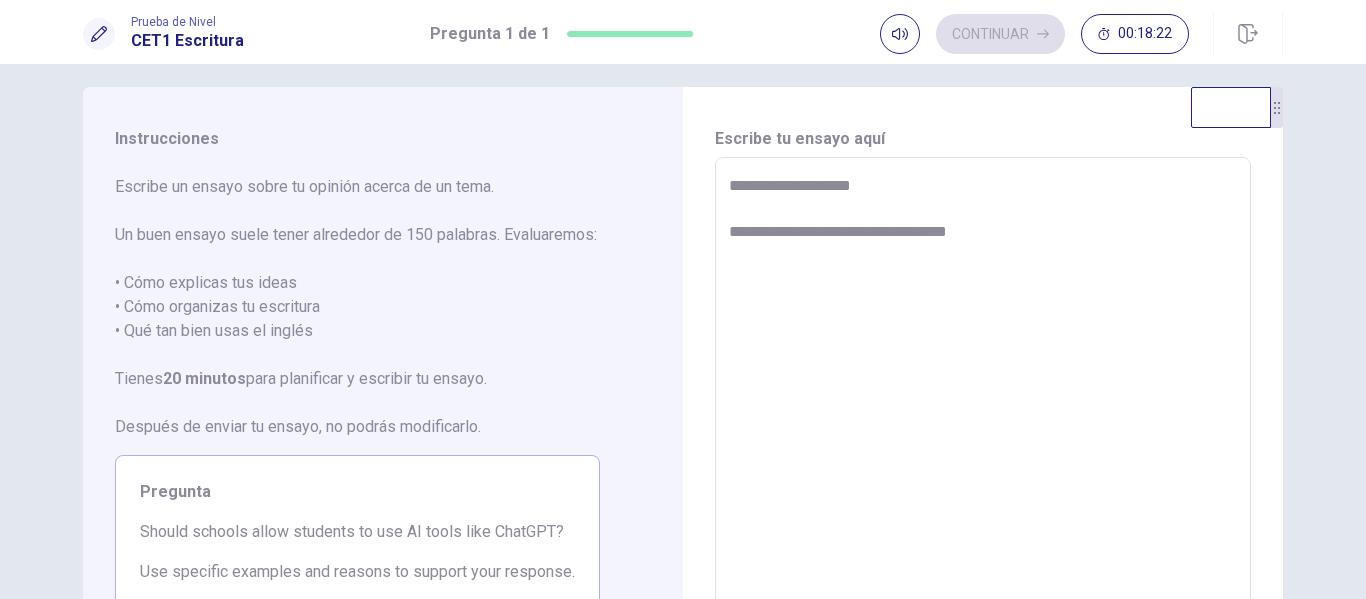 type on "*" 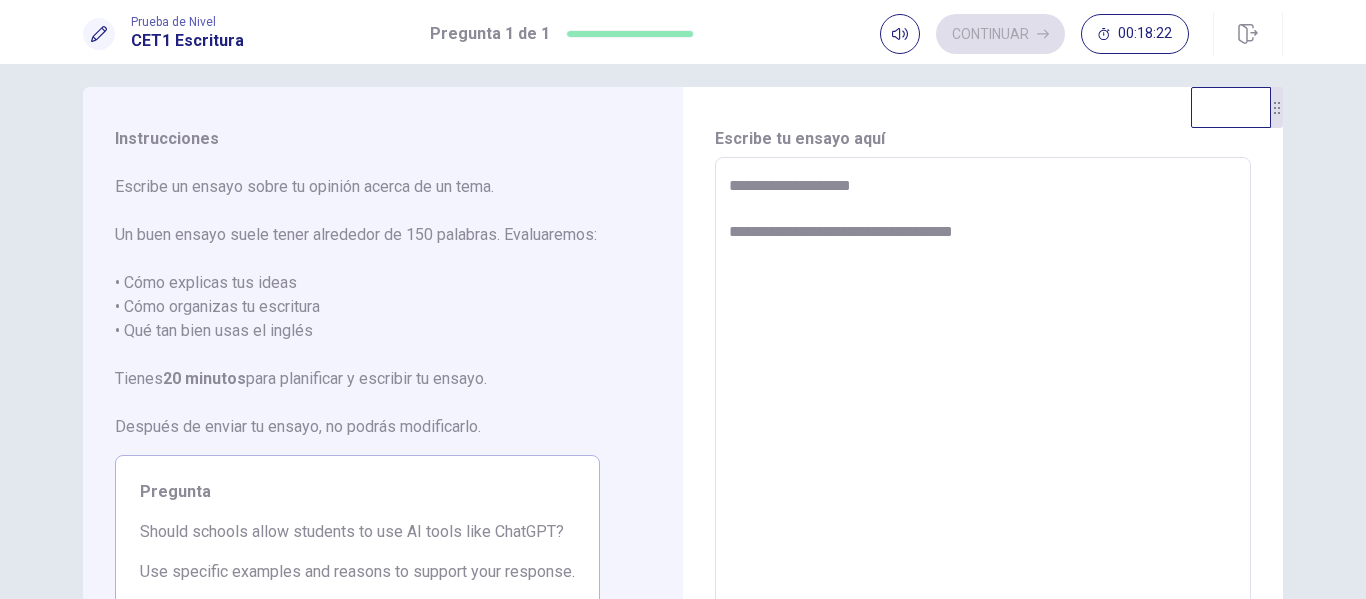 type on "*" 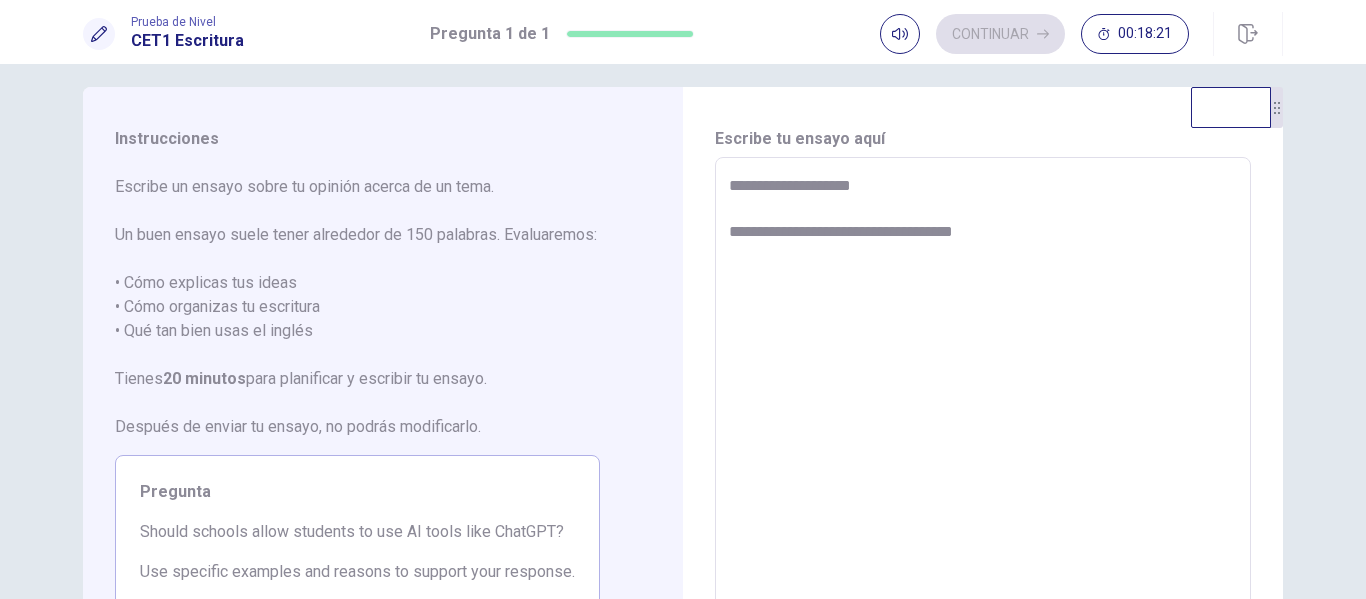 type on "**********" 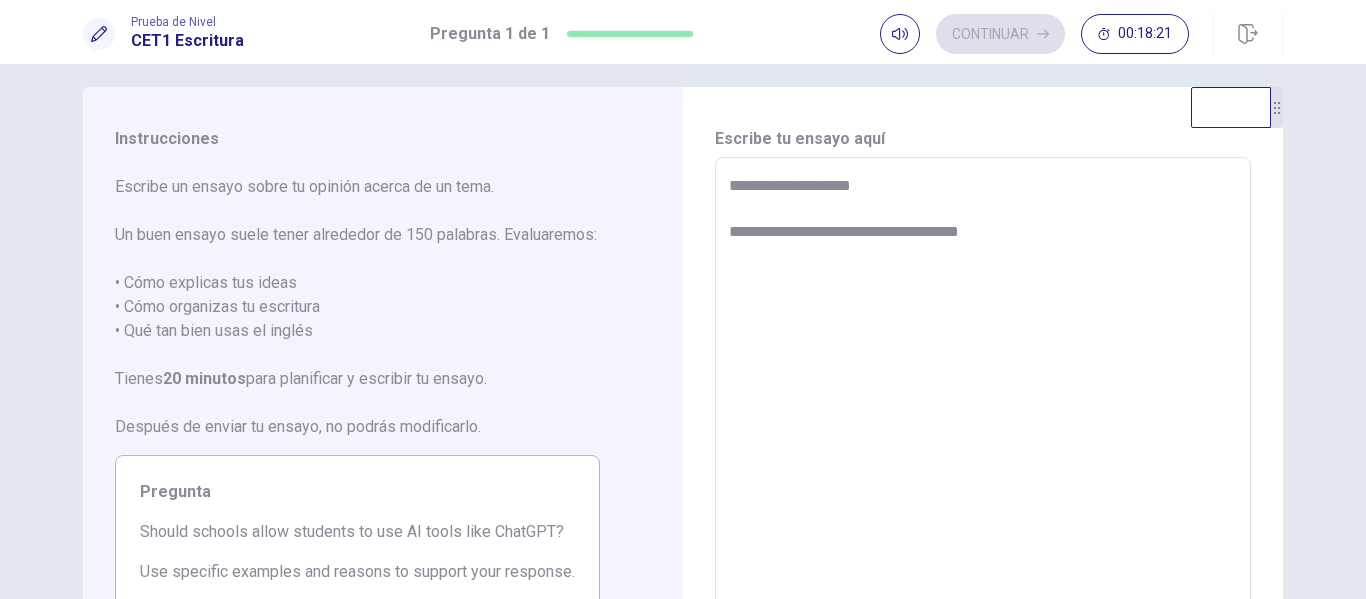 type on "*" 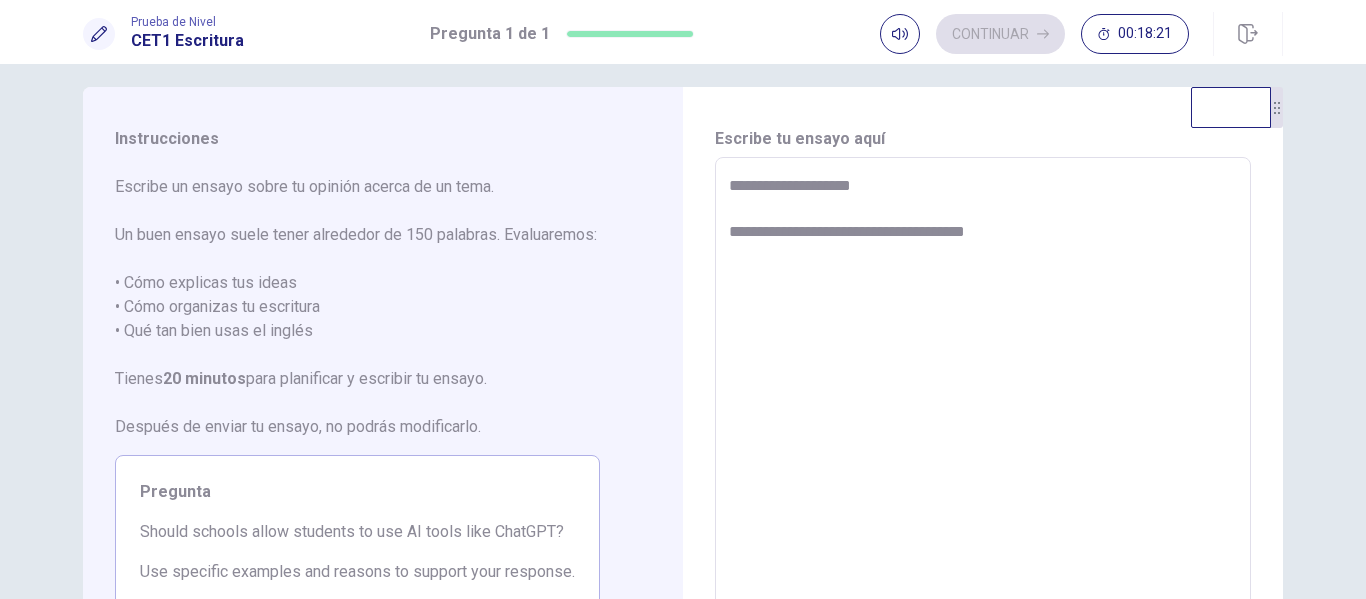type on "*" 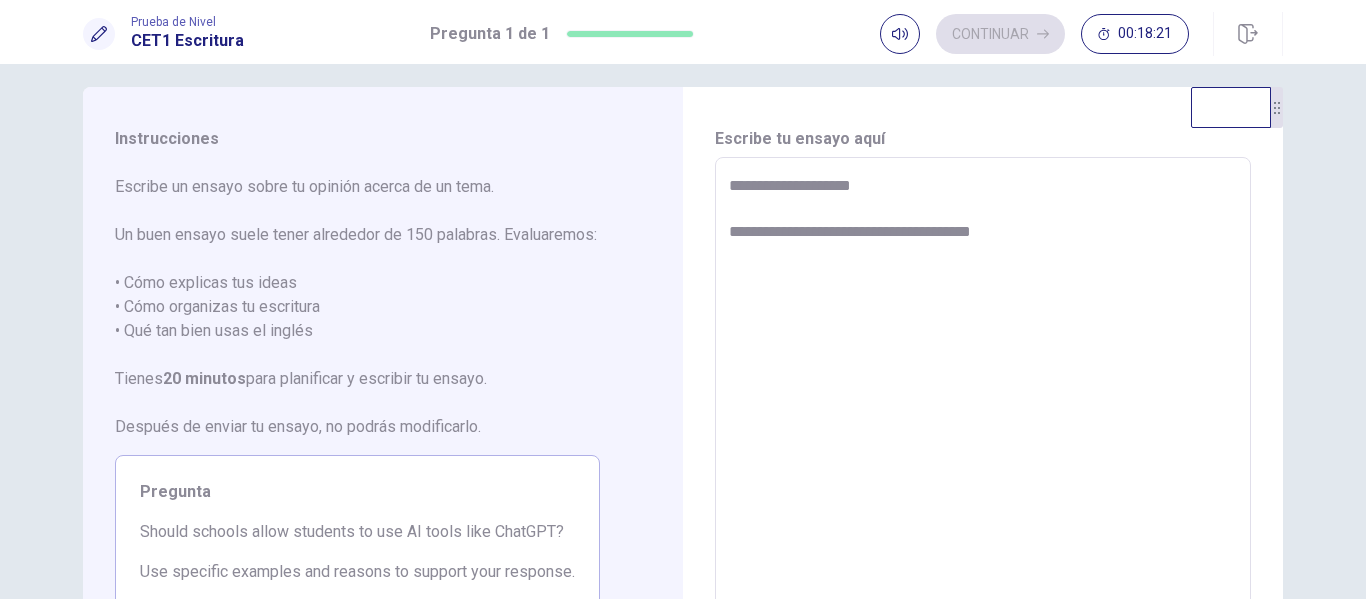type on "*" 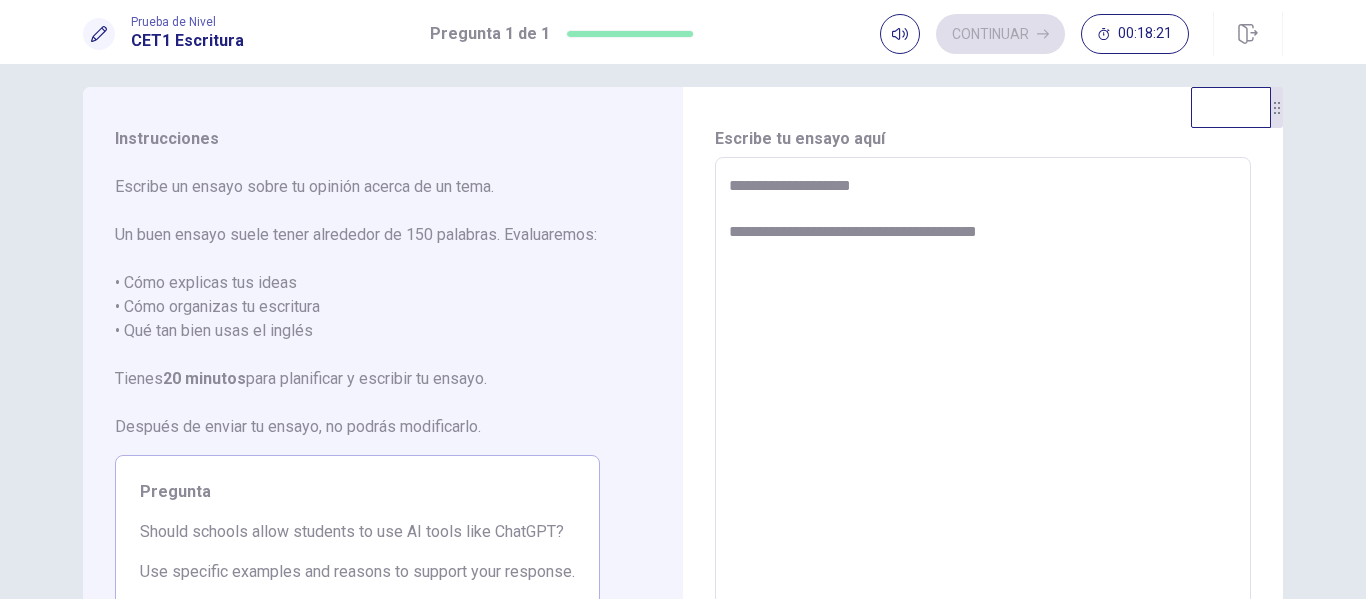 type on "*" 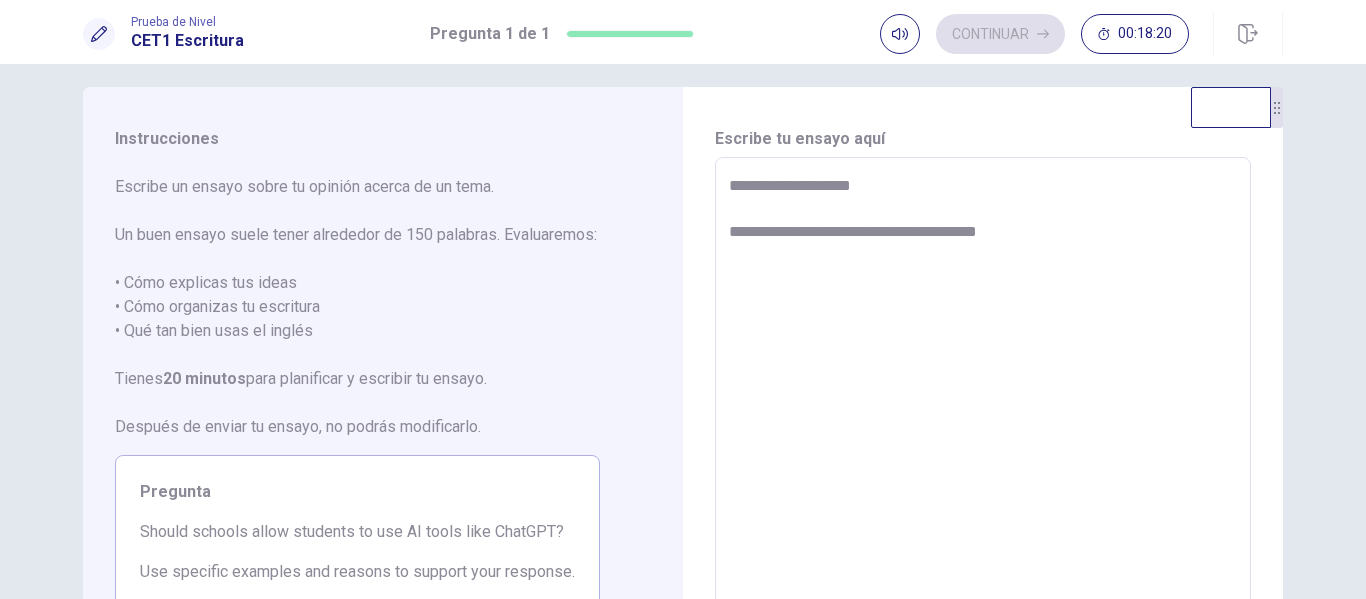 type on "**********" 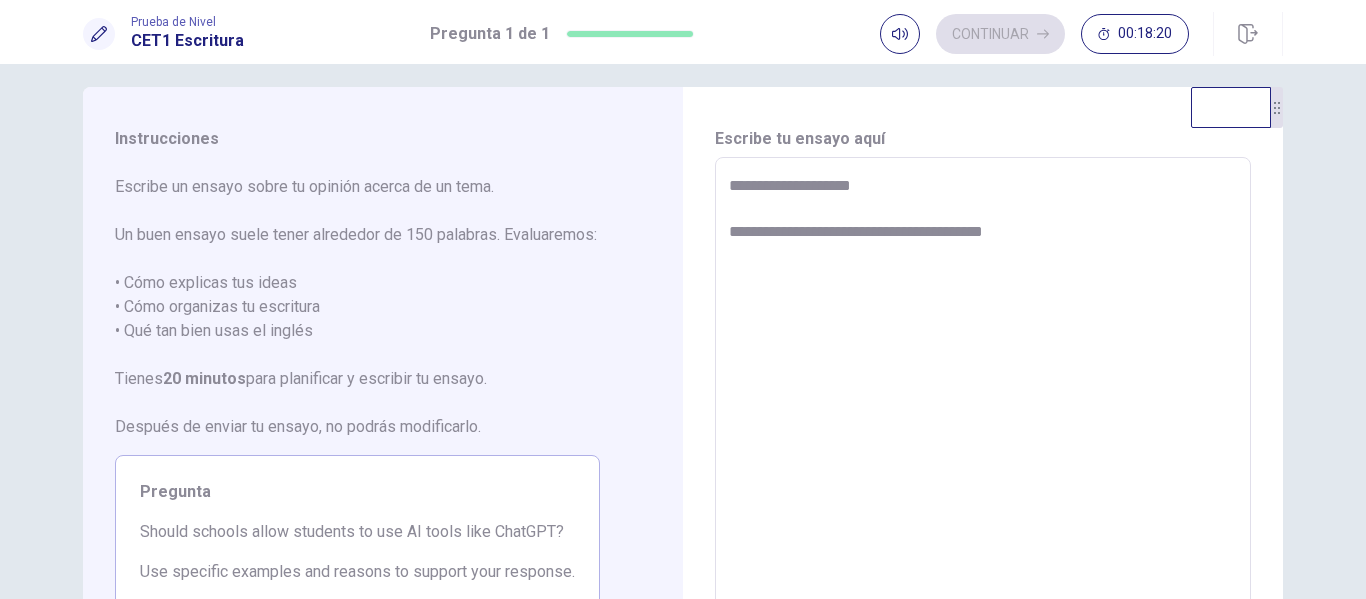type on "*" 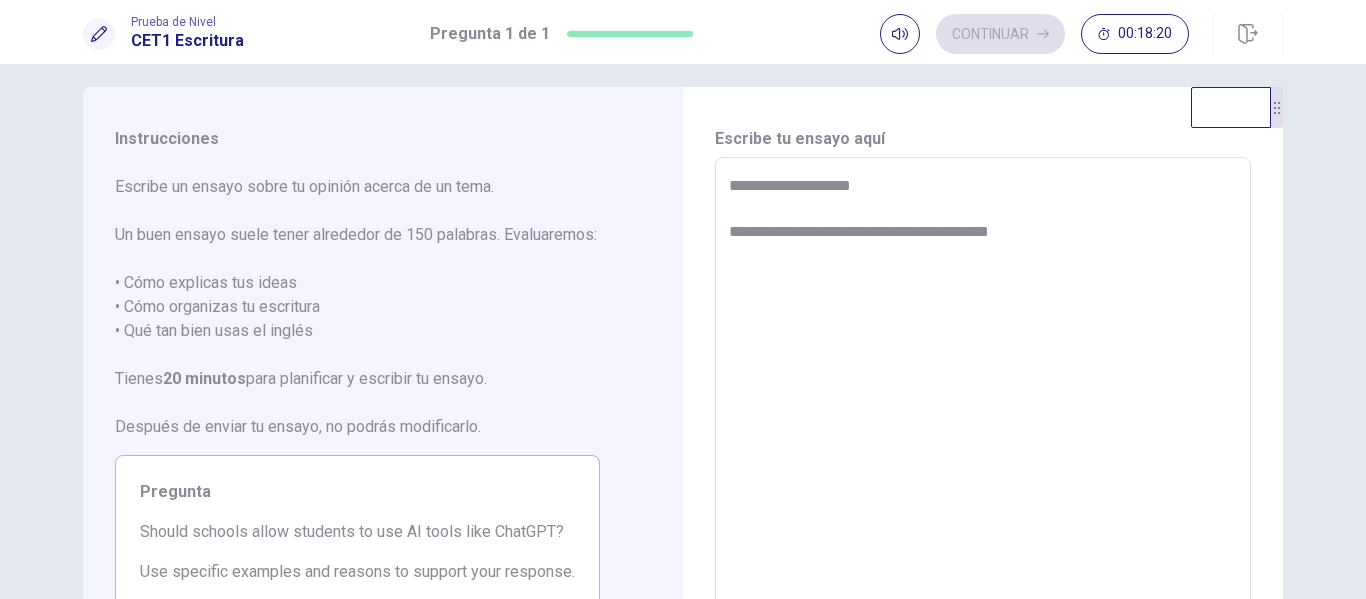 type on "*" 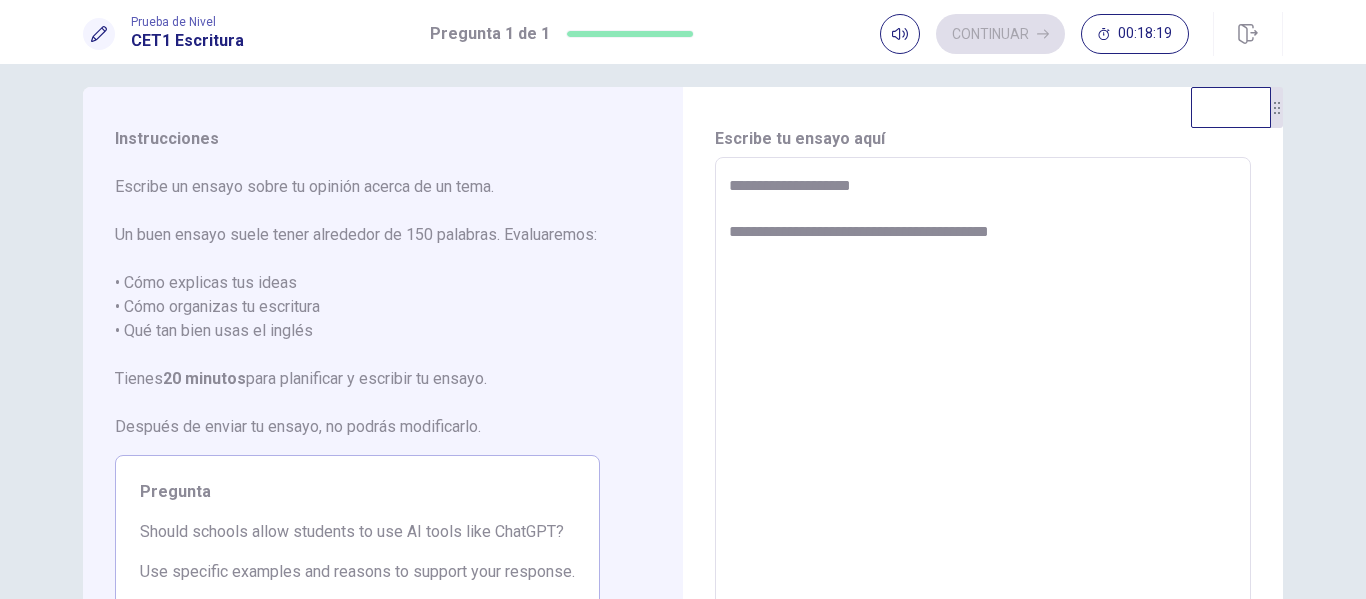 type on "**********" 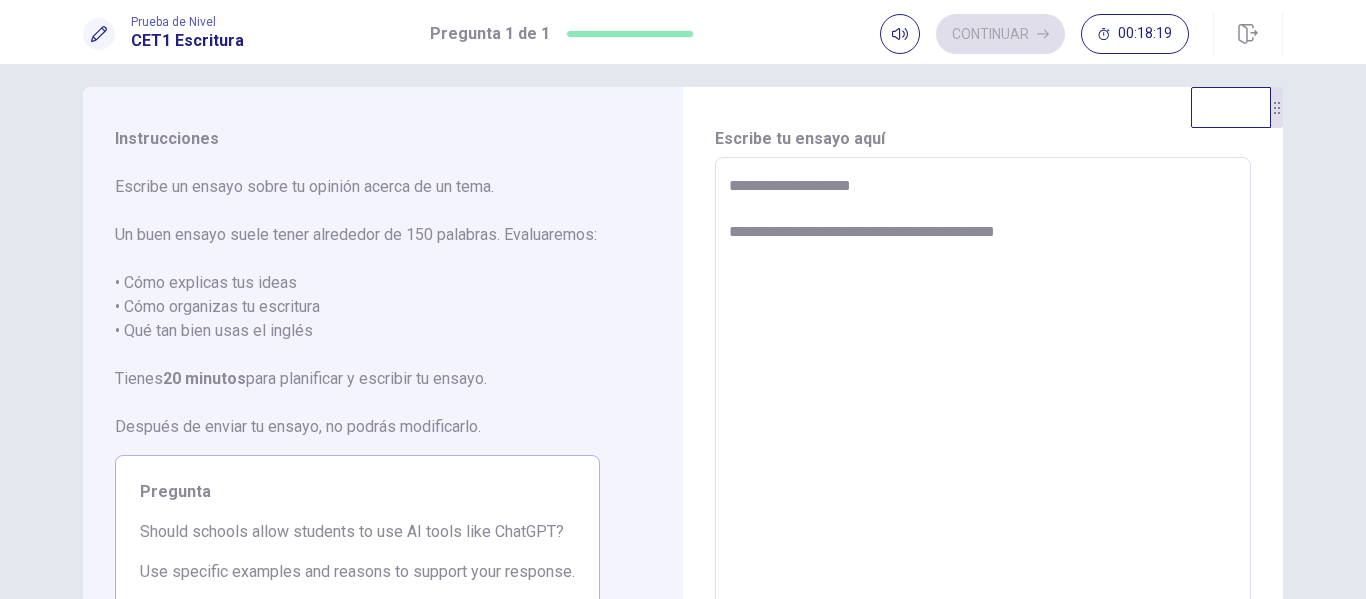 type on "*" 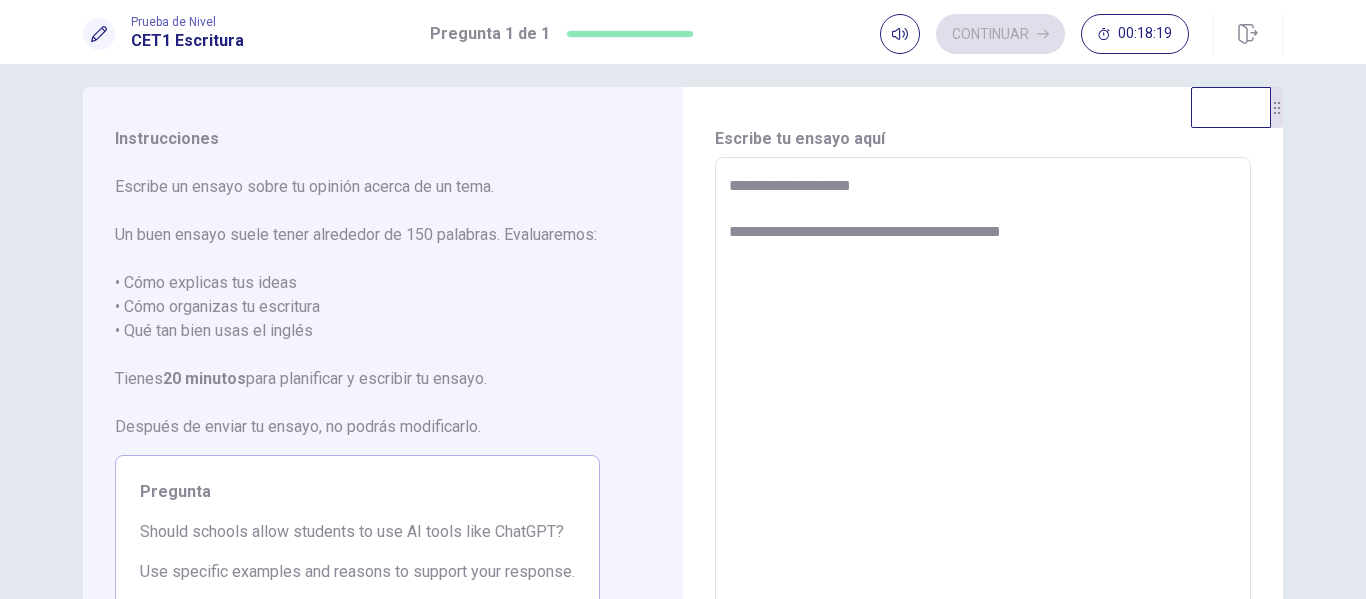 type on "*" 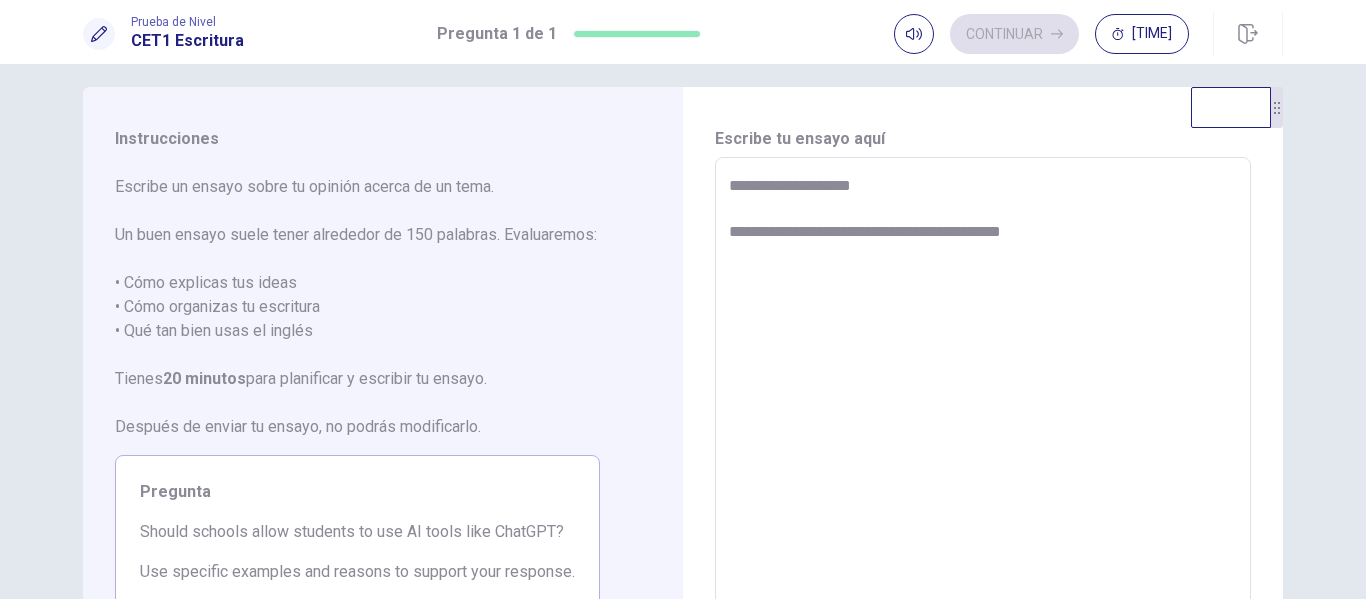 type on "**********" 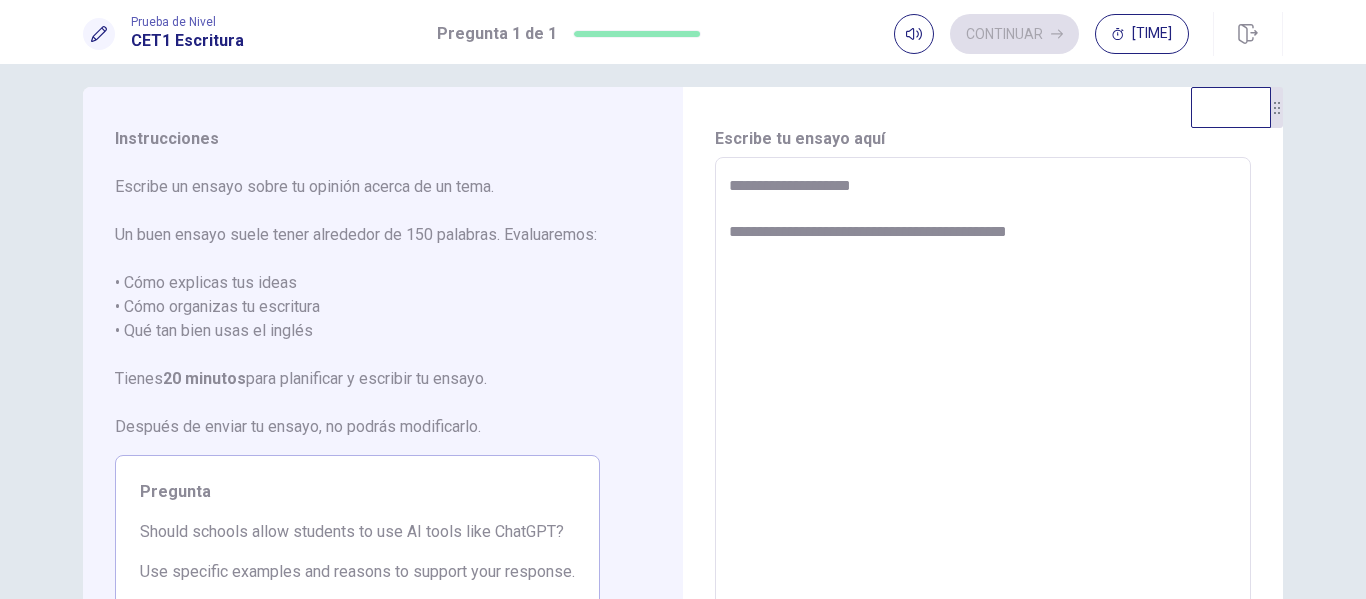 type on "*" 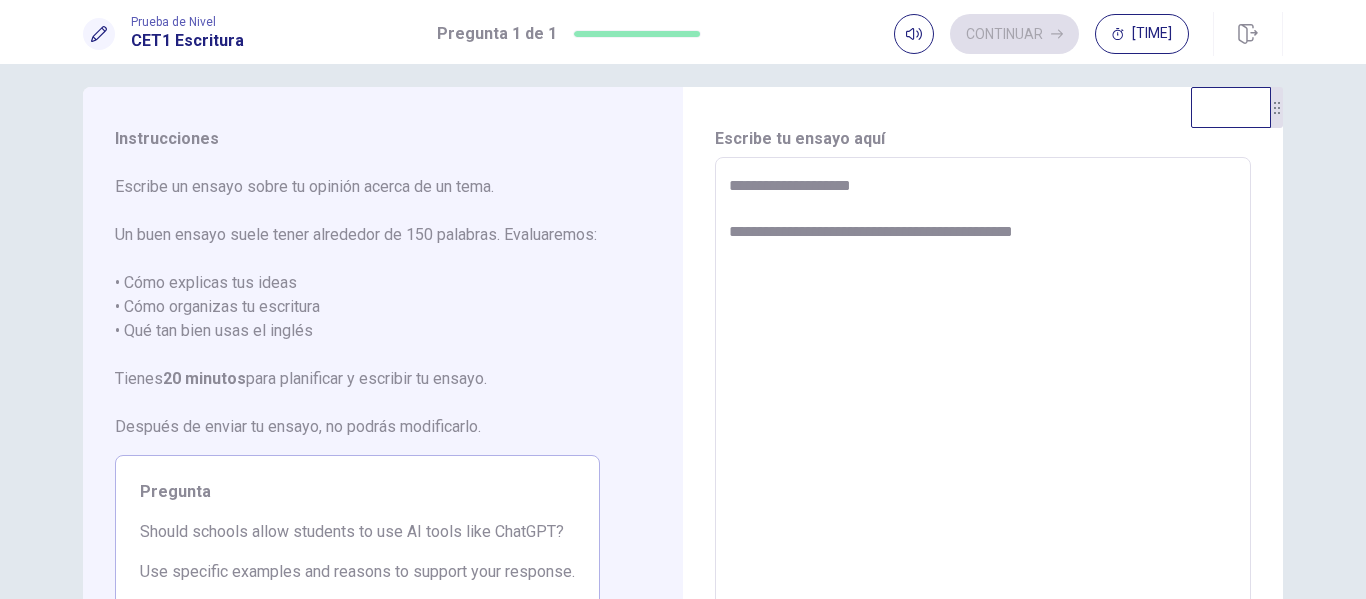 type on "*" 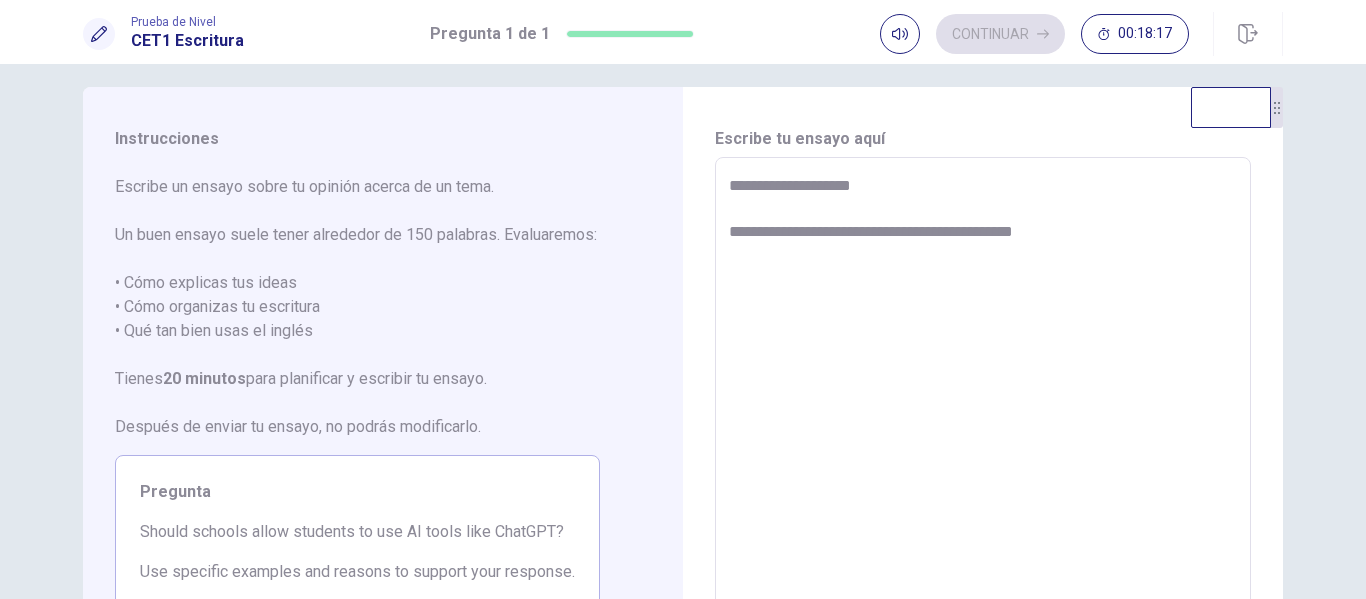 type on "**********" 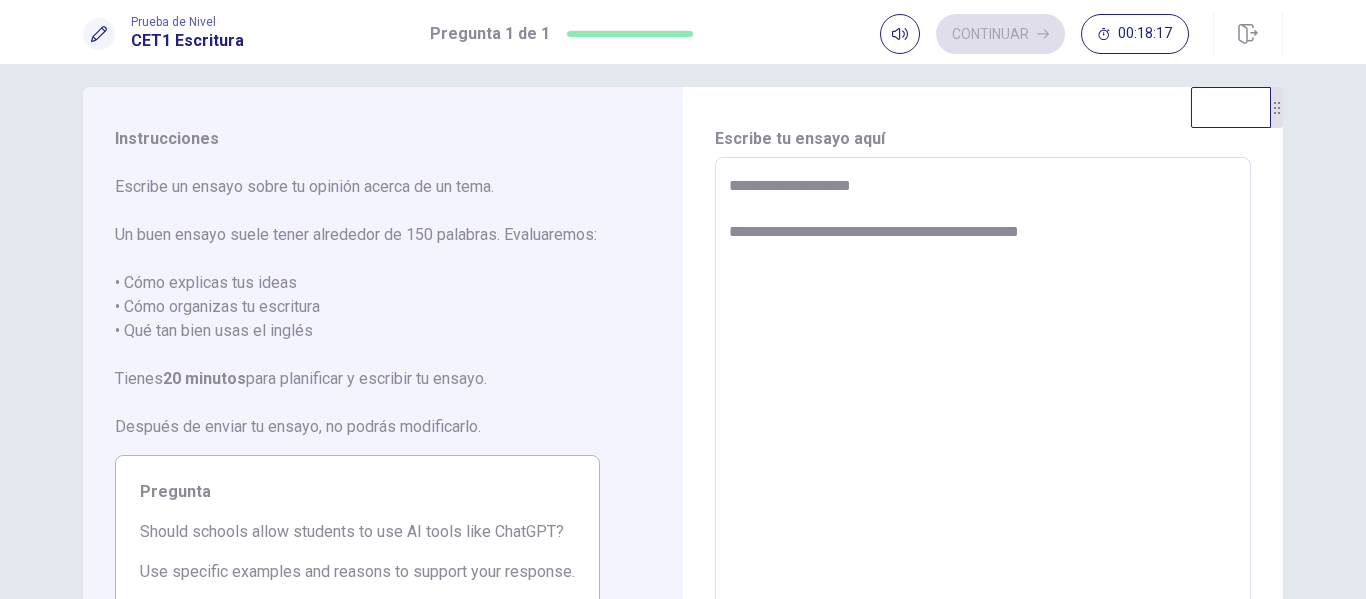 type on "*" 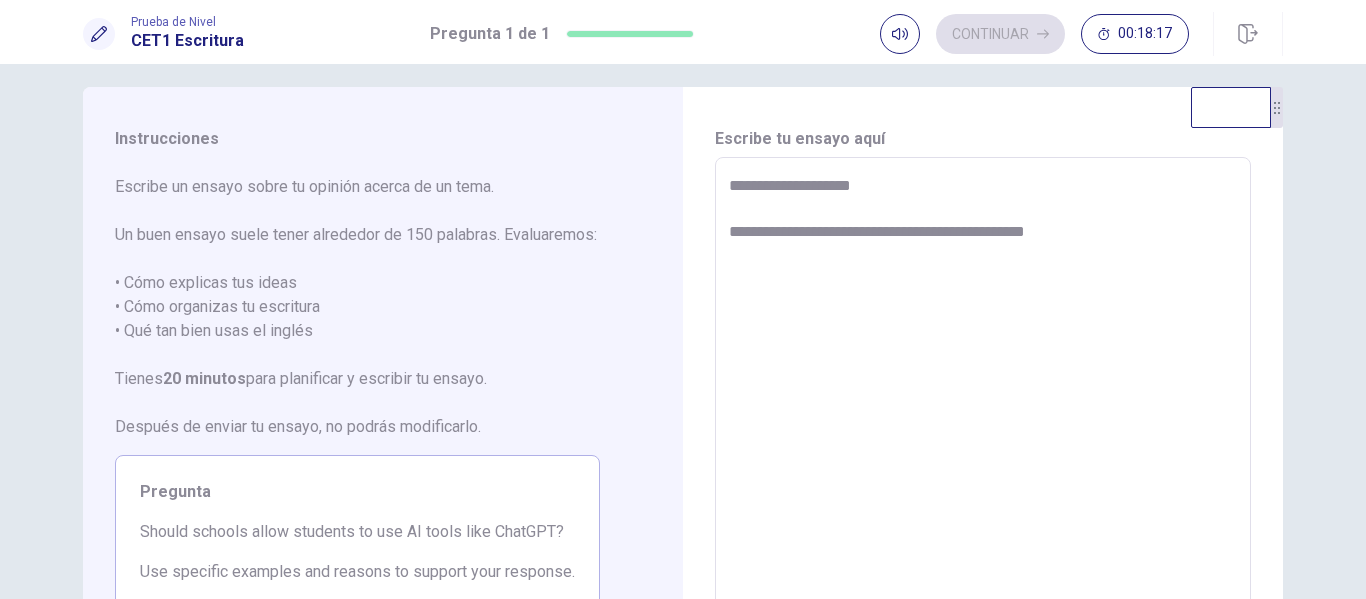 type on "*" 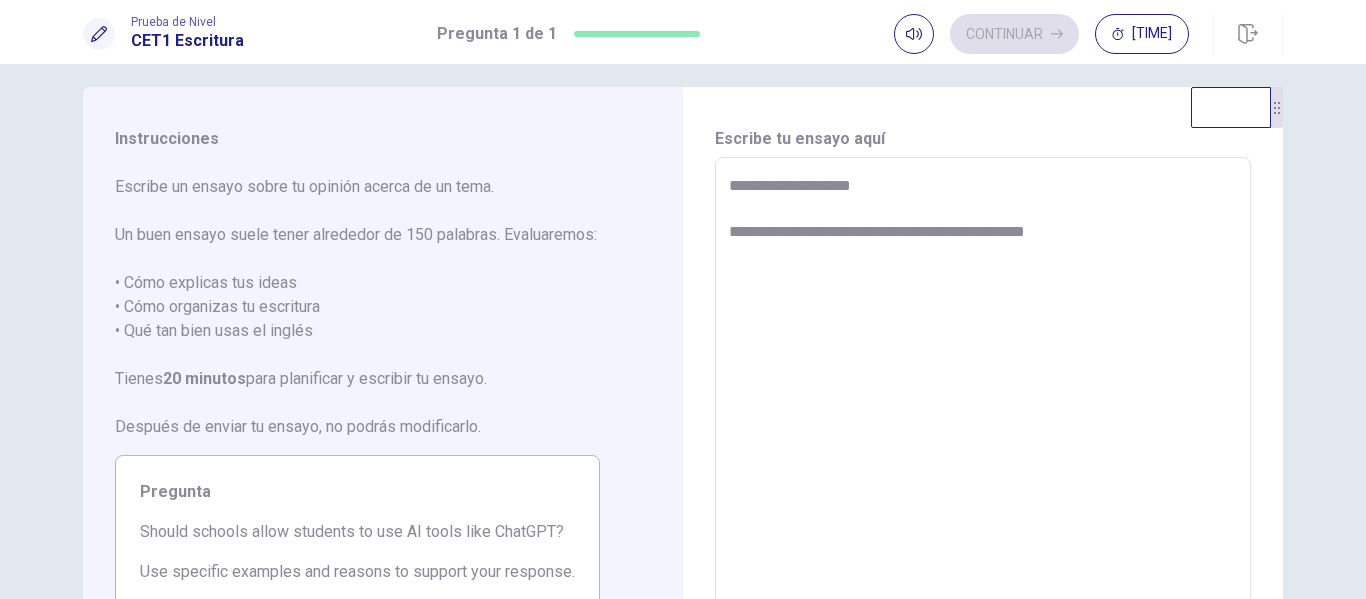 type on "**********" 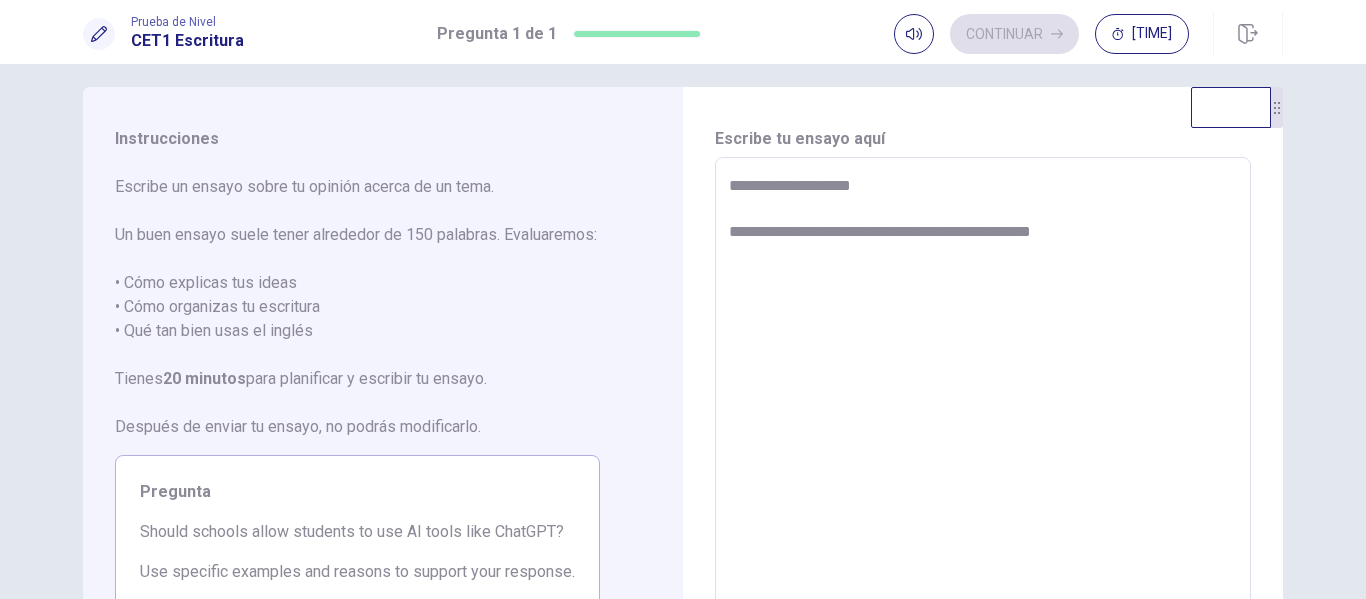 type on "*" 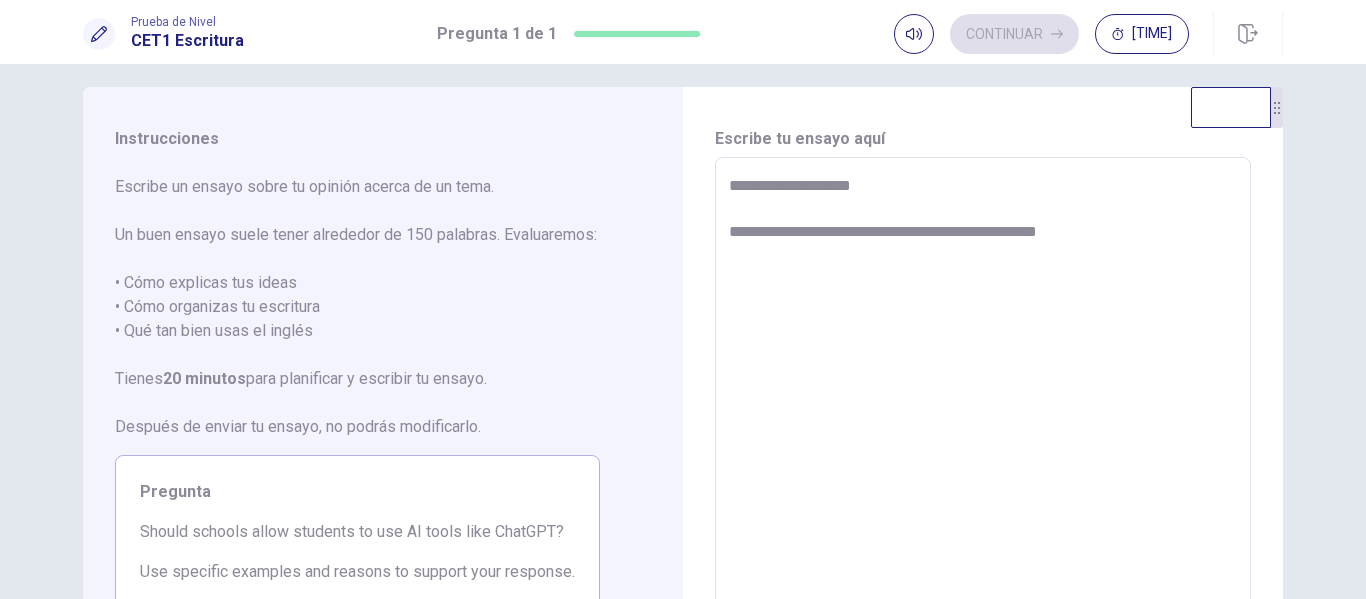 type on "*" 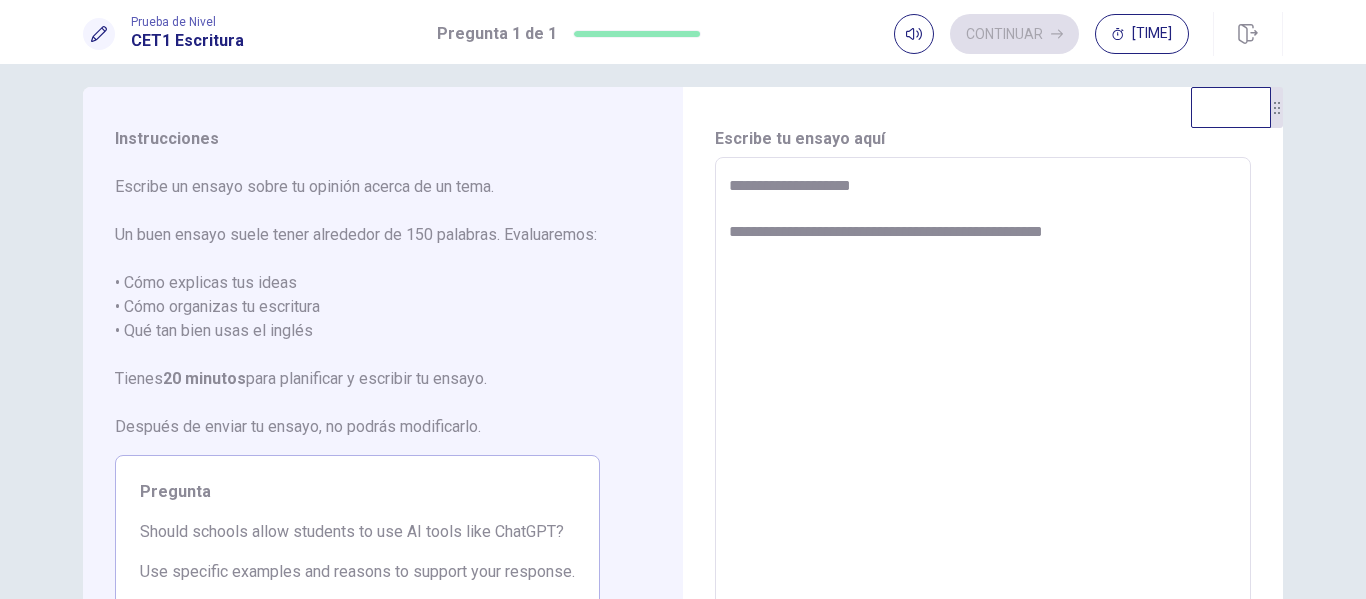 type on "*" 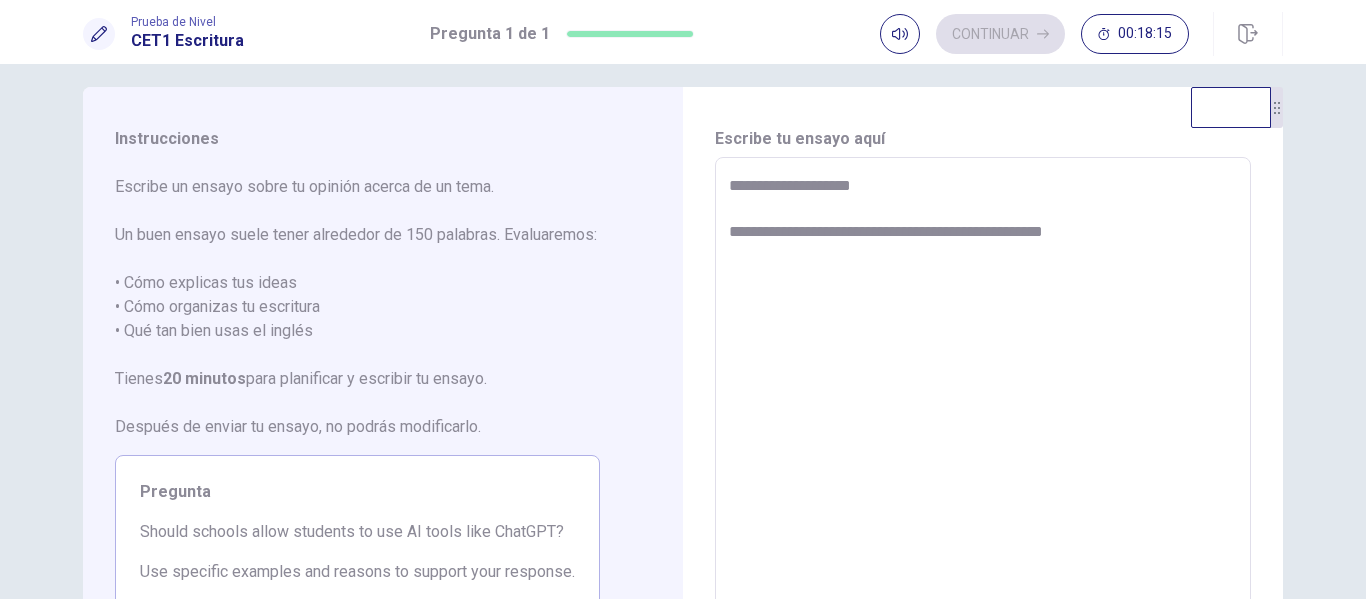 type on "**********" 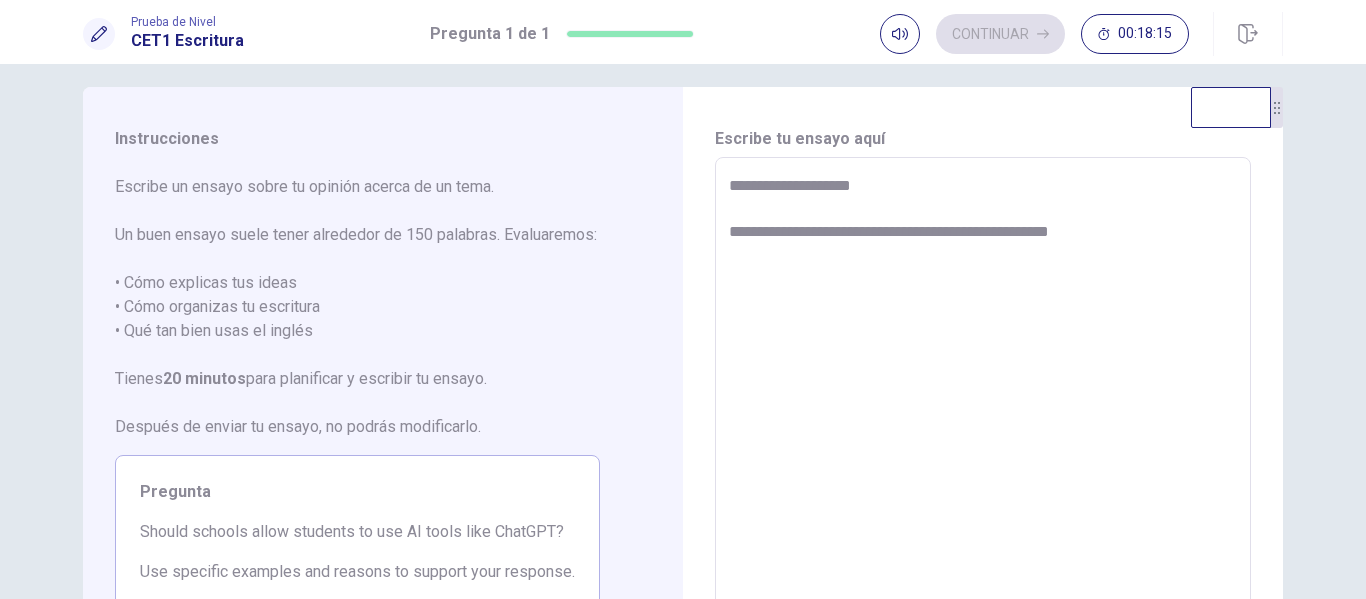 type on "*" 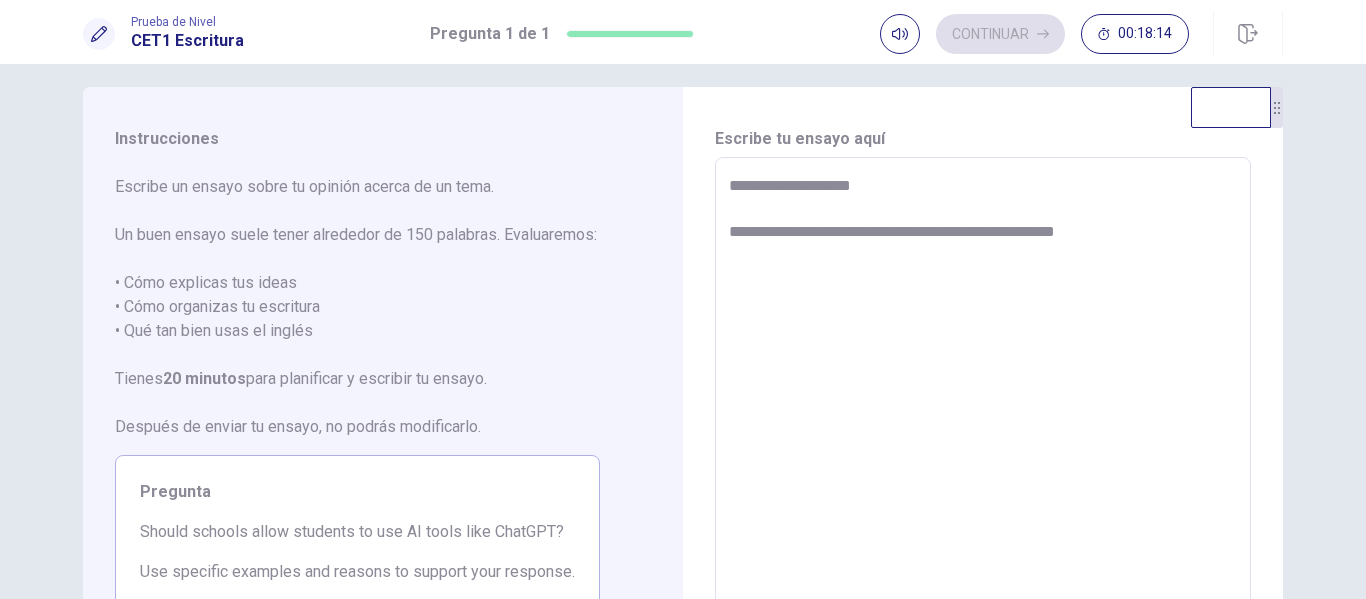 type on "*" 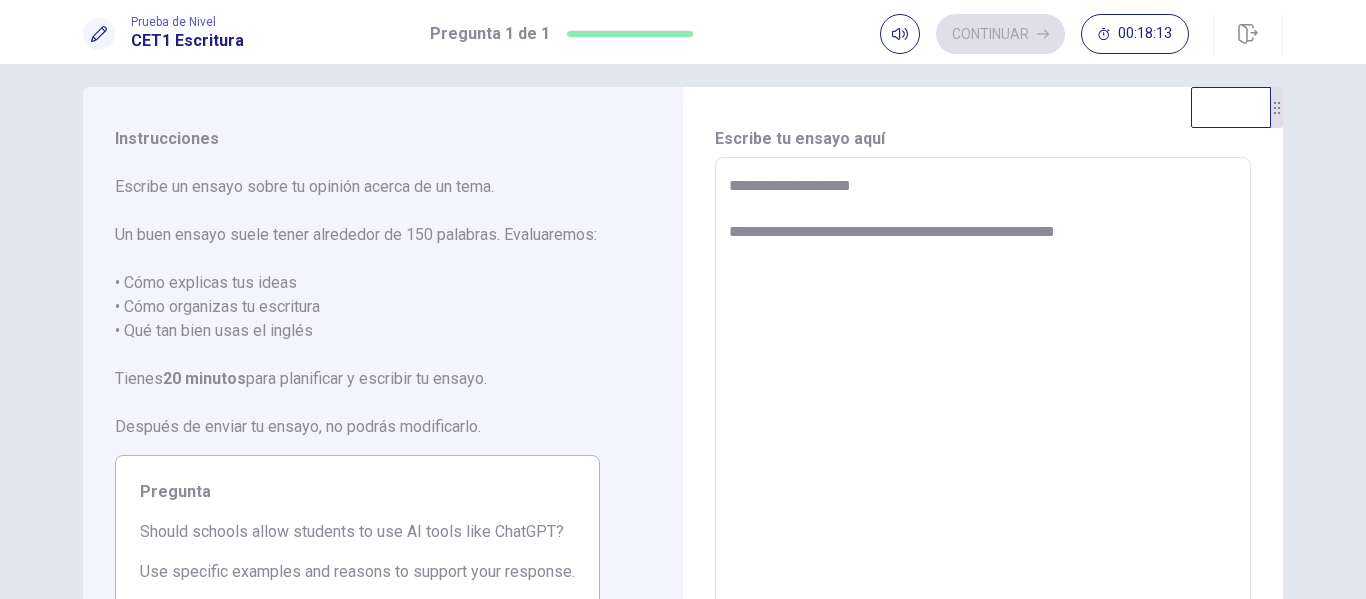 type on "**********" 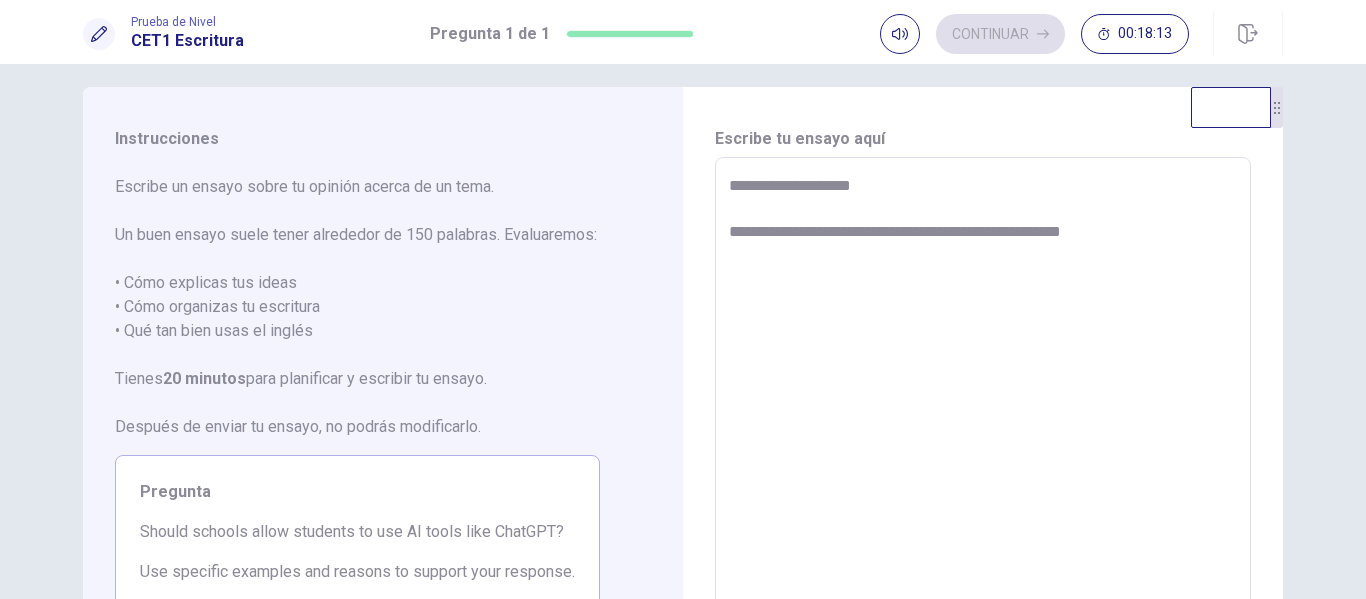 type on "*" 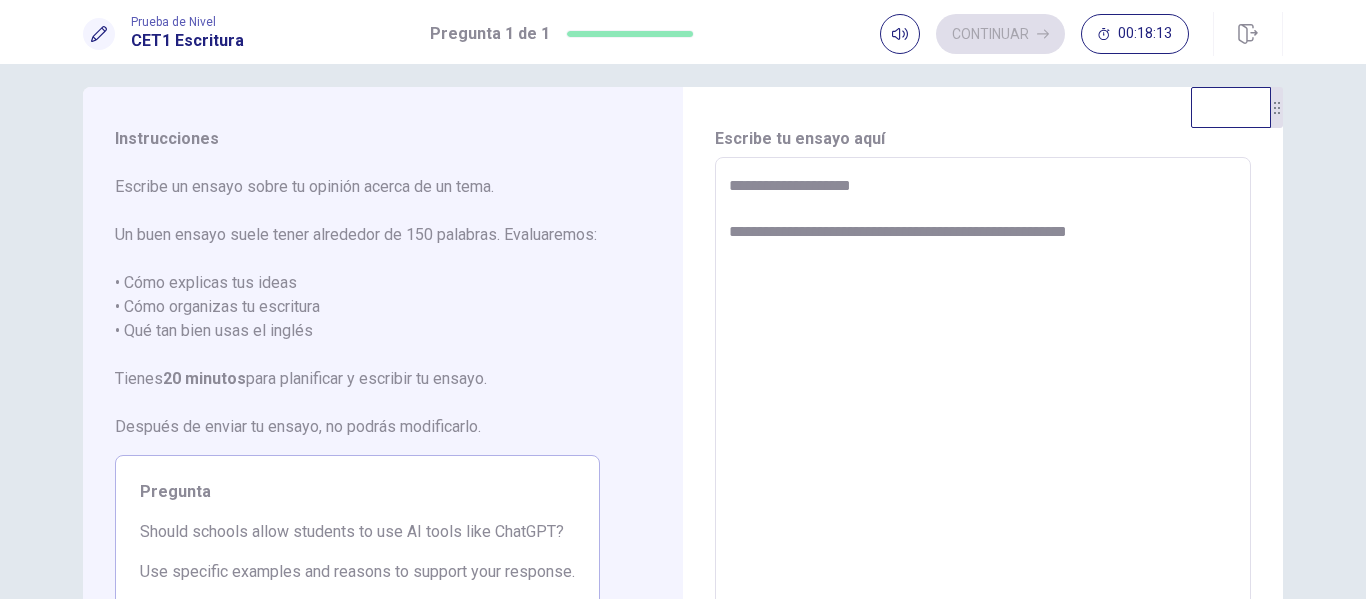type on "**********" 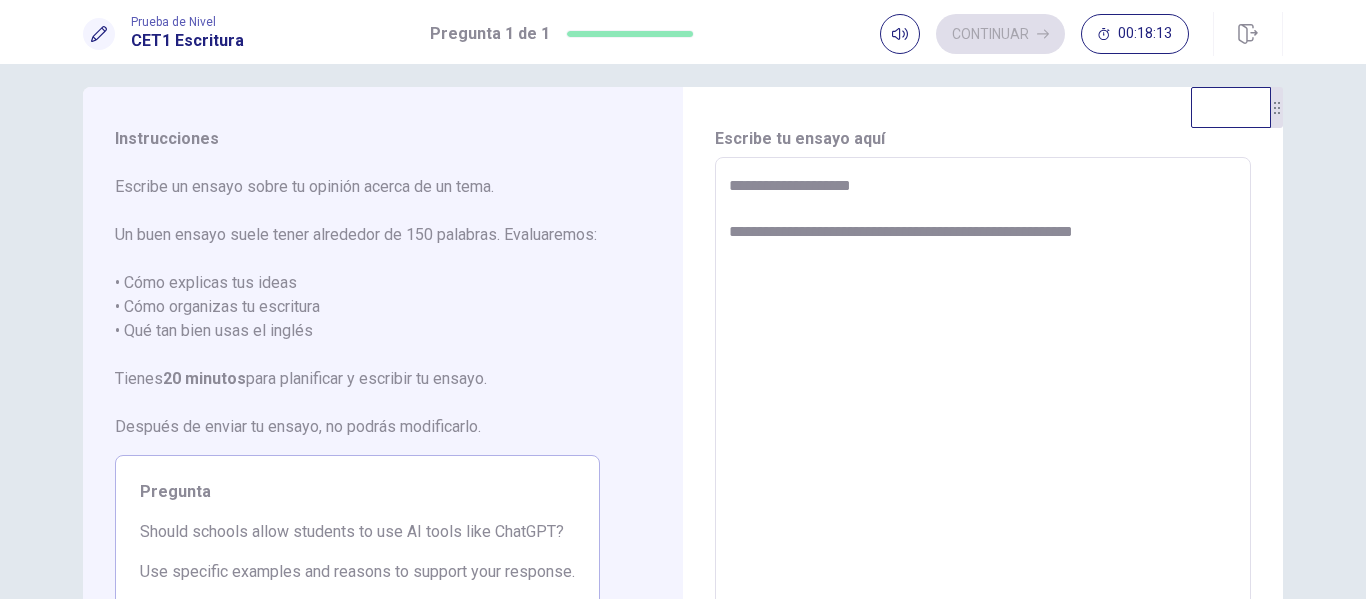type on "*" 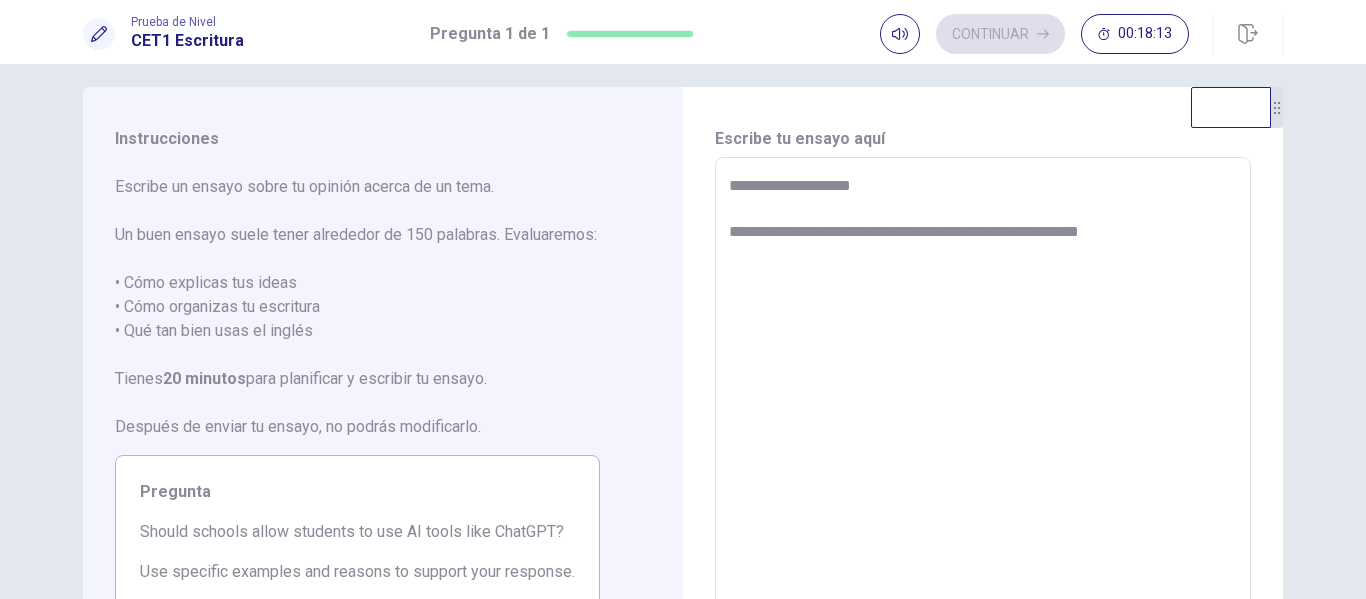 type on "*" 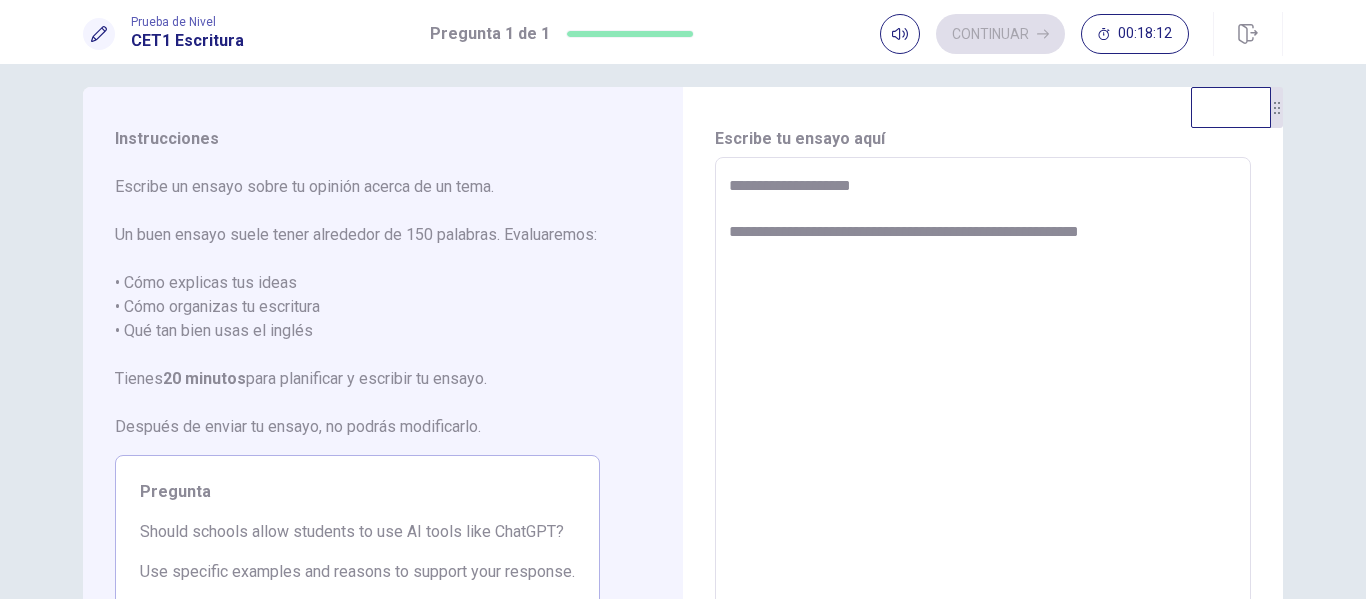 type on "**********" 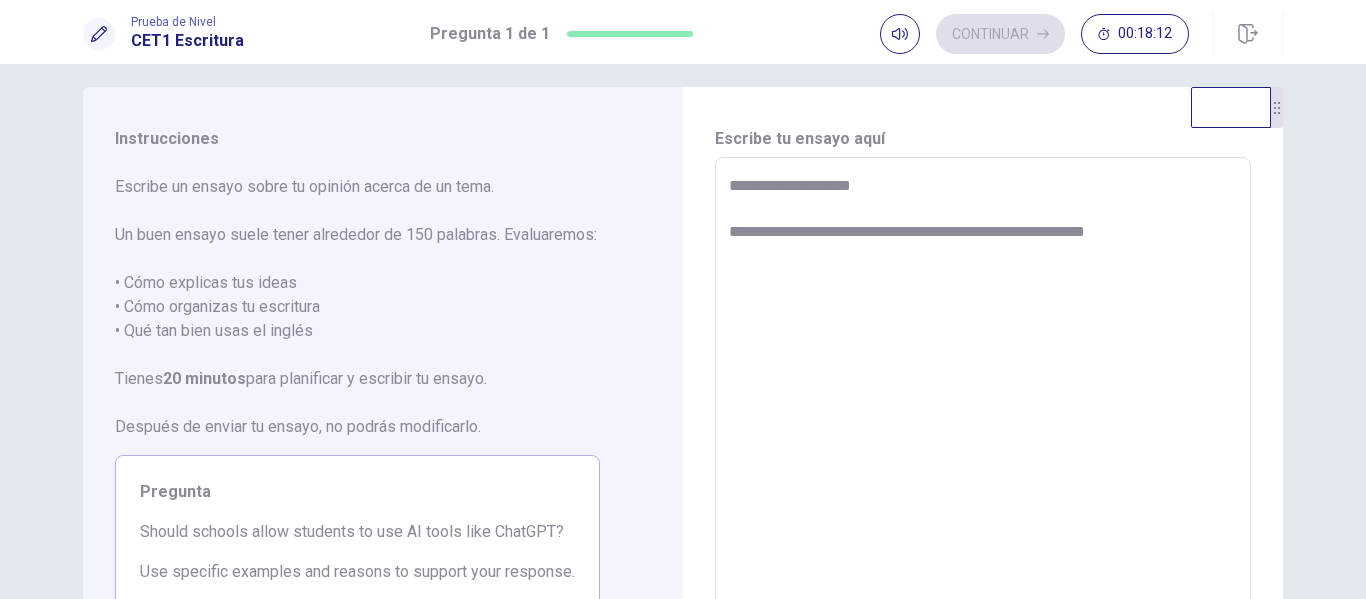 type on "*" 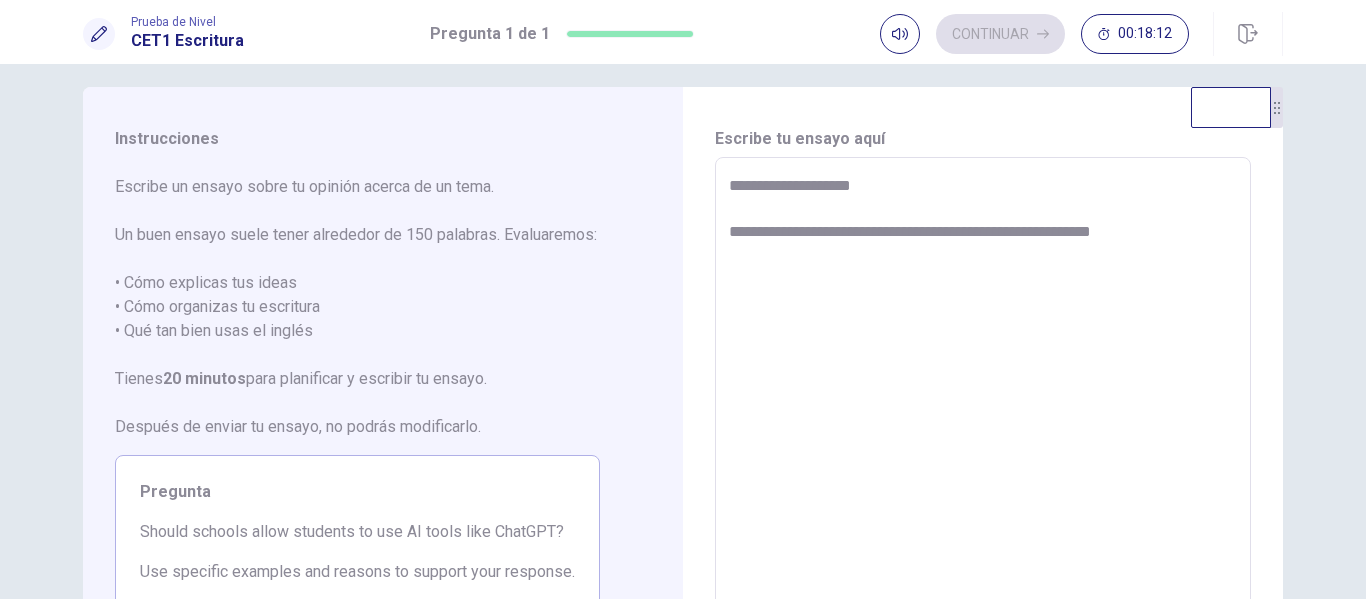 type on "*" 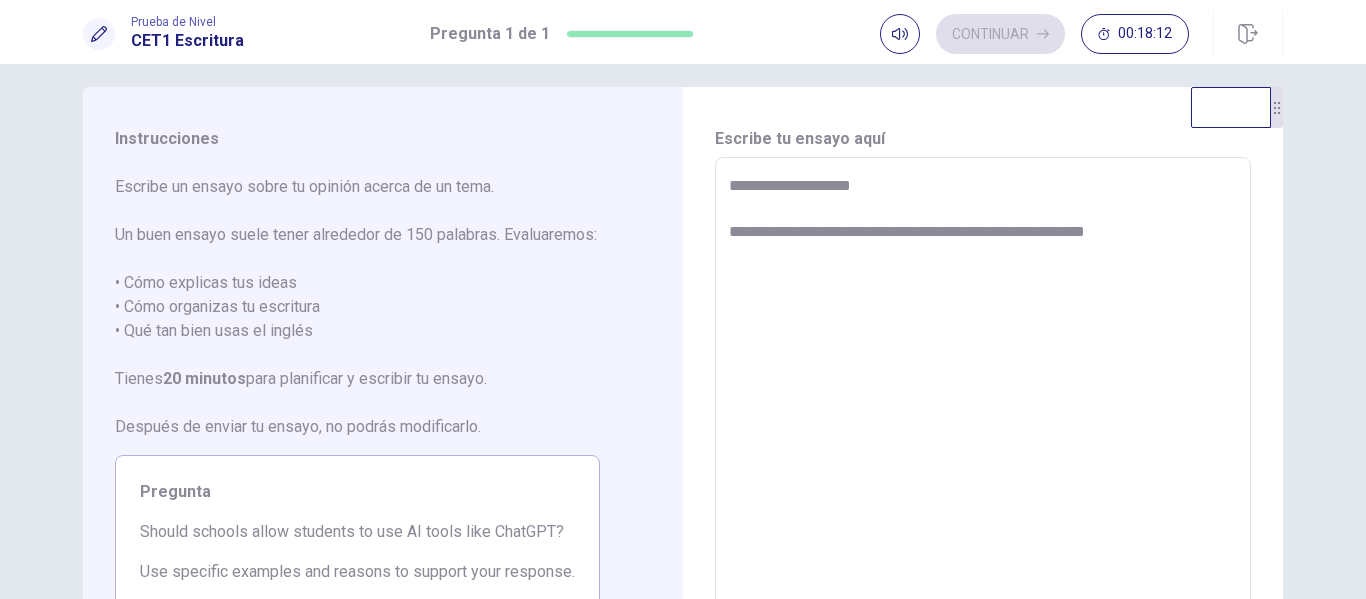 type on "*" 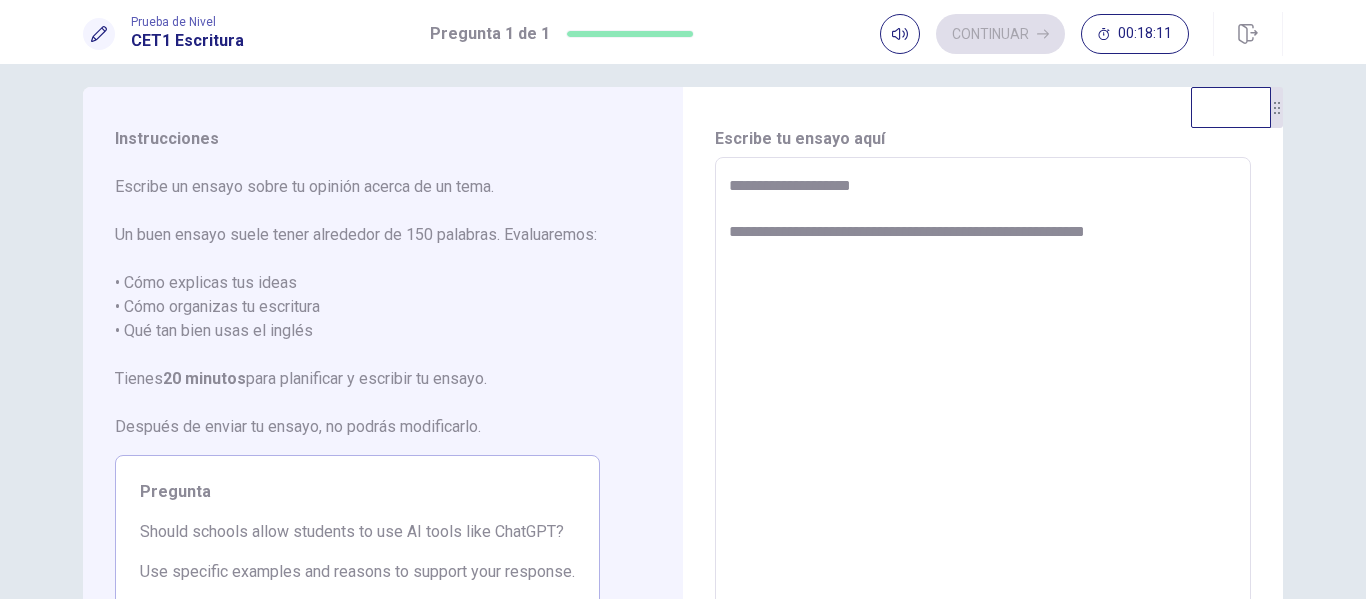 type on "**********" 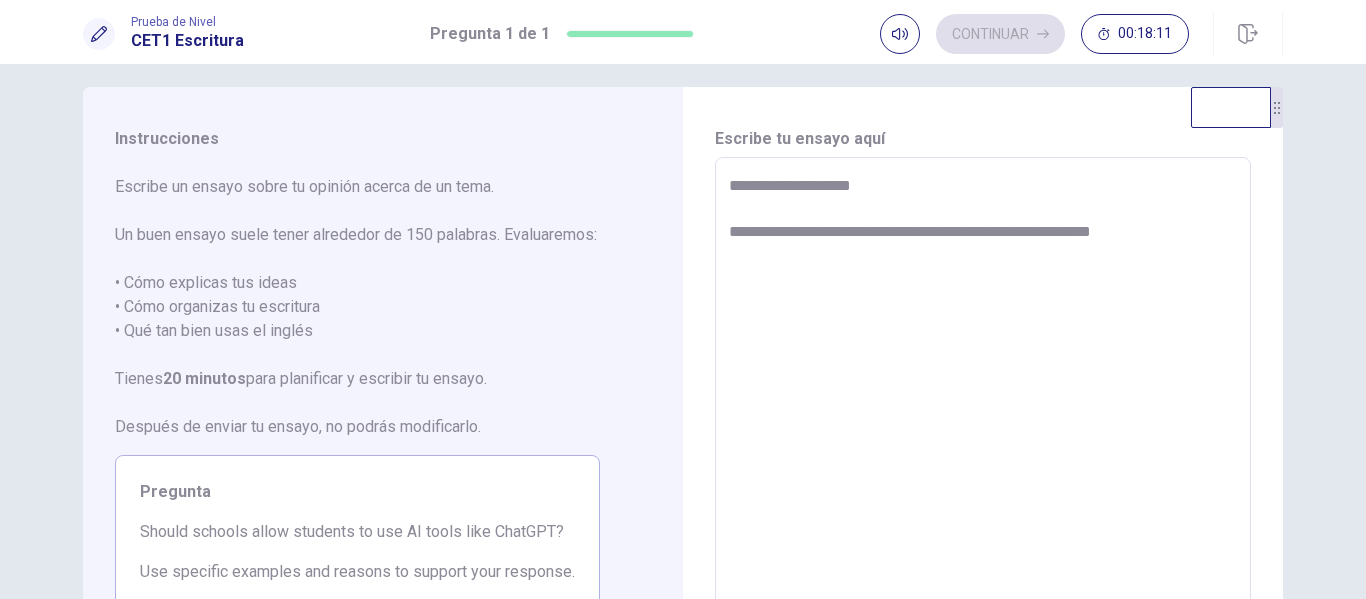 type on "*" 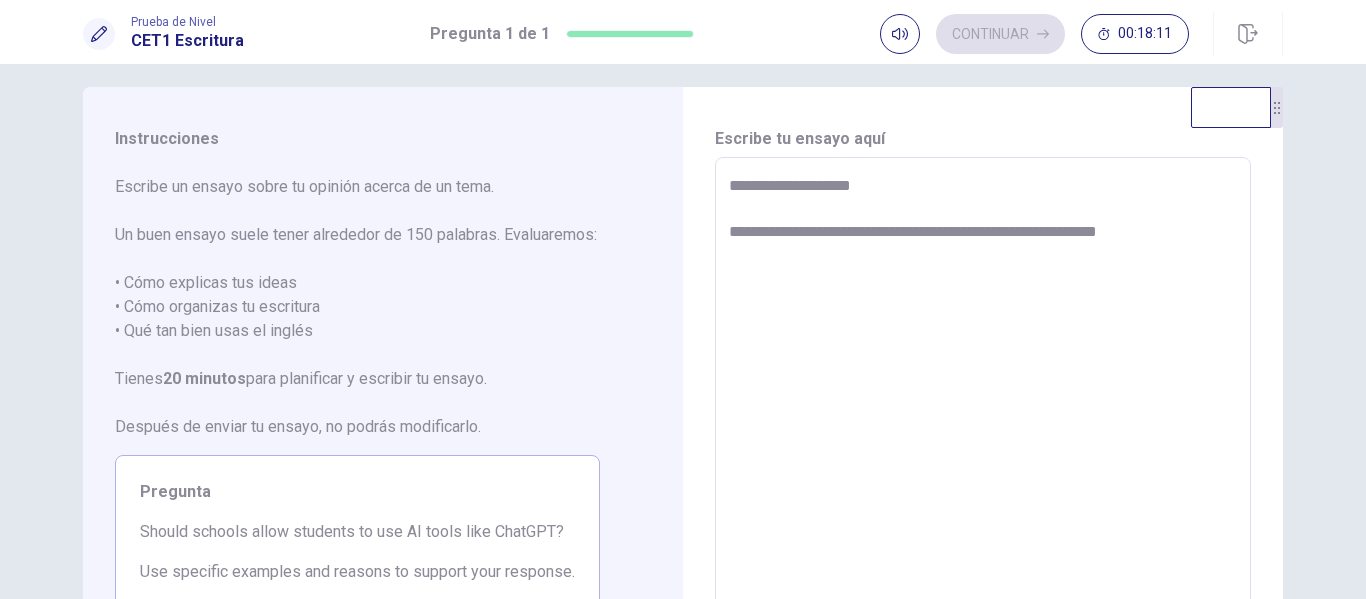 type on "*" 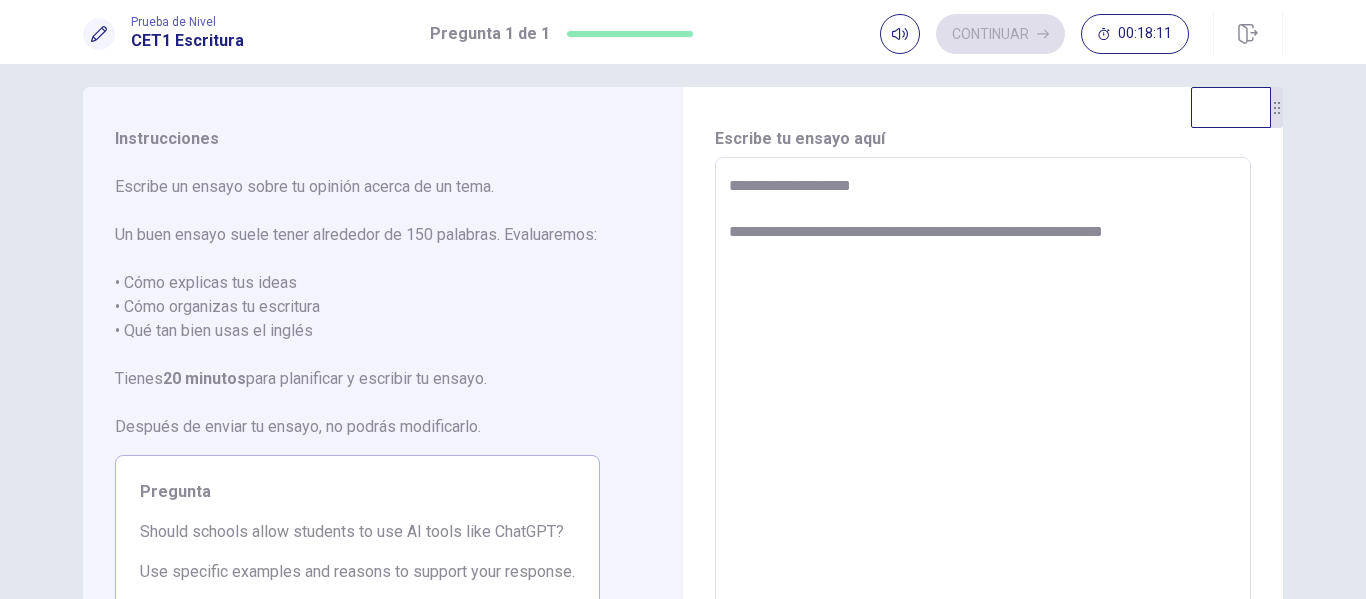 type on "*" 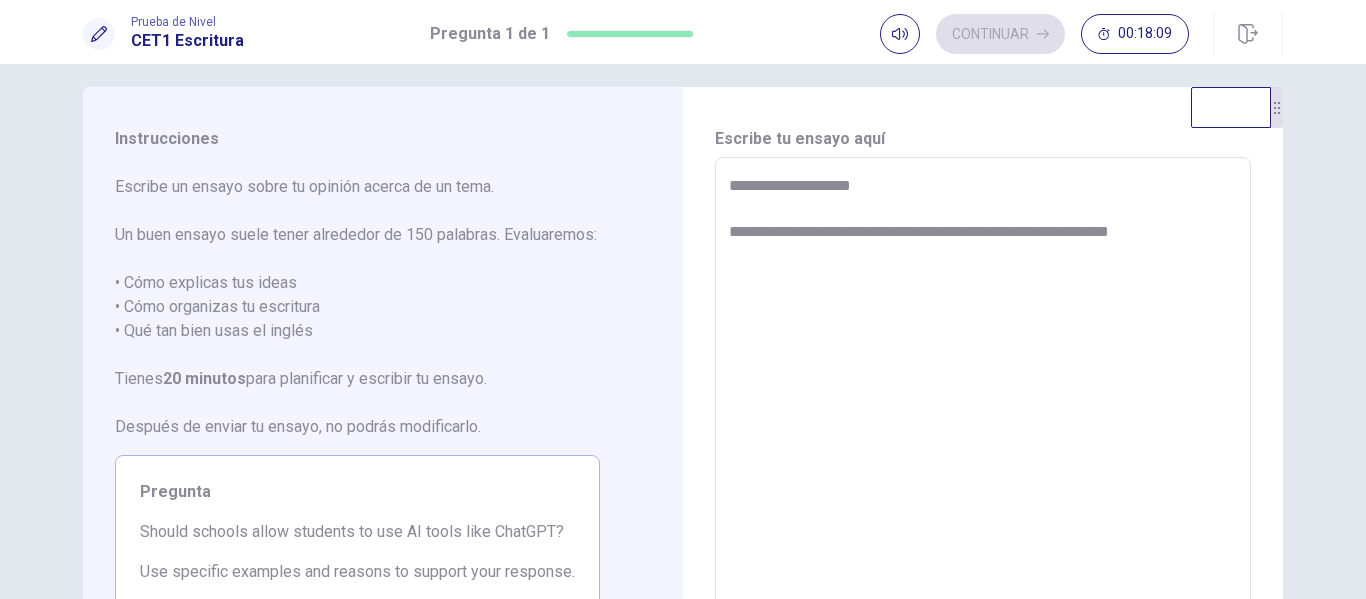 type on "*" 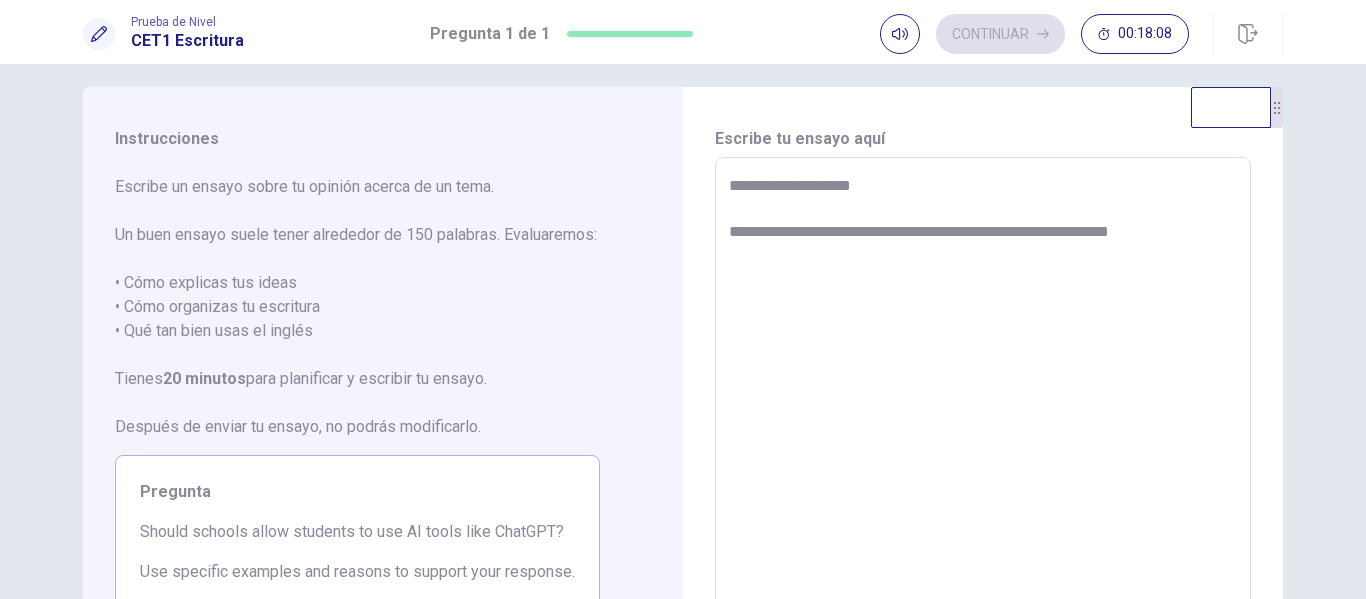 type on "**********" 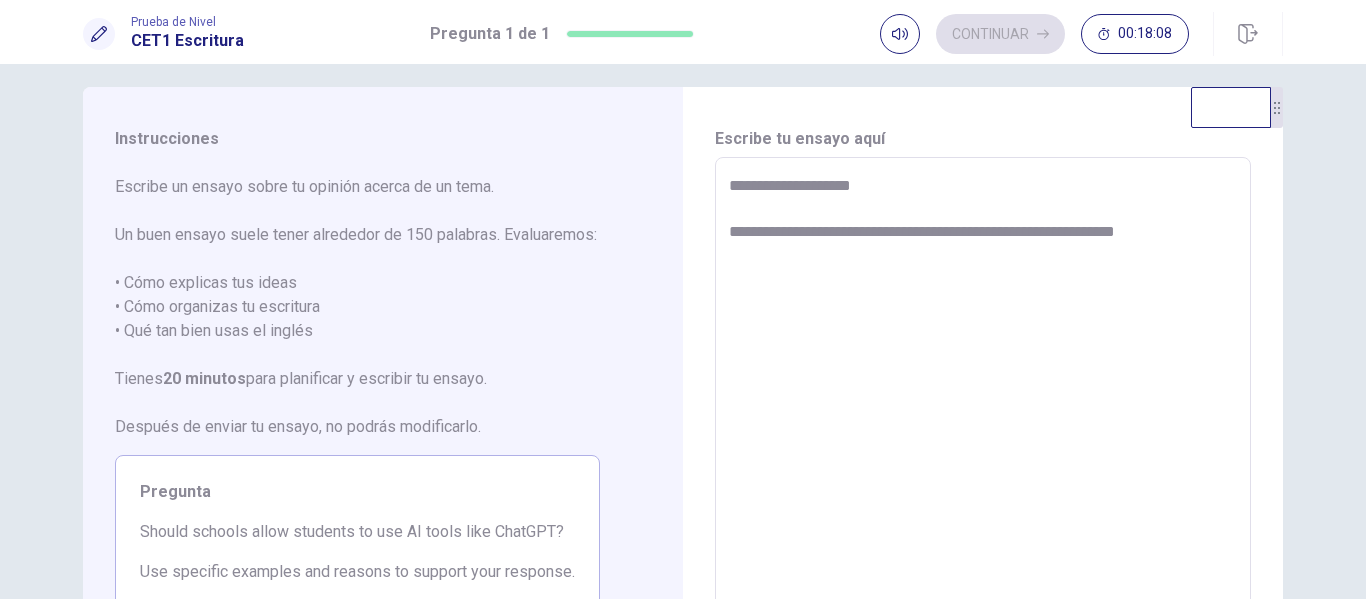 type on "*" 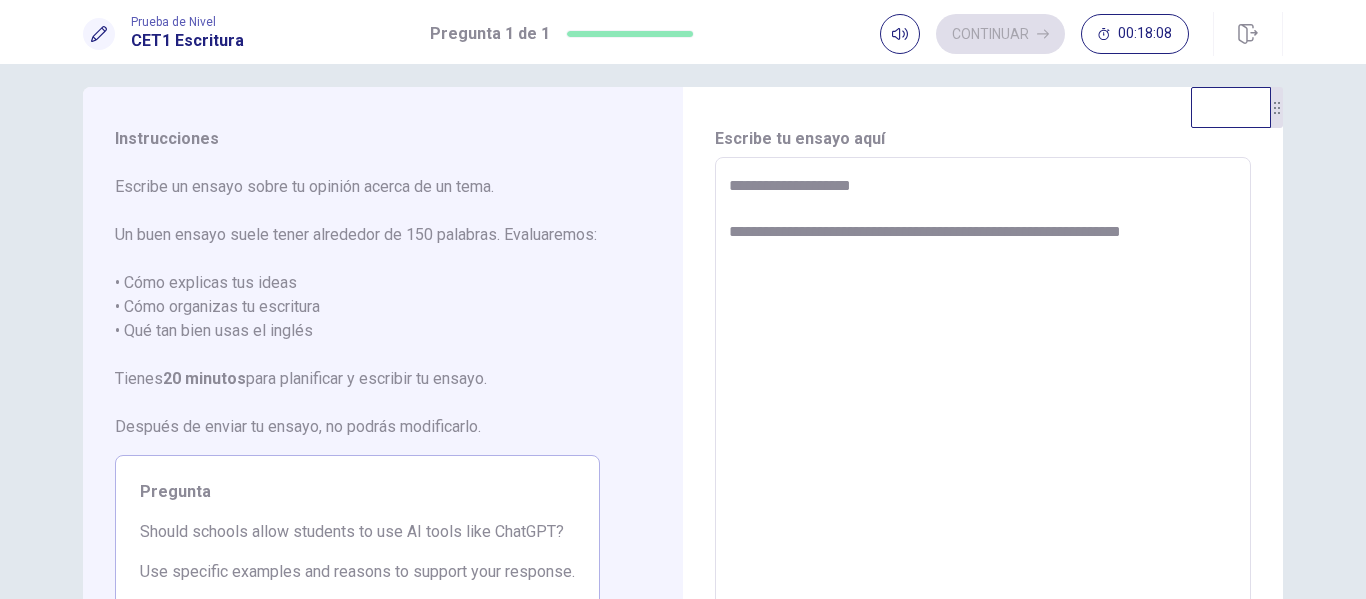 type on "*" 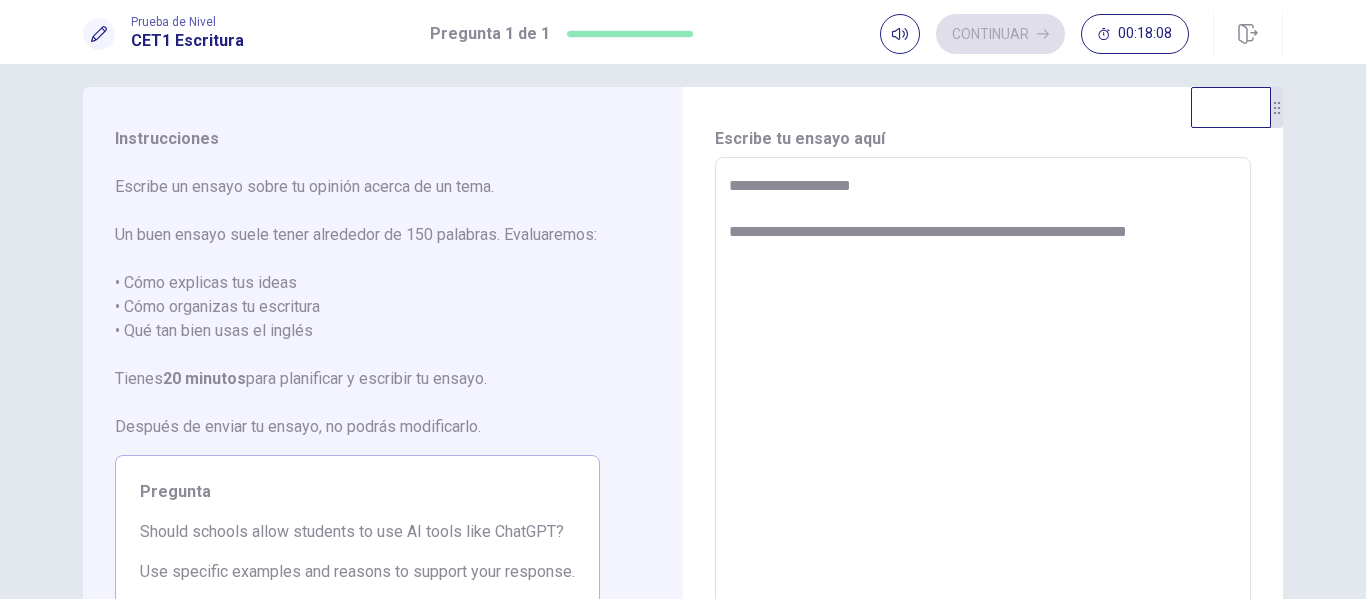 type on "*" 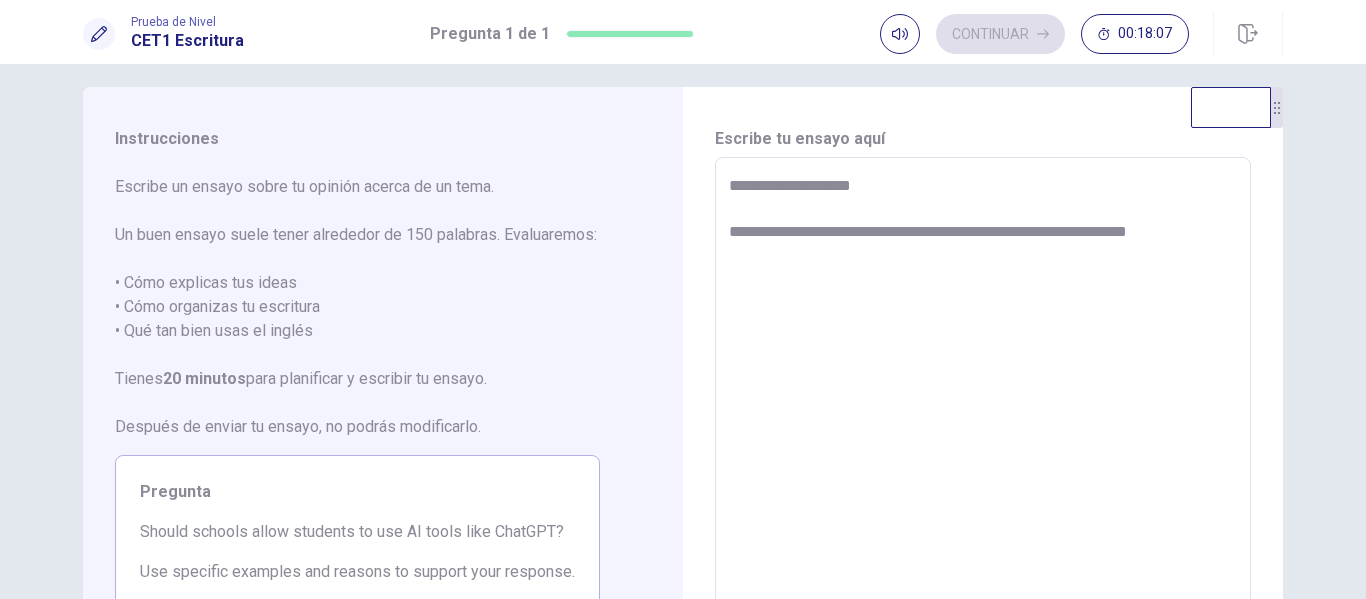 type on "**********" 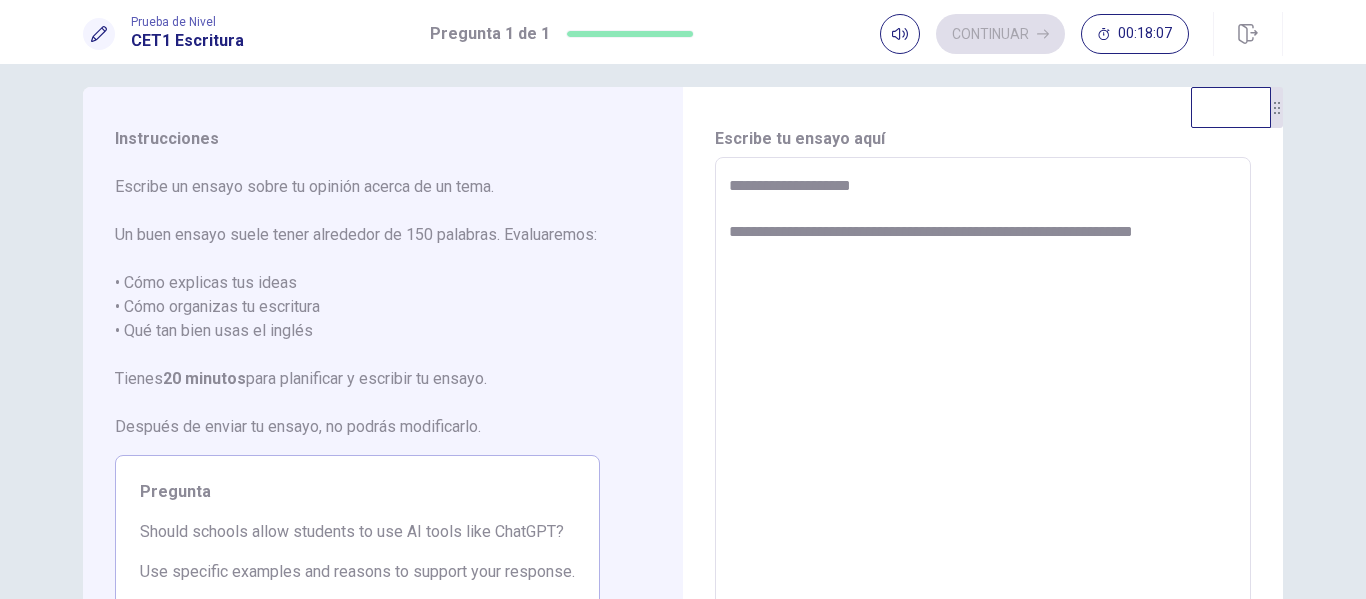 type on "*" 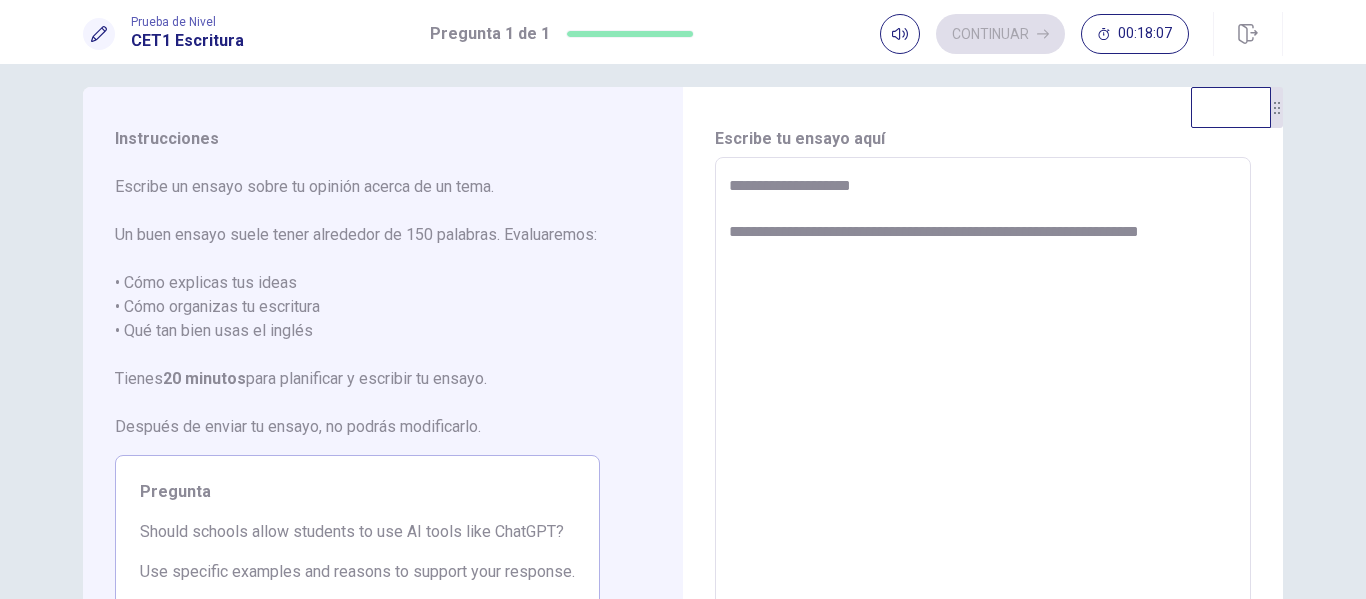 type on "*" 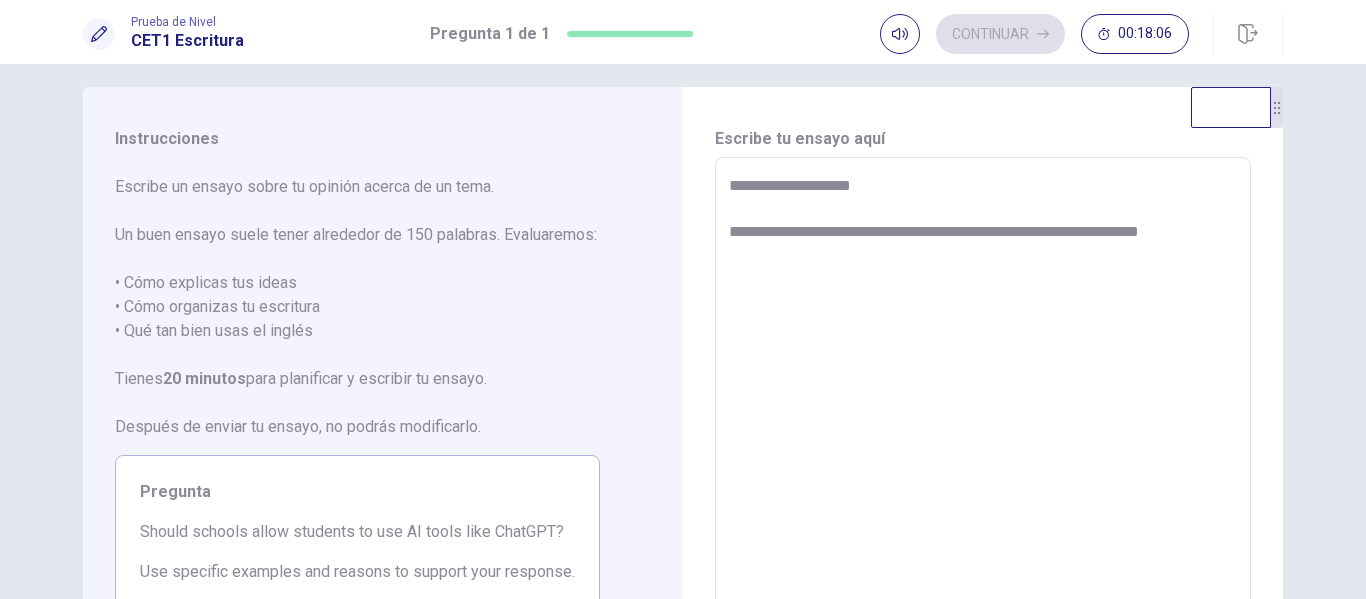 type on "**********" 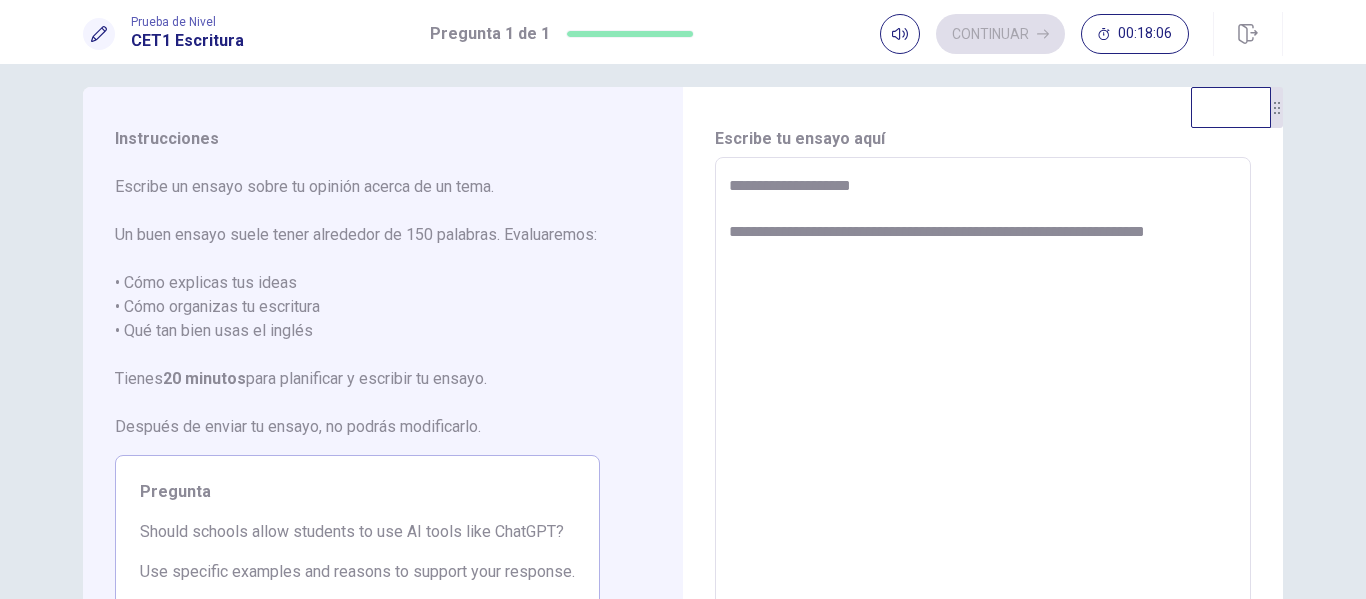 type on "*" 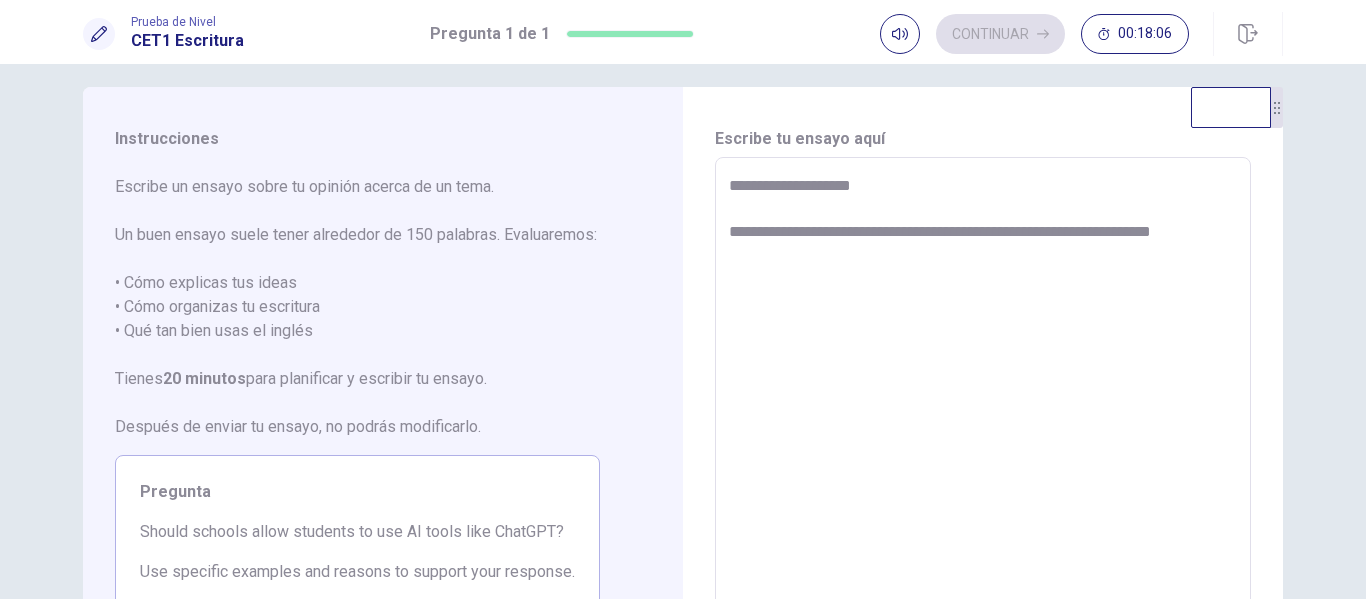 type 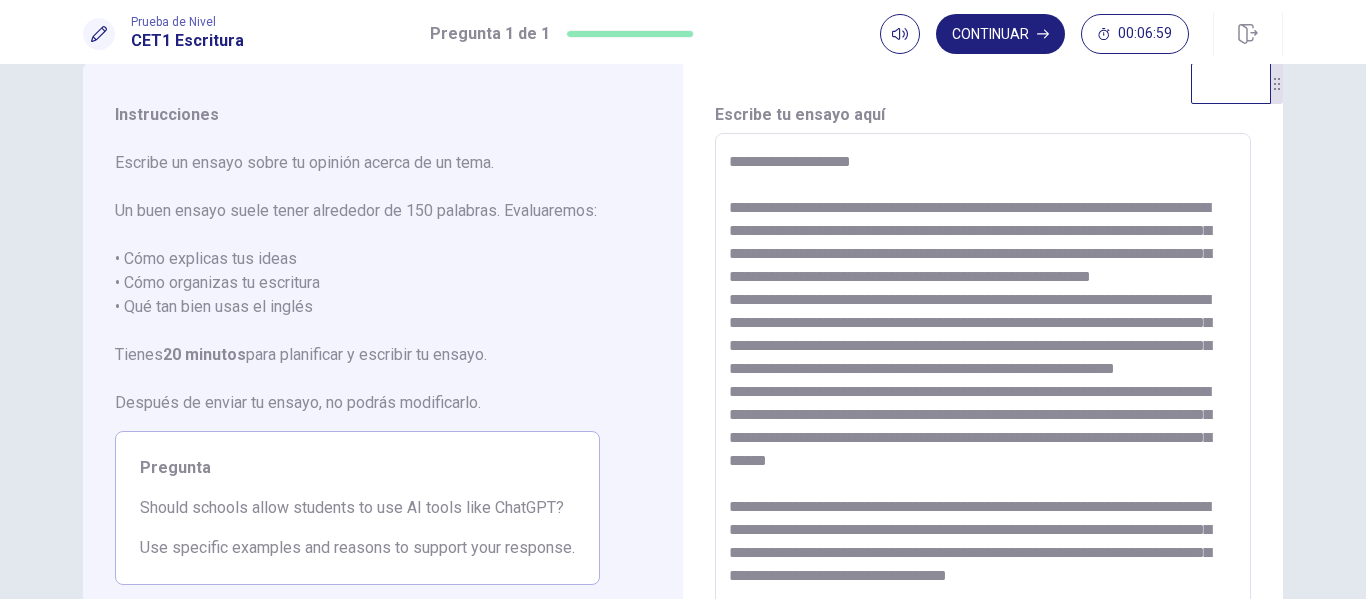 scroll, scrollTop: 0, scrollLeft: 0, axis: both 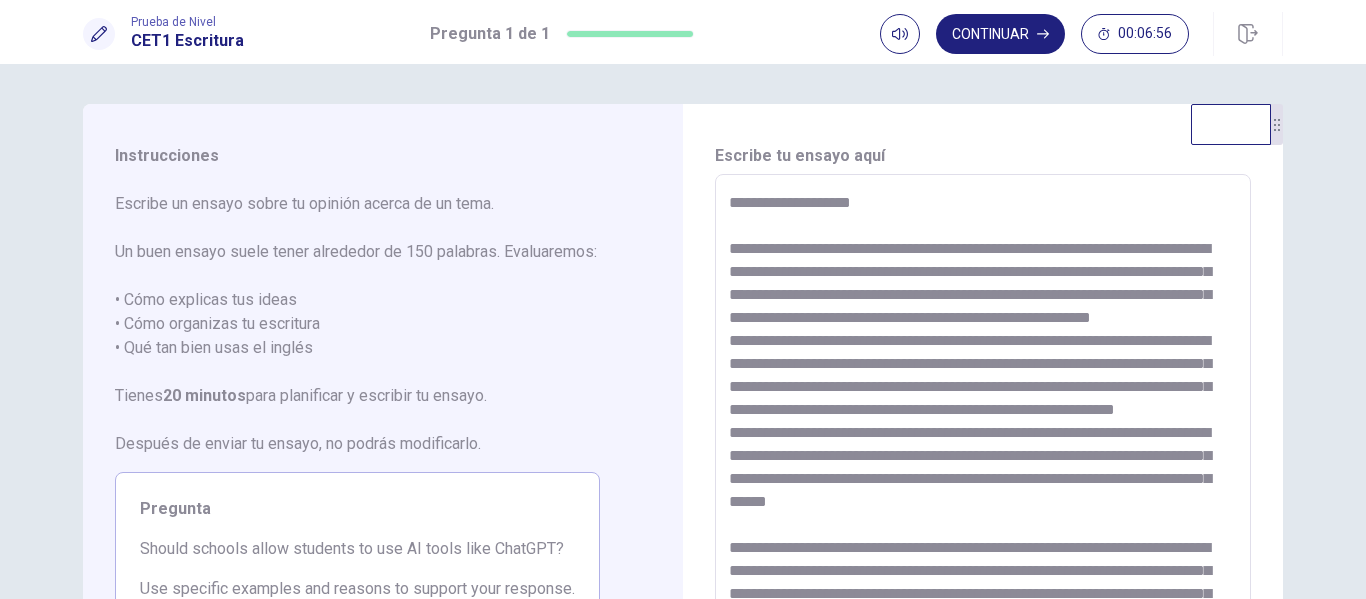 click at bounding box center [983, 451] 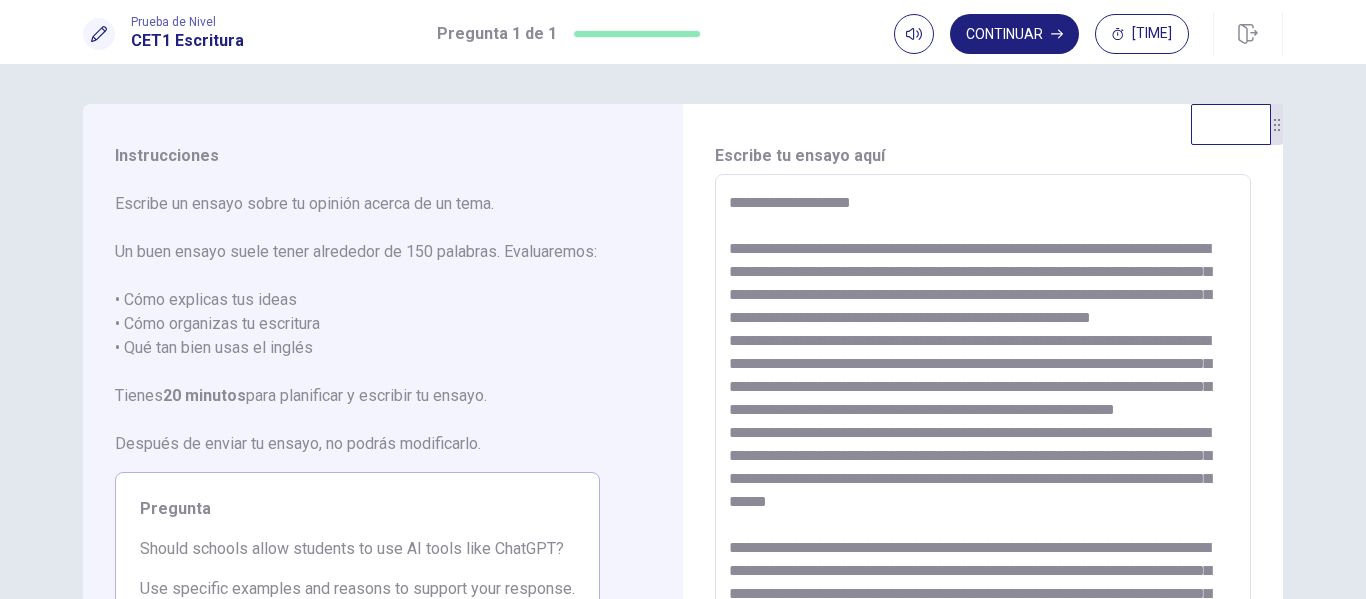 click at bounding box center [983, 451] 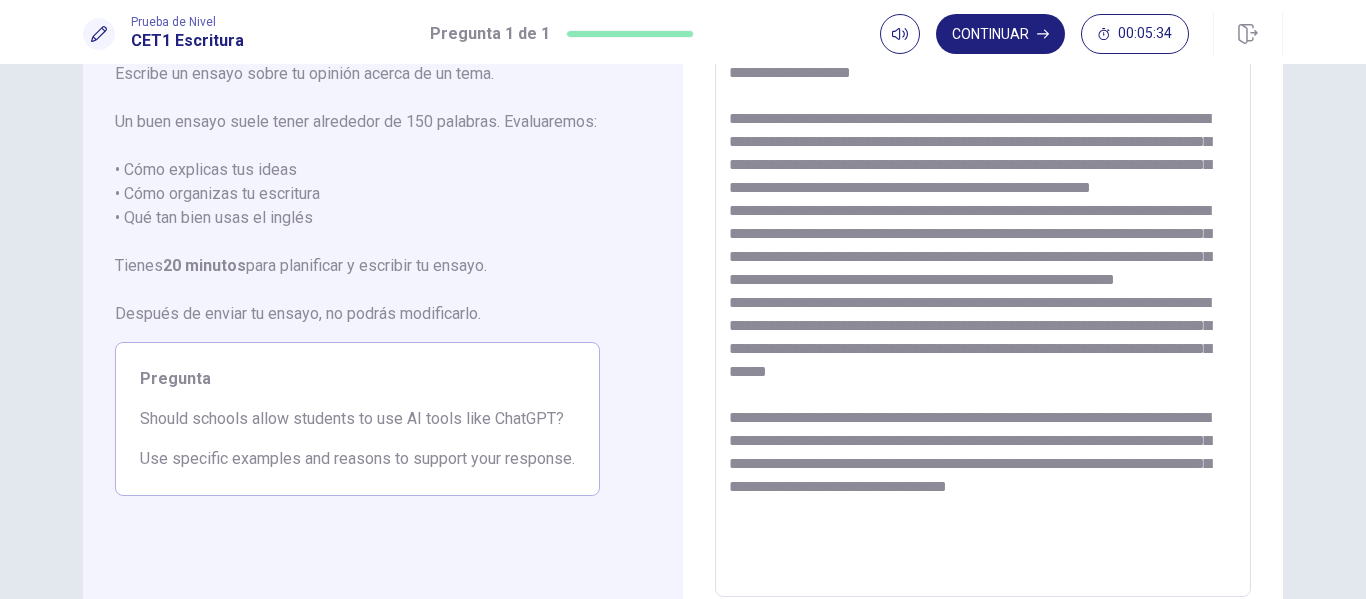 scroll, scrollTop: 0, scrollLeft: 0, axis: both 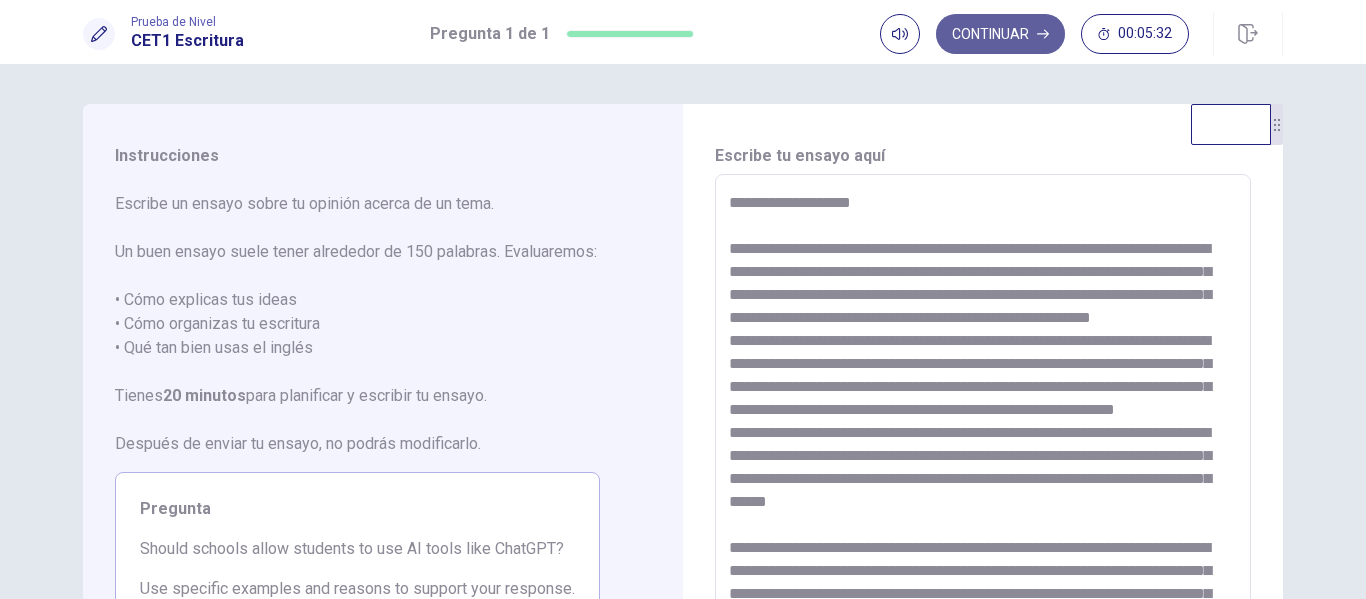 click on "Continuar" at bounding box center (1000, 34) 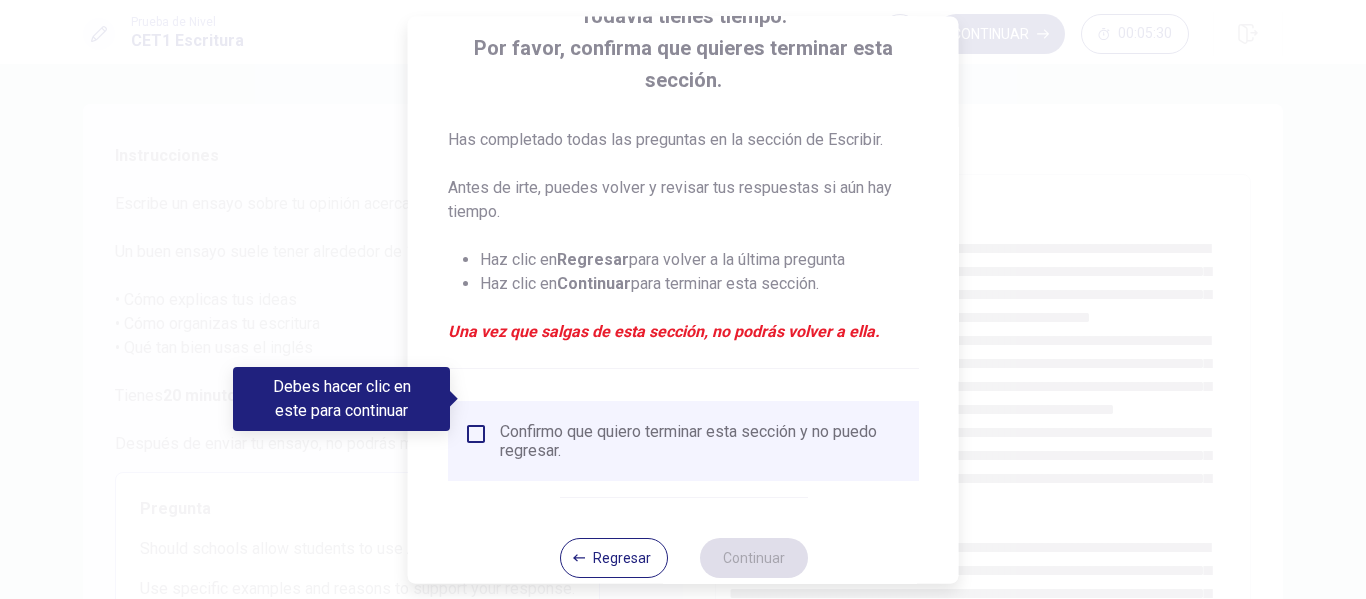 scroll, scrollTop: 179, scrollLeft: 0, axis: vertical 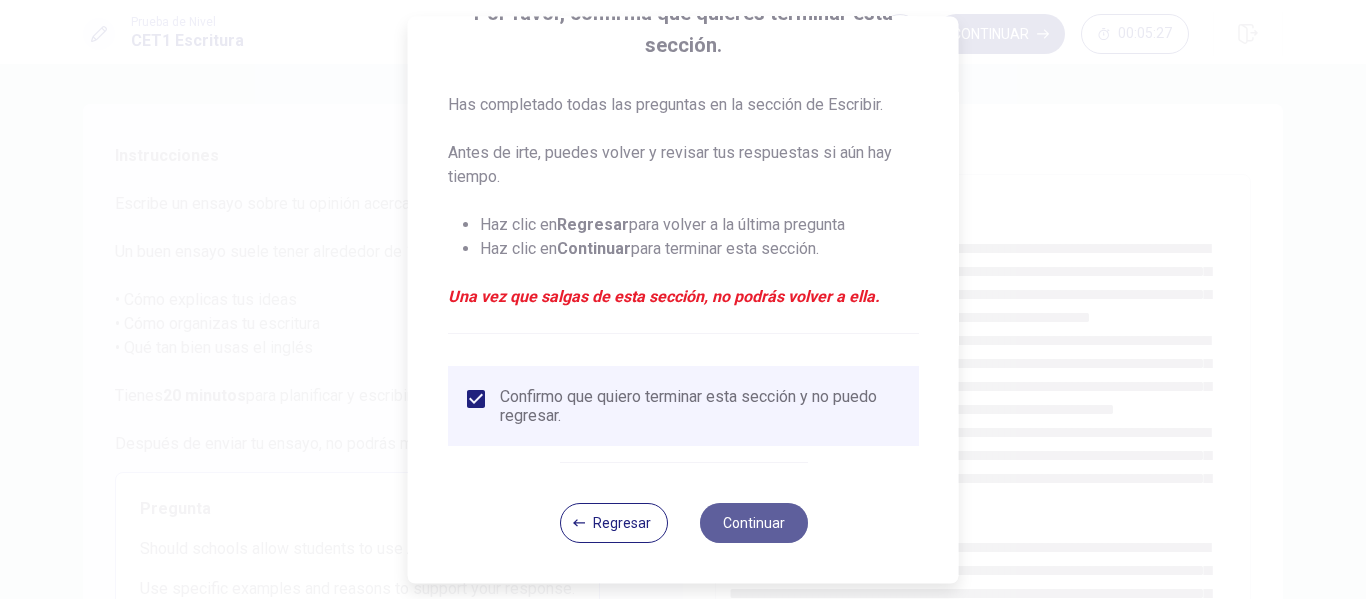 click on "Continuar" at bounding box center [753, 523] 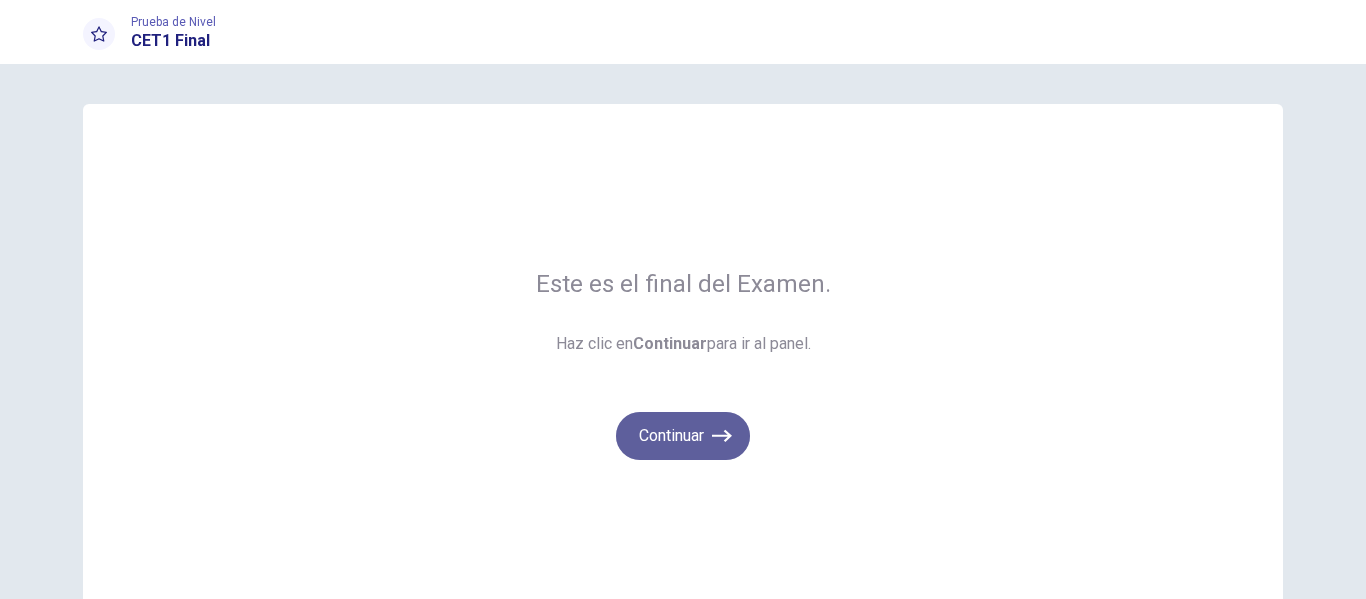 click on "Continuar" at bounding box center [683, 436] 